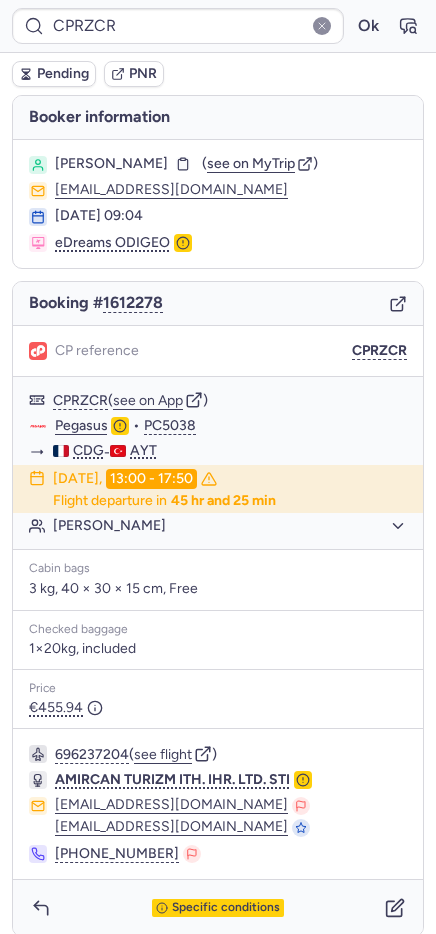 scroll, scrollTop: 0, scrollLeft: 0, axis: both 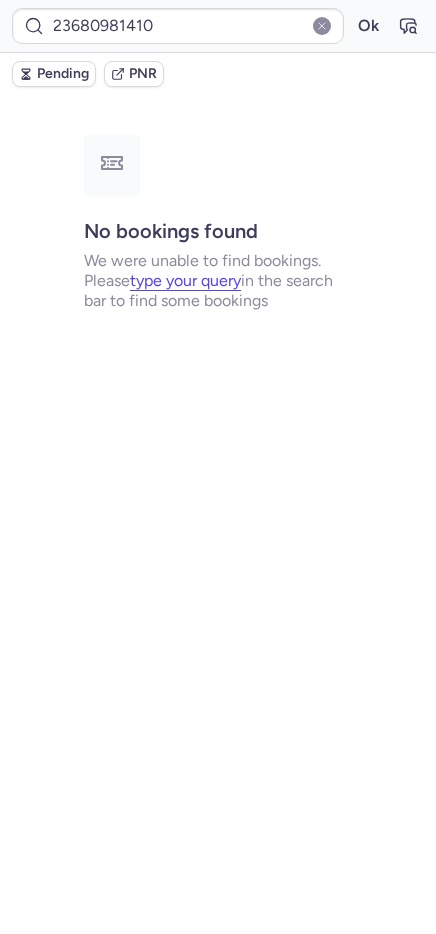 type on "CPUKD7" 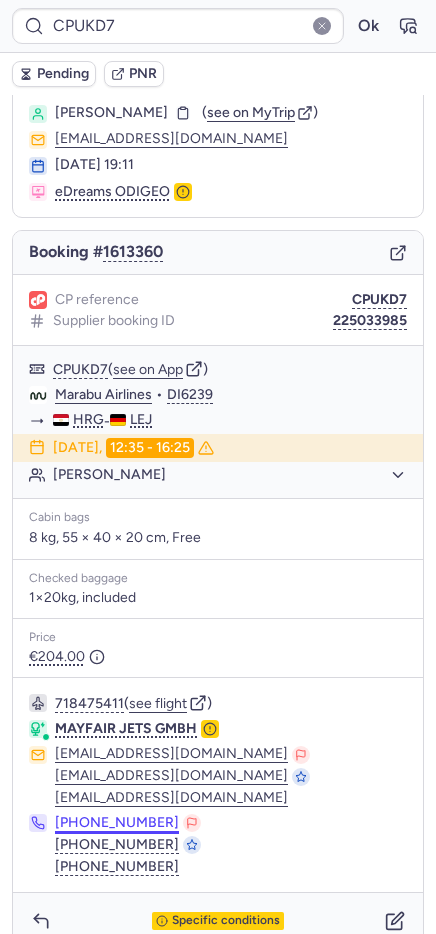 scroll, scrollTop: 79, scrollLeft: 0, axis: vertical 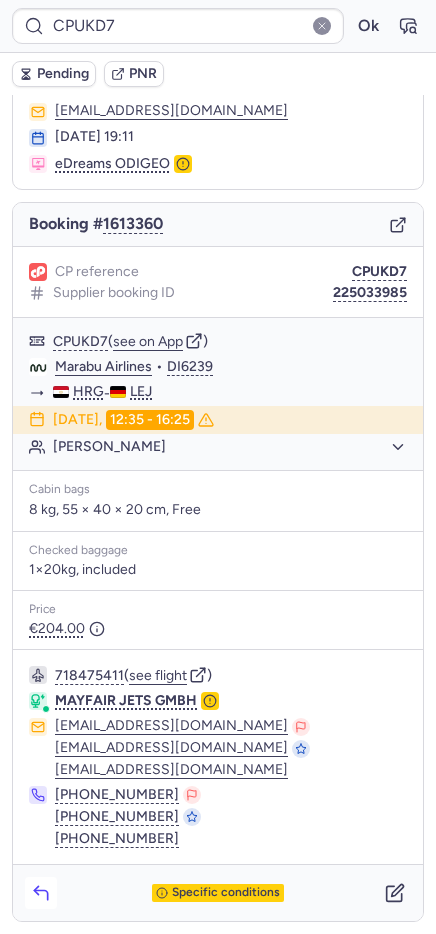 click 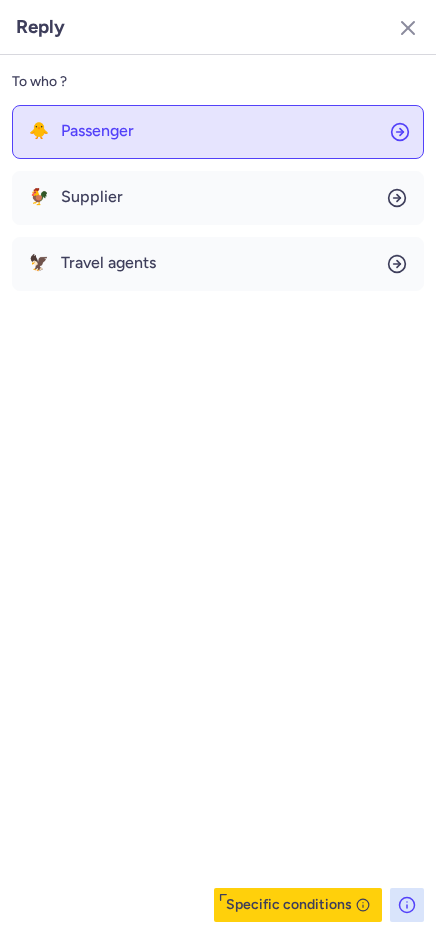 click on "🐥 Passenger" 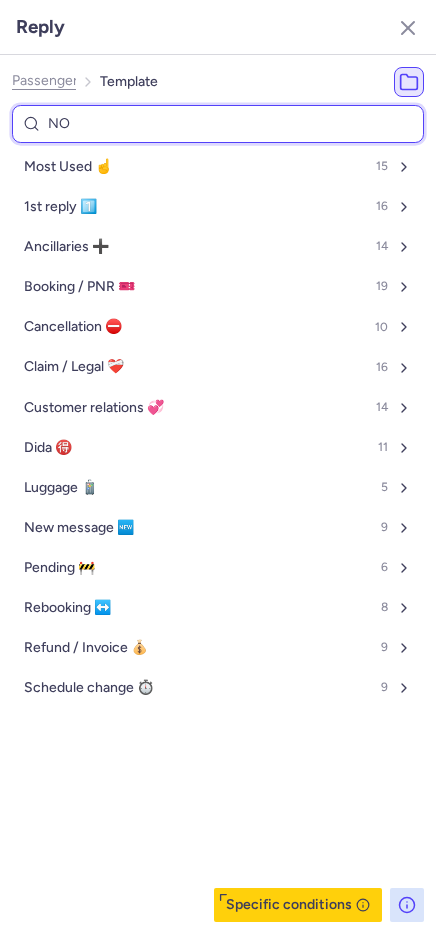 type on "NON" 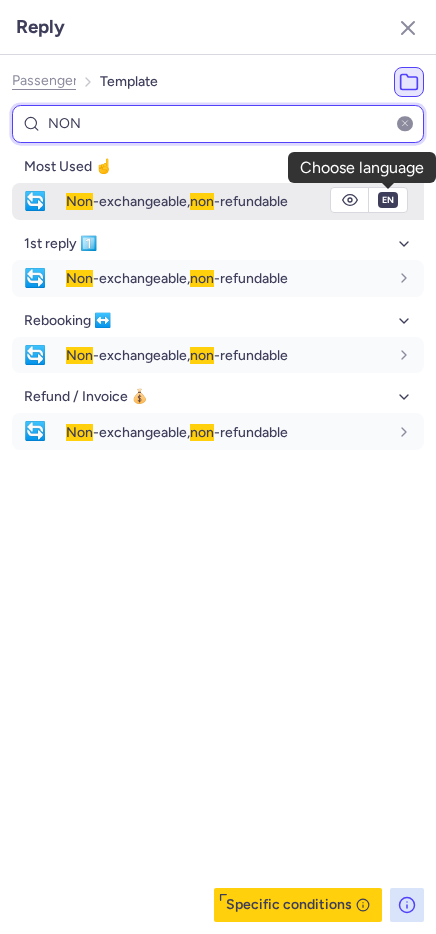 type on "NON" 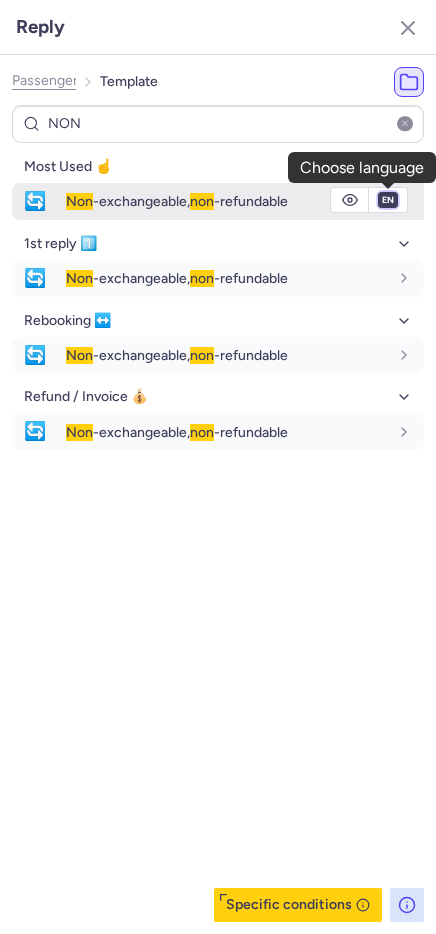 click on "fr en de nl pt es it ru" at bounding box center (388, 200) 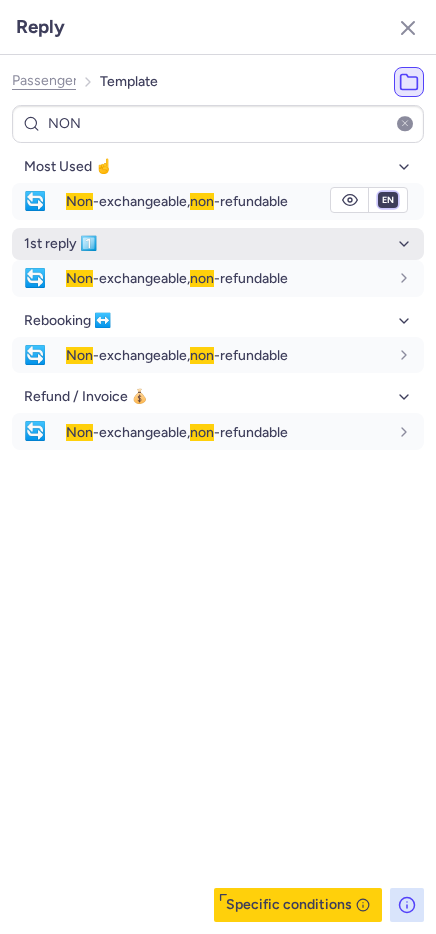 select on "de" 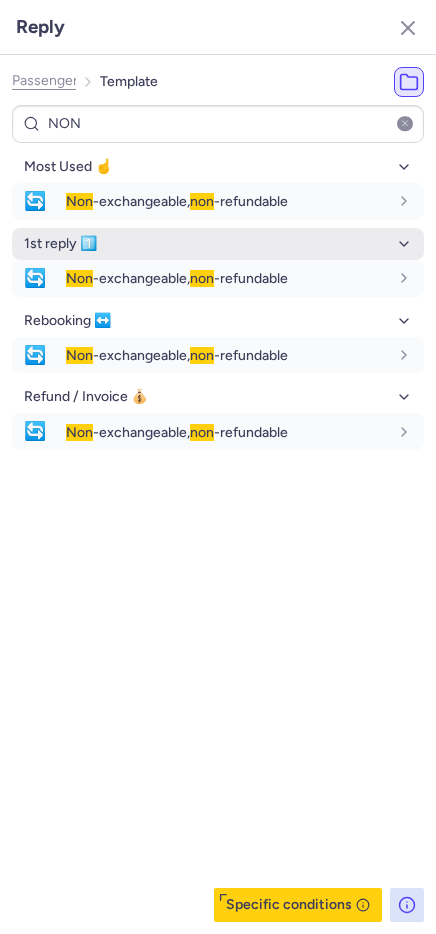 click on "fr en de nl pt es it ru" at bounding box center (388, 200) 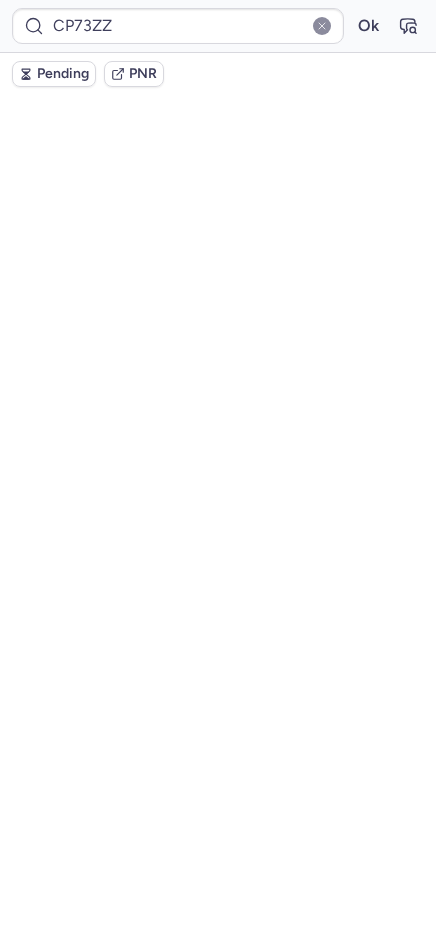 scroll, scrollTop: 72, scrollLeft: 0, axis: vertical 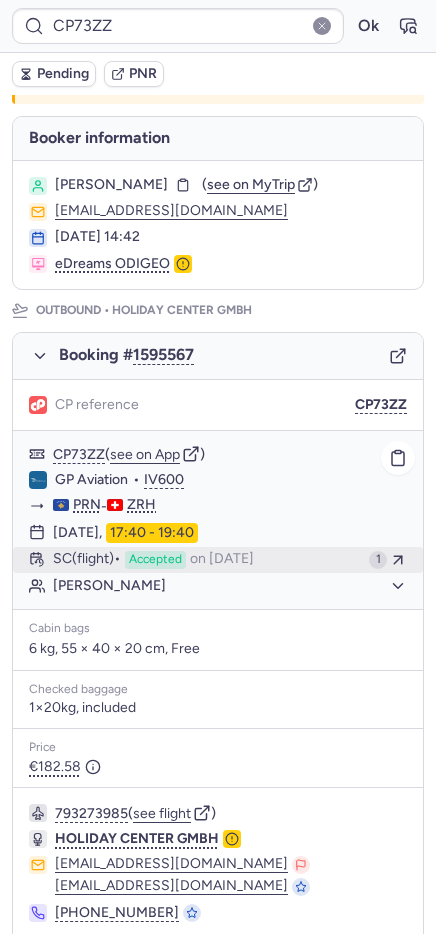 click on "SC   (flight)  Accepted  on [DATE]" at bounding box center (207, 560) 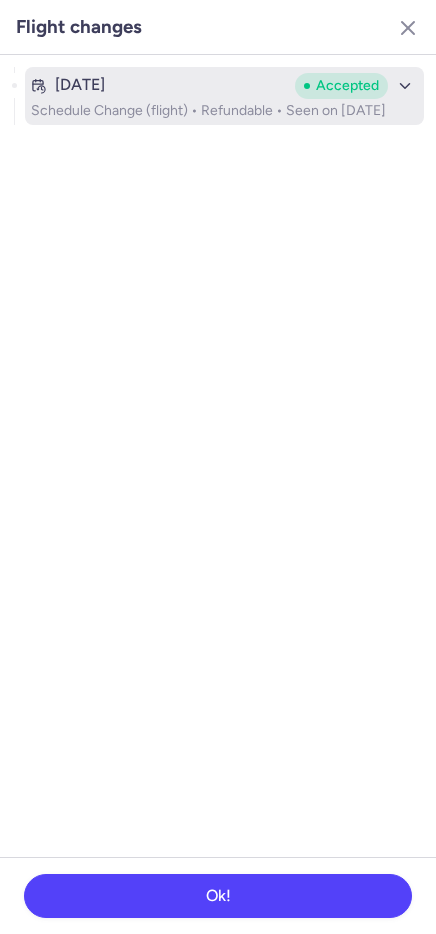 click on "[DATE] Accepted Schedule Change (flight) • Refundable • Seen on [DATE]" at bounding box center [224, 96] 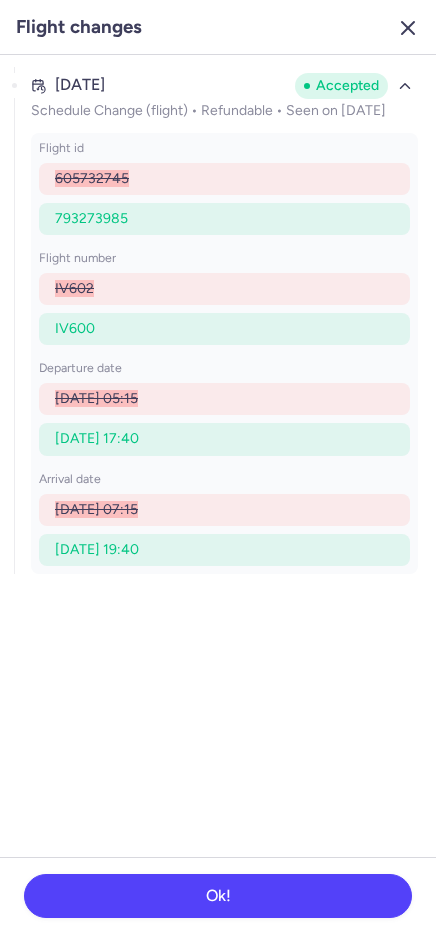 click 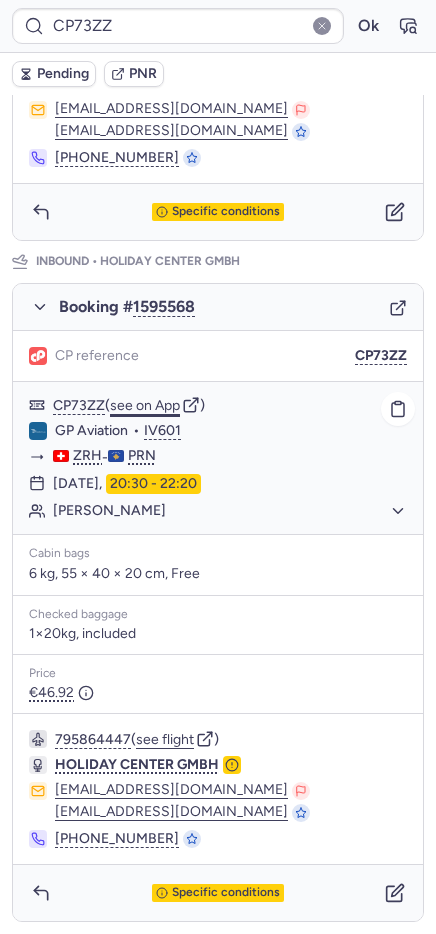 scroll, scrollTop: 10, scrollLeft: 0, axis: vertical 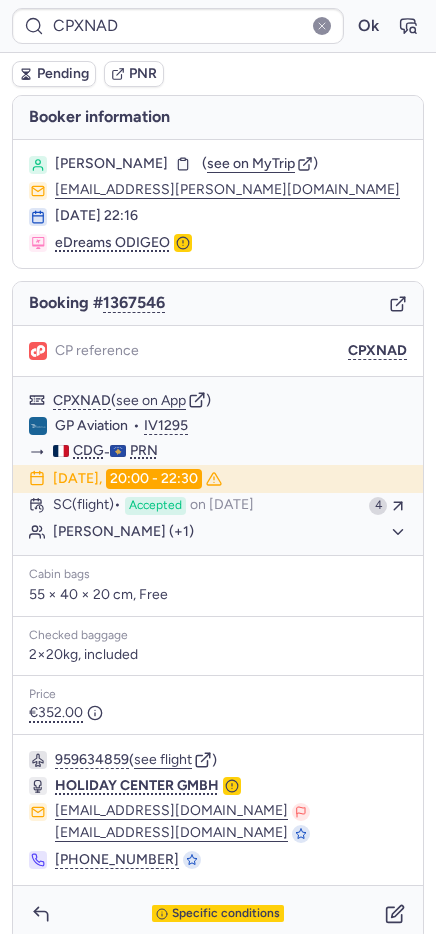 click on "Pending" at bounding box center [63, 74] 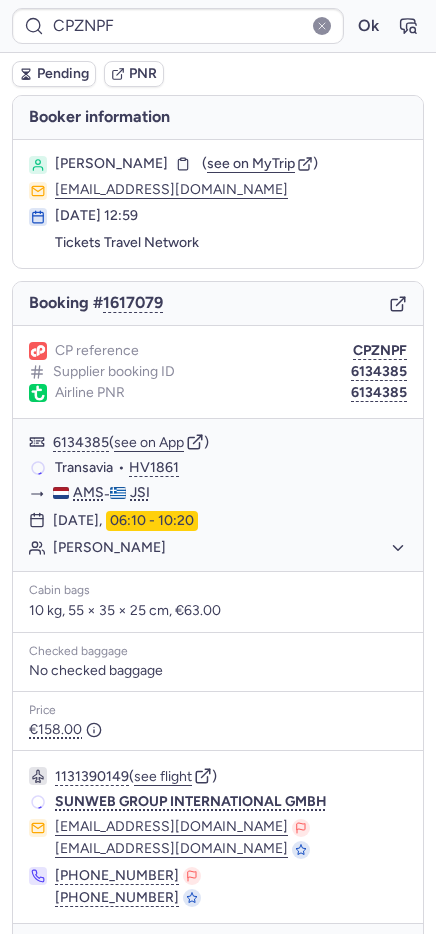 type on "CPRZCR" 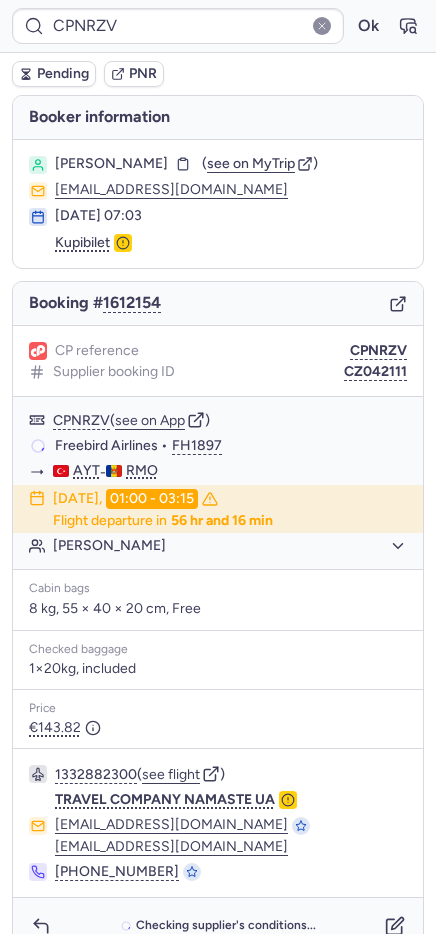 type on "CPRZCR" 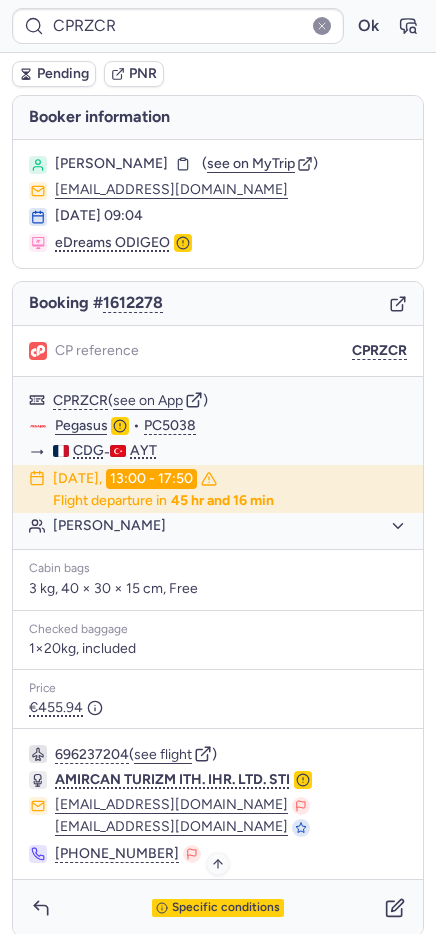 click on "Specific conditions" at bounding box center [218, 908] 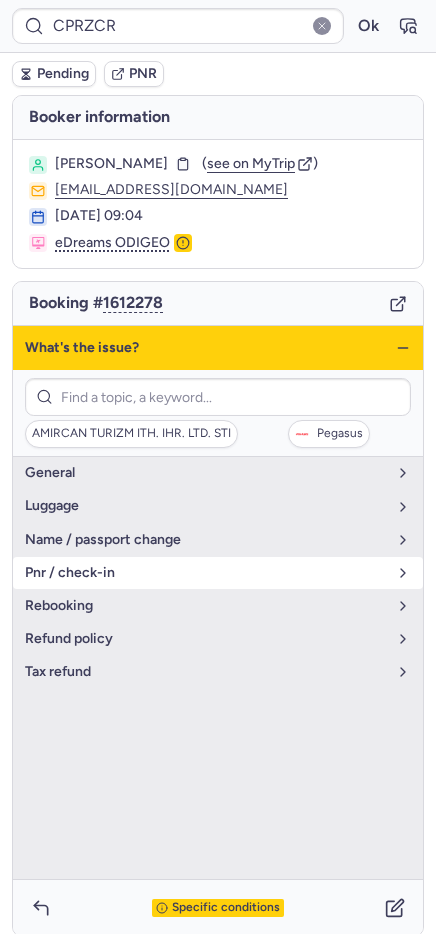 click on "pnr / check-in" at bounding box center (206, 573) 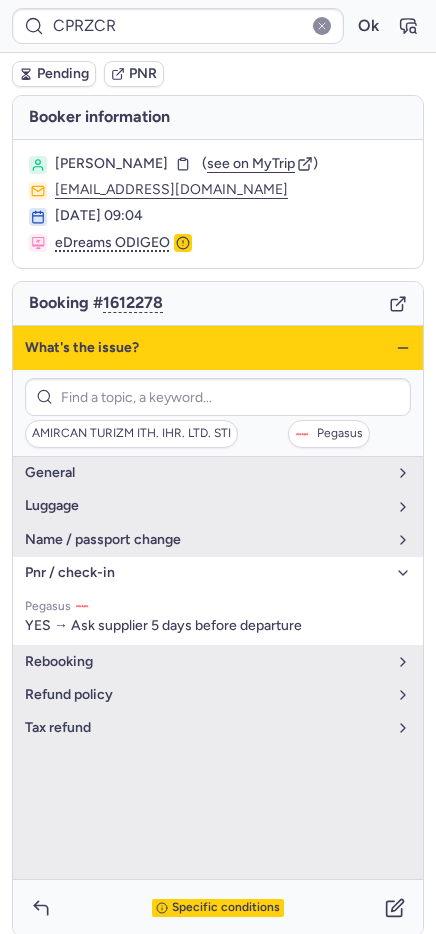 click 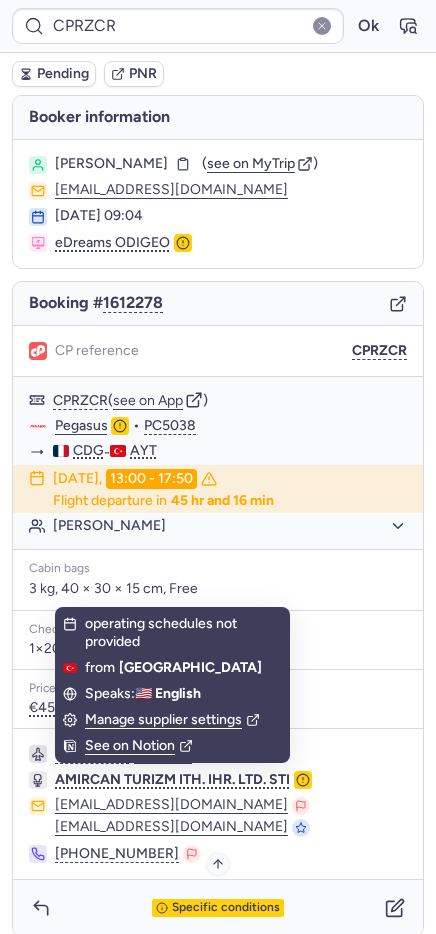 click on "Specific conditions" at bounding box center (226, 908) 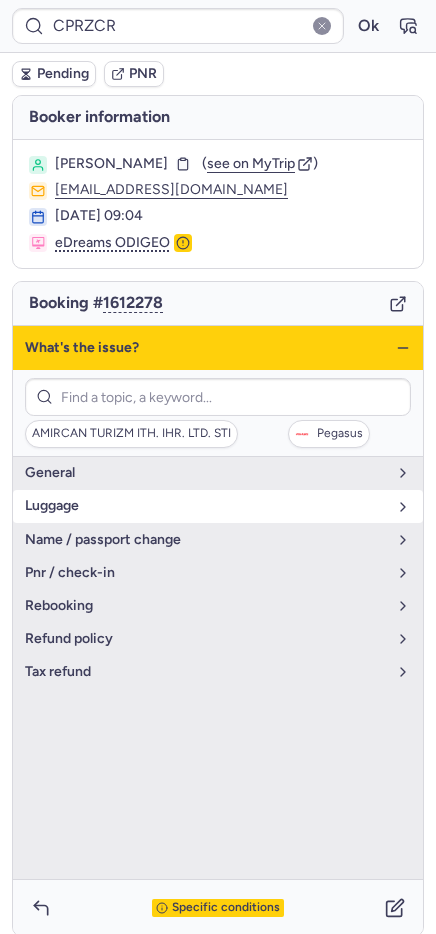 click on "luggage" at bounding box center (206, 506) 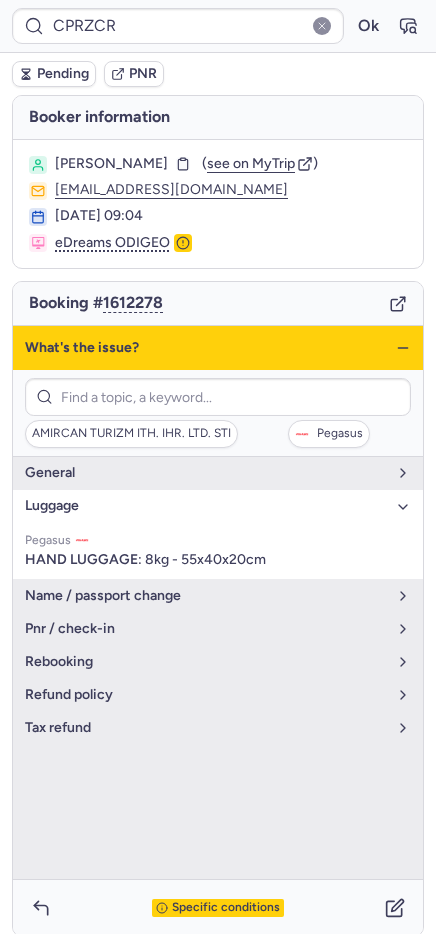 click 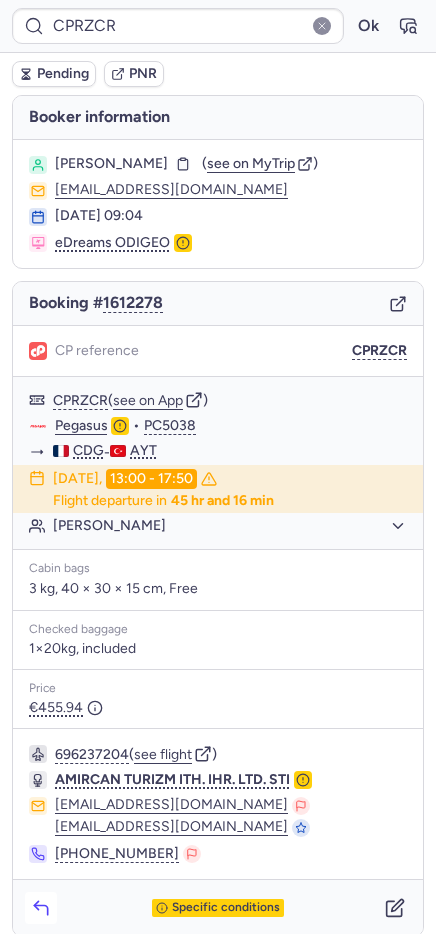 click 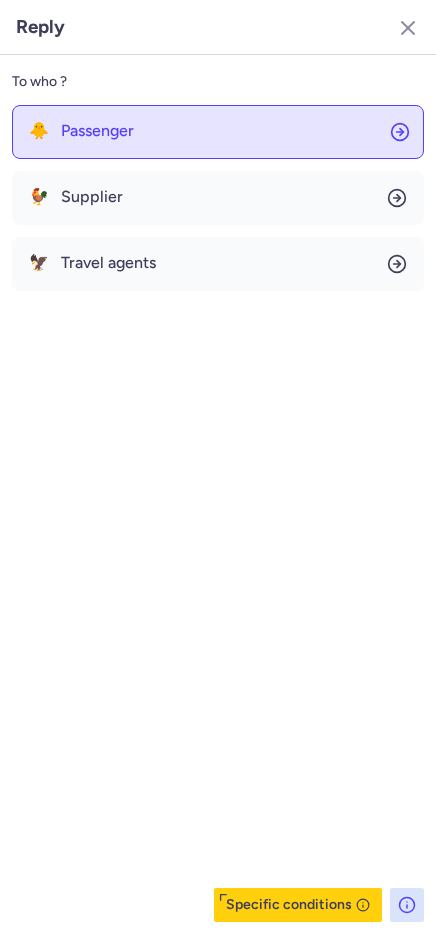 click on "Passenger" at bounding box center [97, 131] 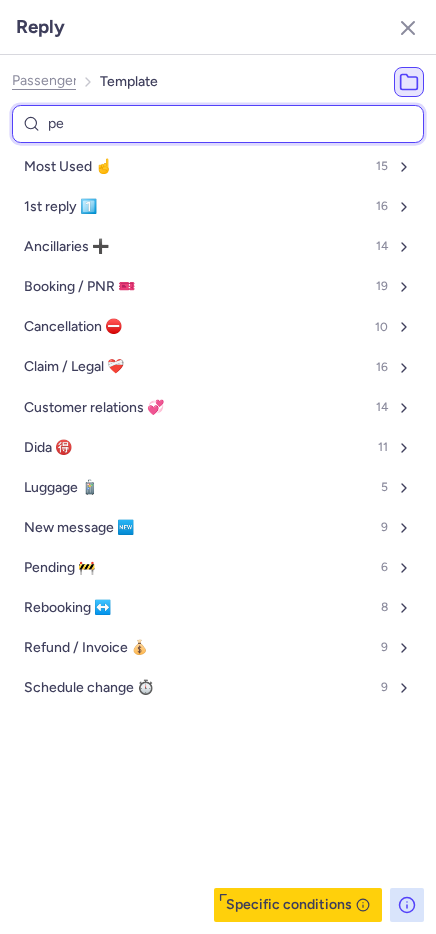 type on "pen" 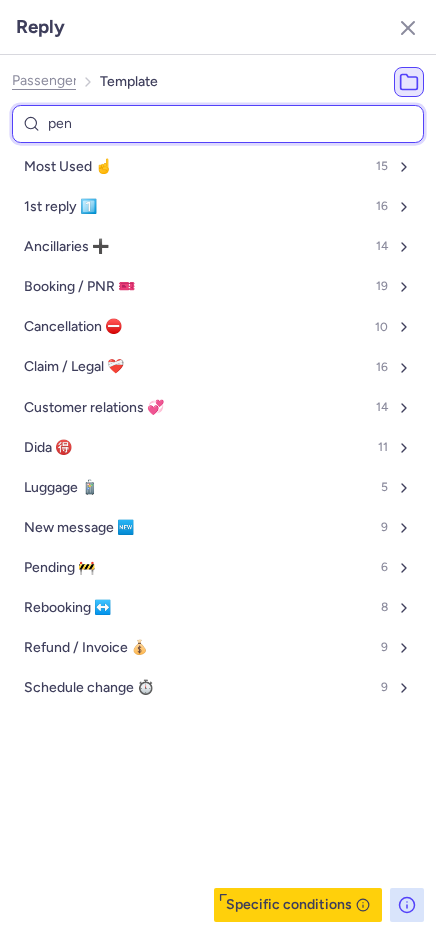 select on "en" 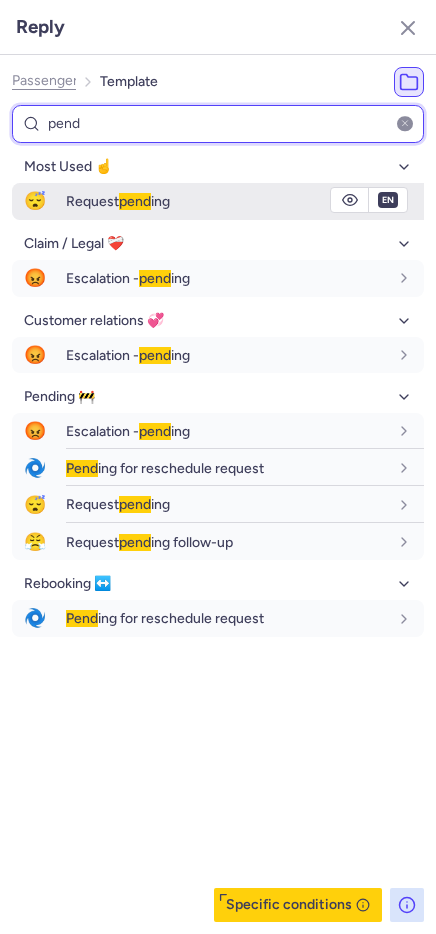 type on "pend" 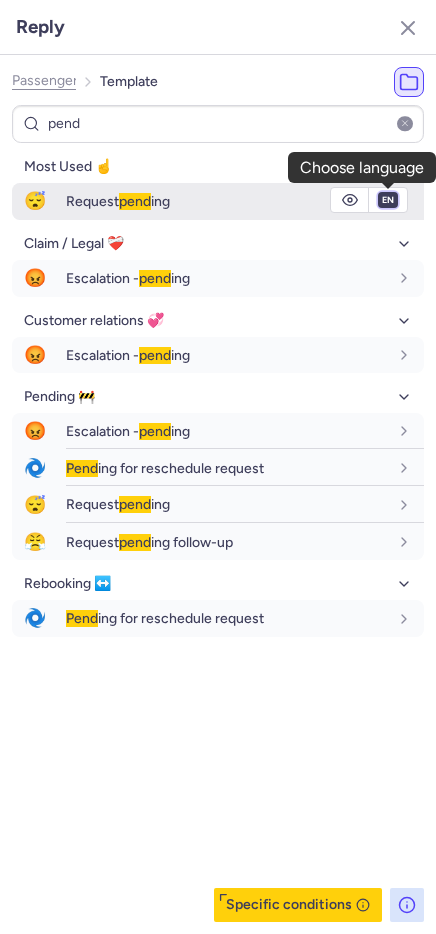 click on "fr en de nl pt es it ru" at bounding box center [388, 200] 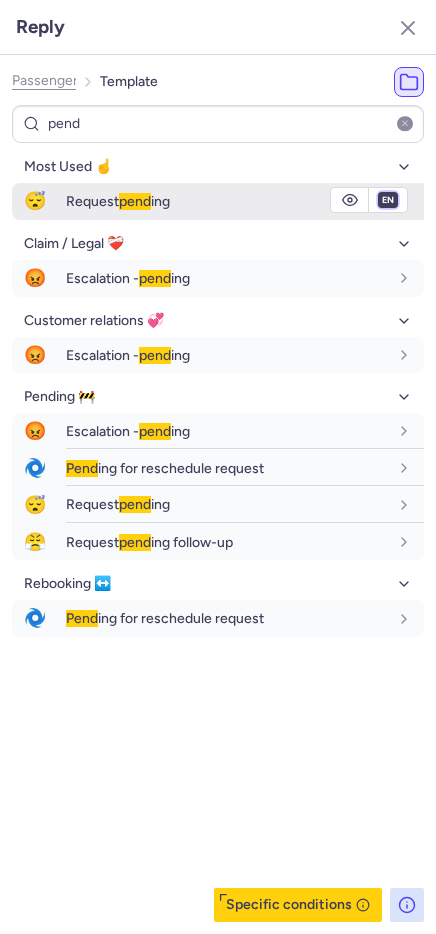 select on "fr" 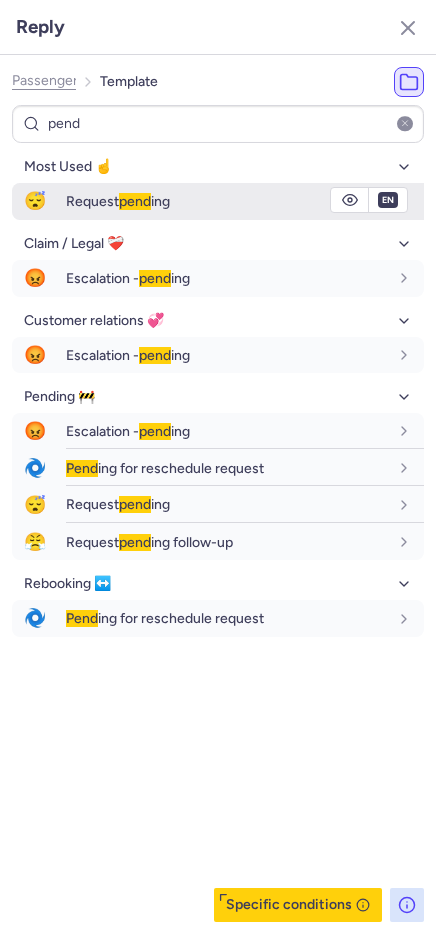 click on "fr en de nl pt es it ru" at bounding box center (388, 200) 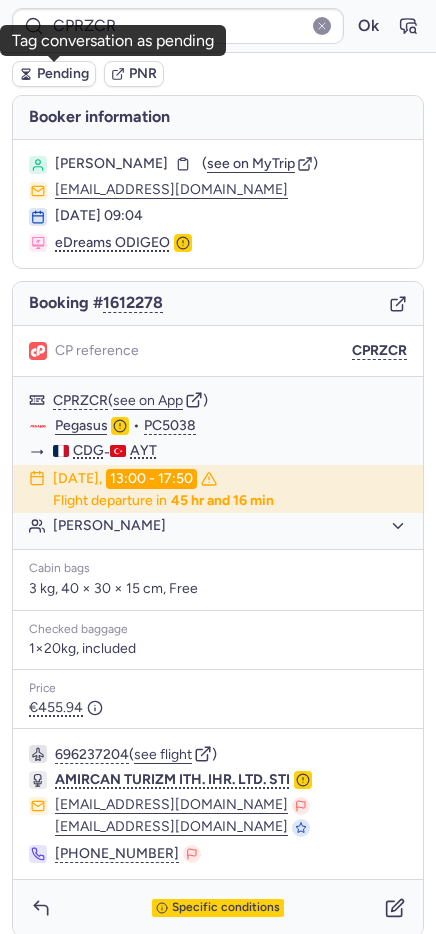 click on "Pending" at bounding box center [63, 74] 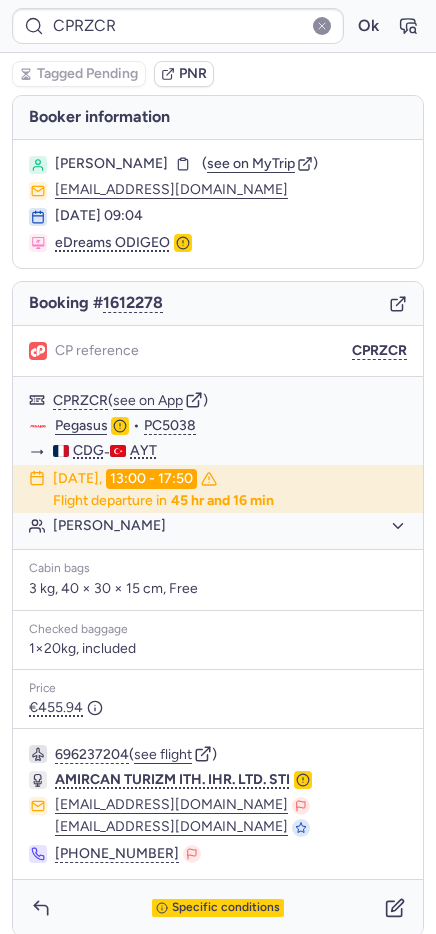 click on "Specific conditions" at bounding box center (218, 908) 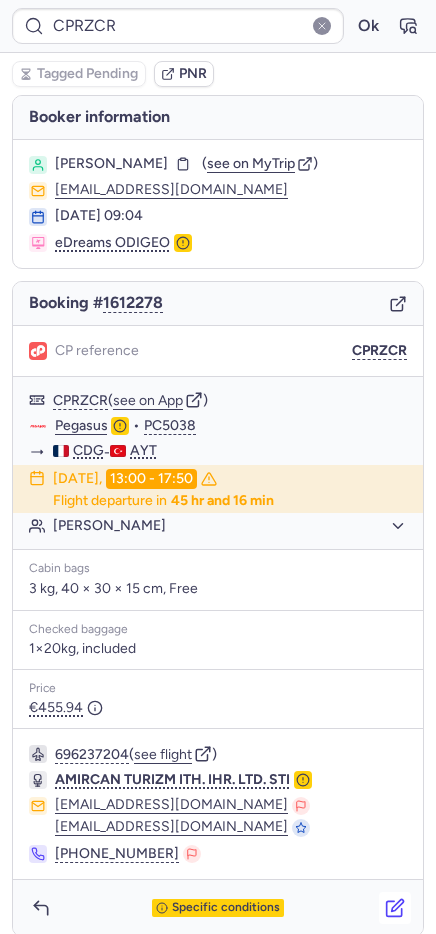 click at bounding box center (395, 908) 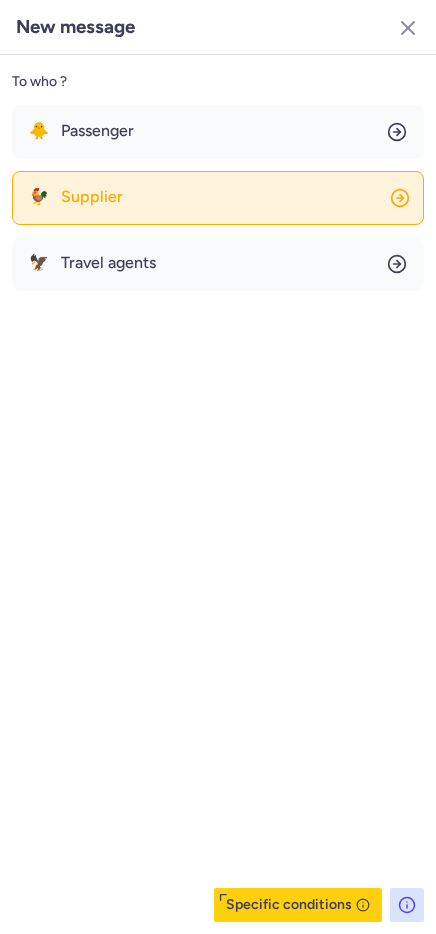 click on "🐓 Supplier" 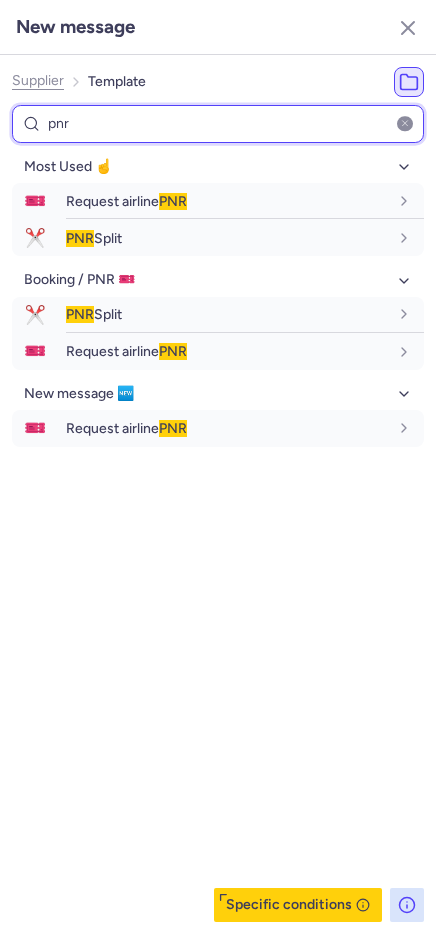 type on "pnr" 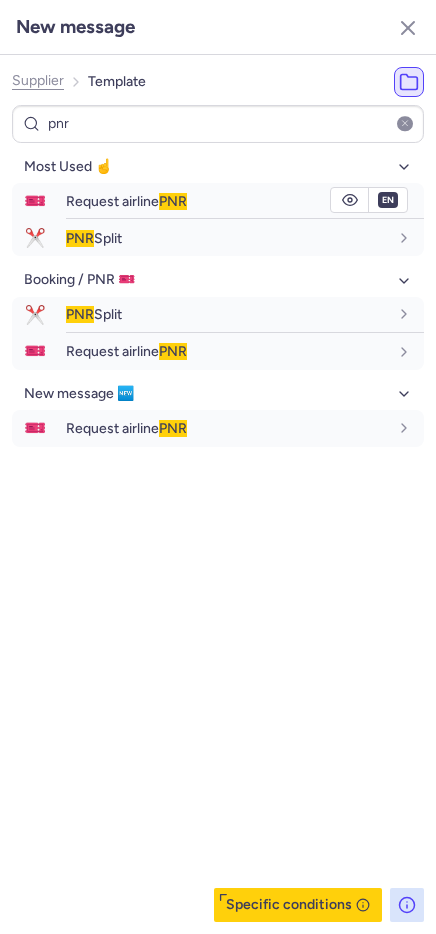 click on "Request airline  PNR" at bounding box center (227, 201) 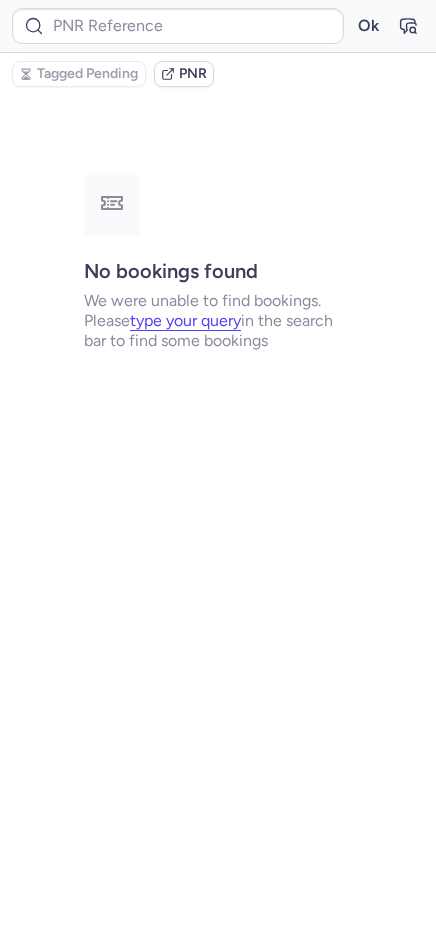type on "CPRZCR" 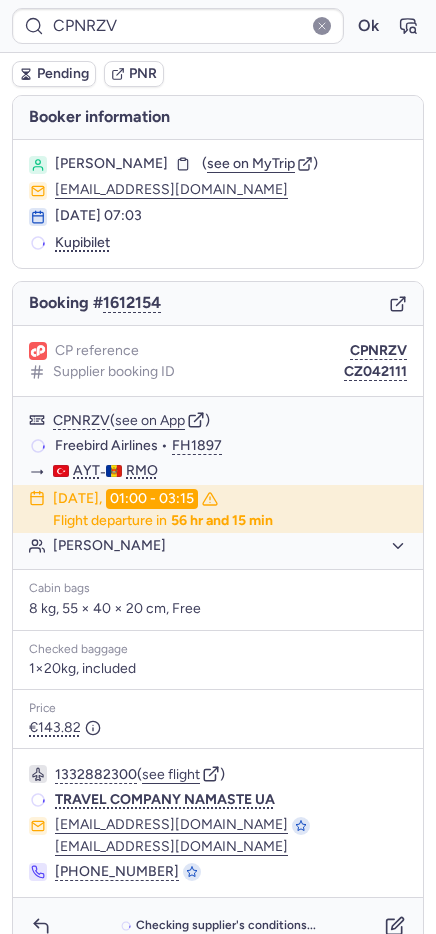 scroll, scrollTop: 33, scrollLeft: 0, axis: vertical 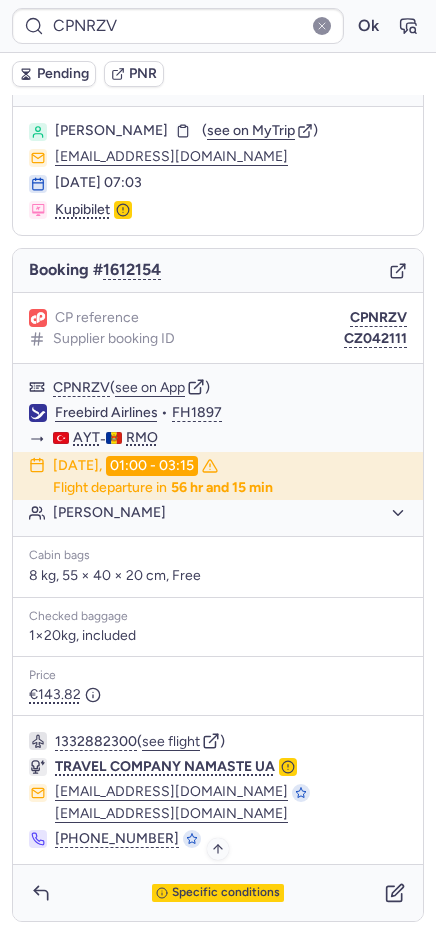 click on "Specific conditions" at bounding box center (226, 893) 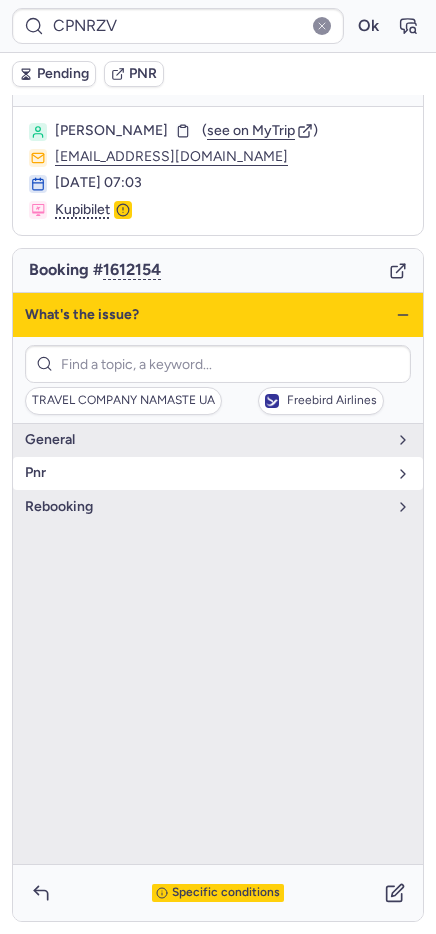 click on "pnr" at bounding box center [218, 473] 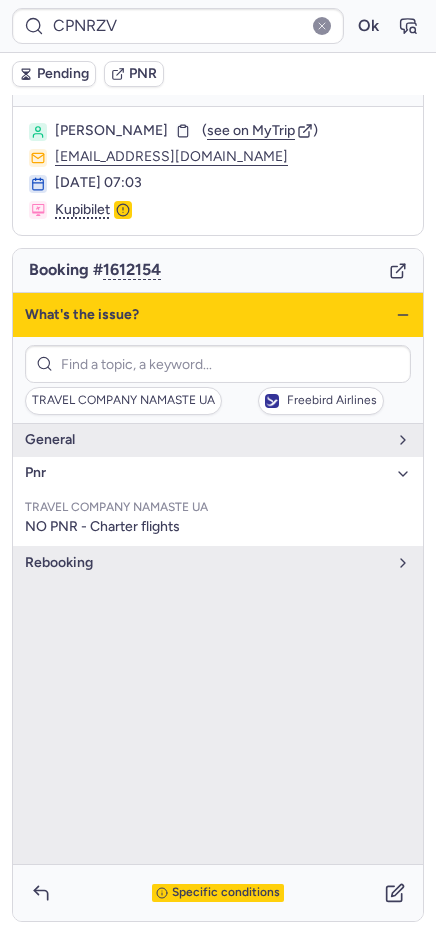 click 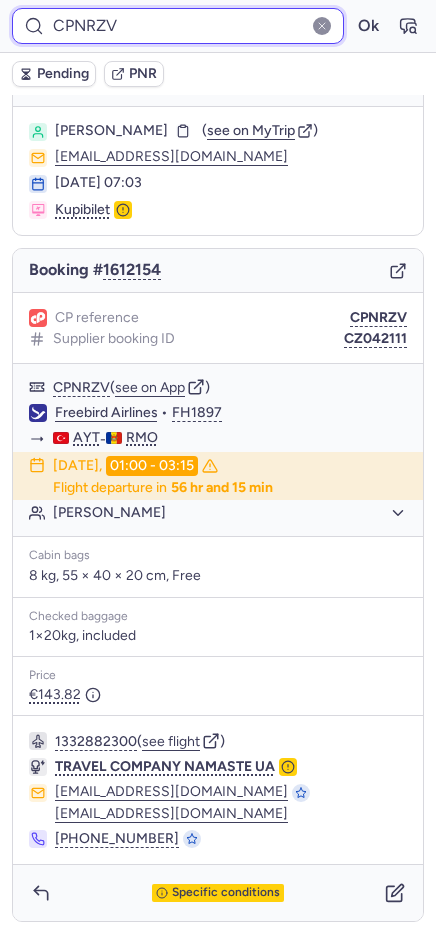 click on "CPNRZV" at bounding box center [178, 26] 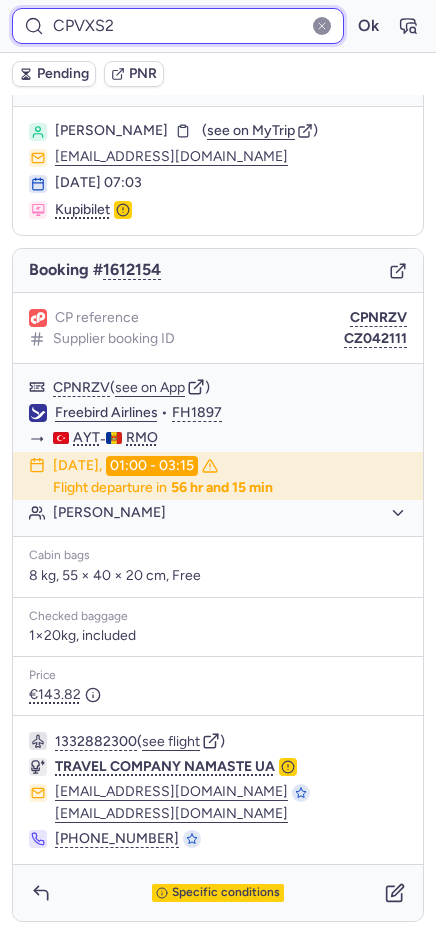 click on "Ok" at bounding box center (368, 26) 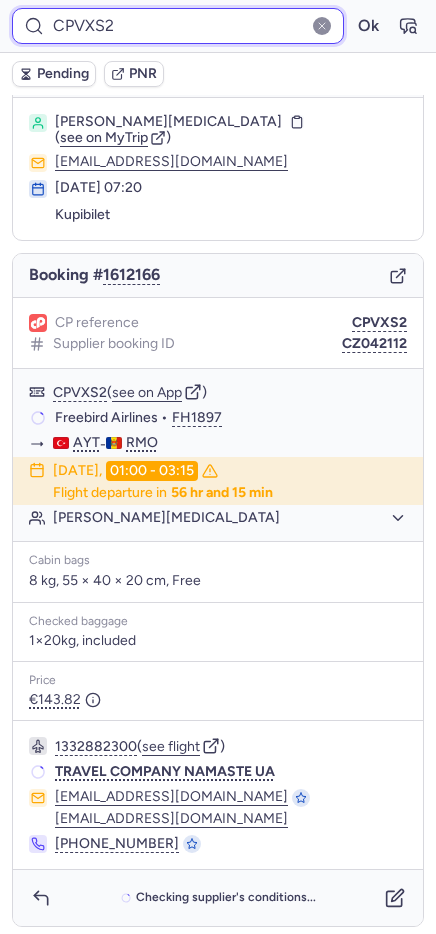 scroll, scrollTop: 33, scrollLeft: 0, axis: vertical 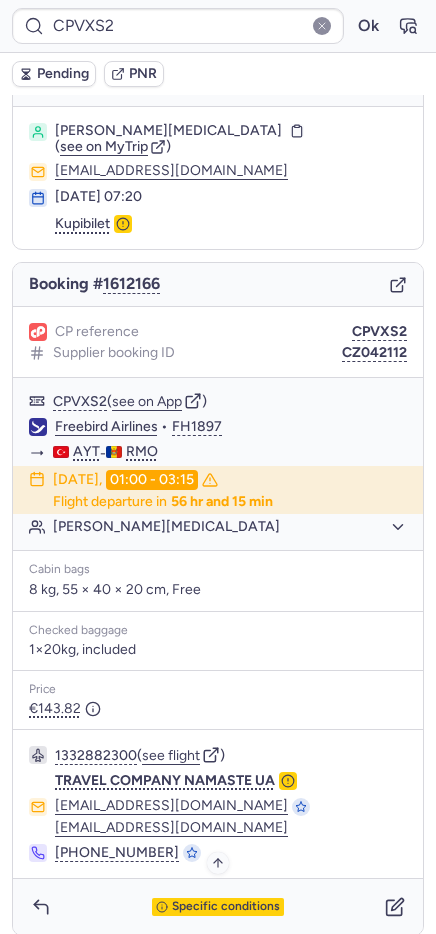 click on "Specific conditions" at bounding box center [226, 907] 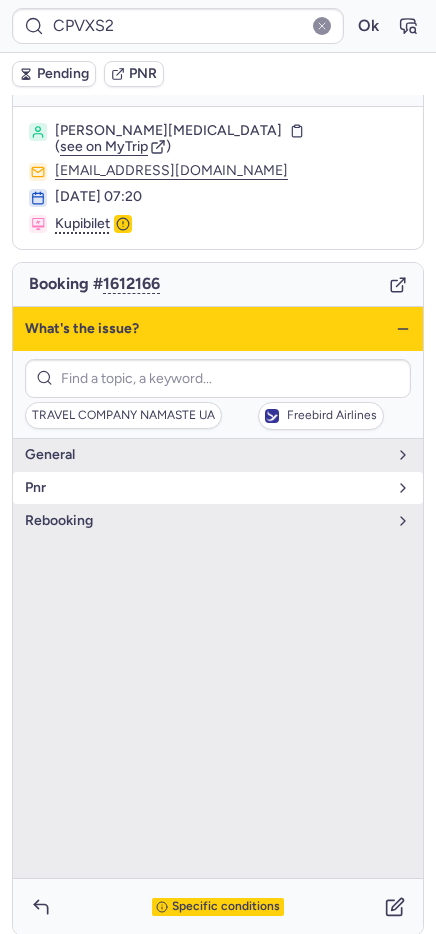 click on "pnr" at bounding box center [206, 488] 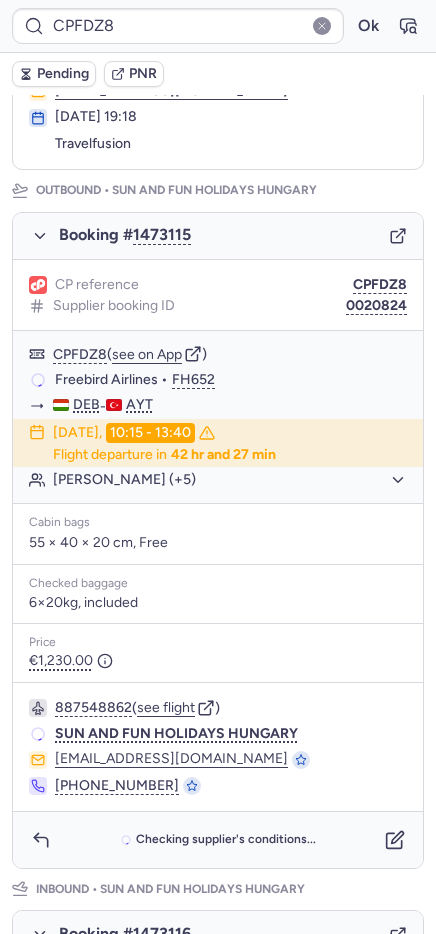 scroll, scrollTop: 191, scrollLeft: 0, axis: vertical 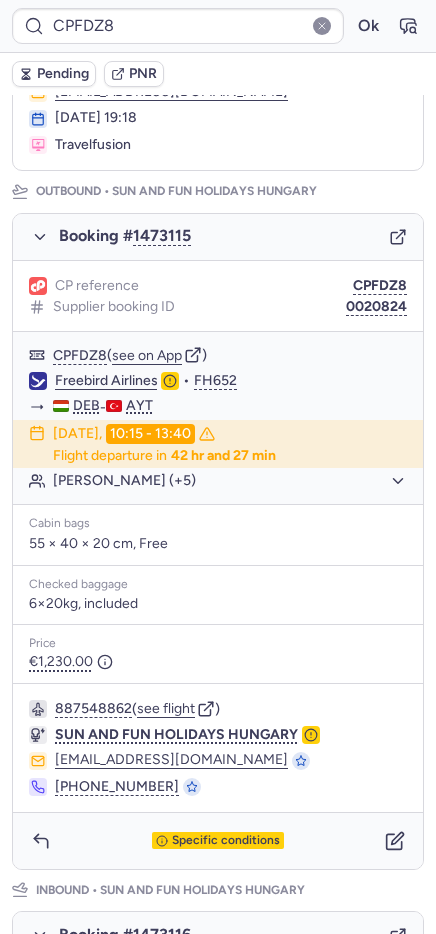 click on "Pending" at bounding box center [63, 74] 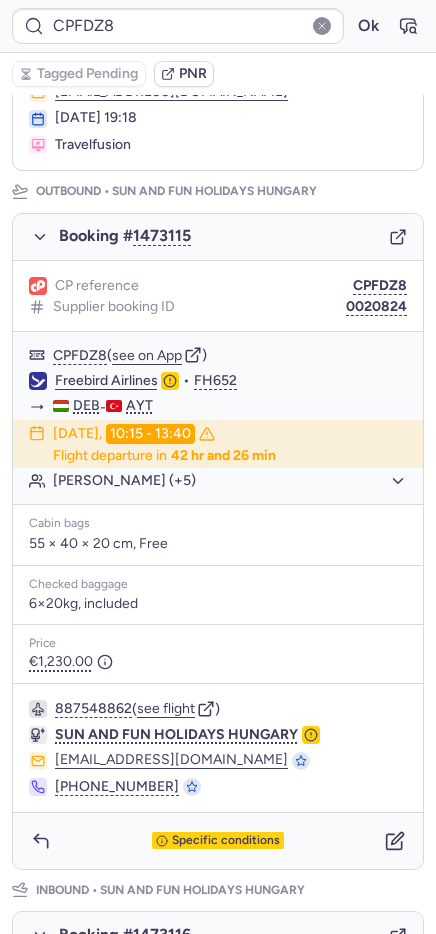 type on "CPYS6U" 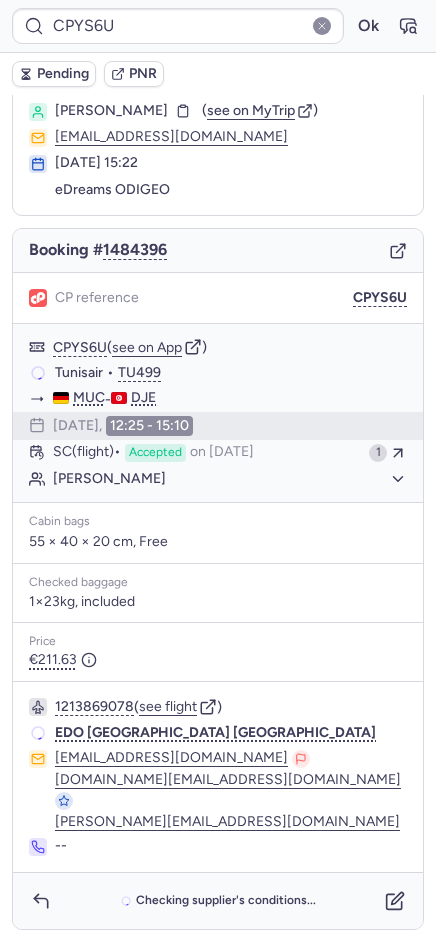 scroll, scrollTop: 41, scrollLeft: 0, axis: vertical 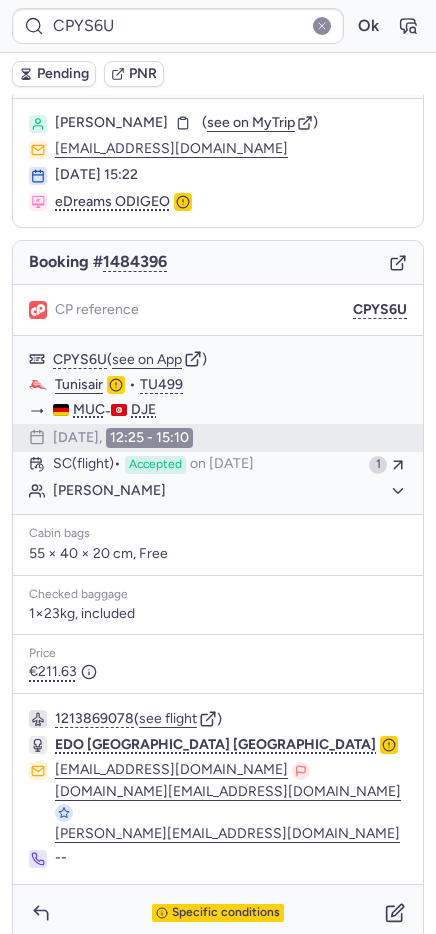 click 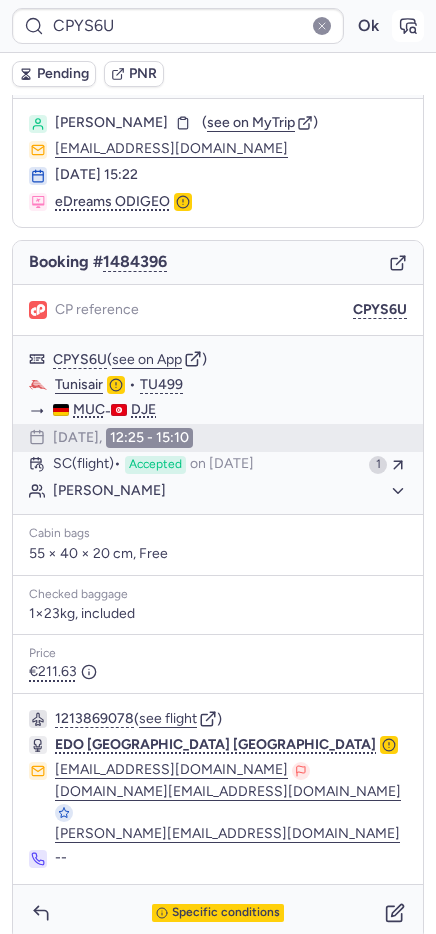 click 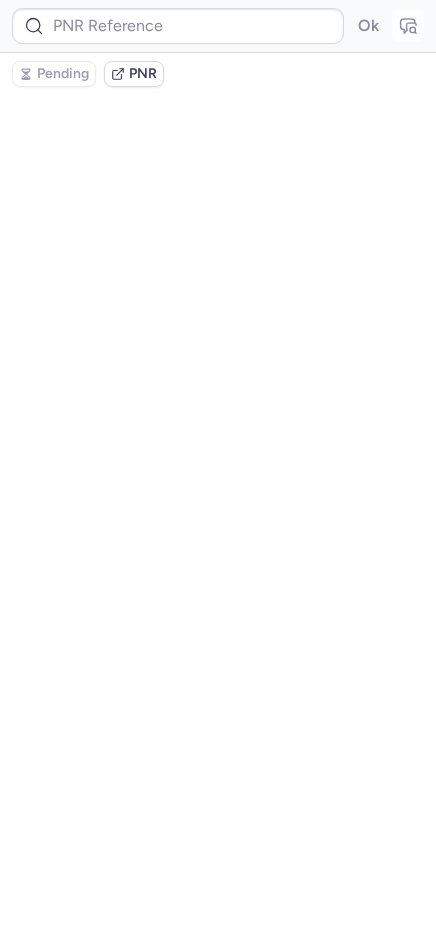 type on "CPYS6U" 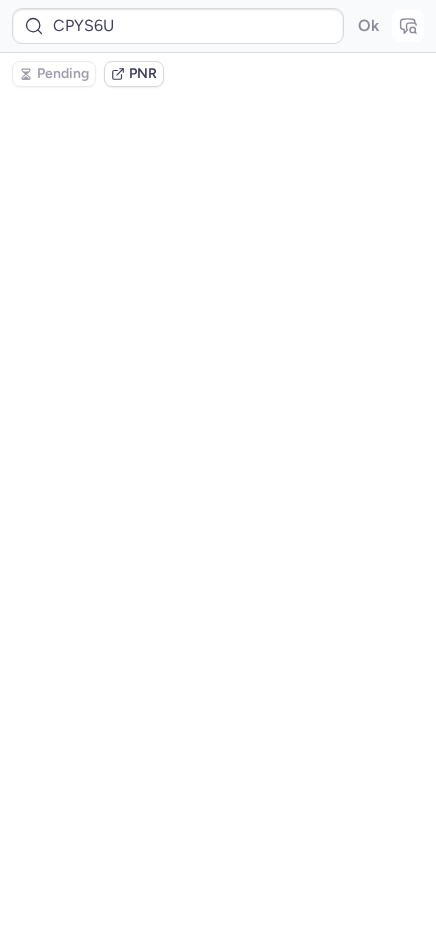 scroll, scrollTop: 0, scrollLeft: 0, axis: both 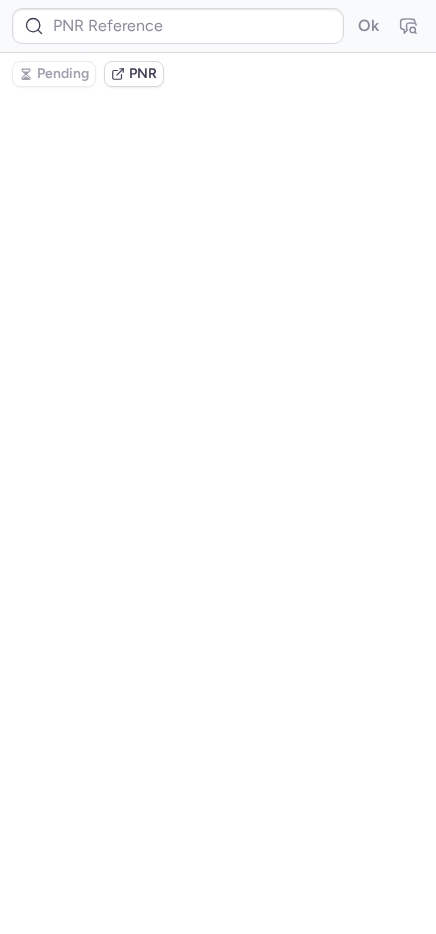 type on "CPYS6U" 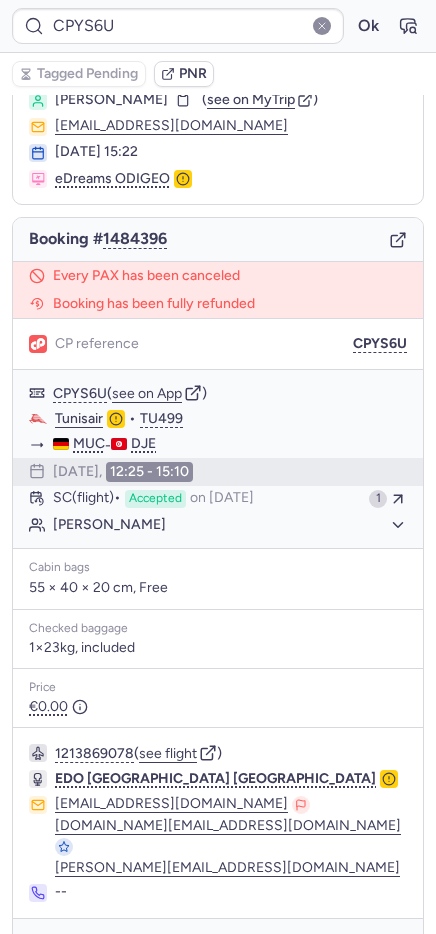 scroll, scrollTop: 98, scrollLeft: 0, axis: vertical 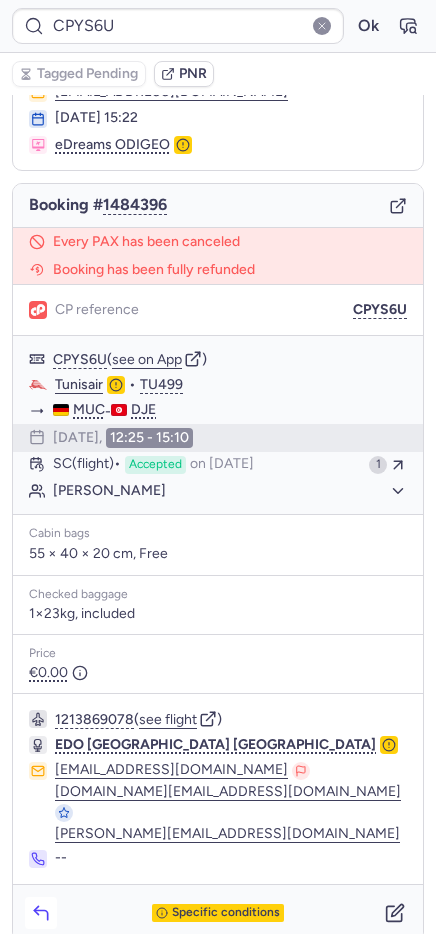 click 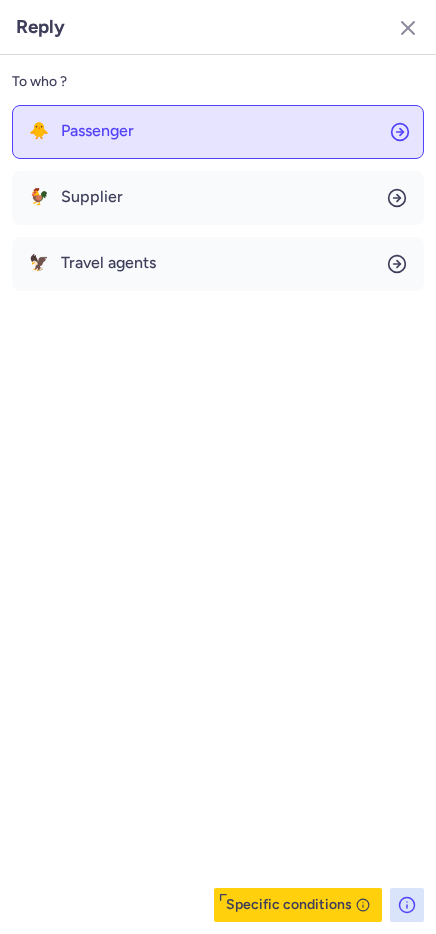 click on "🐥 Passenger" 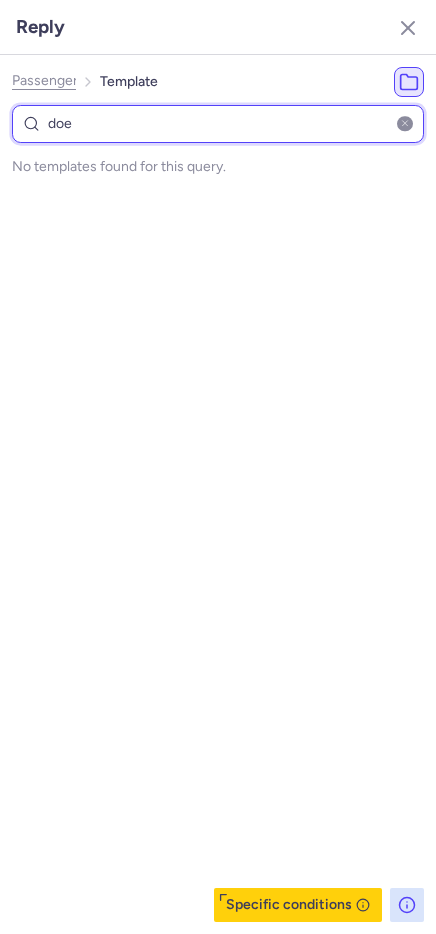 type on "do" 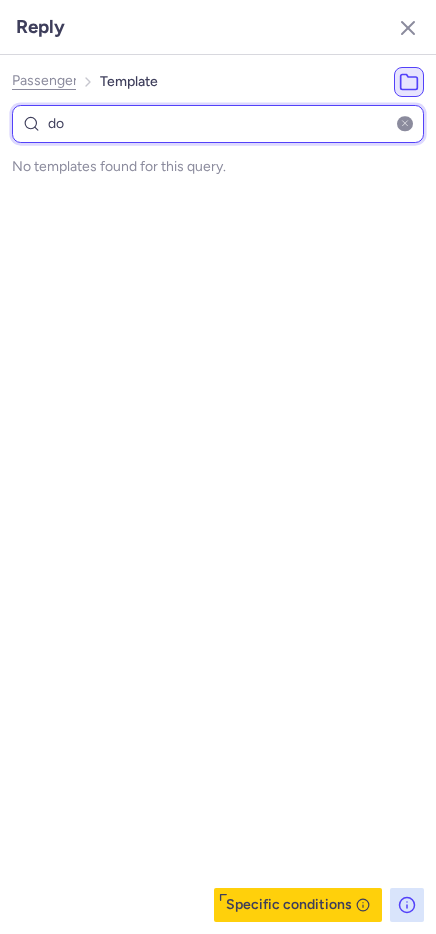 select on "de" 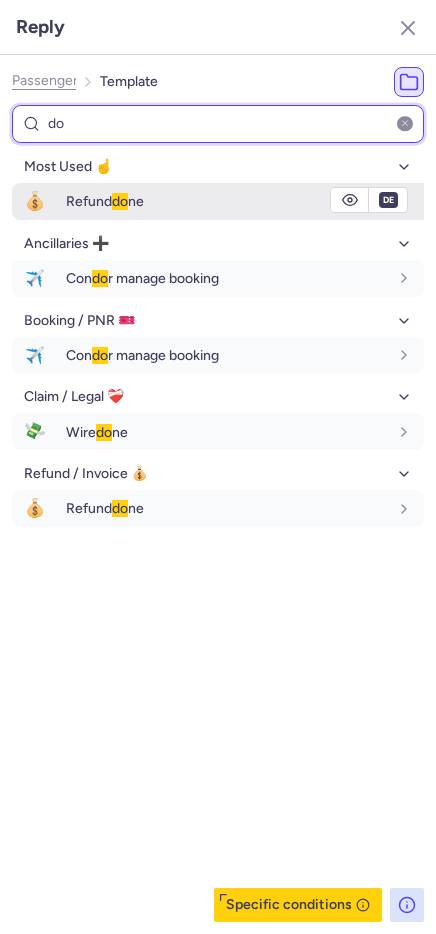 type on "do" 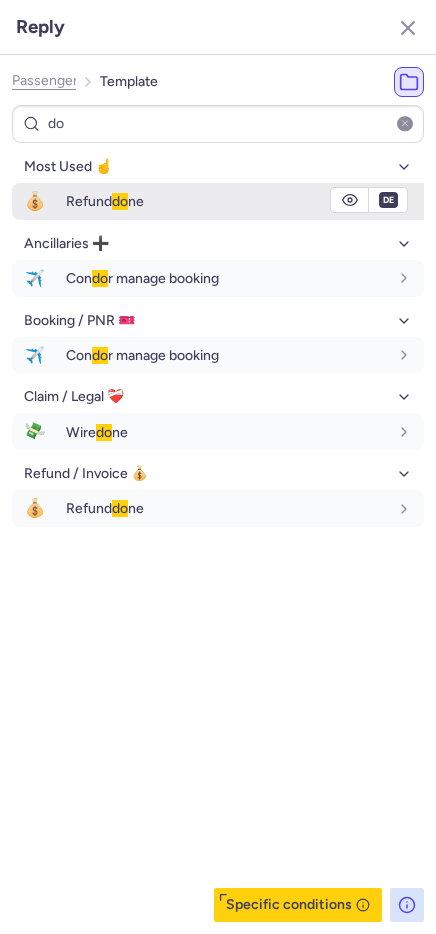 click on "Refund  do ne" at bounding box center [245, 201] 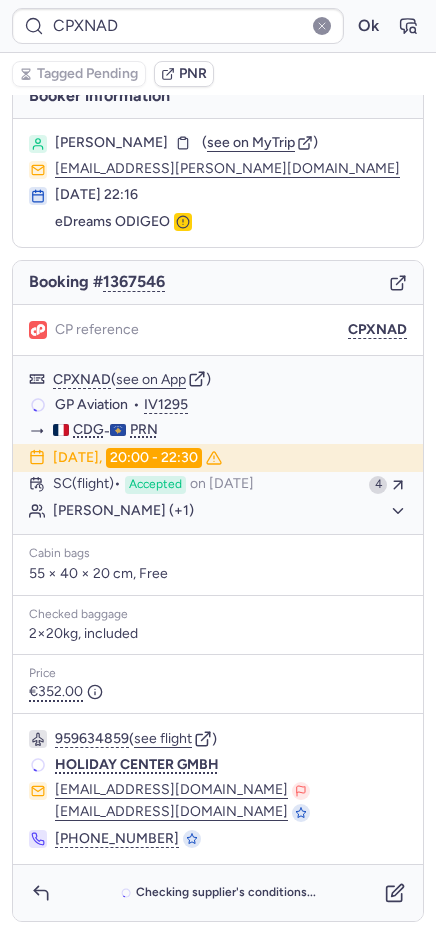 scroll, scrollTop: 20, scrollLeft: 0, axis: vertical 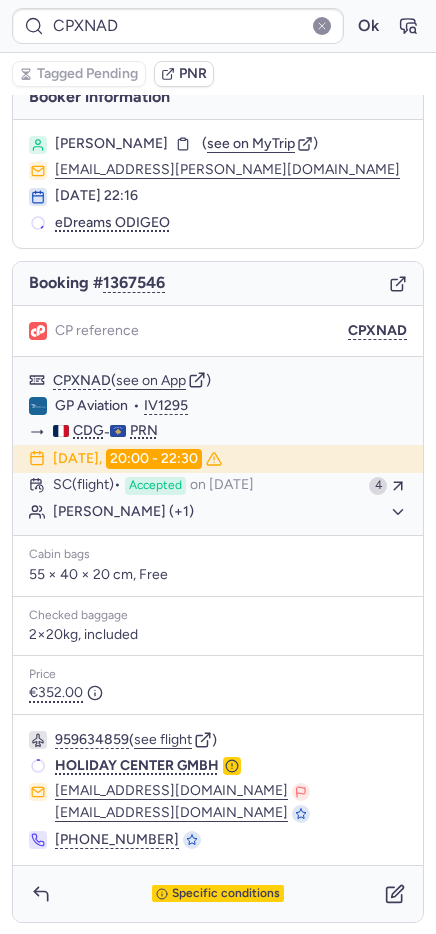 type on "CPZNPF" 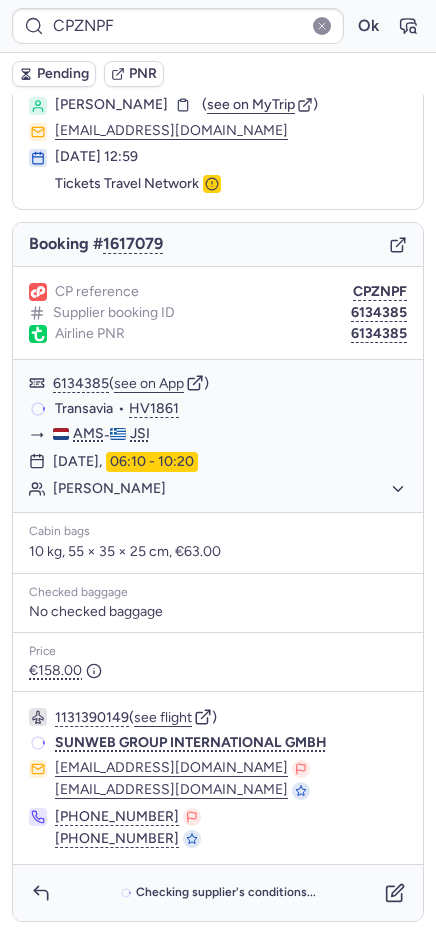 scroll, scrollTop: 59, scrollLeft: 0, axis: vertical 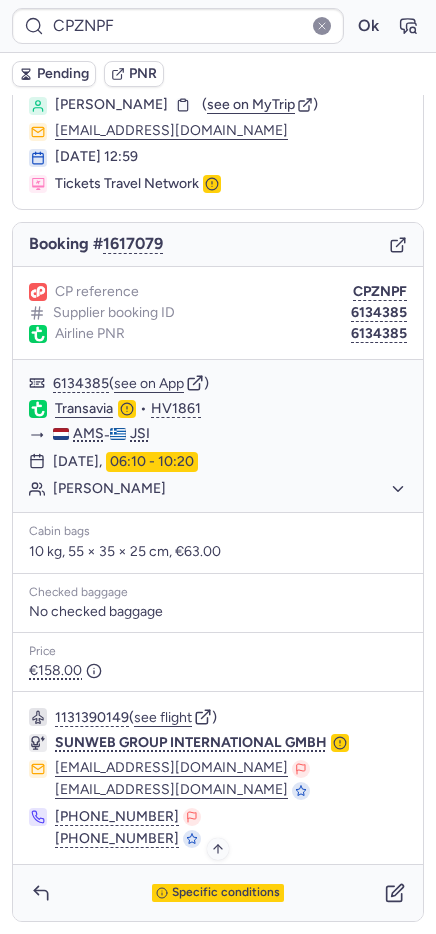 click on "Specific conditions" at bounding box center (226, 893) 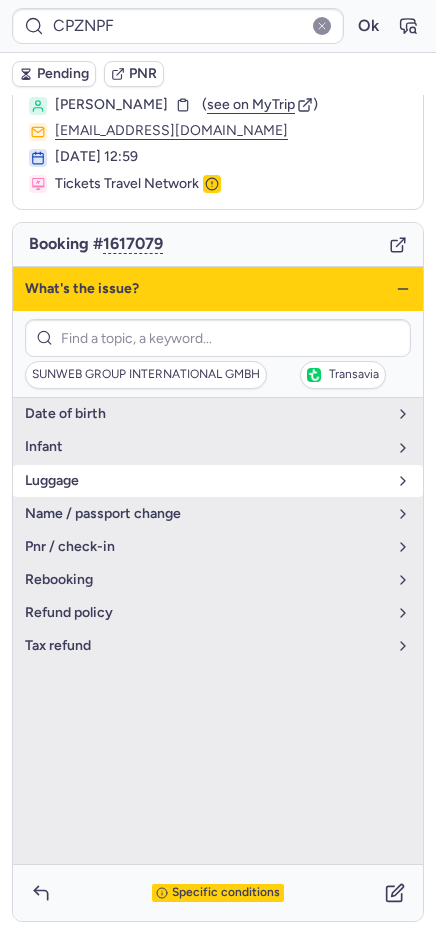 click on "luggage" at bounding box center (206, 481) 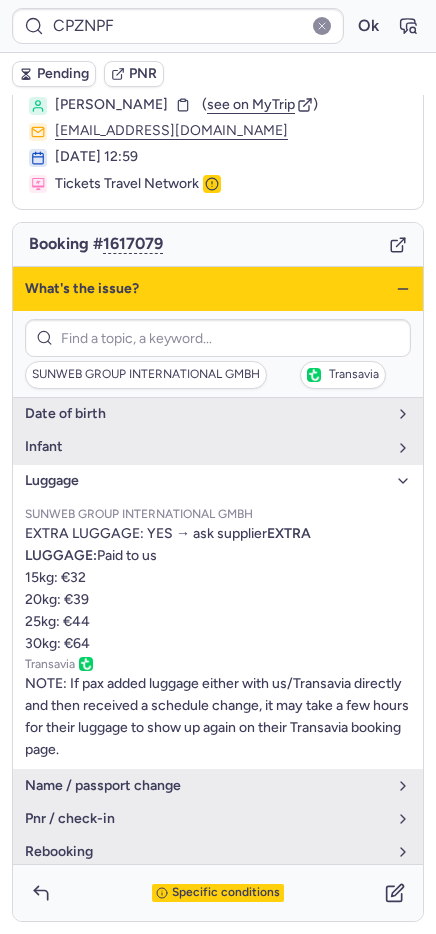 click 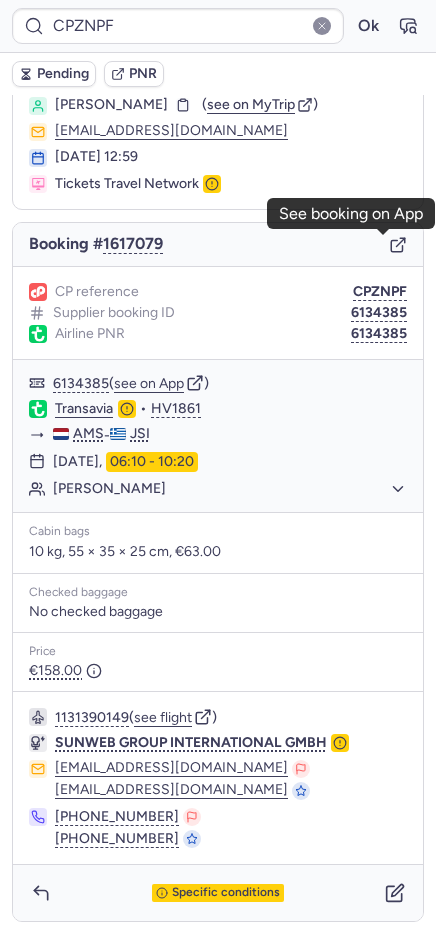 click 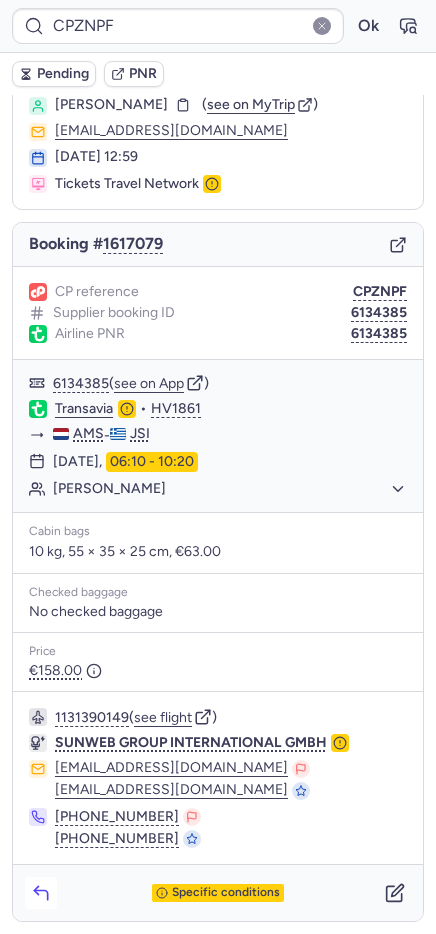 click 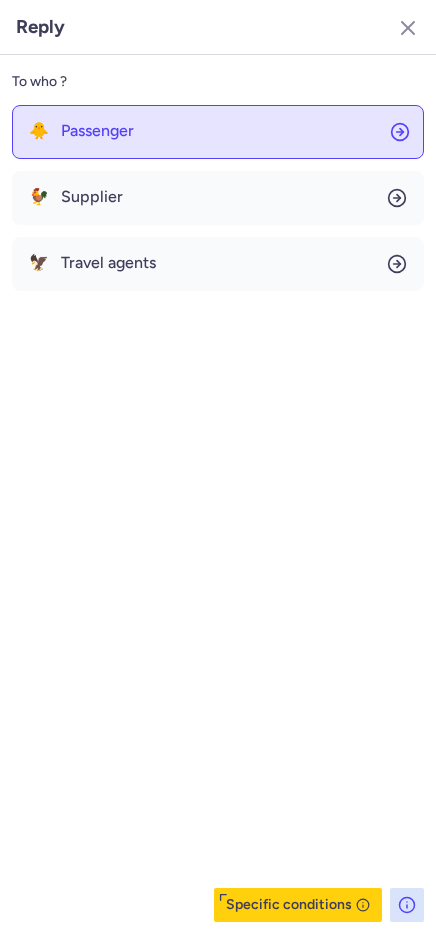 click on "Passenger" at bounding box center [97, 131] 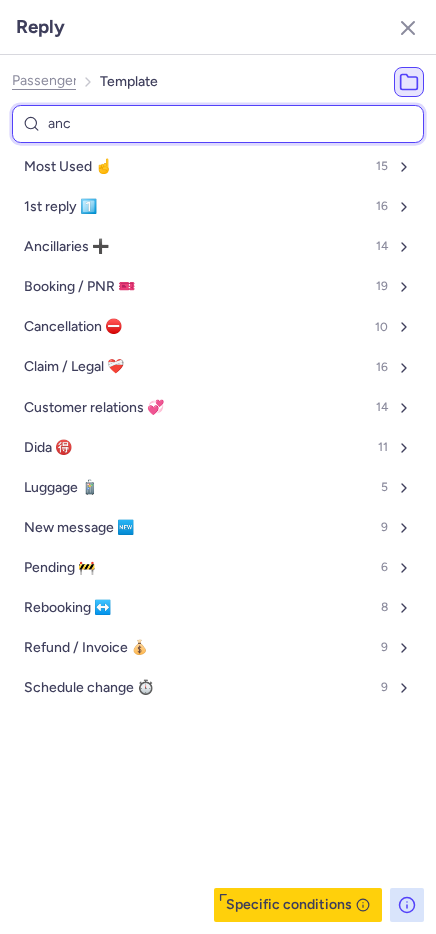 type on "anci" 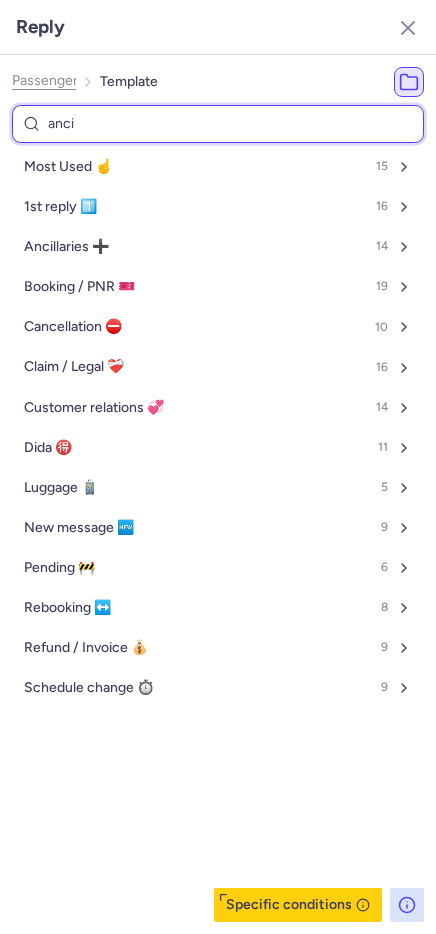 select on "en" 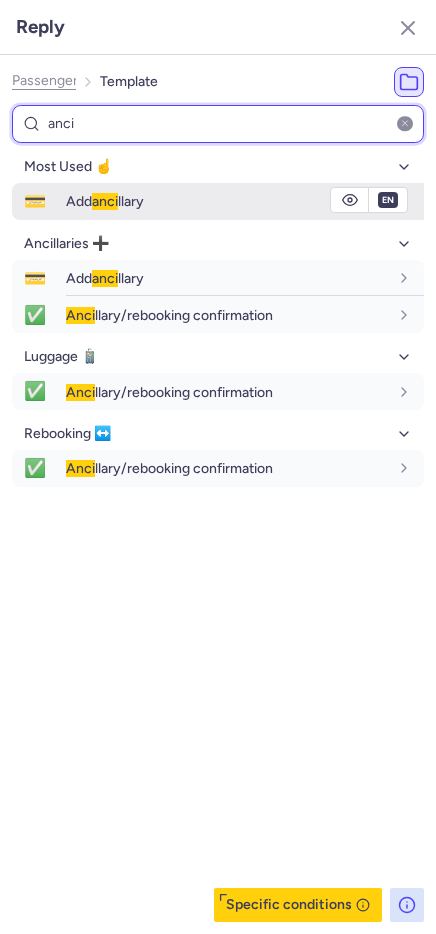 type on "anci" 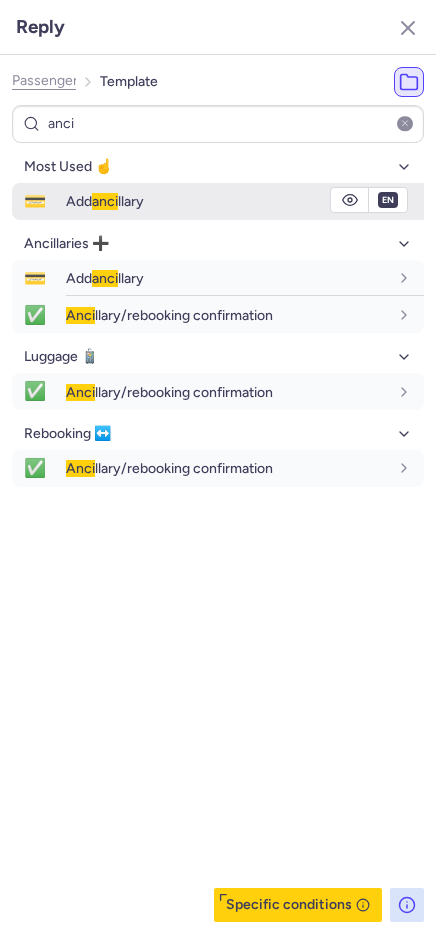 click on "Add  anci llary" at bounding box center (245, 201) 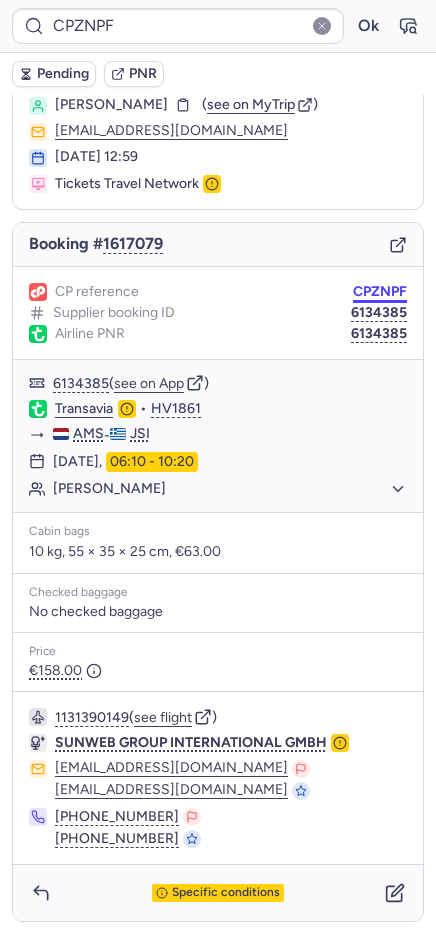 click on "CPZNPF" at bounding box center (380, 292) 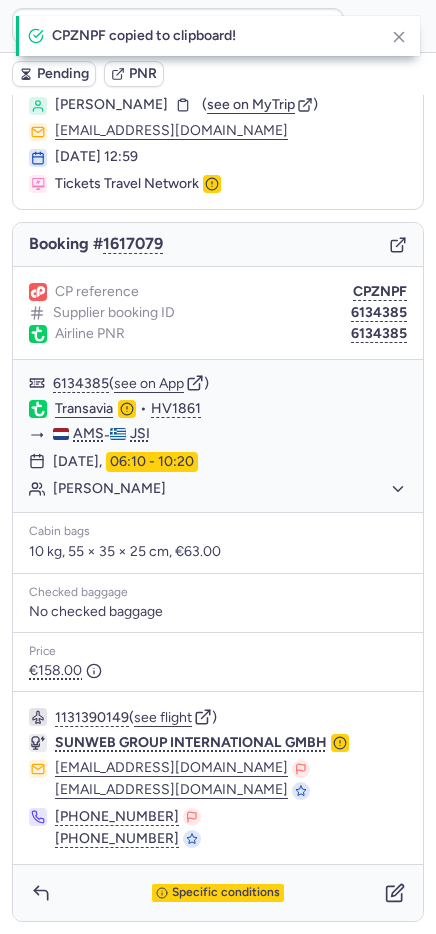 type on "CPXNAD" 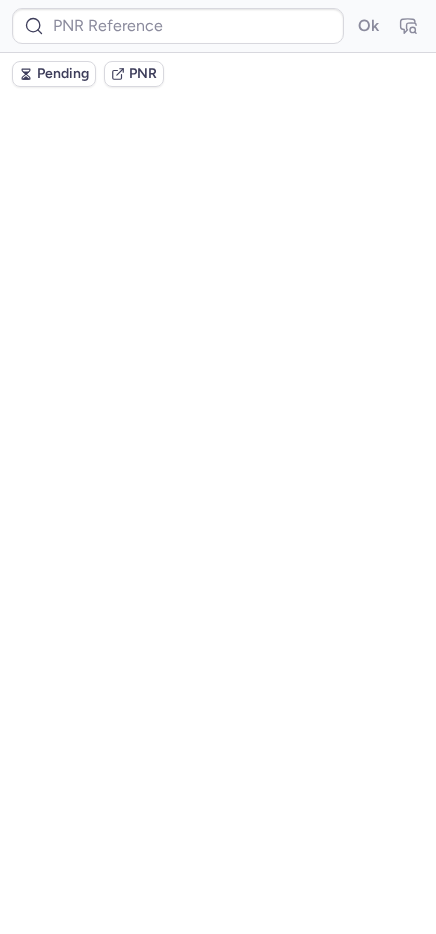 scroll, scrollTop: 0, scrollLeft: 0, axis: both 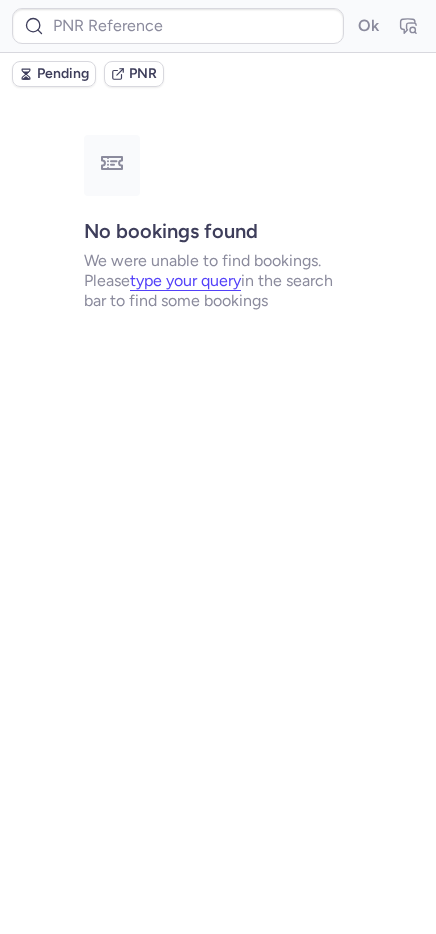 type on "CPVEN9" 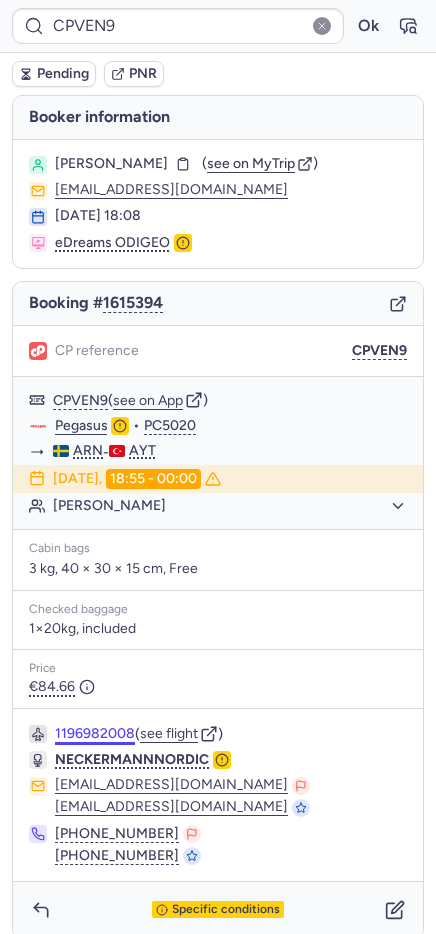 scroll, scrollTop: 17, scrollLeft: 0, axis: vertical 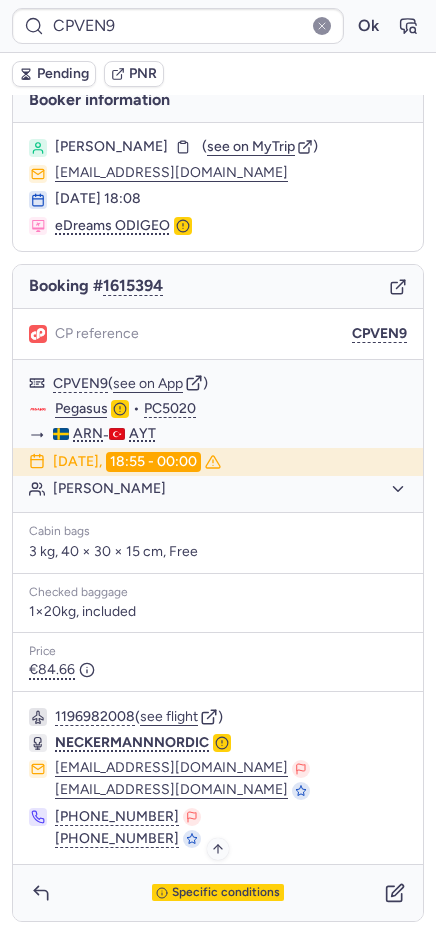 click on "Specific conditions" at bounding box center (226, 893) 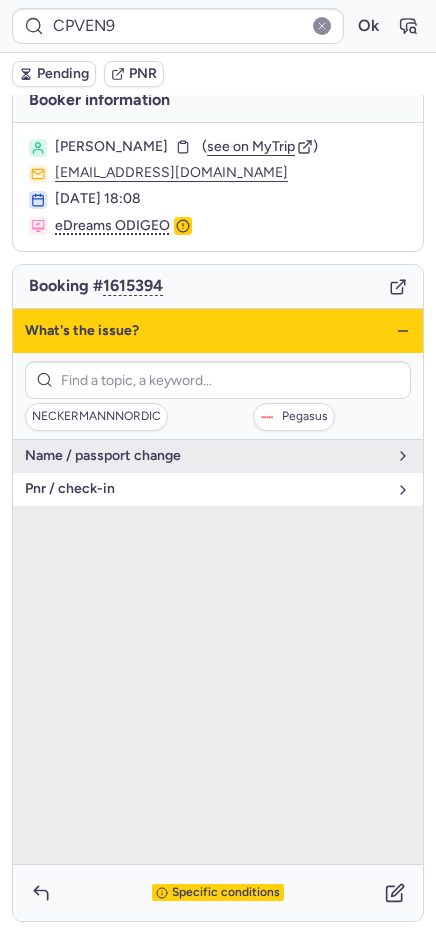 click on "pnr / check-in" at bounding box center (218, 489) 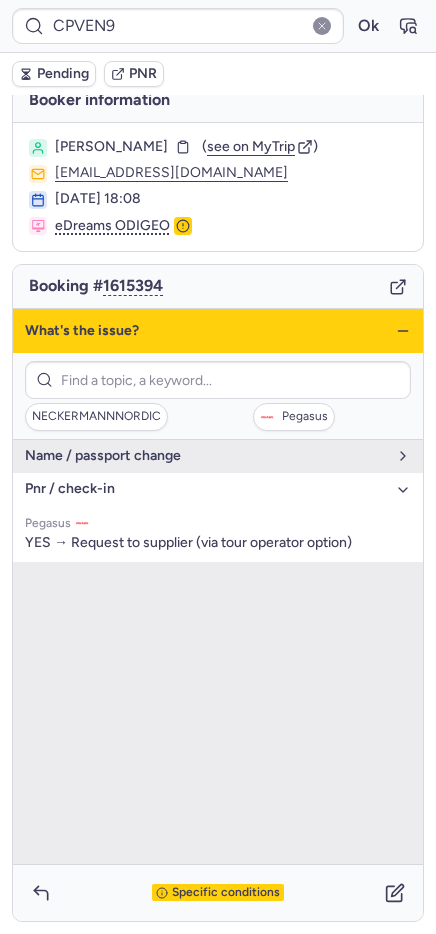 click 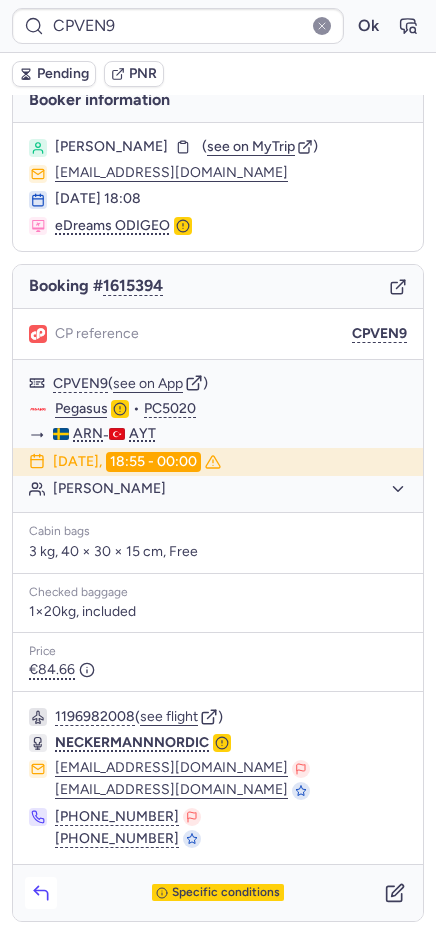 click 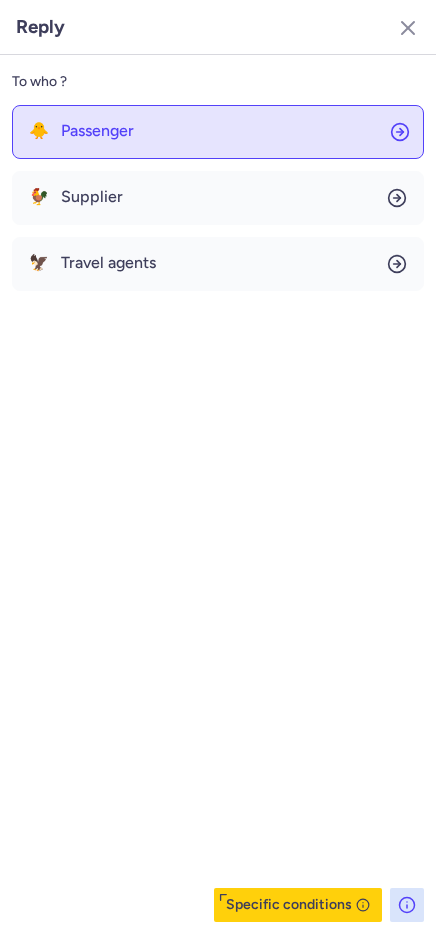 click on "Passenger" at bounding box center (97, 131) 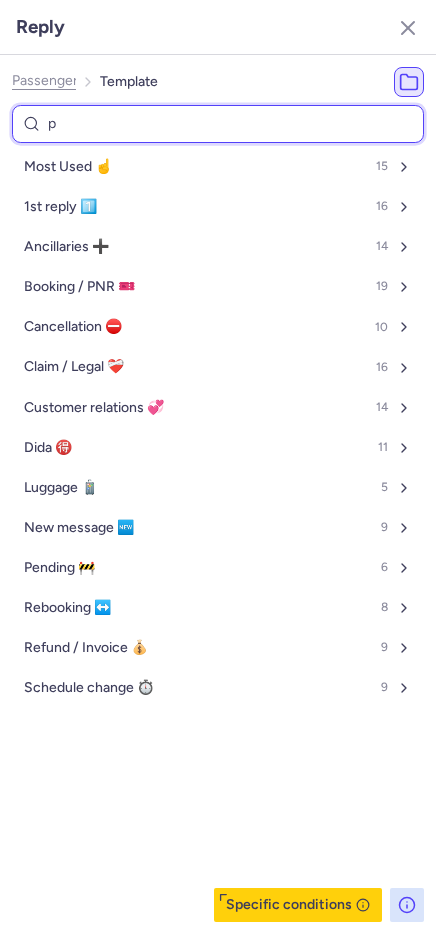 type on "pe" 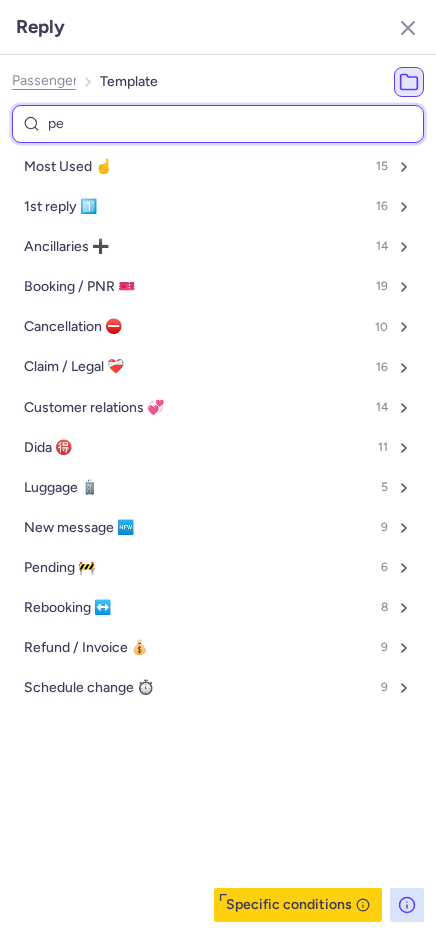 select on "en" 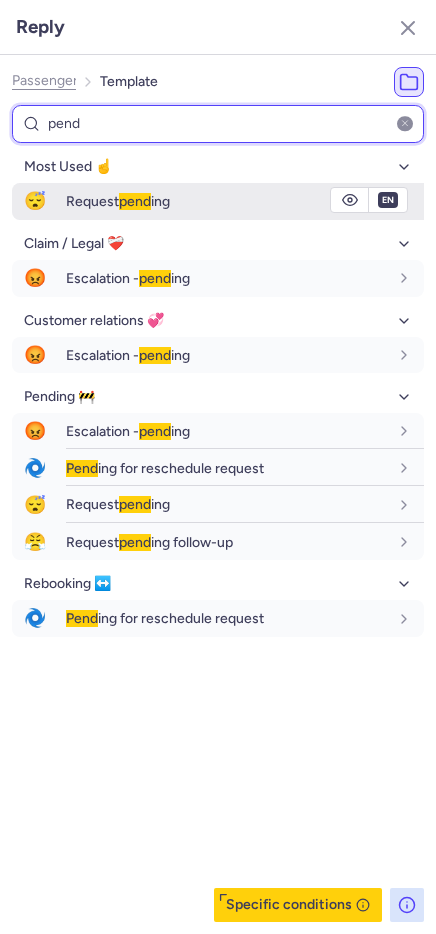 type on "pend" 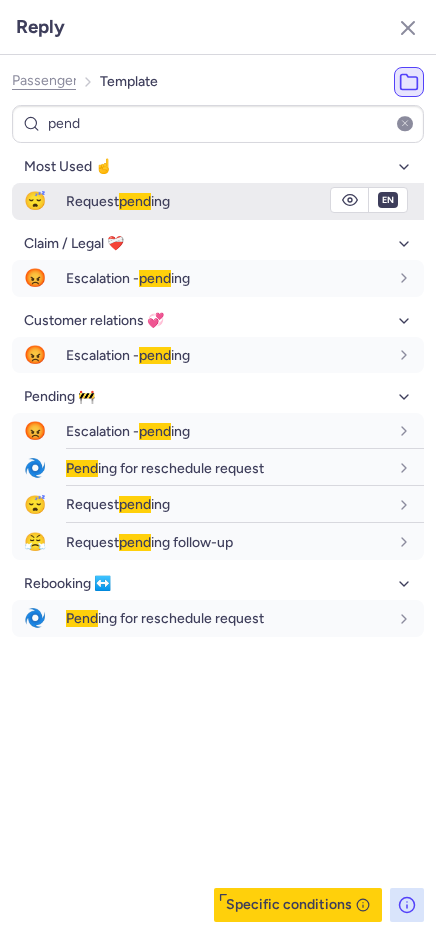 click on "Request  pend ing" at bounding box center (245, 201) 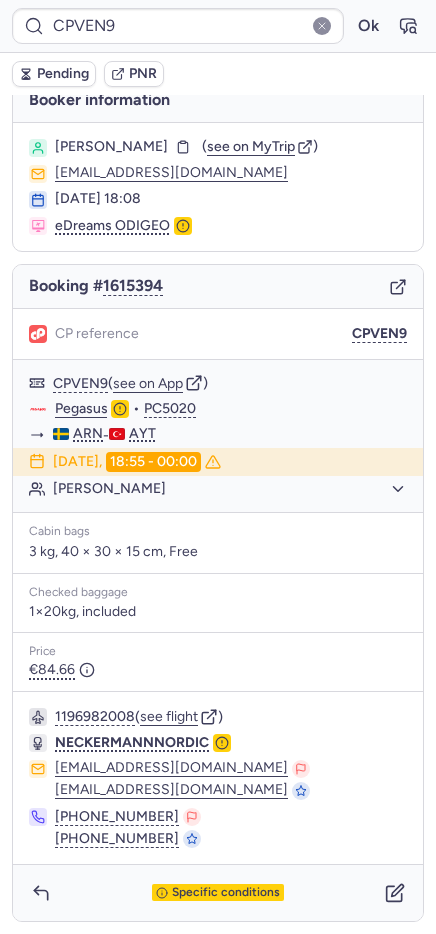click on "Pending" at bounding box center (63, 74) 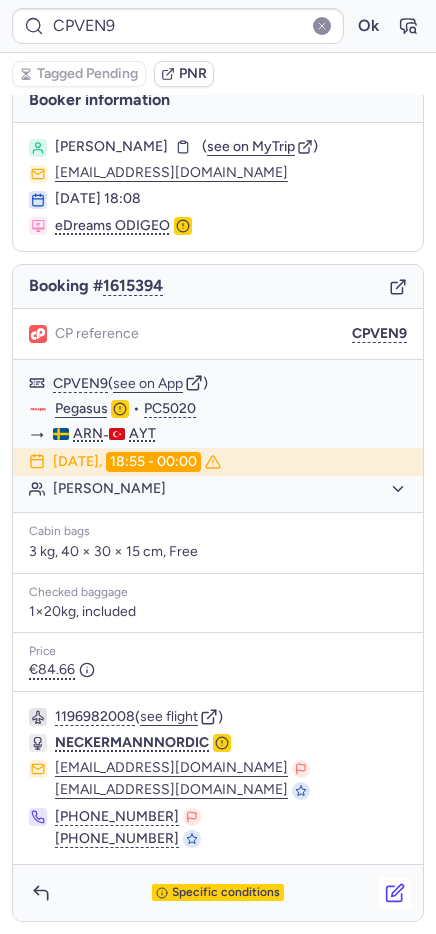 click 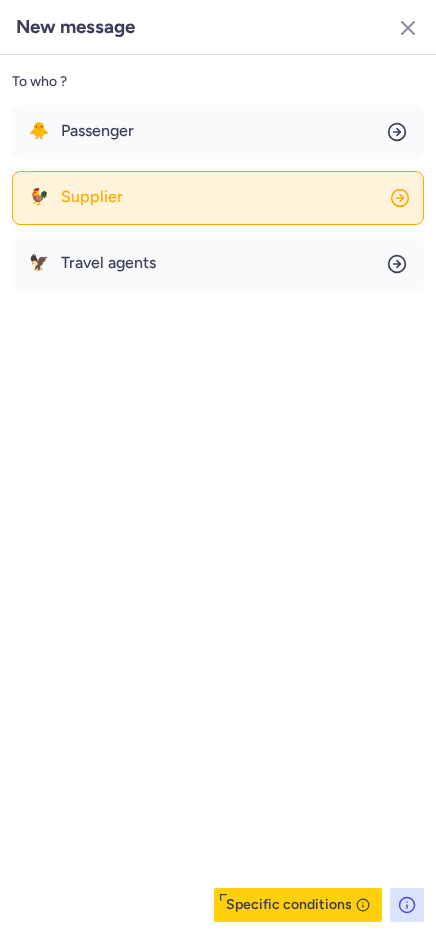 click on "🐓 Supplier" 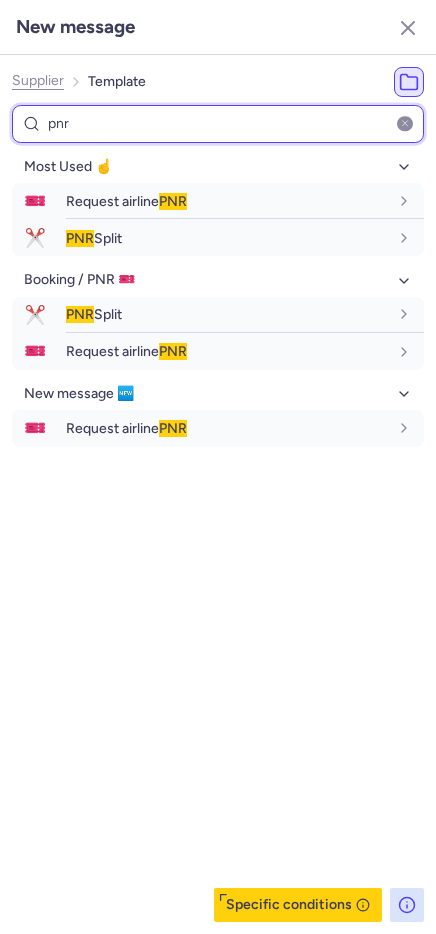 type on "pnr" 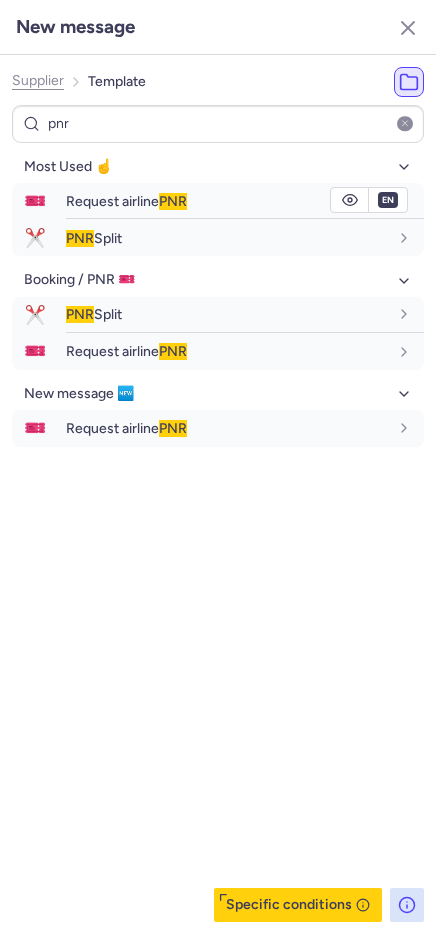 click on "PNR" at bounding box center [173, 201] 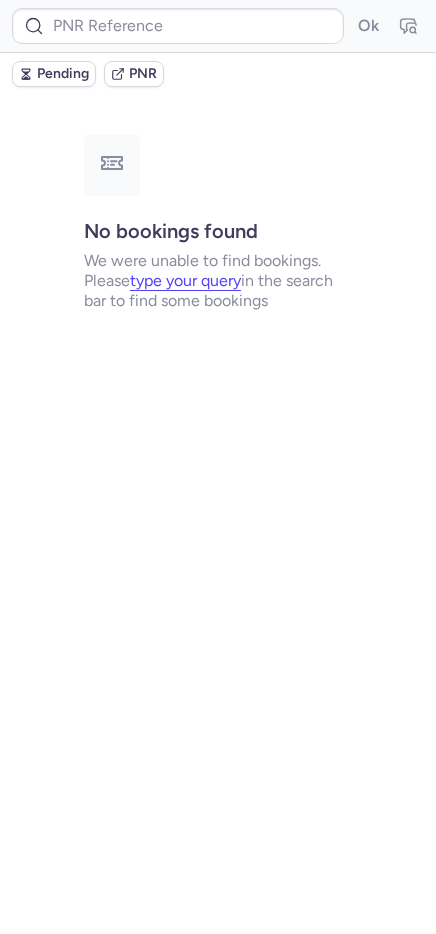 scroll, scrollTop: 0, scrollLeft: 0, axis: both 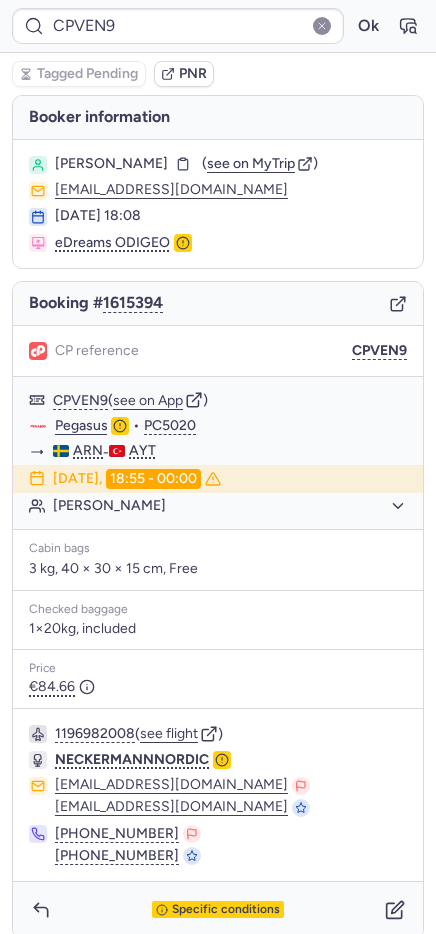 type on "CPYS6U" 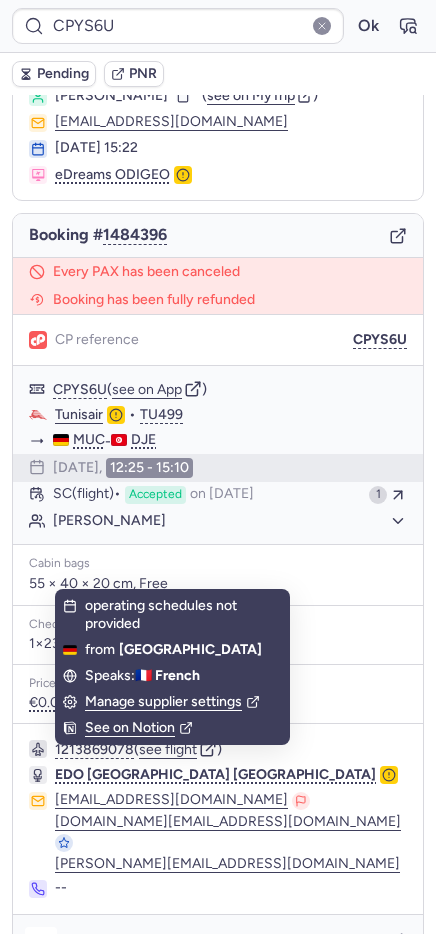 scroll, scrollTop: 98, scrollLeft: 0, axis: vertical 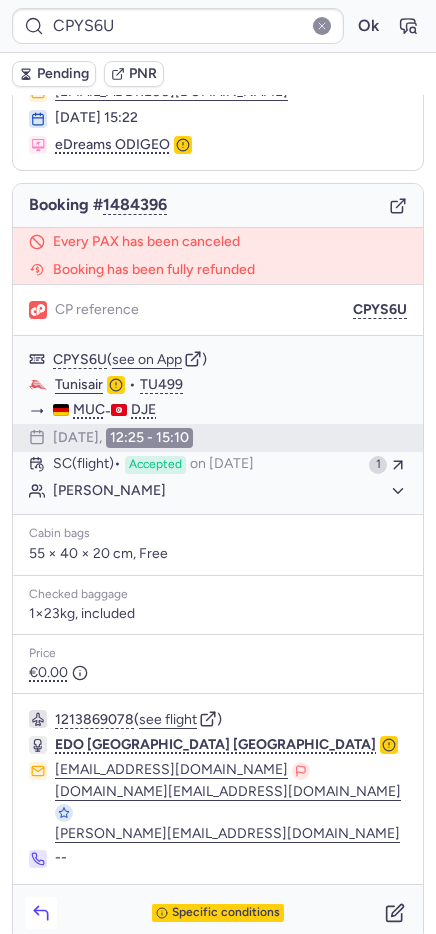click 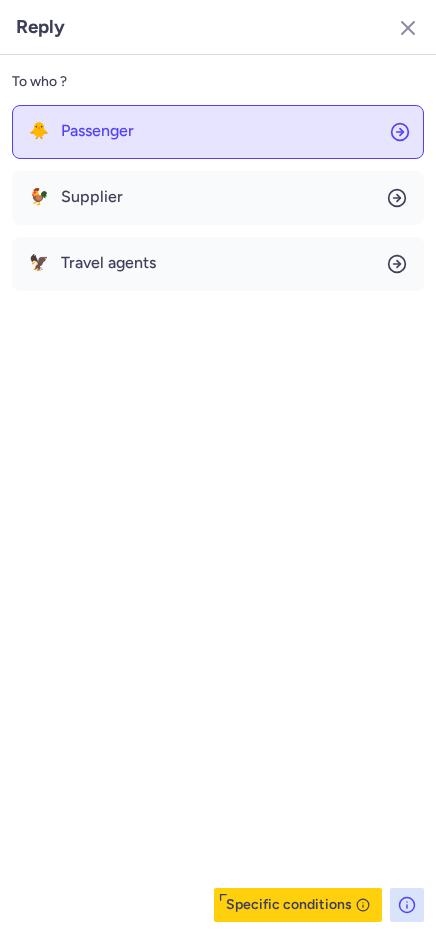 click on "🐥 Passenger" 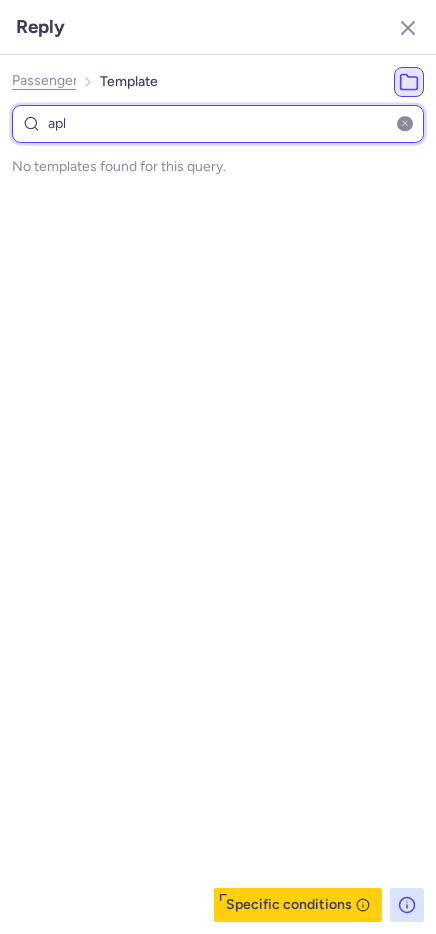 type on "ap" 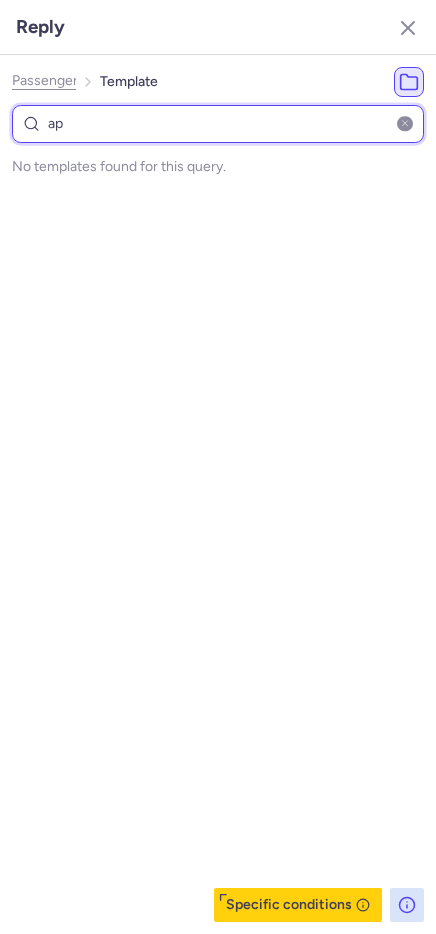 select on "en" 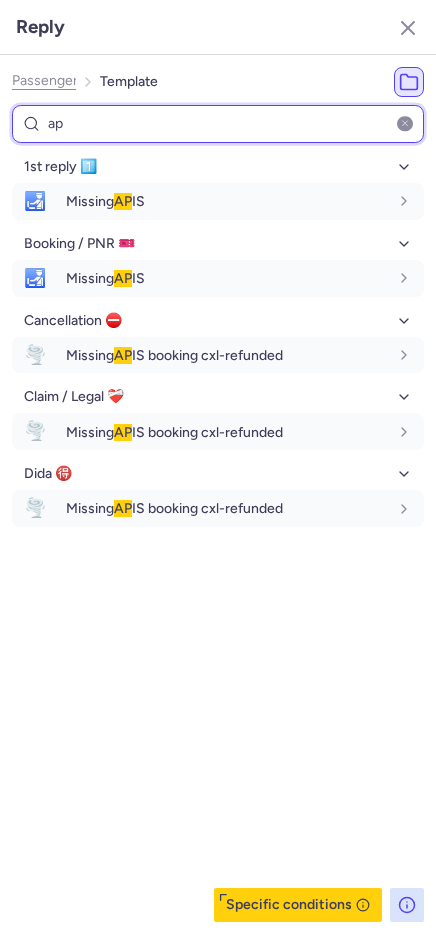 type on "a" 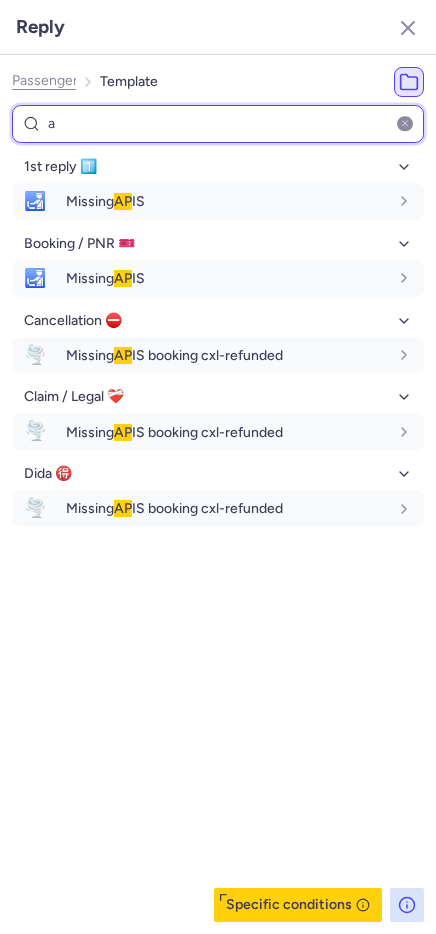 type 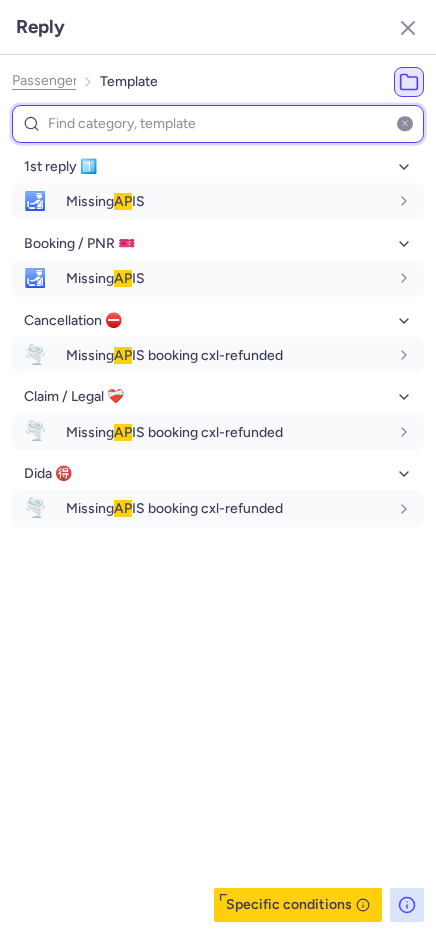 select on "en" 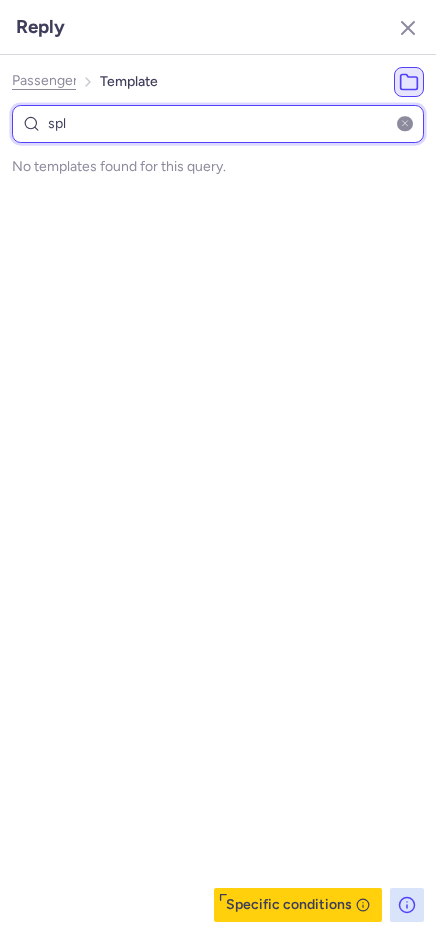 type on "sp" 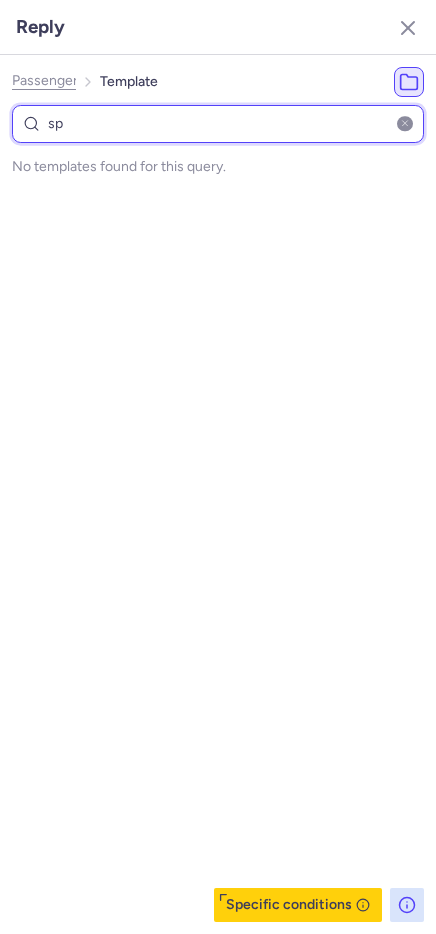 select on "en" 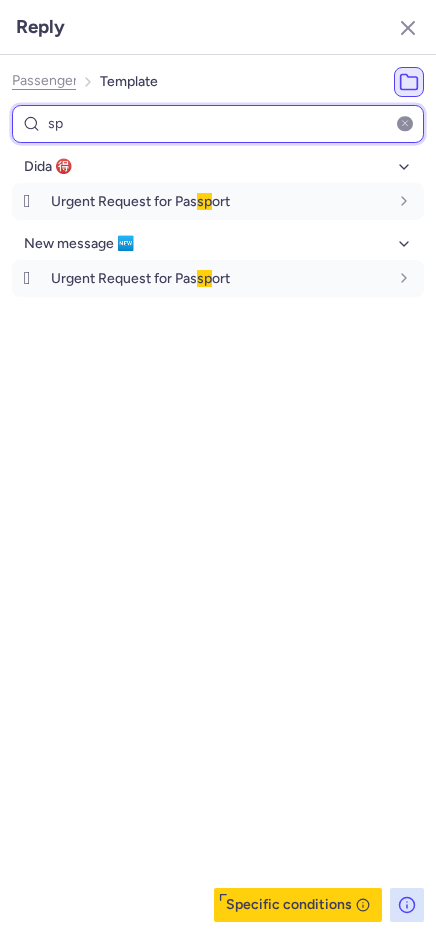 type 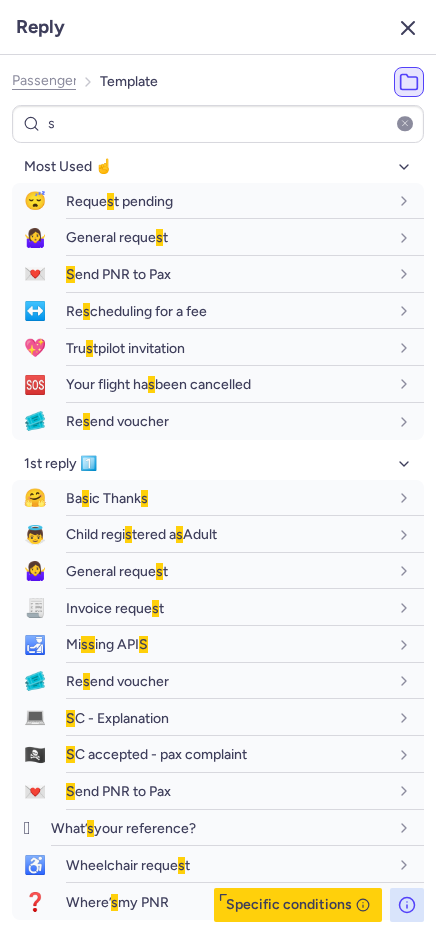 click 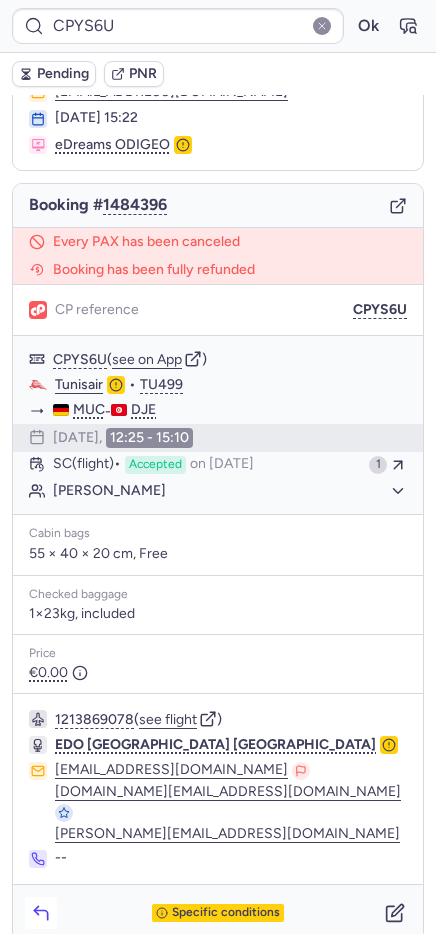 click at bounding box center [41, 913] 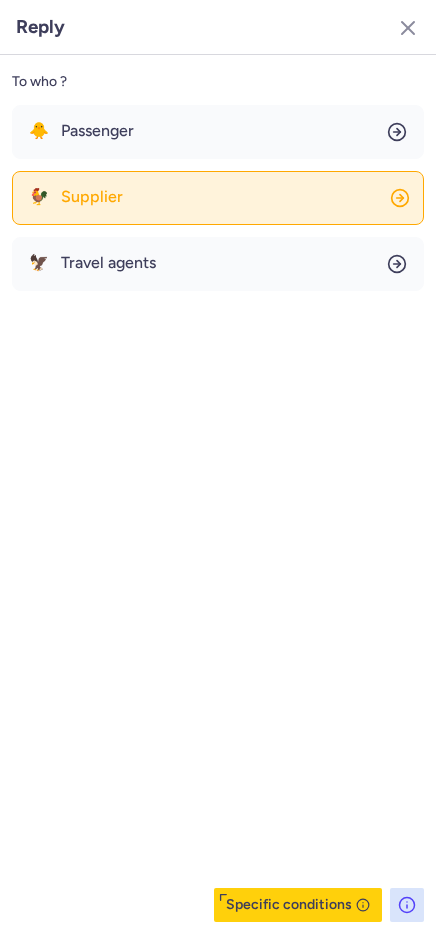 click on "Supplier" at bounding box center (92, 197) 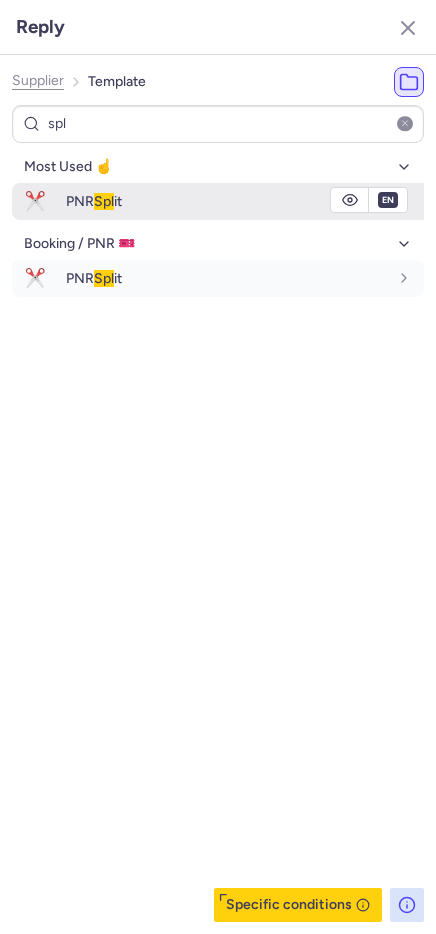 click on "✂️" at bounding box center (35, 201) 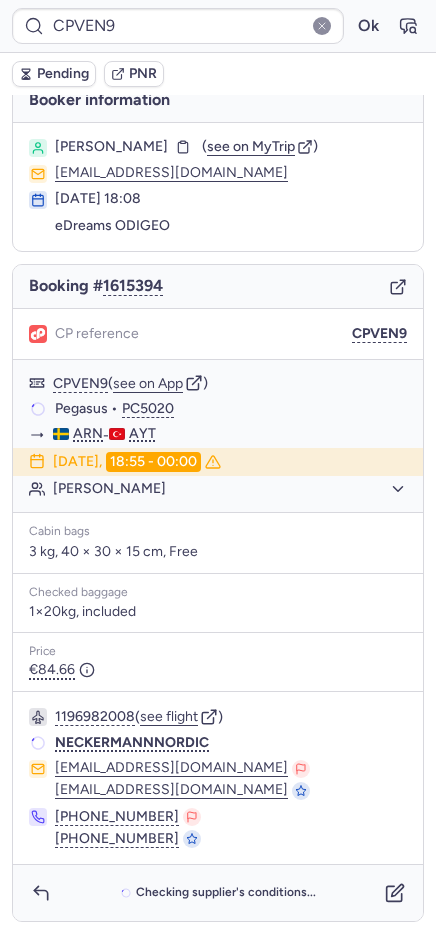 scroll, scrollTop: 17, scrollLeft: 0, axis: vertical 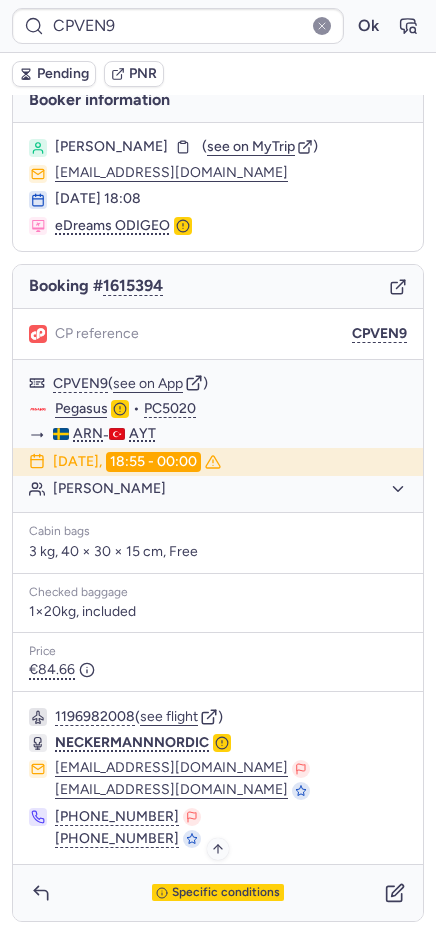 click on "Specific conditions" at bounding box center (226, 893) 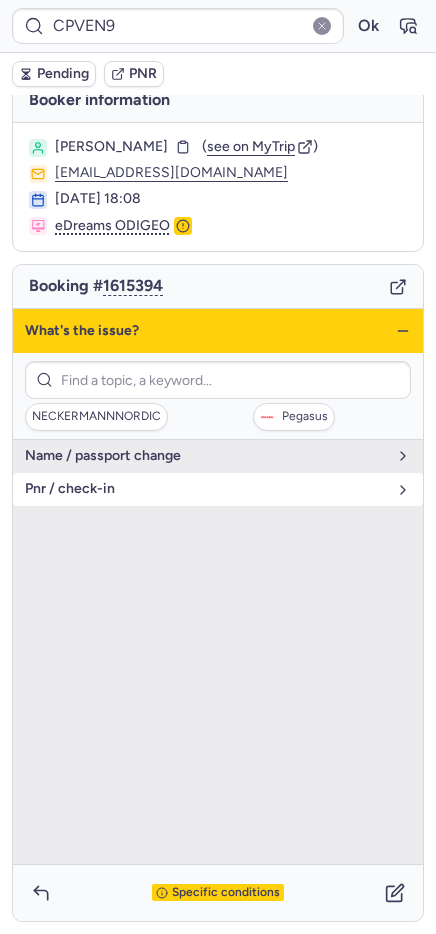 click on "pnr / check-in" at bounding box center [206, 489] 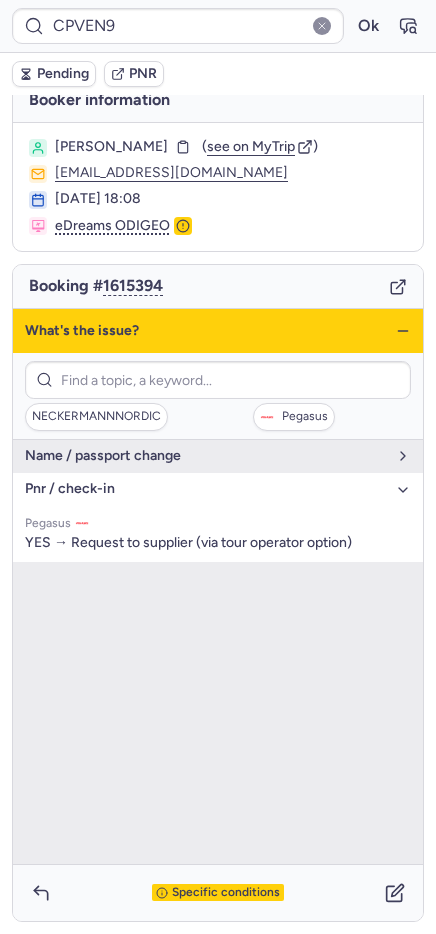click 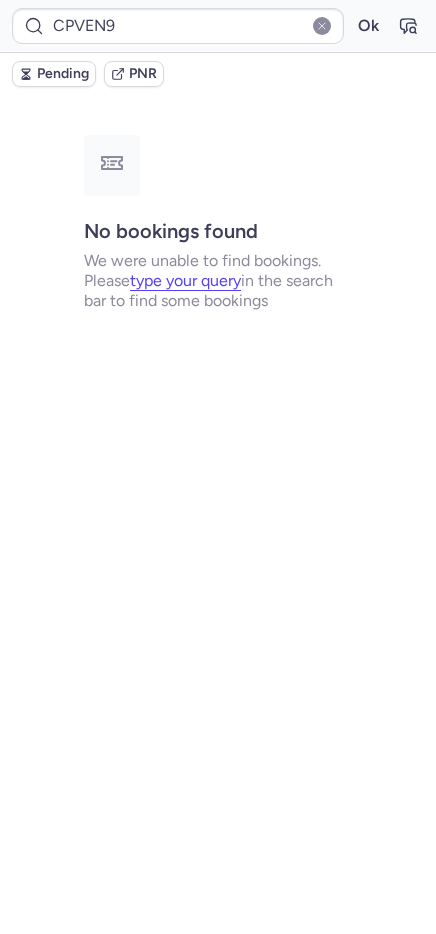 scroll, scrollTop: 0, scrollLeft: 0, axis: both 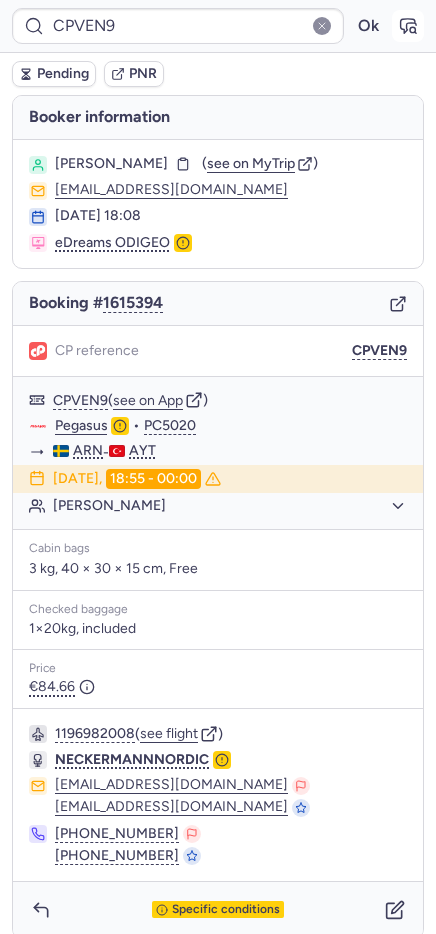 click 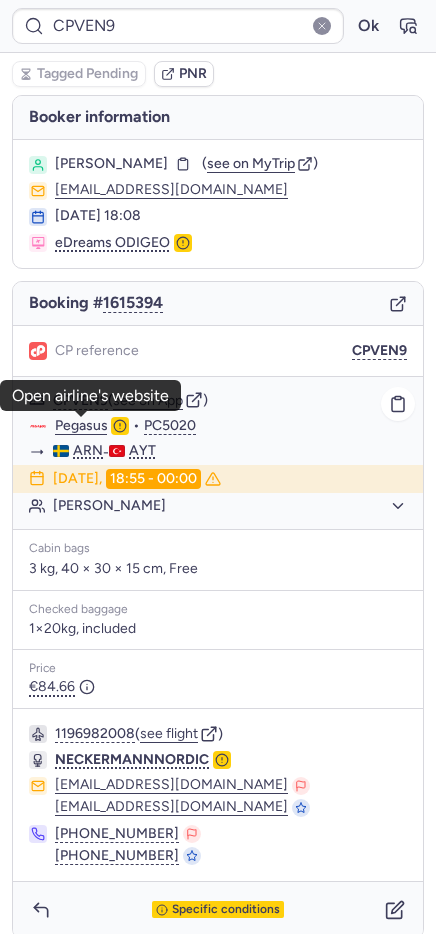 click on "Pegasus" 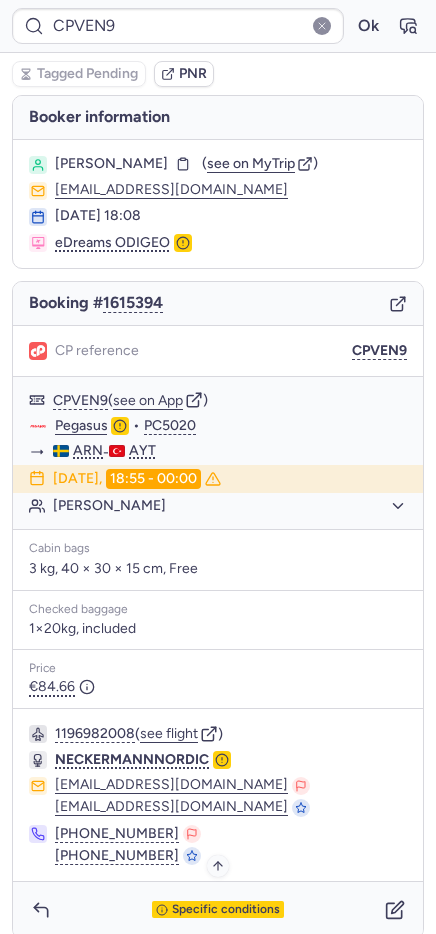 click on "Specific conditions" at bounding box center [226, 910] 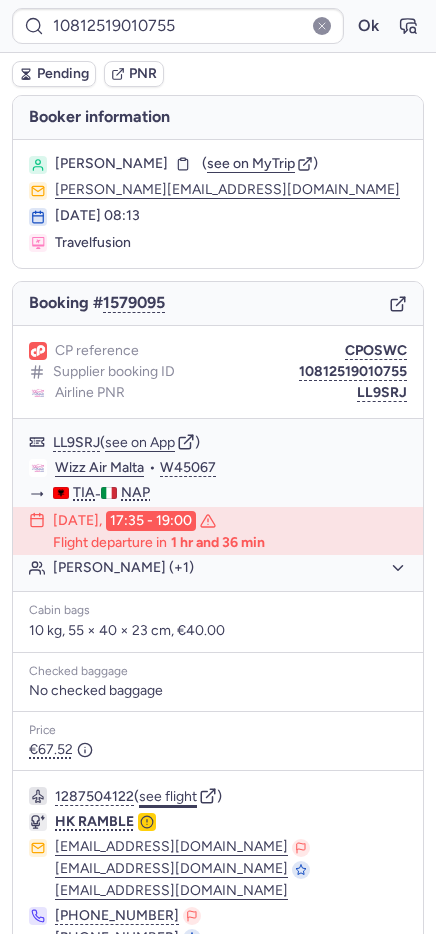 click on "see flight" 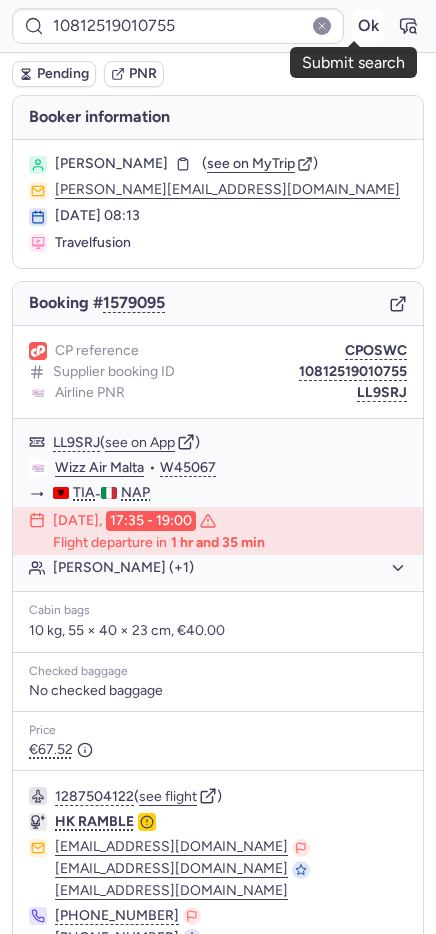 click on "Ok" at bounding box center [368, 26] 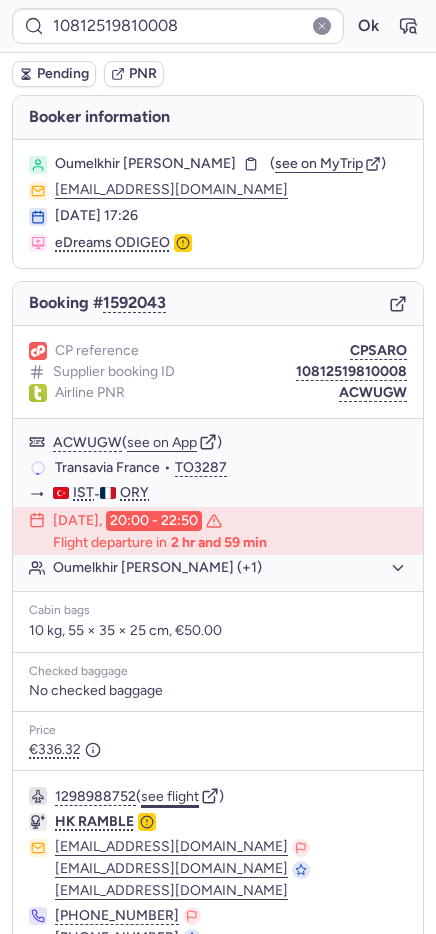 click on "see flight" 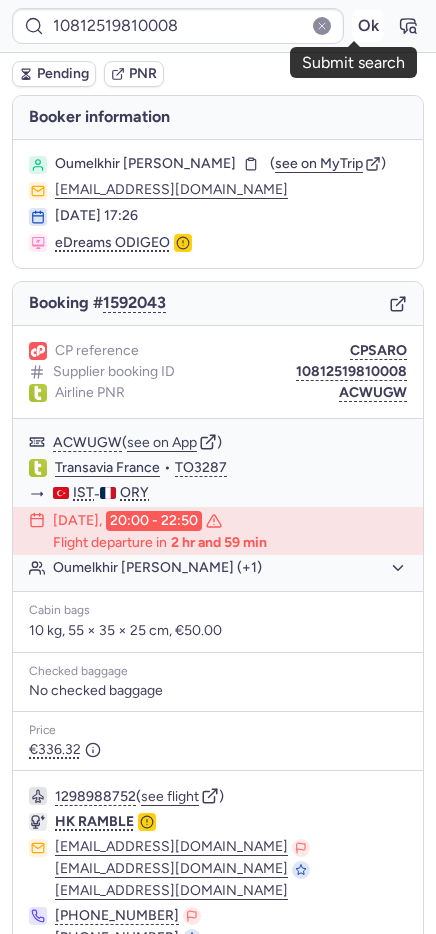 click on "Ok" at bounding box center [368, 26] 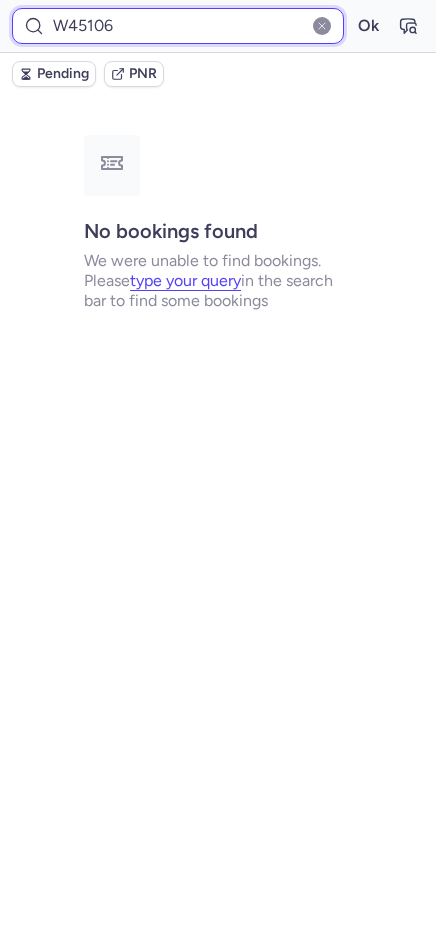 click on "W45106" at bounding box center (178, 26) 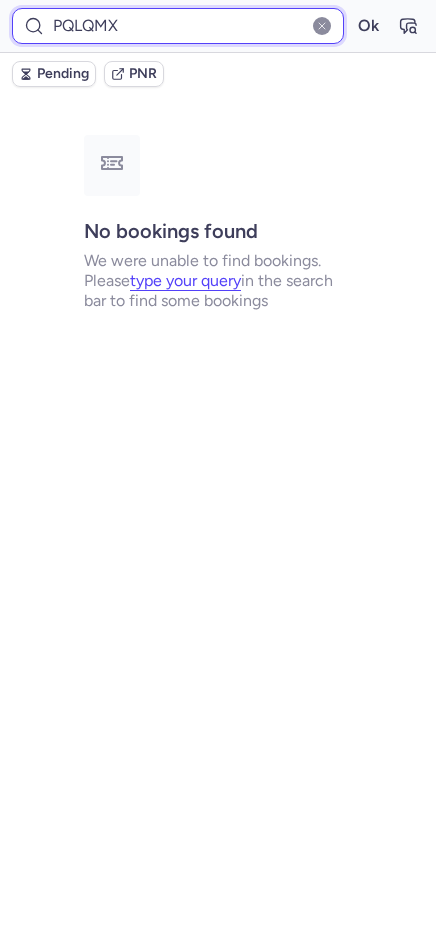 click on "Ok" at bounding box center (368, 26) 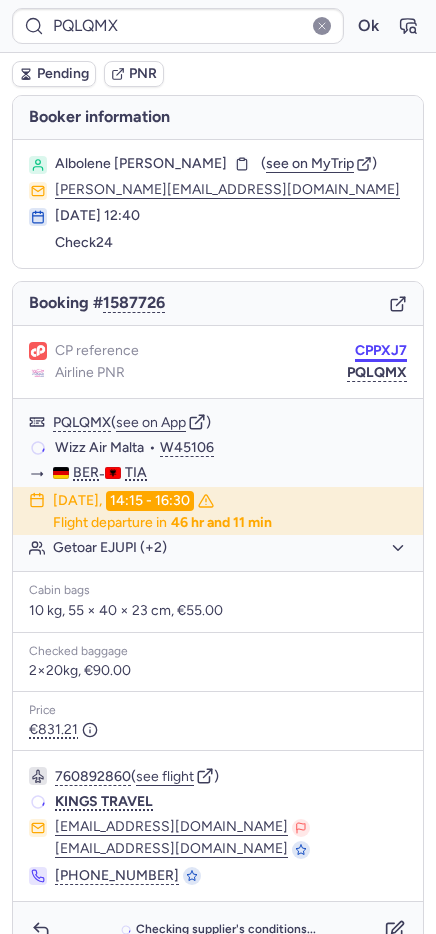 click on "CPPXJ7" at bounding box center [381, 351] 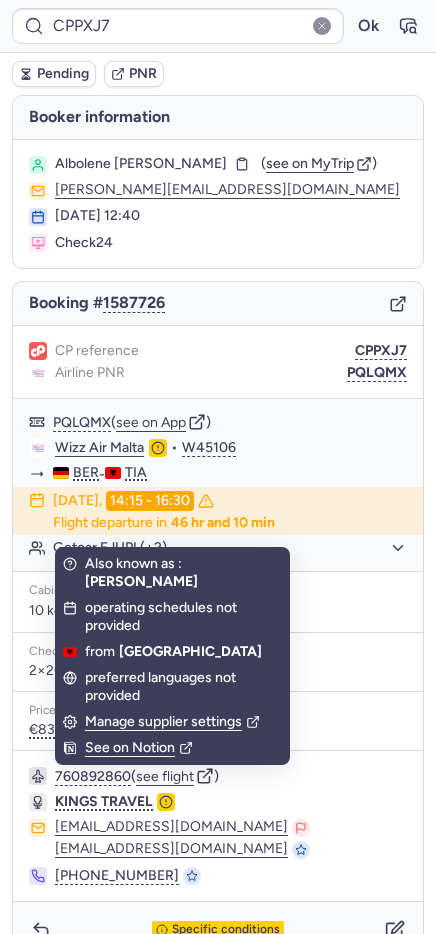 scroll, scrollTop: 37, scrollLeft: 0, axis: vertical 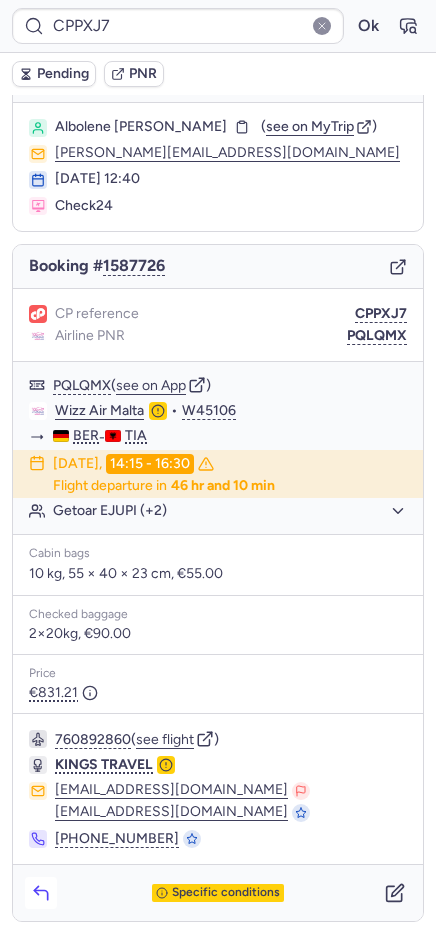 click at bounding box center [41, 893] 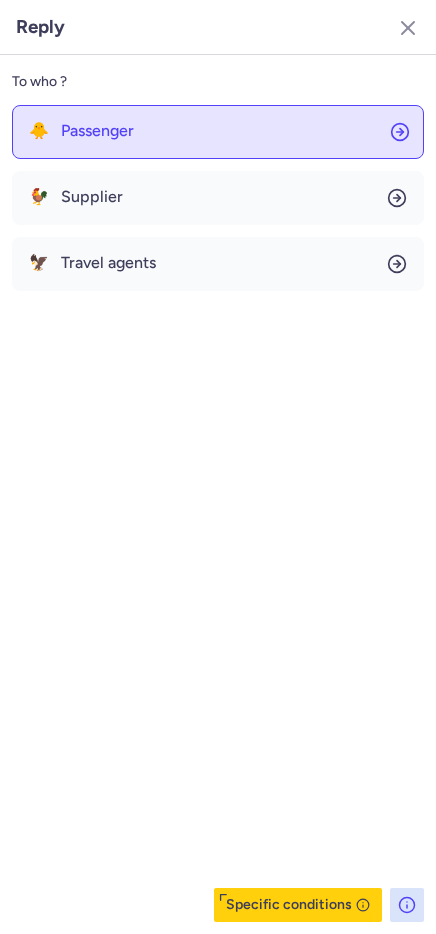 click on "🐥 Passenger" 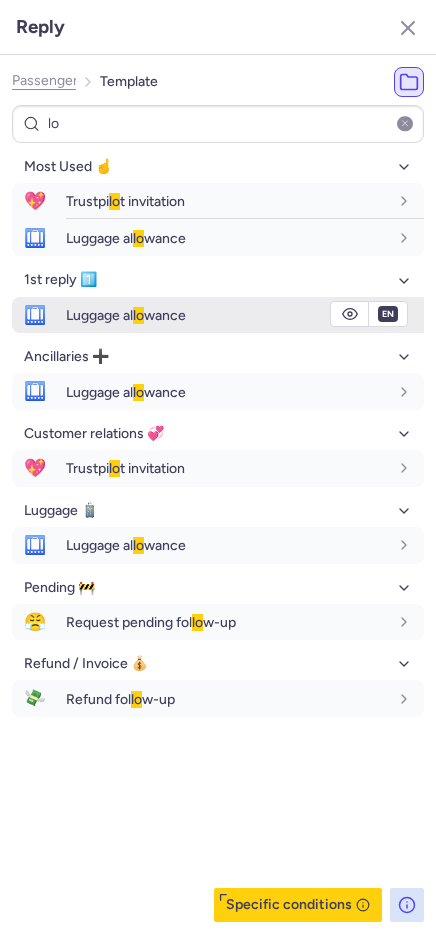 click on "Luggage al lo wance" at bounding box center [245, 315] 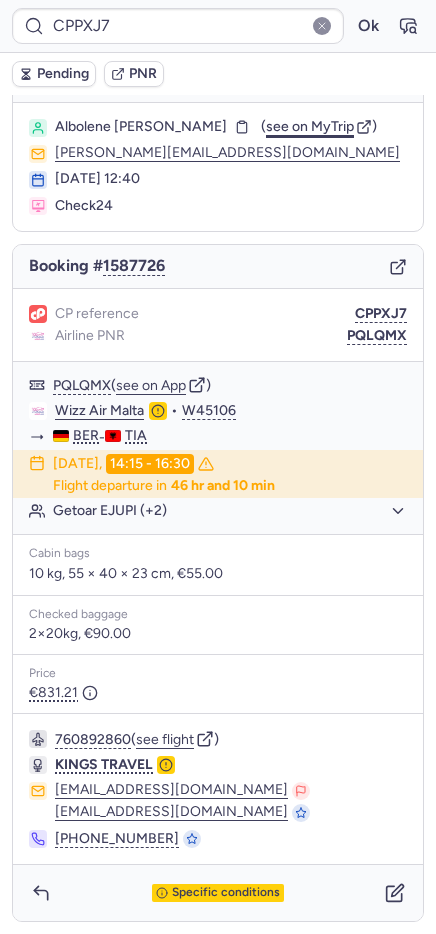 click on "see on MyTrip" at bounding box center (310, 126) 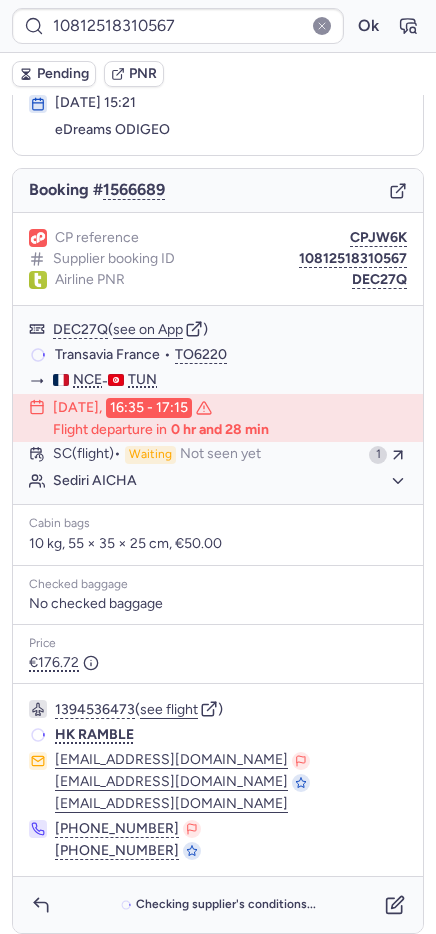 scroll, scrollTop: 112, scrollLeft: 0, axis: vertical 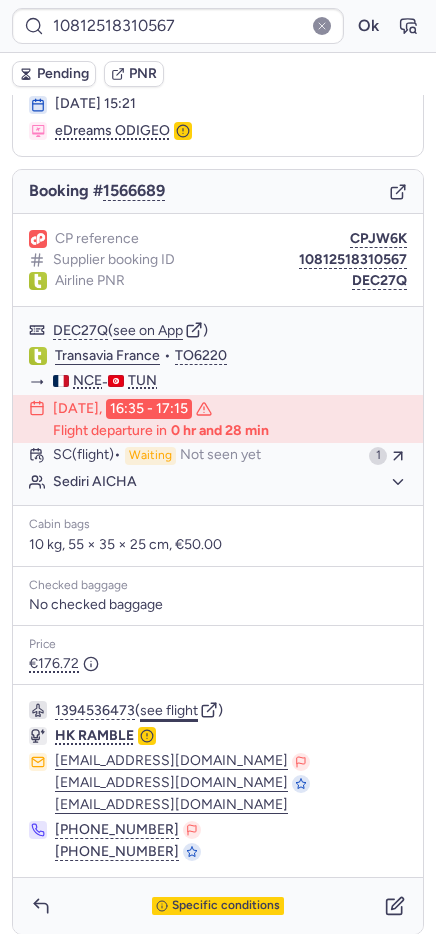 click on "see flight" 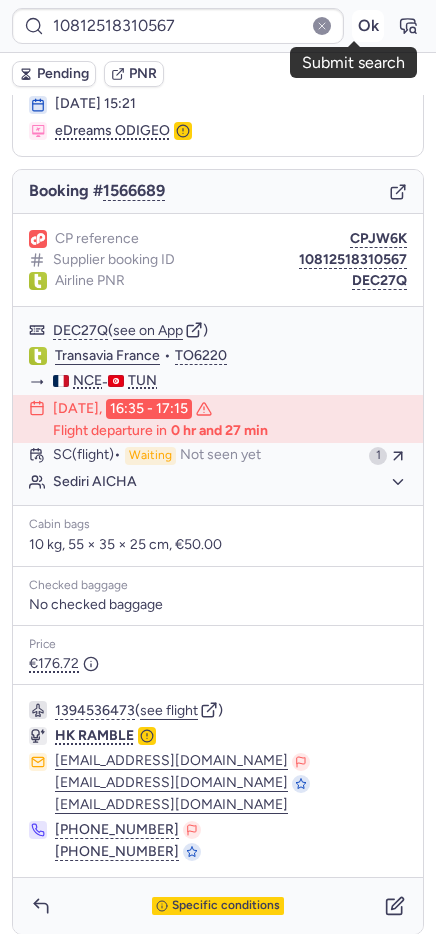 click on "Ok" at bounding box center (368, 26) 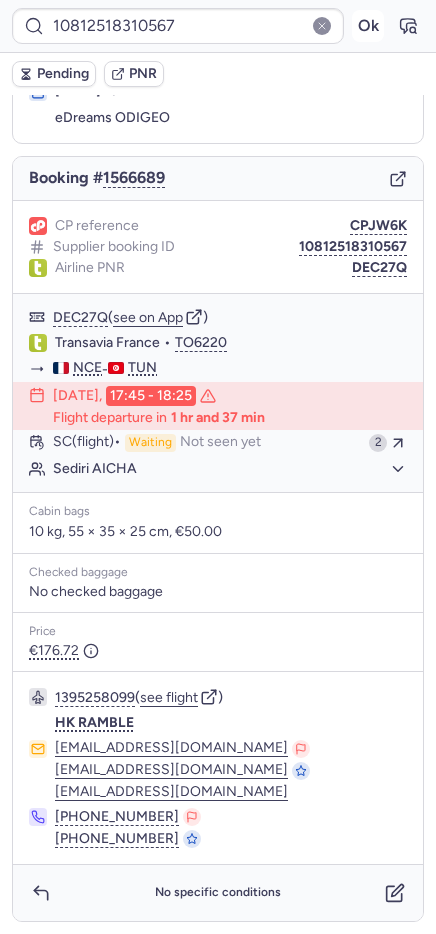 scroll, scrollTop: 112, scrollLeft: 0, axis: vertical 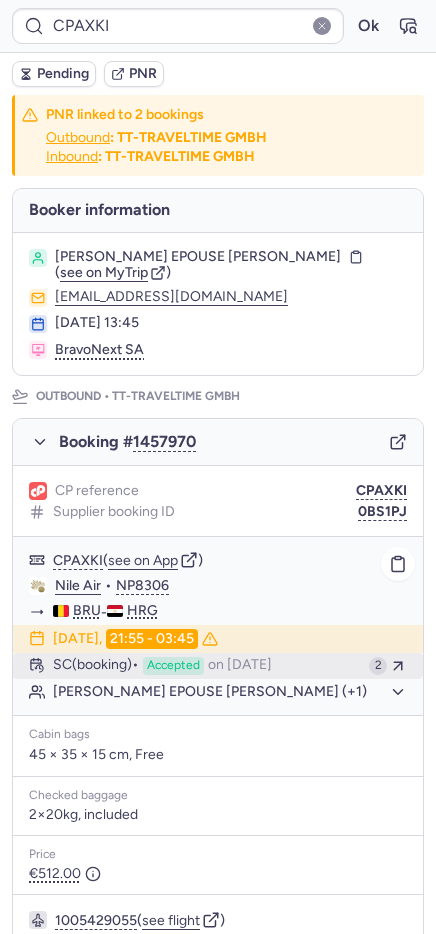 click on "on [DATE]" at bounding box center (240, 666) 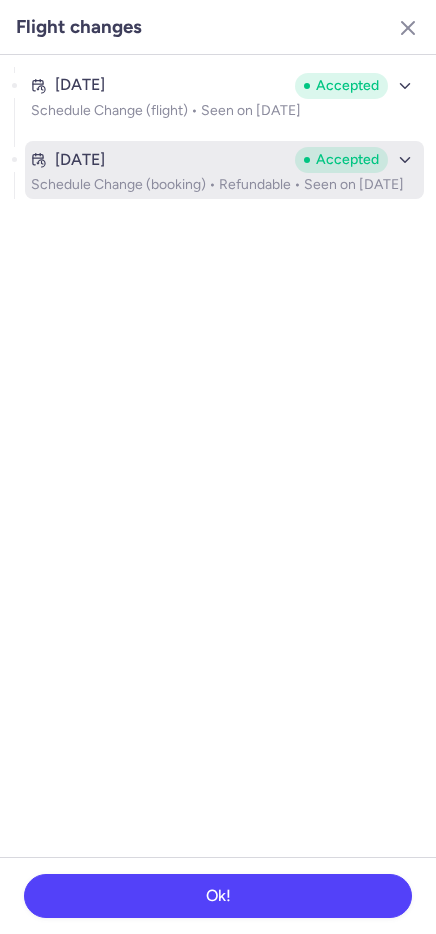 click on "Schedule Change (booking) • Refundable • Seen on [DATE]" at bounding box center [224, 185] 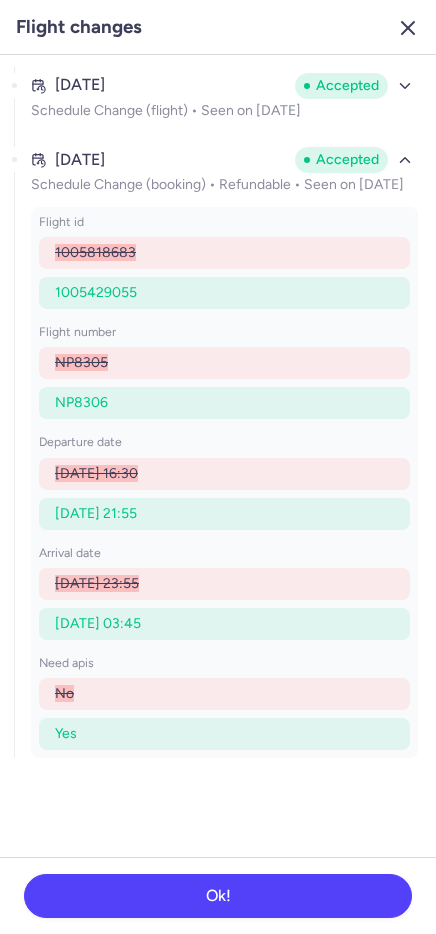 click 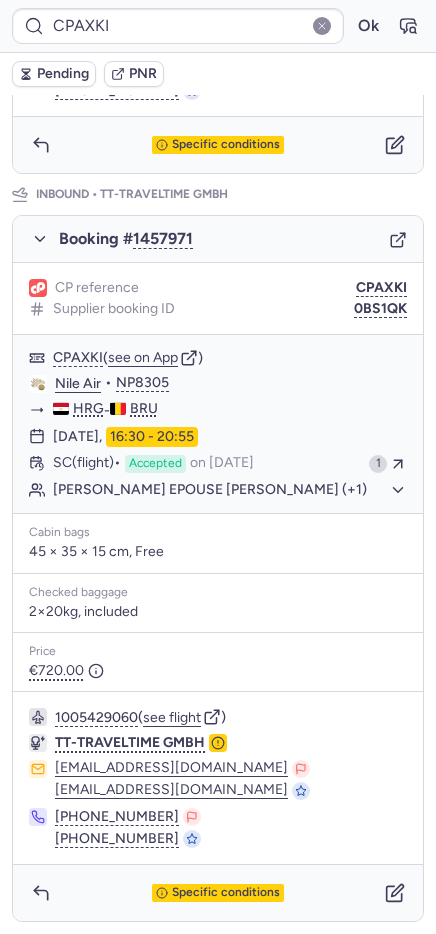 scroll, scrollTop: 134, scrollLeft: 0, axis: vertical 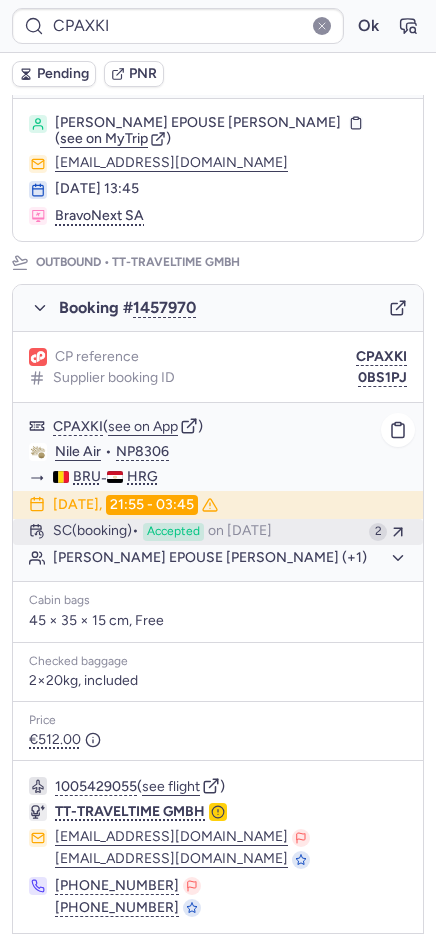 click on "SC   (booking)  Accepted  on [DATE]" at bounding box center (207, 532) 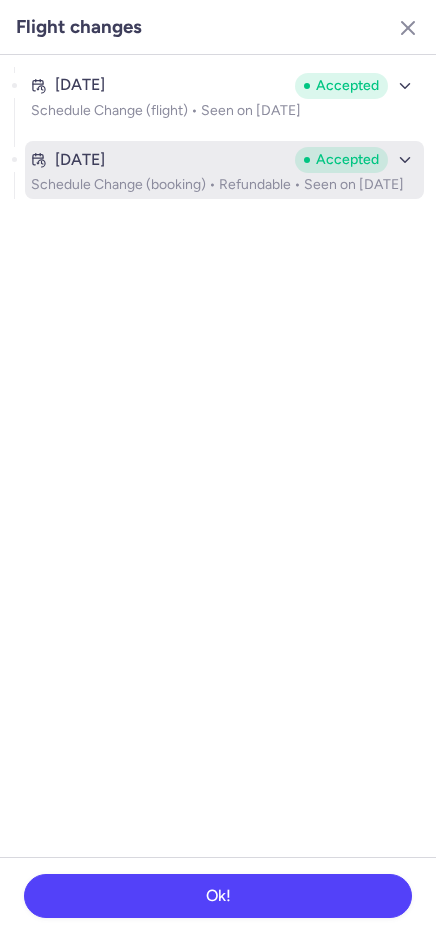 click on "Schedule Change (booking) • Refundable • Seen on [DATE]" at bounding box center (224, 185) 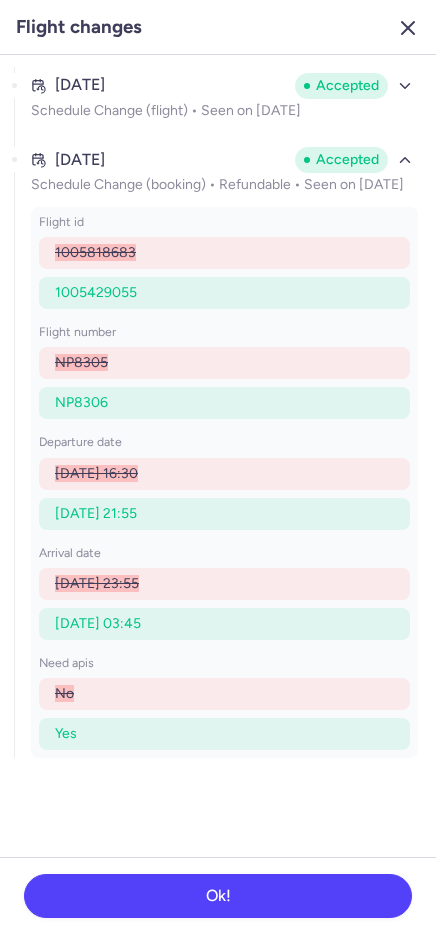 click 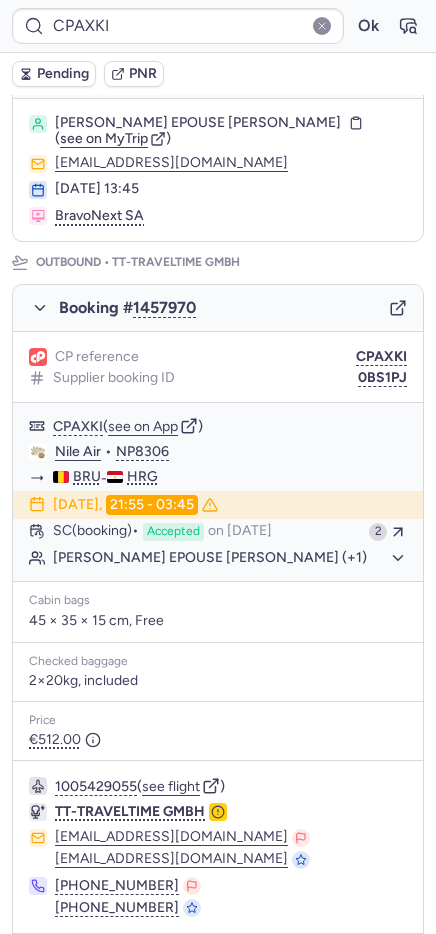 scroll, scrollTop: 951, scrollLeft: 0, axis: vertical 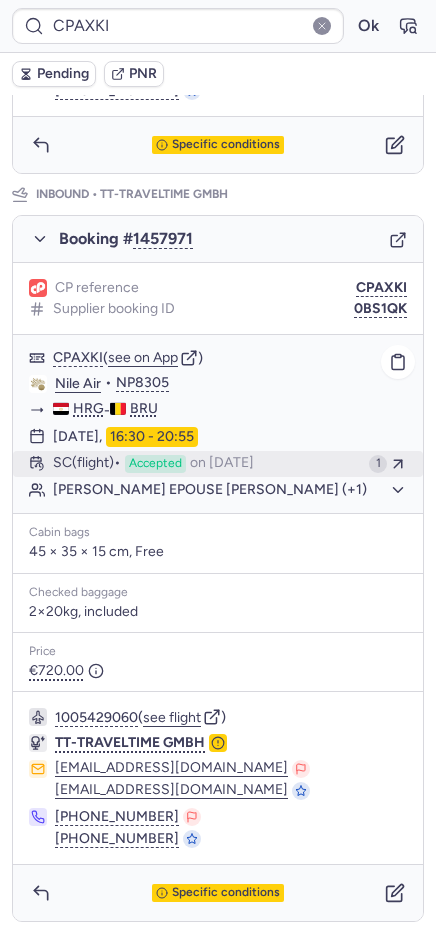 click on "on [DATE]" at bounding box center [222, 464] 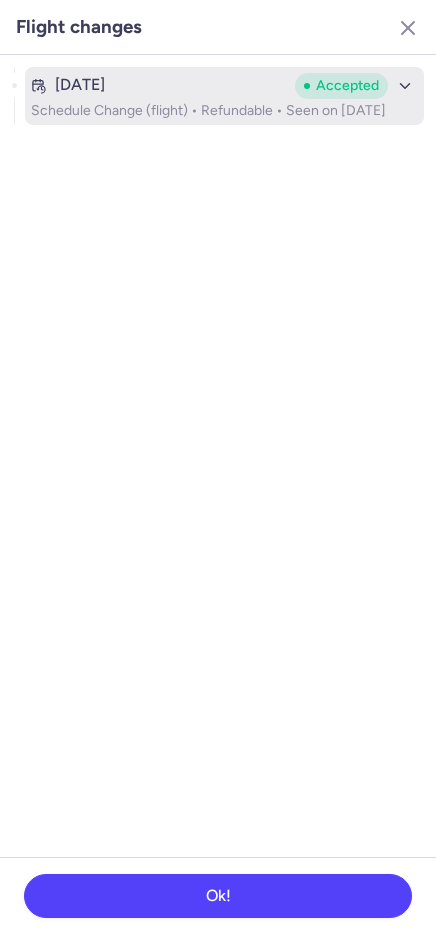 click on "Schedule Change (flight) • Refundable • Seen on [DATE]" at bounding box center (224, 111) 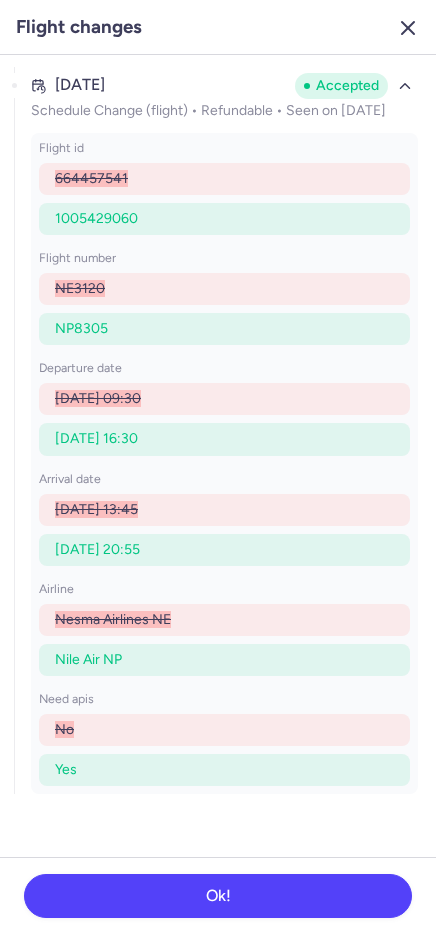 click 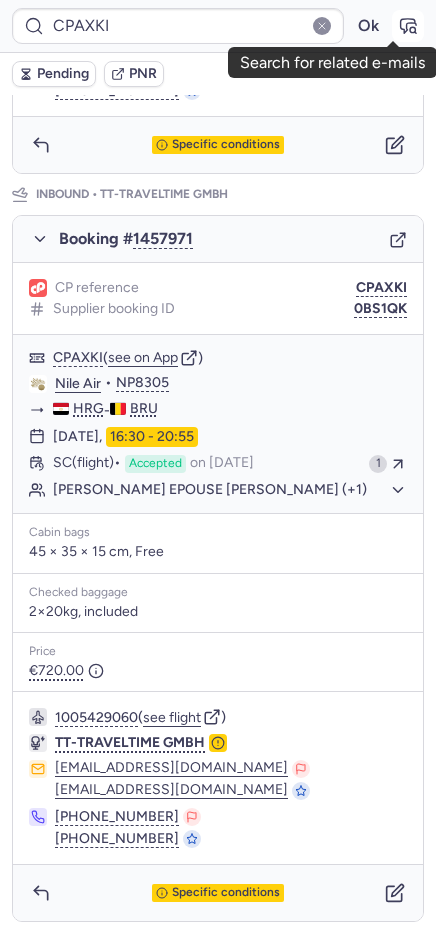 click 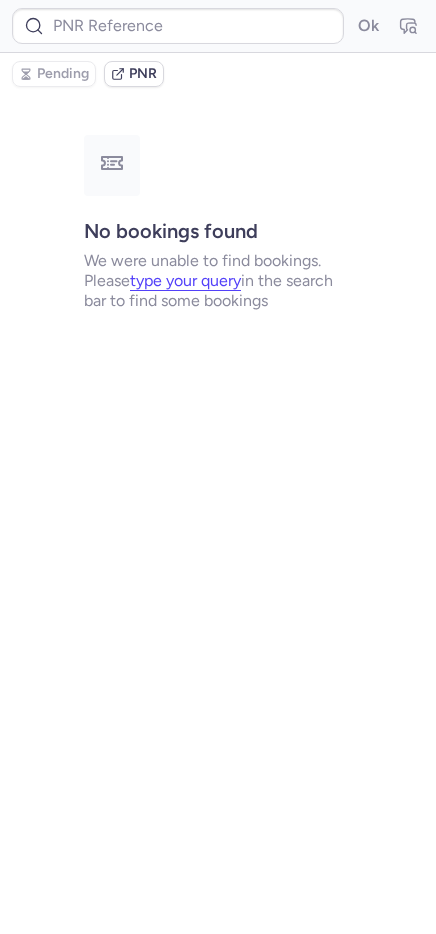 scroll, scrollTop: 0, scrollLeft: 0, axis: both 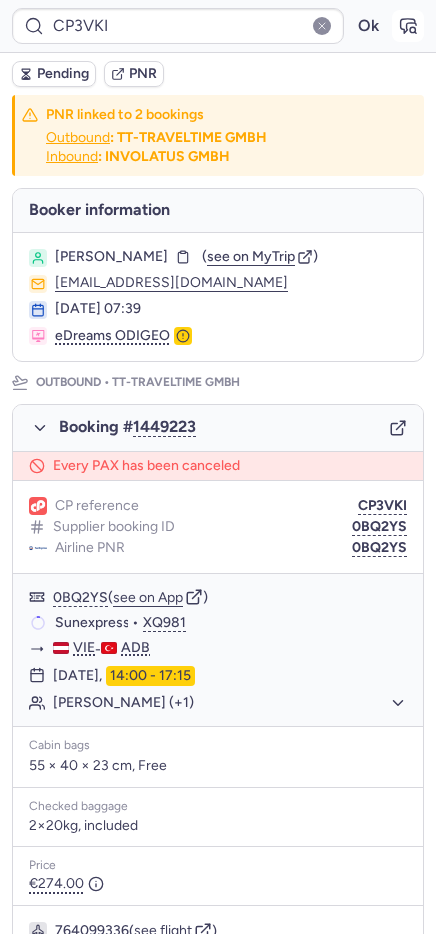 click 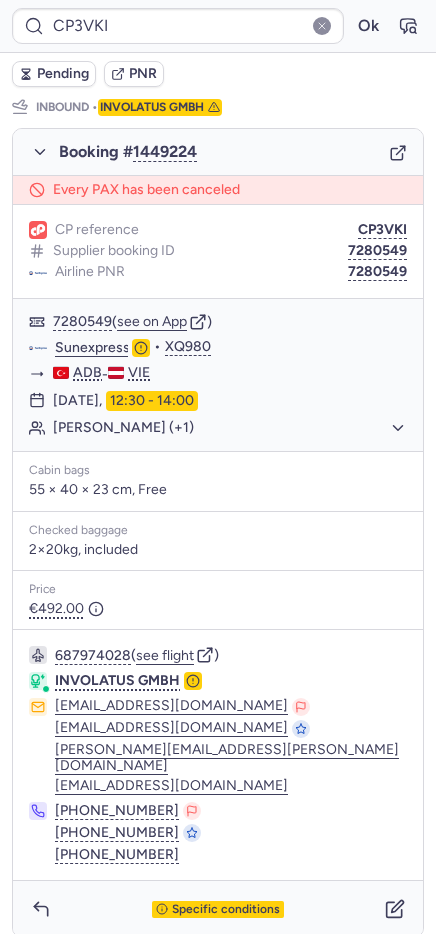 scroll, scrollTop: 0, scrollLeft: 0, axis: both 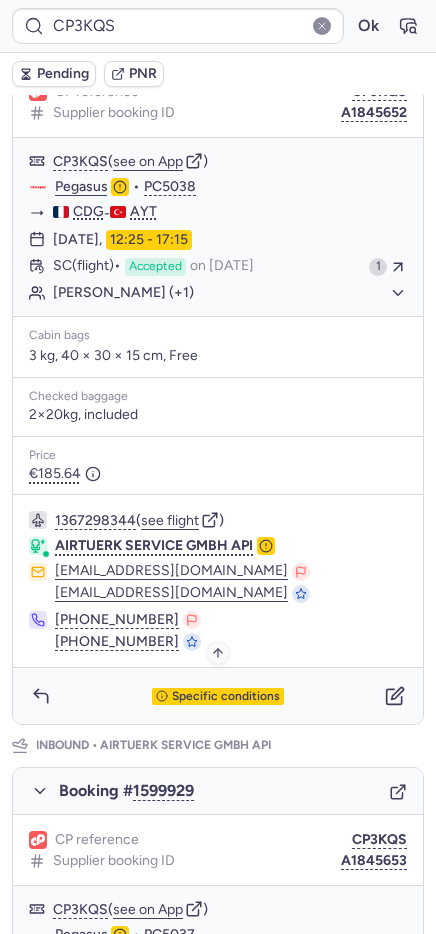 click on "Specific conditions" at bounding box center (226, 697) 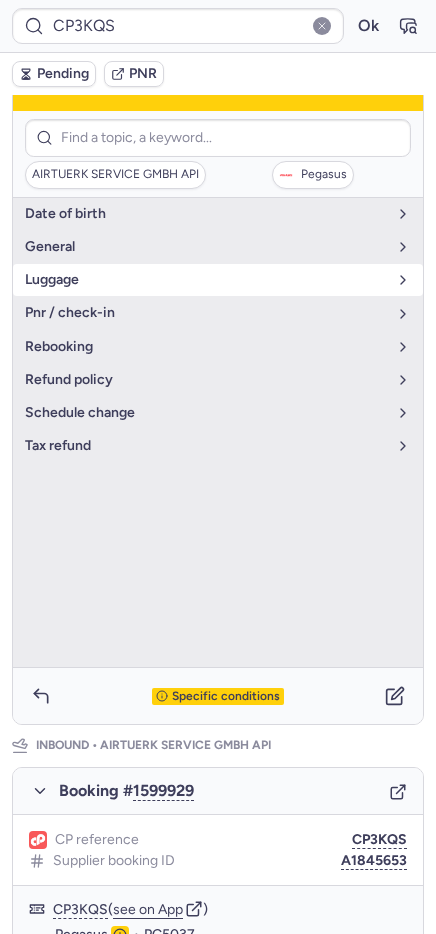 click on "luggage" at bounding box center [206, 280] 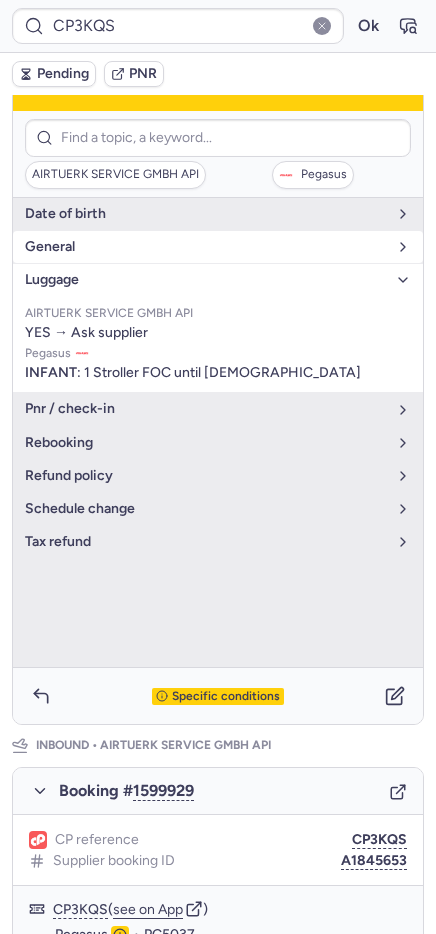 click on "general" at bounding box center (206, 247) 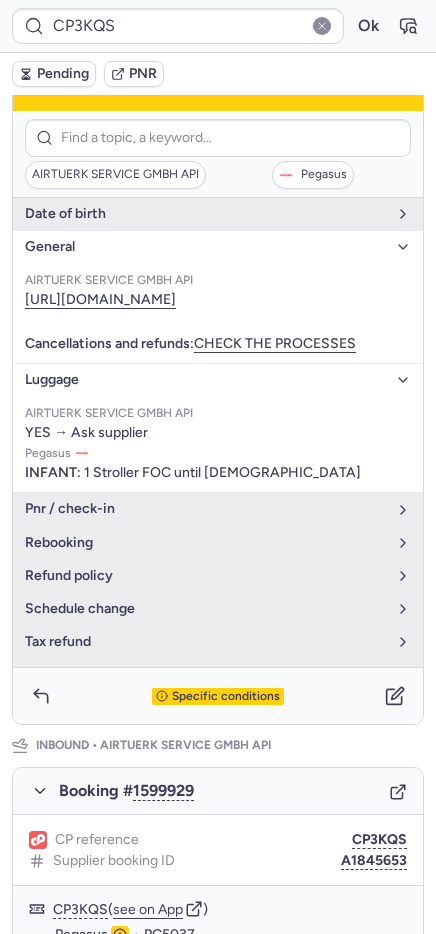 click on "general" at bounding box center [206, 247] 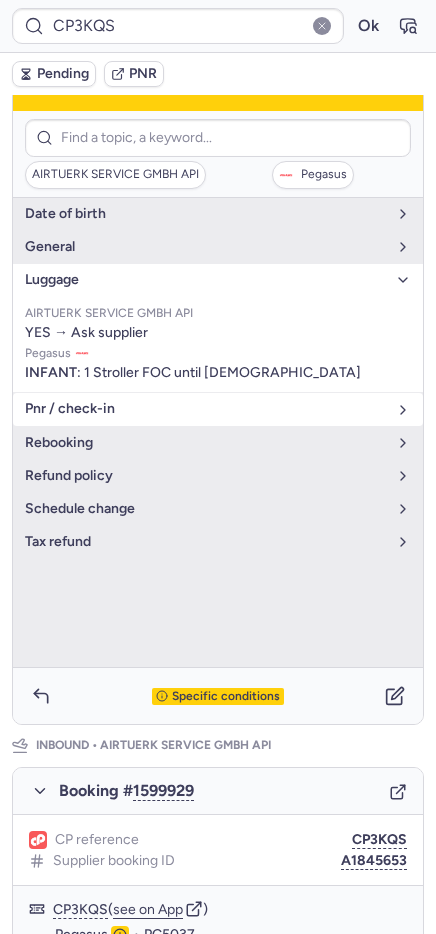 click on "pnr / check-in" at bounding box center (206, 409) 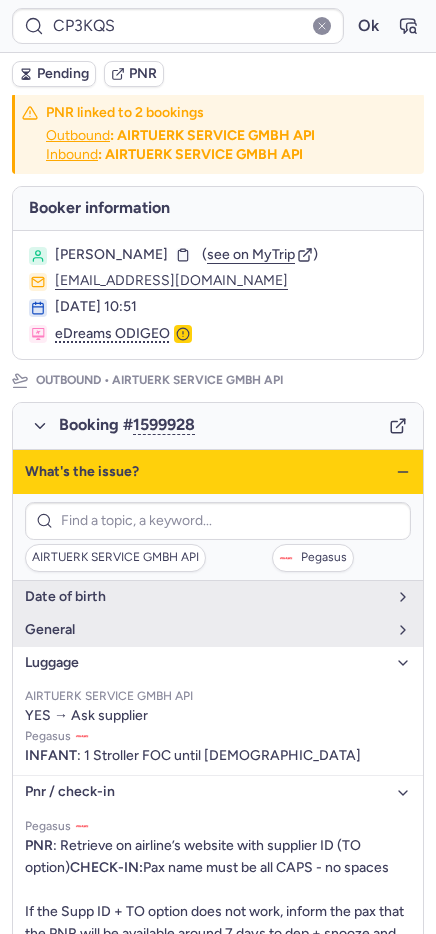 scroll, scrollTop: 0, scrollLeft: 0, axis: both 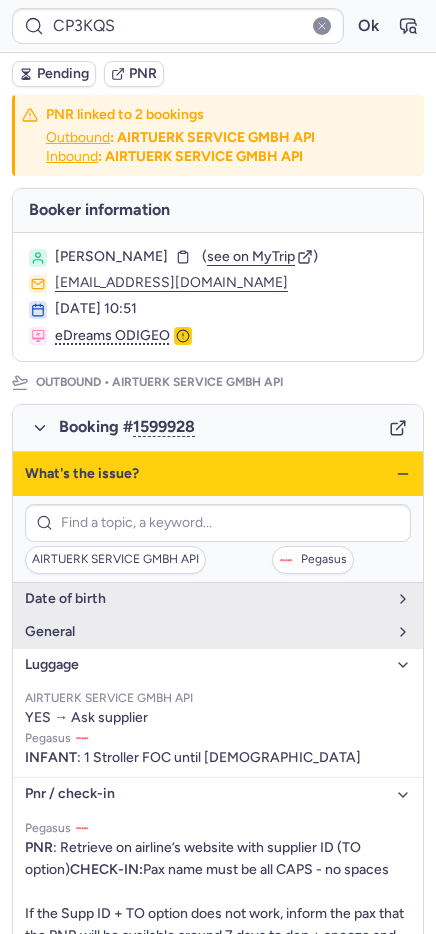 click on "What's the issue?" at bounding box center (218, 474) 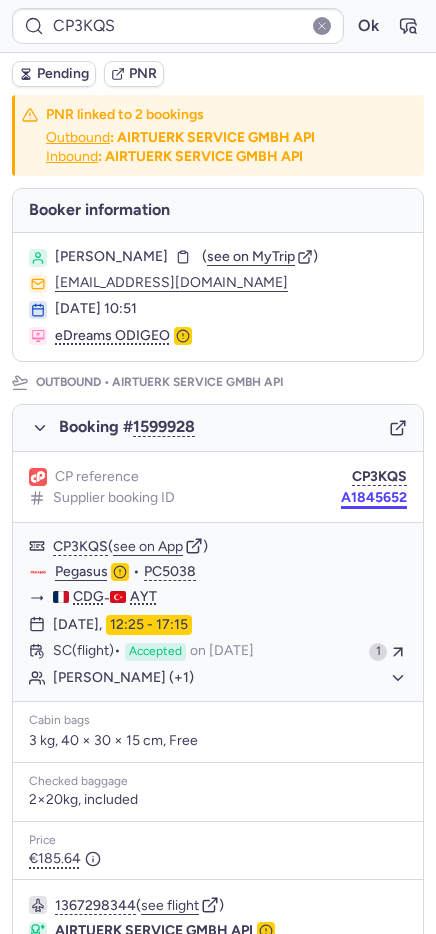 click on "A1845652" at bounding box center (374, 498) 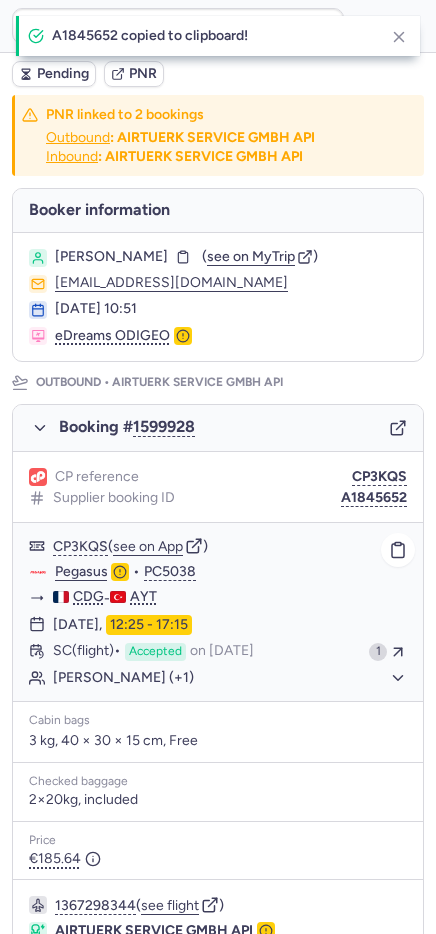 scroll, scrollTop: 817, scrollLeft: 0, axis: vertical 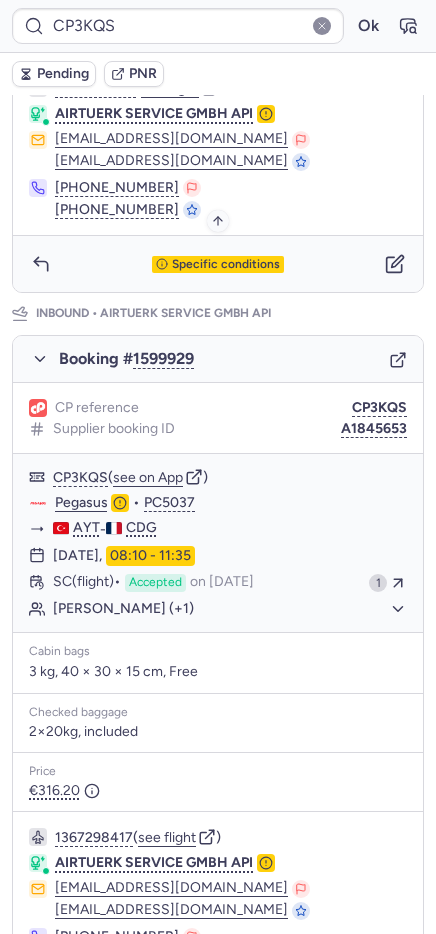 click on "Specific conditions" at bounding box center [226, 265] 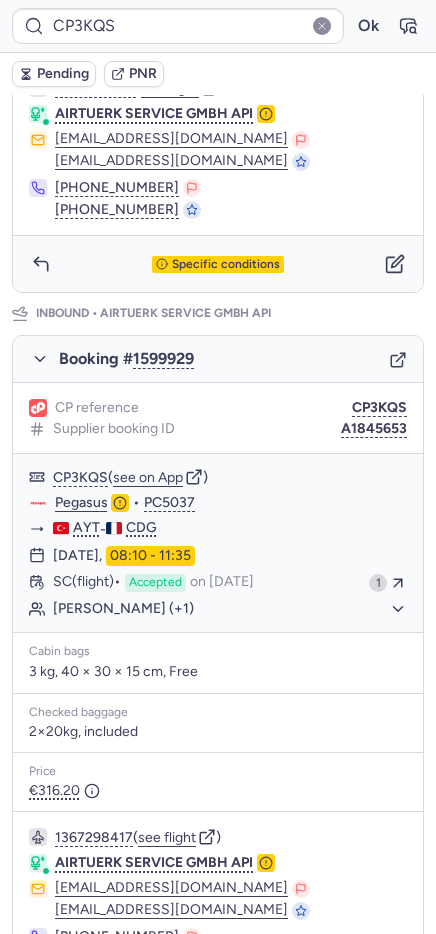 scroll, scrollTop: 103, scrollLeft: 0, axis: vertical 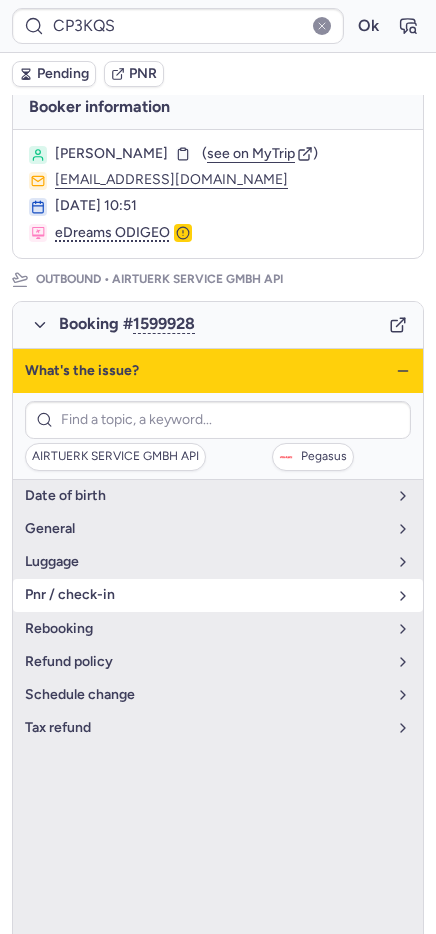 click on "pnr / check-in" at bounding box center (206, 595) 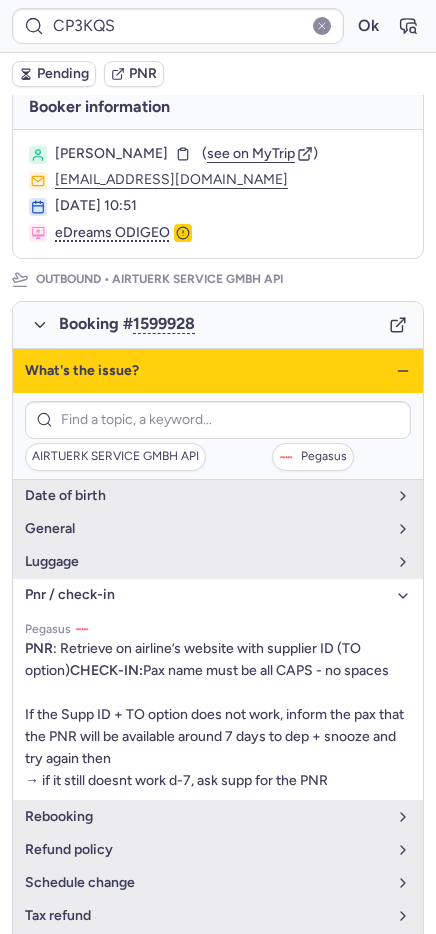 click 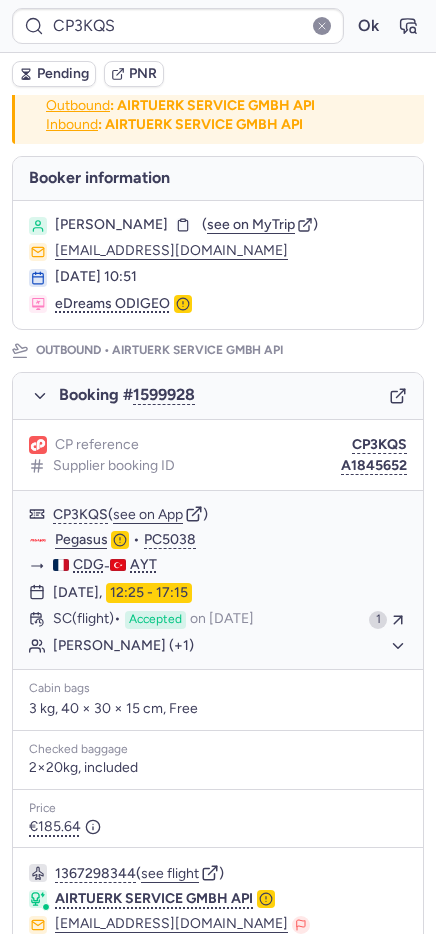 scroll, scrollTop: 0, scrollLeft: 0, axis: both 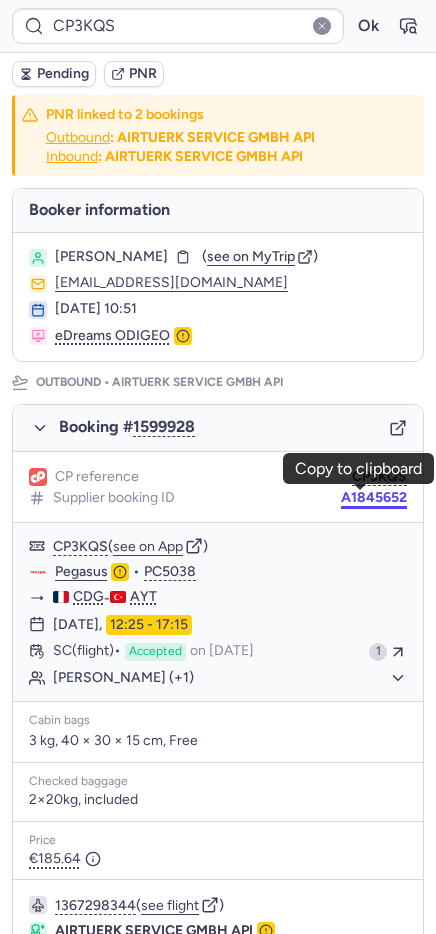 click on "A1845652" at bounding box center [374, 498] 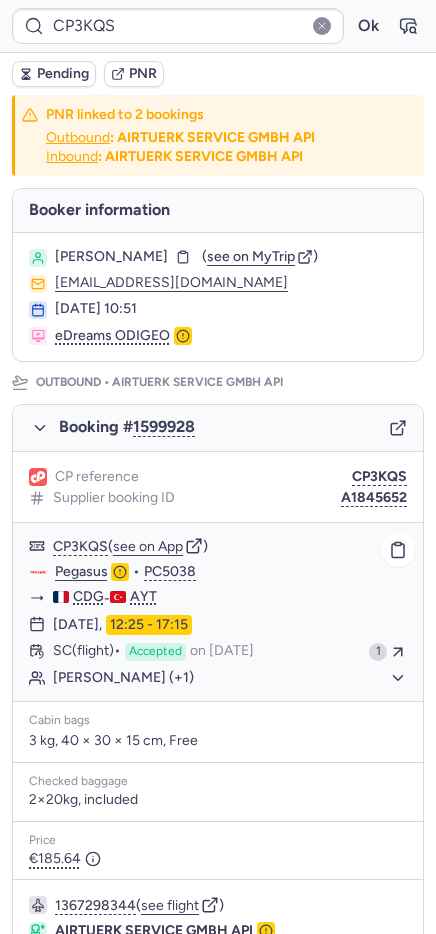 scroll, scrollTop: 817, scrollLeft: 0, axis: vertical 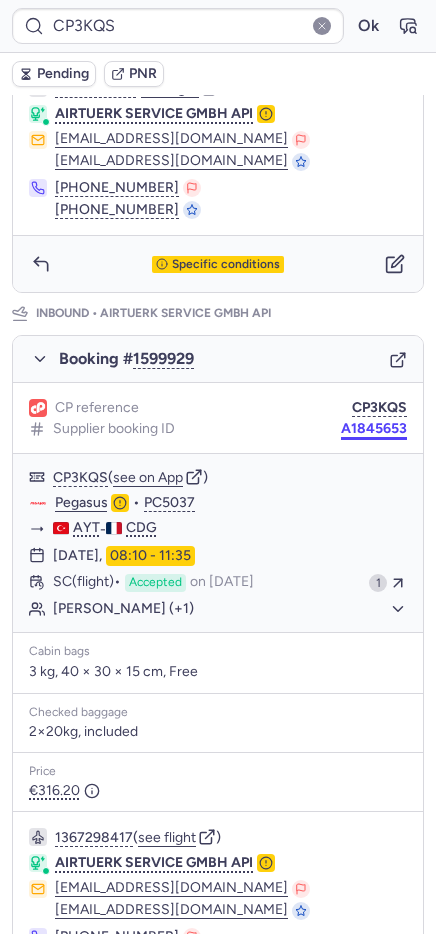 click on "A1845653" at bounding box center [374, 429] 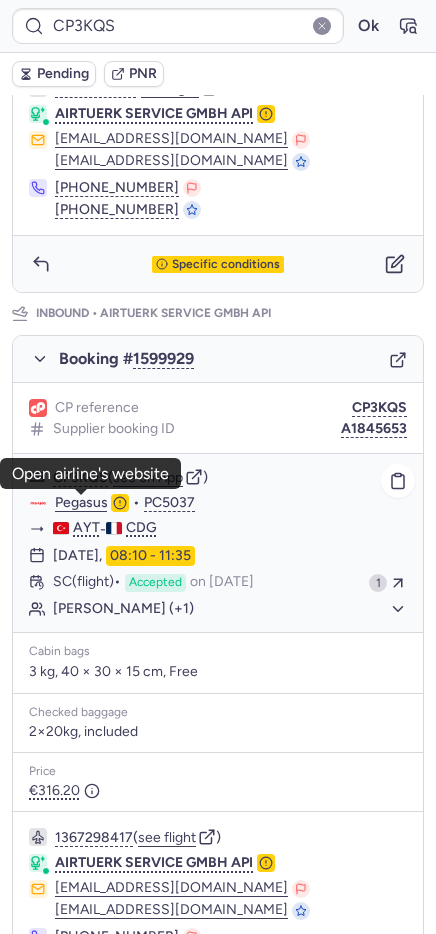 drag, startPoint x: 98, startPoint y: 495, endPoint x: 88, endPoint y: 498, distance: 10.440307 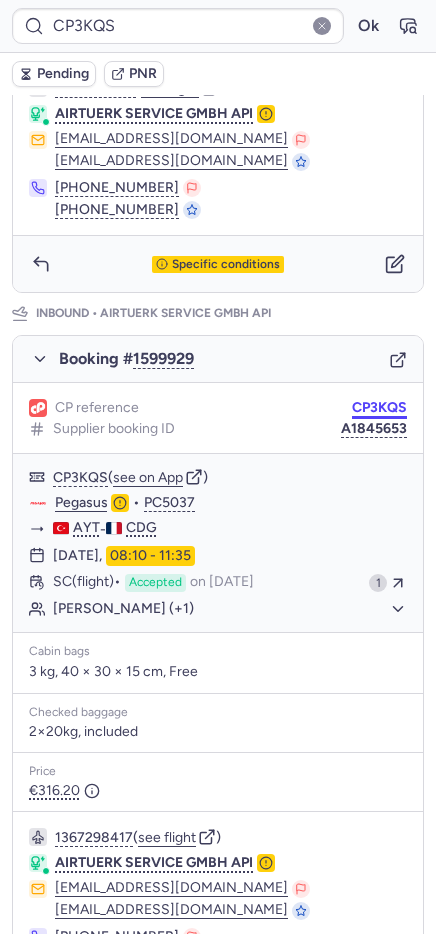 click on "CP3KQS" at bounding box center (379, 408) 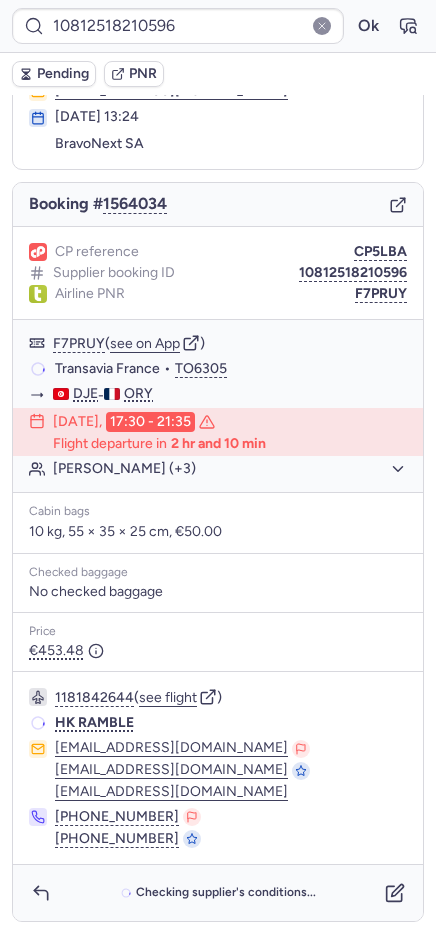 scroll, scrollTop: 98, scrollLeft: 0, axis: vertical 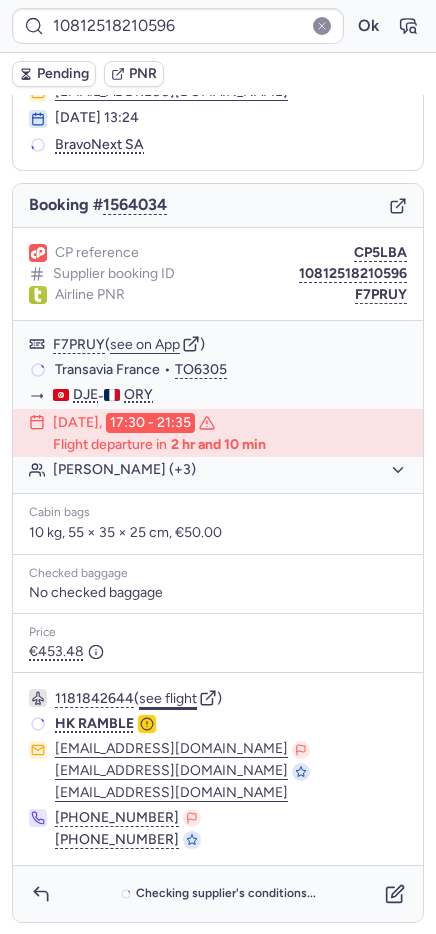 click on "see flight" 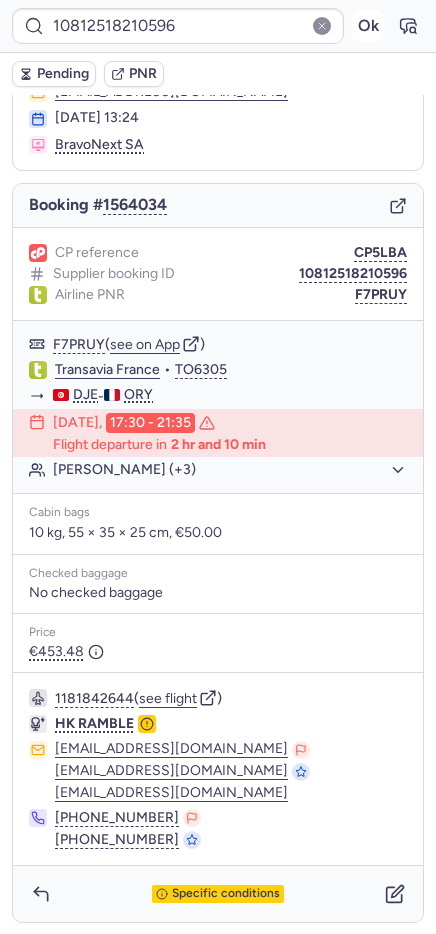 click on "Ok" at bounding box center (368, 26) 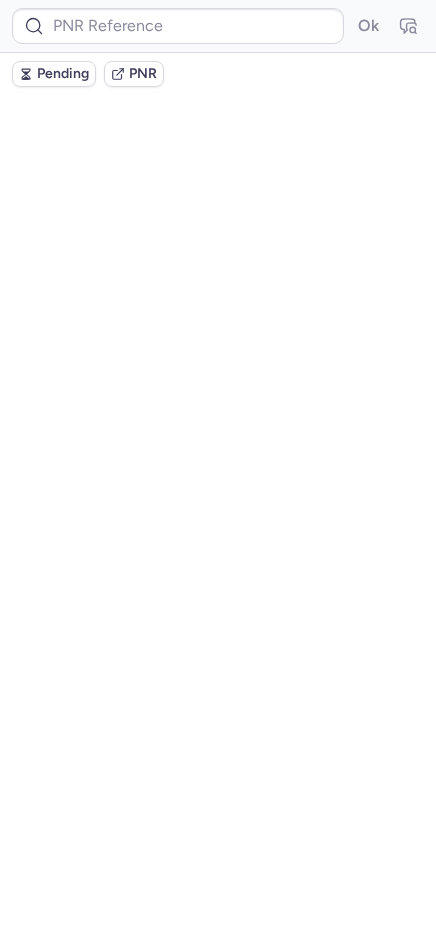 scroll, scrollTop: 0, scrollLeft: 0, axis: both 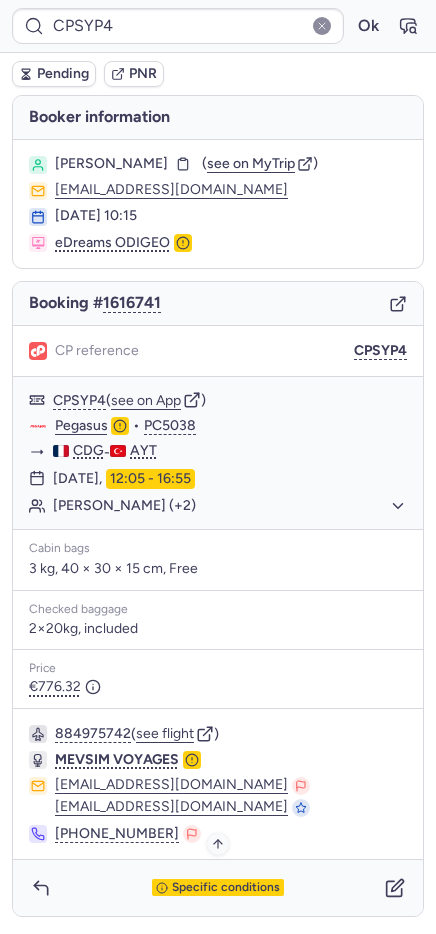 click on "Specific conditions" at bounding box center (226, 888) 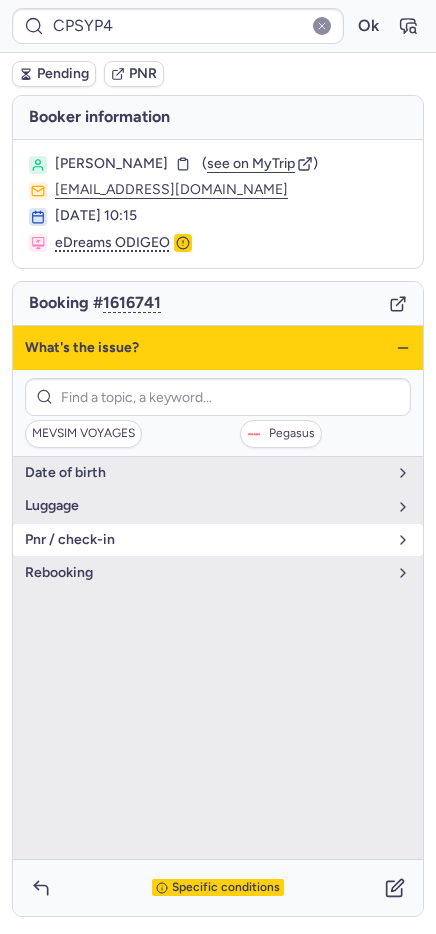 click on "pnr / check-in" at bounding box center [206, 540] 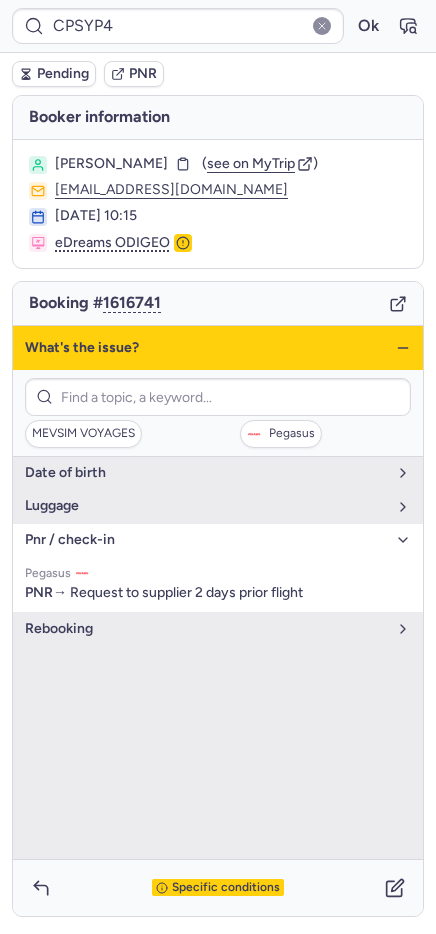 click 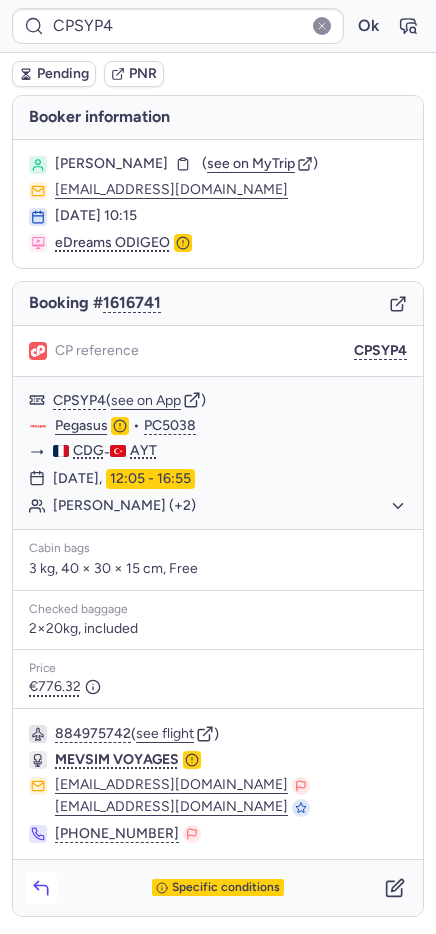 click 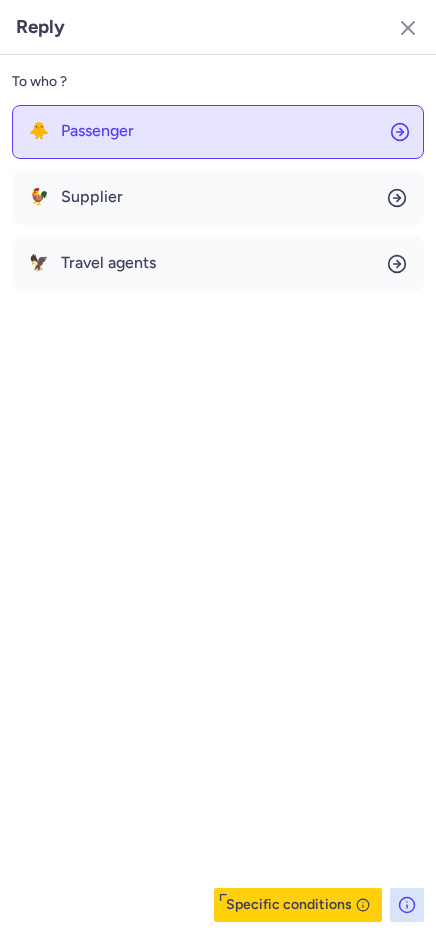 click on "🐥 Passenger" 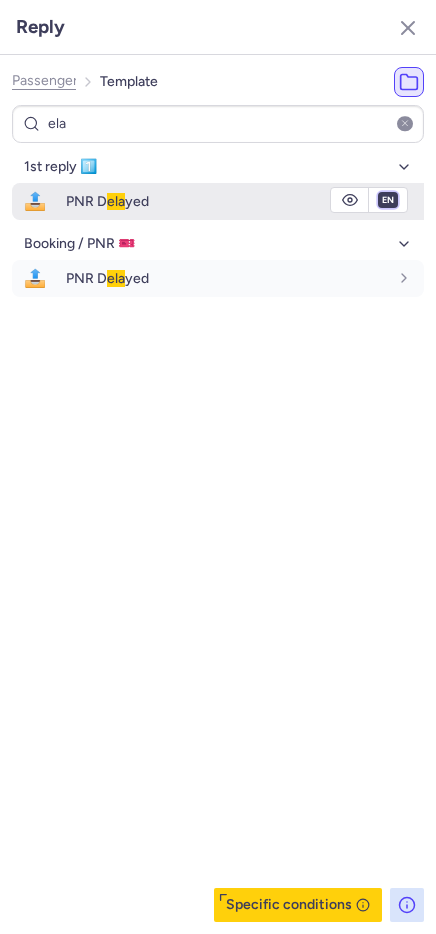 click on "fr en de nl pt es it ru" at bounding box center (388, 200) 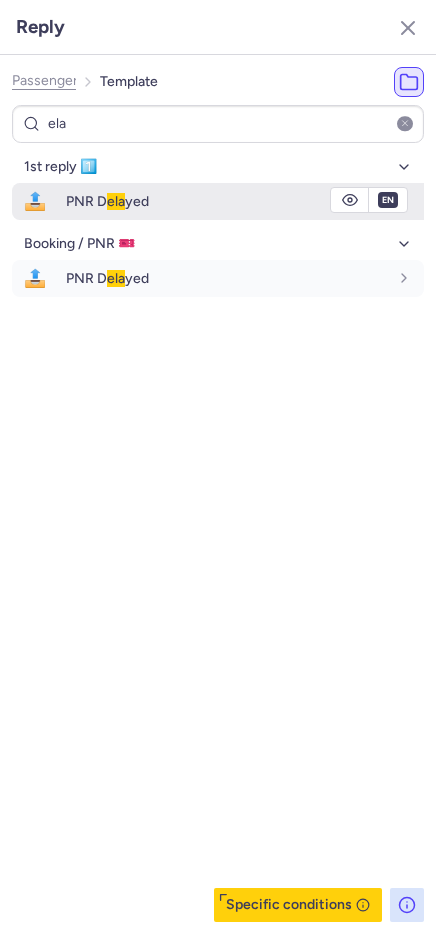click on "fr en de nl pt es it ru" at bounding box center (388, 200) 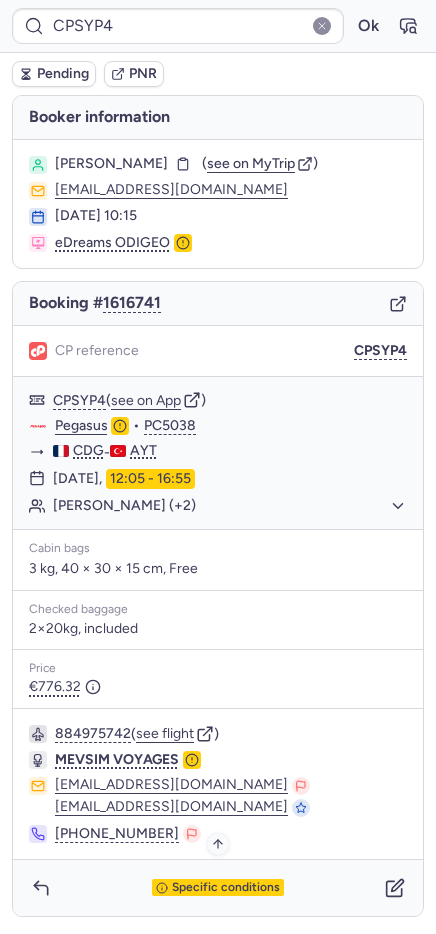 click on "Specific conditions" at bounding box center (226, 888) 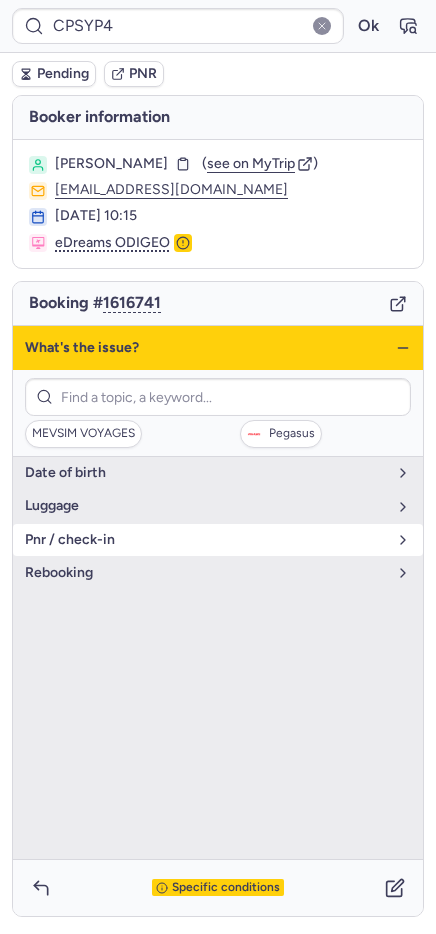 click on "pnr / check-in" at bounding box center (206, 540) 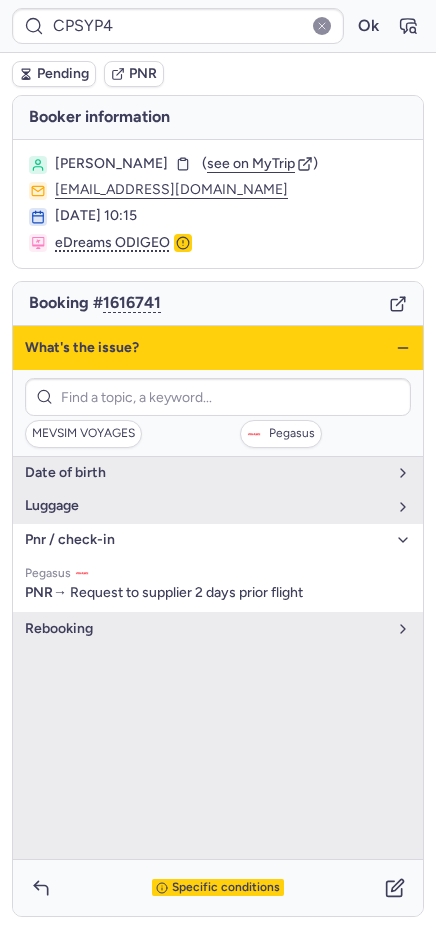 click 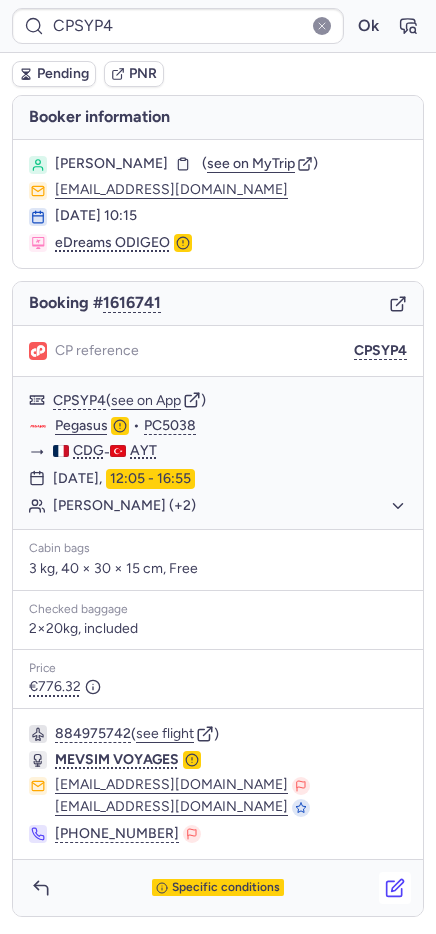 click 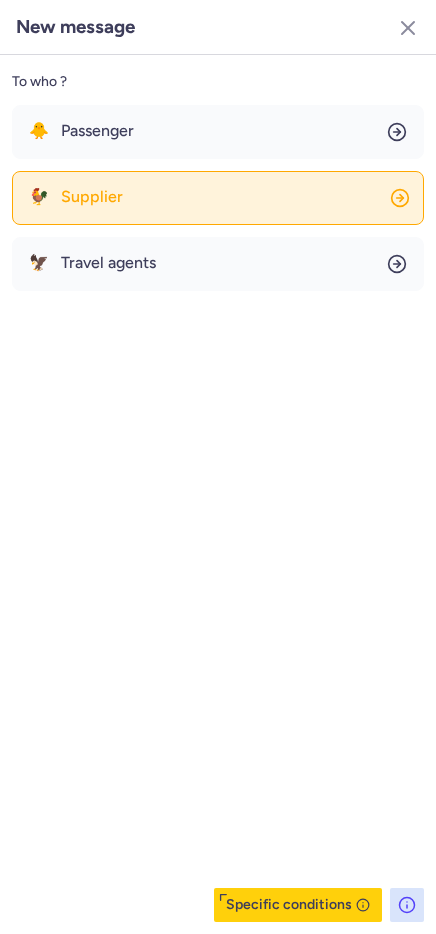 click on "🐓 Supplier" 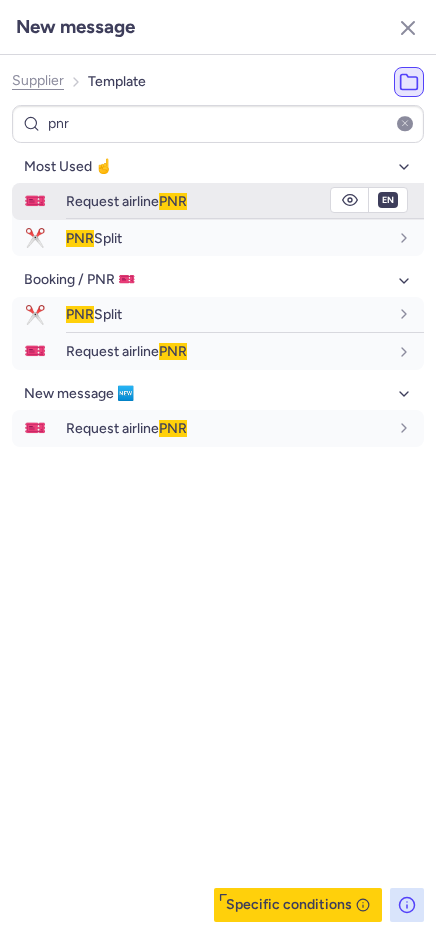 click on "en" at bounding box center [388, 200] 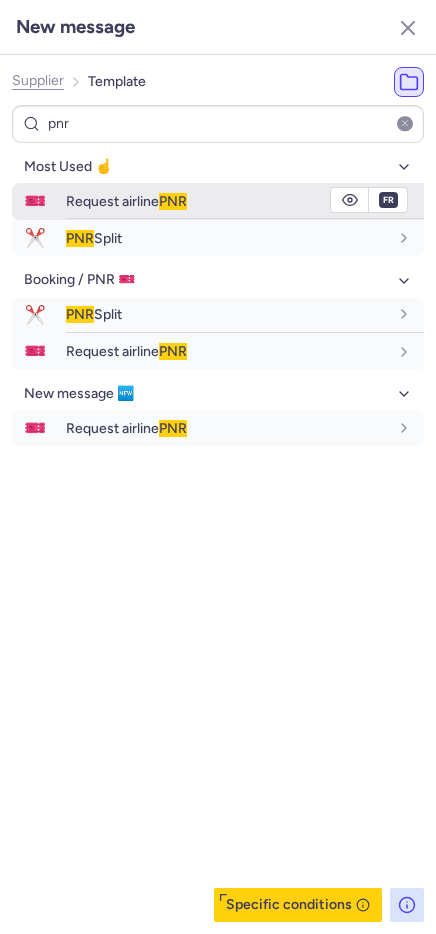 click on "Request airline  PNR" at bounding box center [227, 201] 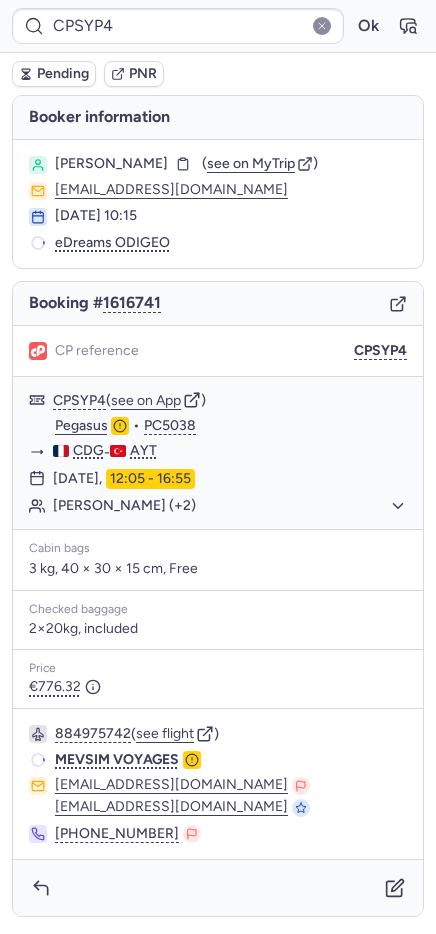 click on "Pending" at bounding box center (63, 74) 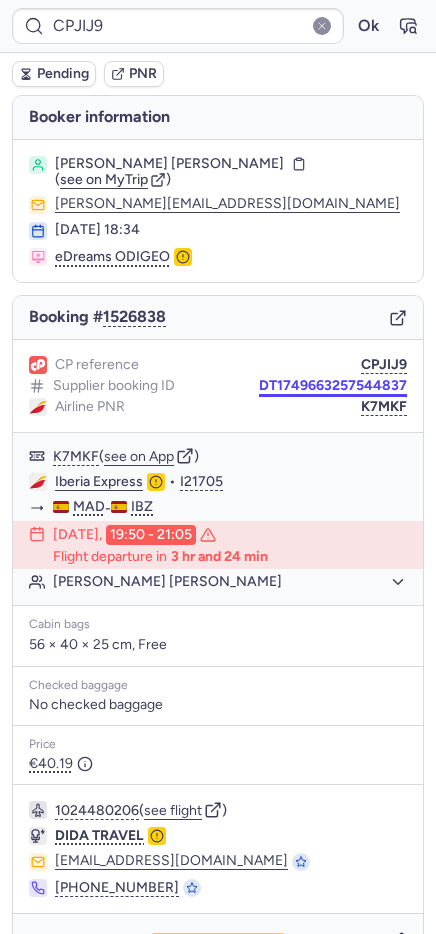 drag, startPoint x: 275, startPoint y: 371, endPoint x: 251, endPoint y: 374, distance: 24.186773 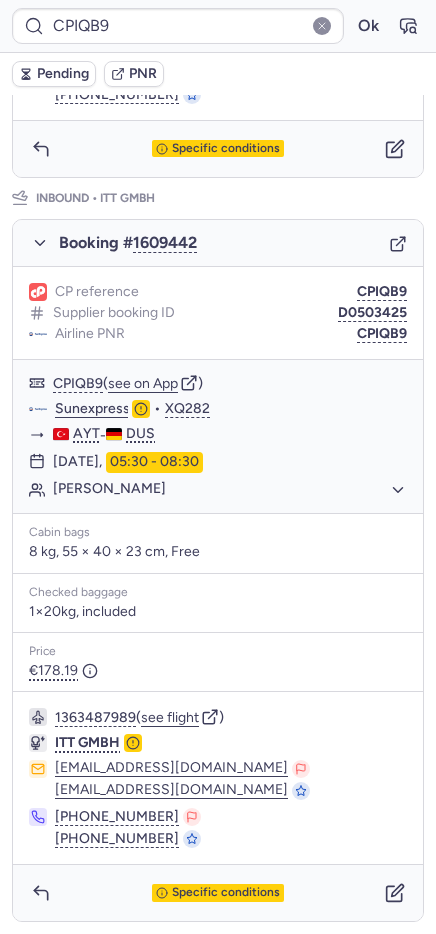 scroll, scrollTop: 132, scrollLeft: 0, axis: vertical 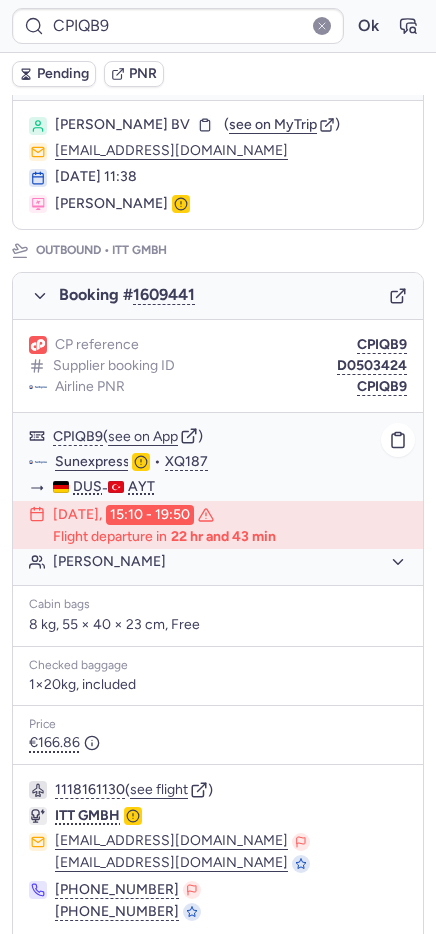 click on "Sunexpress" 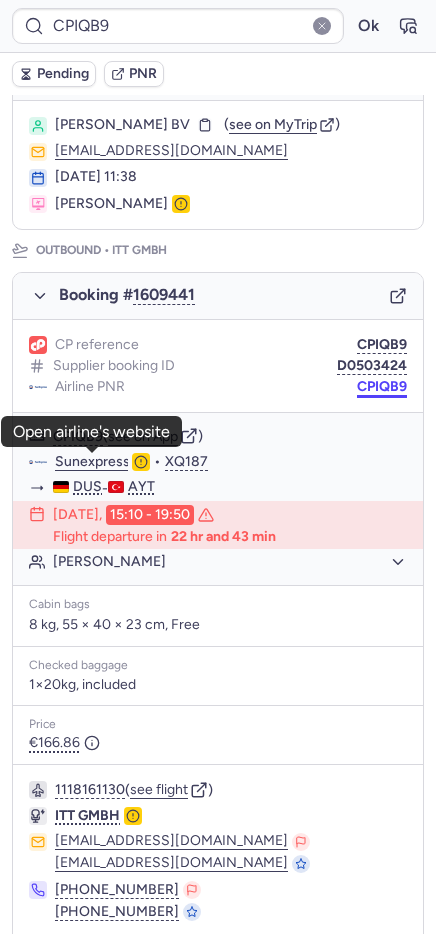 click on "CPIQB9" at bounding box center (382, 387) 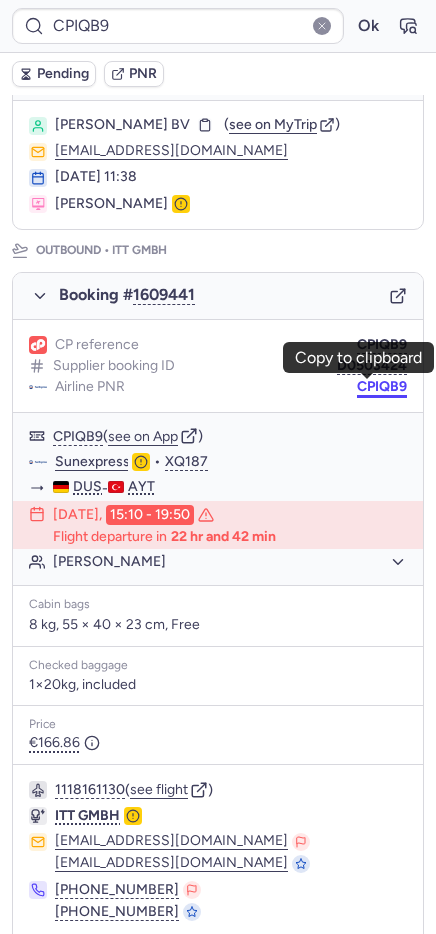 click on "CPIQB9" at bounding box center [382, 387] 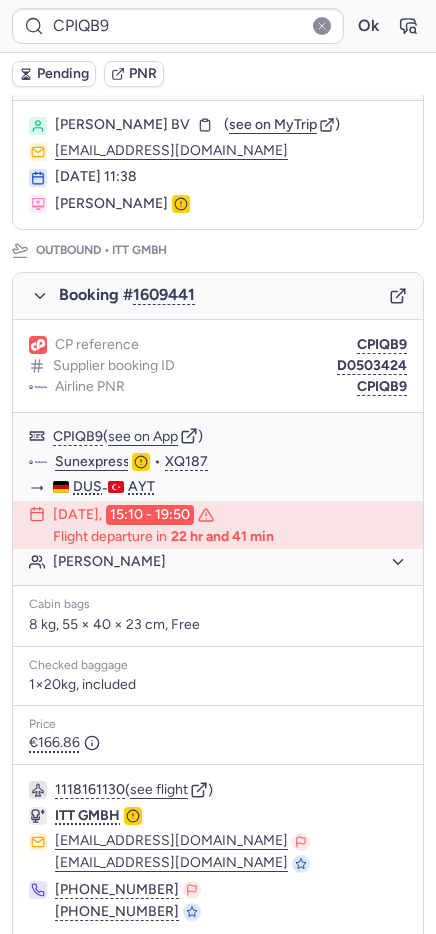 scroll, scrollTop: 949, scrollLeft: 0, axis: vertical 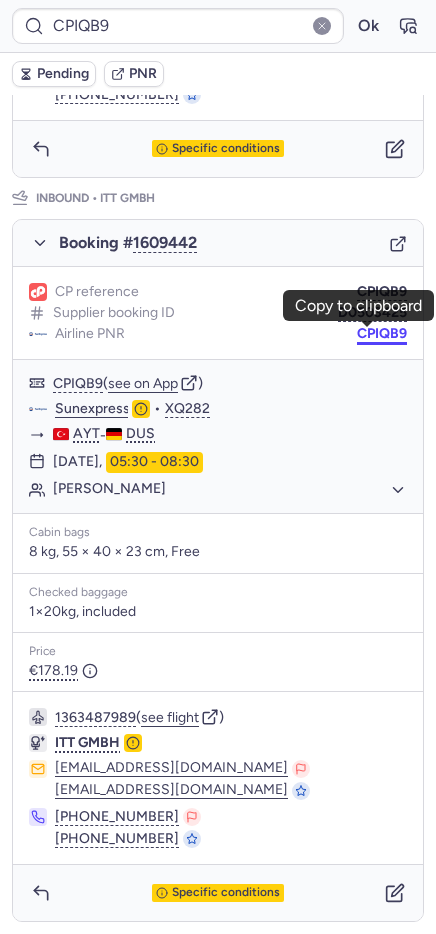 click on "CPIQB9" at bounding box center [382, 334] 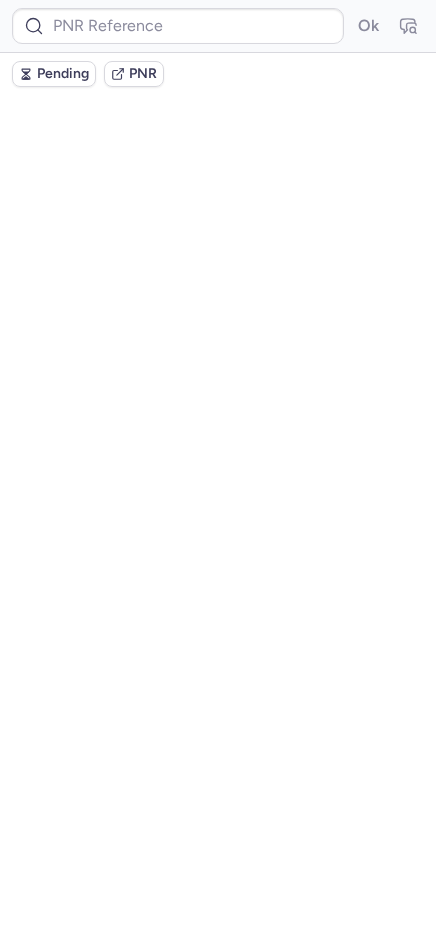 scroll, scrollTop: 0, scrollLeft: 0, axis: both 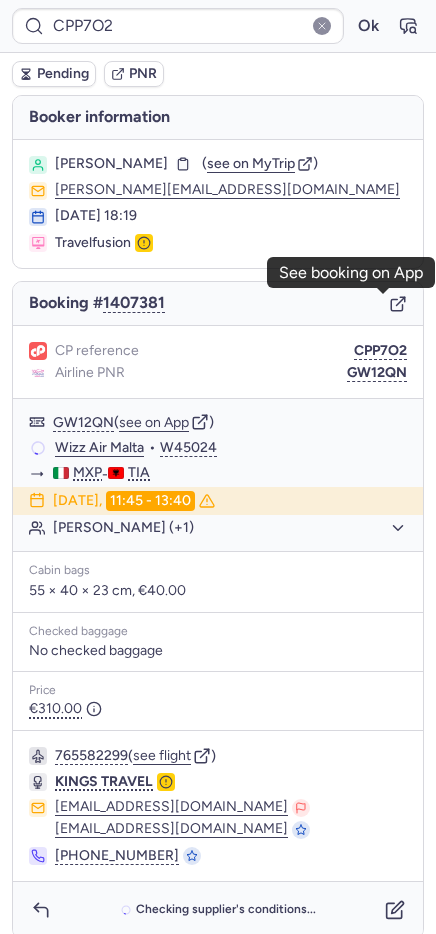 click 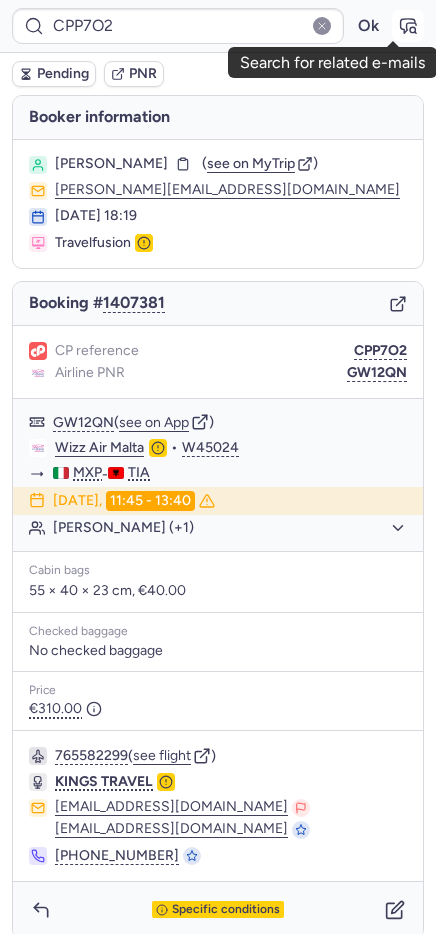 click 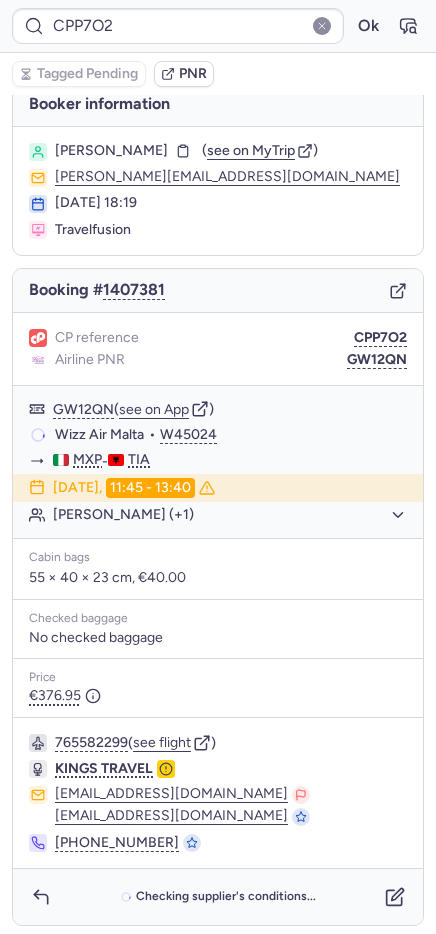 scroll, scrollTop: 17, scrollLeft: 0, axis: vertical 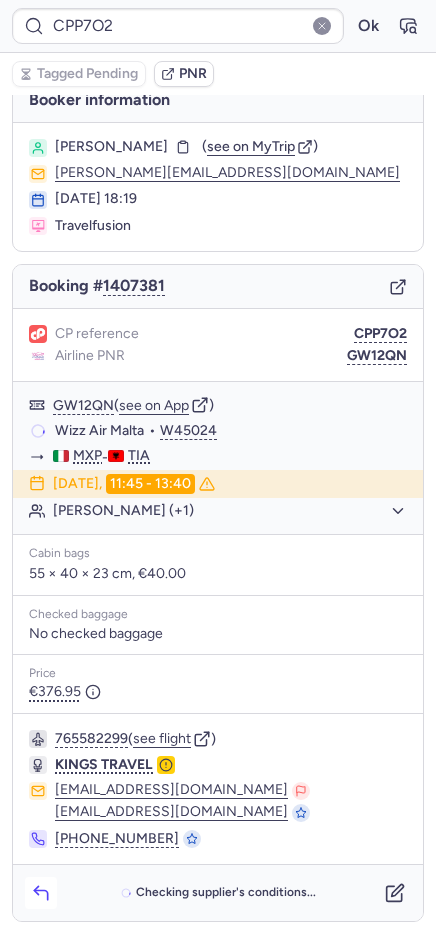 click 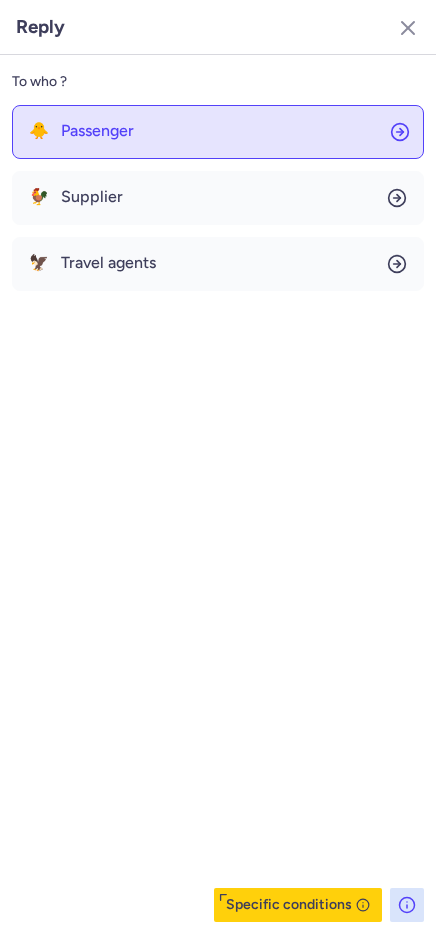 click on "Passenger" at bounding box center (97, 131) 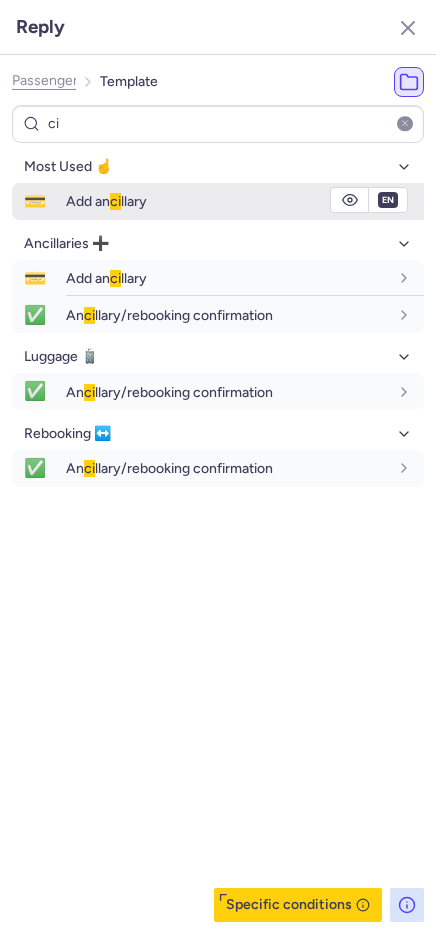 click on "Add an ci llary" at bounding box center (245, 201) 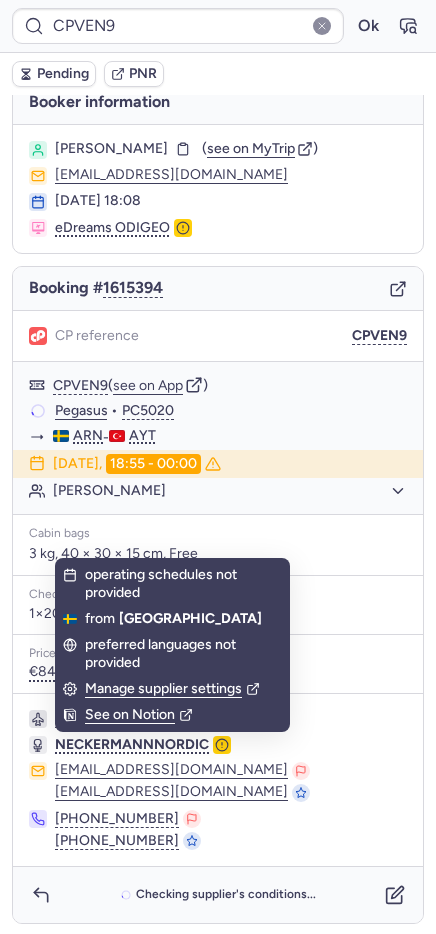 scroll, scrollTop: 17, scrollLeft: 0, axis: vertical 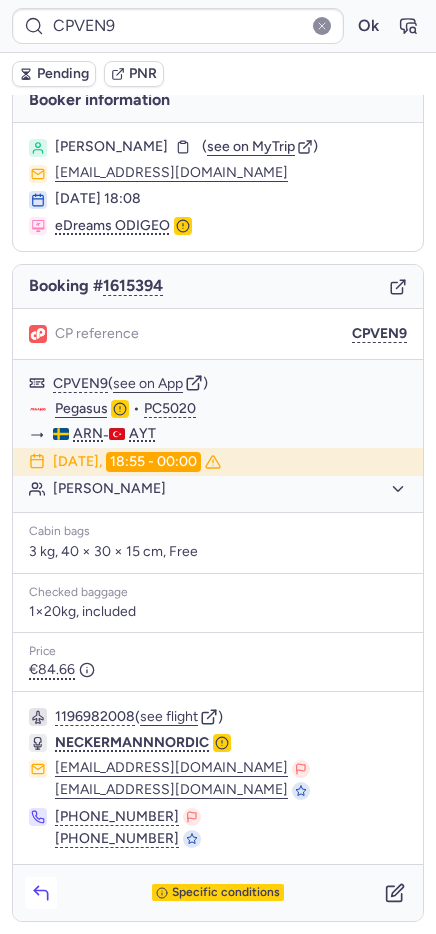 click at bounding box center (41, 893) 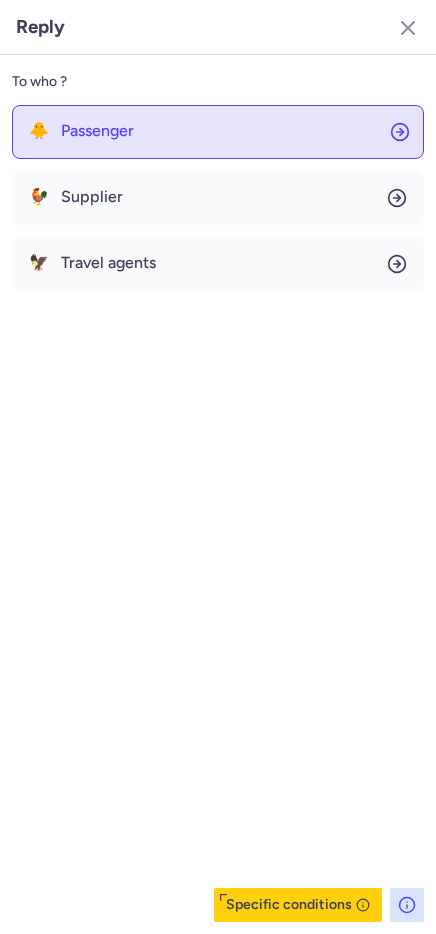 click on "Passenger" at bounding box center (97, 131) 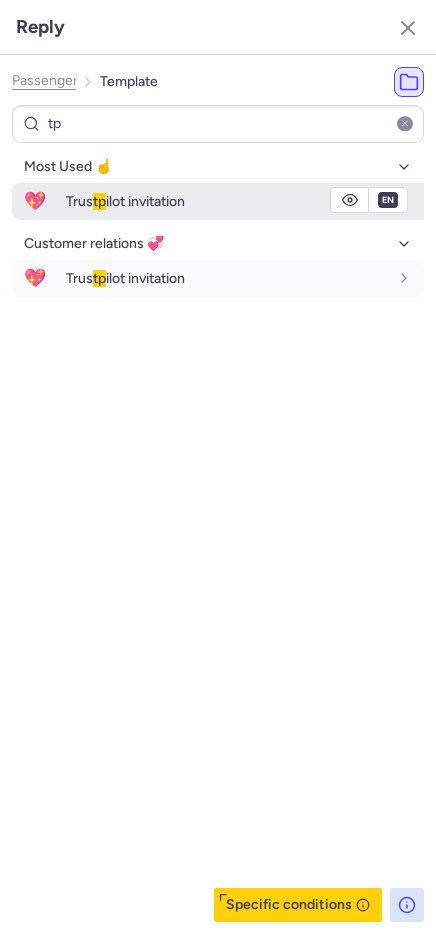 click on "Trus tp ilot invitation" at bounding box center (125, 201) 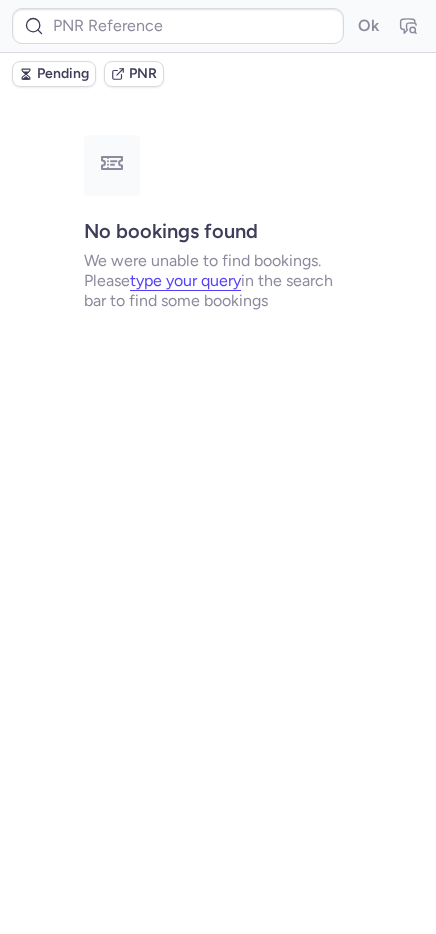 scroll, scrollTop: 0, scrollLeft: 0, axis: both 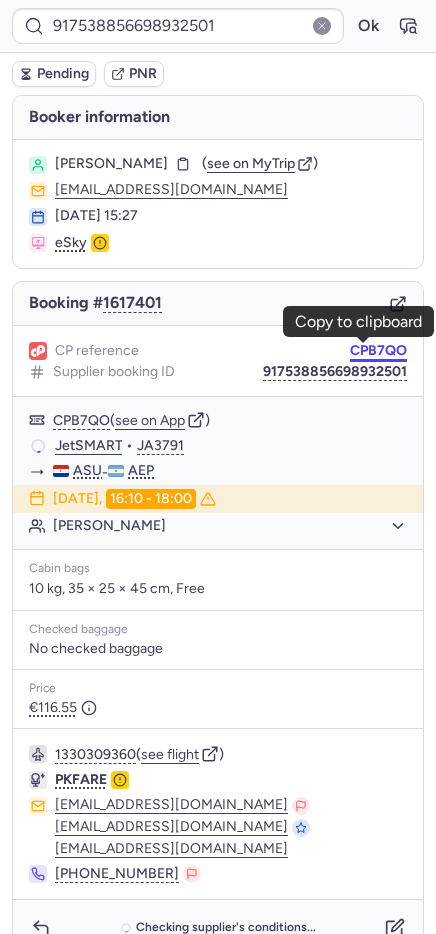 click on "CPB7QO" at bounding box center [378, 351] 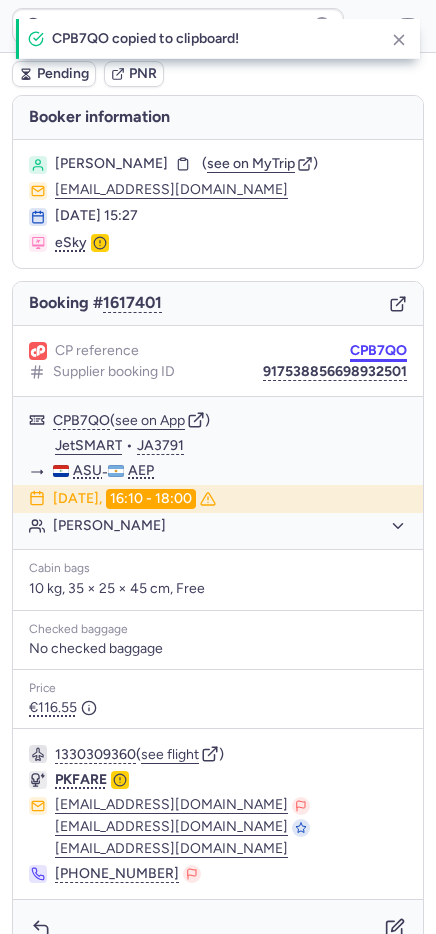 click on "CPB7QO" at bounding box center [378, 351] 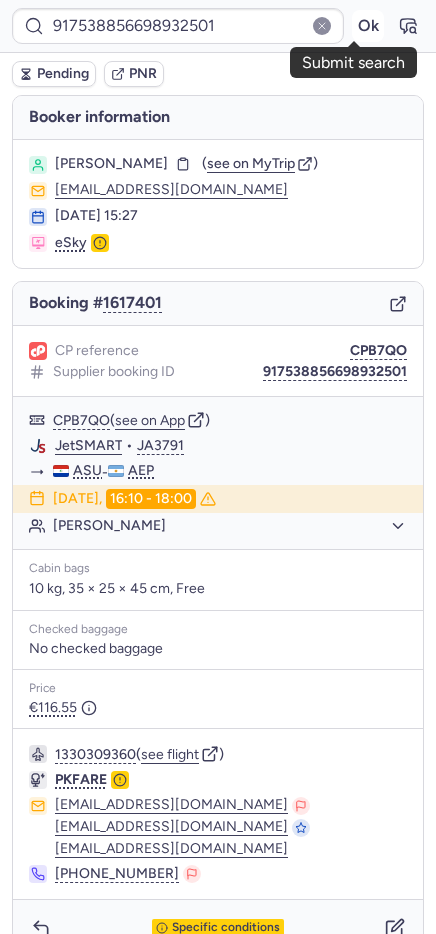 drag, startPoint x: 359, startPoint y: 25, endPoint x: 345, endPoint y: 32, distance: 15.652476 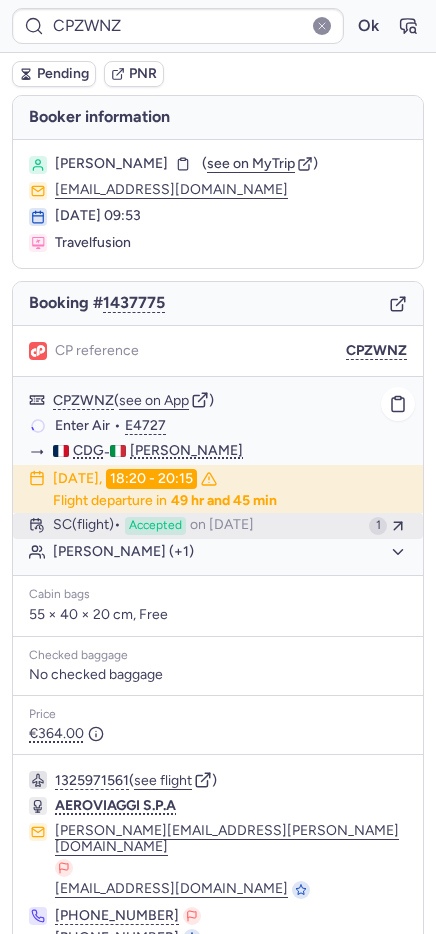 click on "on [DATE]" at bounding box center (222, 526) 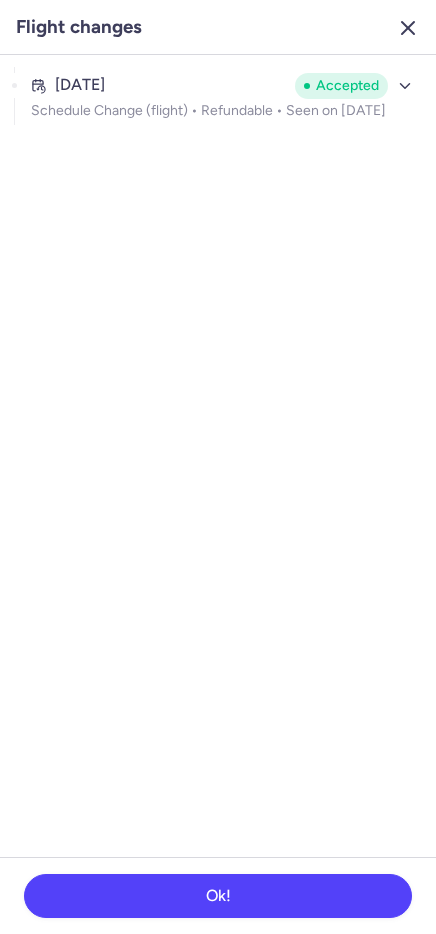 click 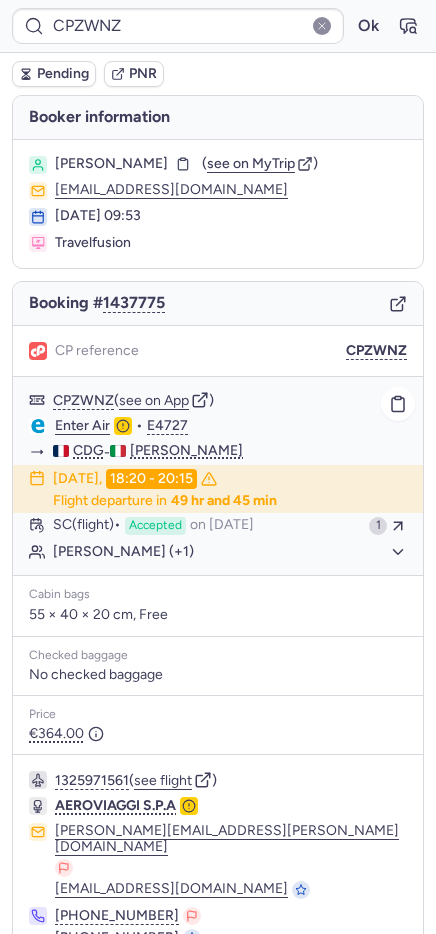 scroll, scrollTop: 63, scrollLeft: 0, axis: vertical 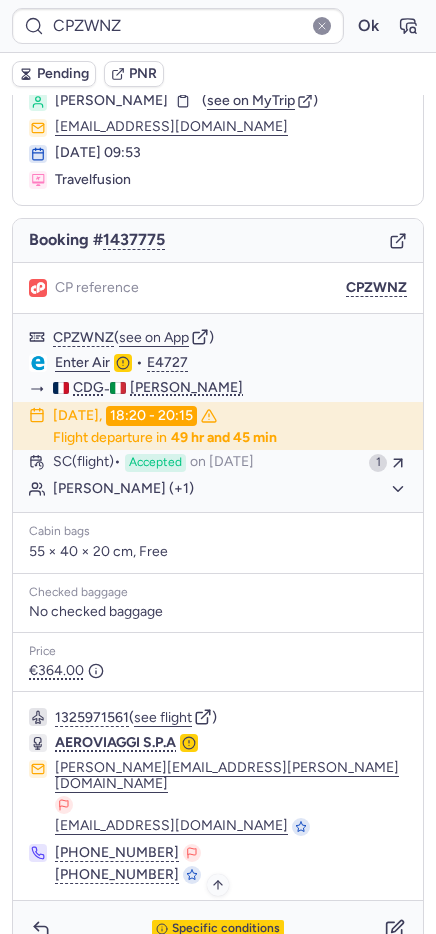 click on "Specific conditions" at bounding box center [218, 929] 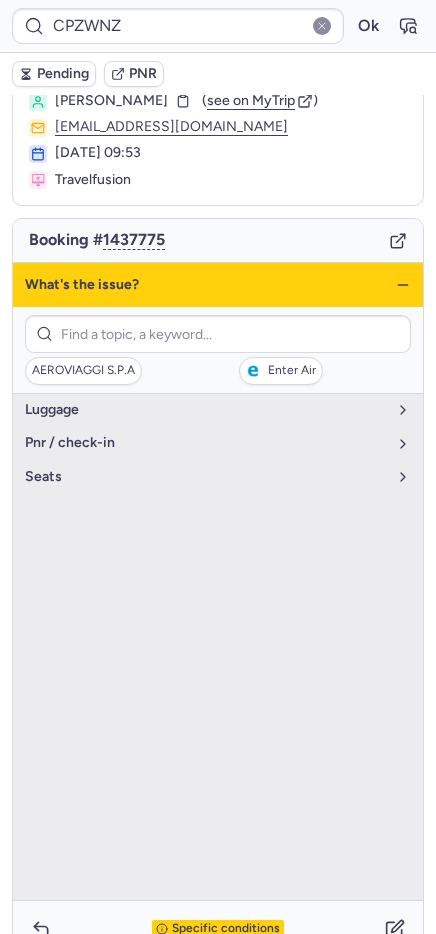 click 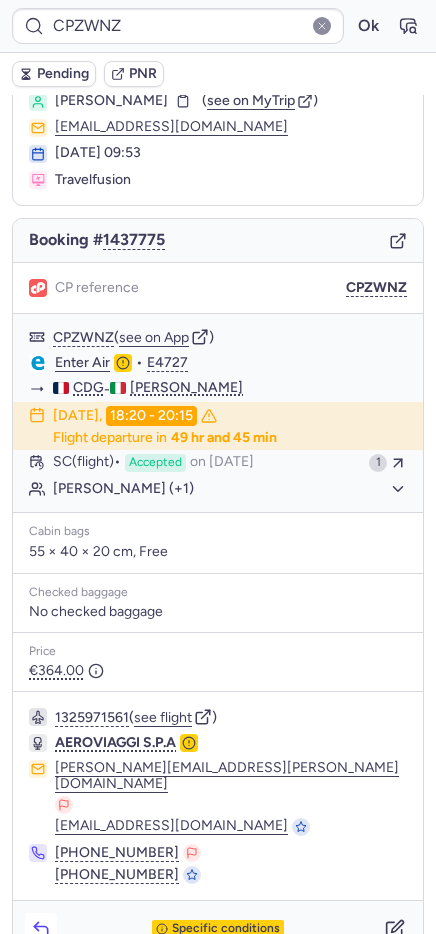 click at bounding box center [41, 929] 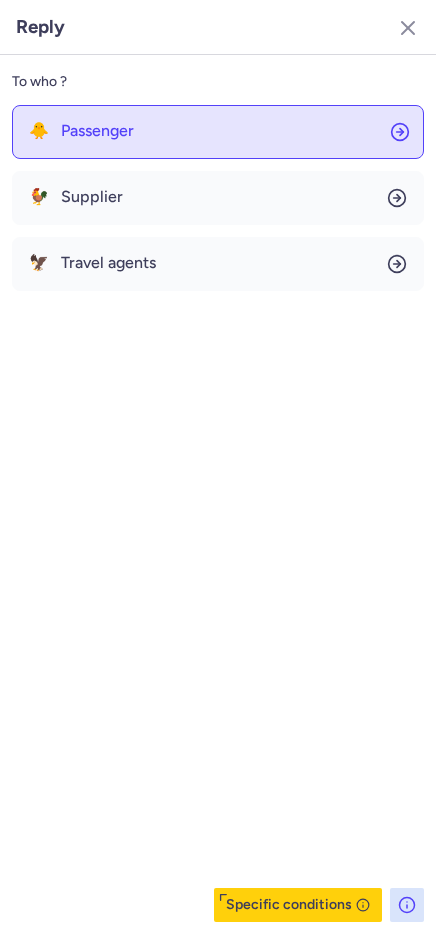click on "🐥 Passenger" 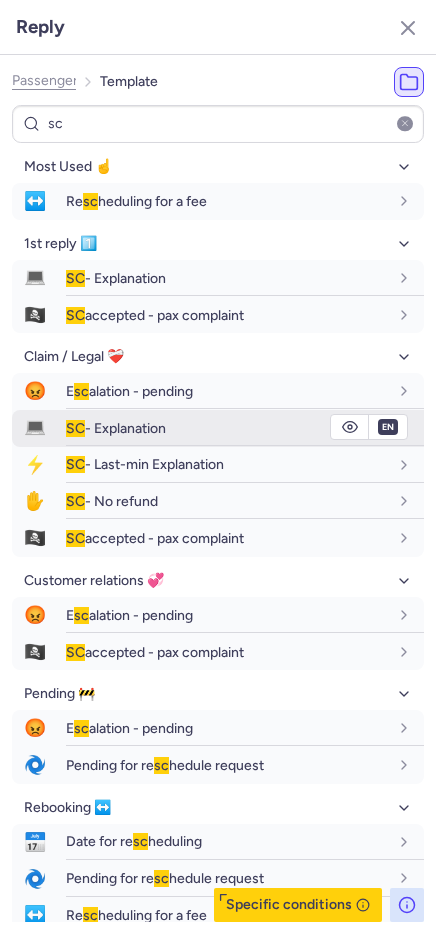 click on "SC  - Explanation" at bounding box center (245, 428) 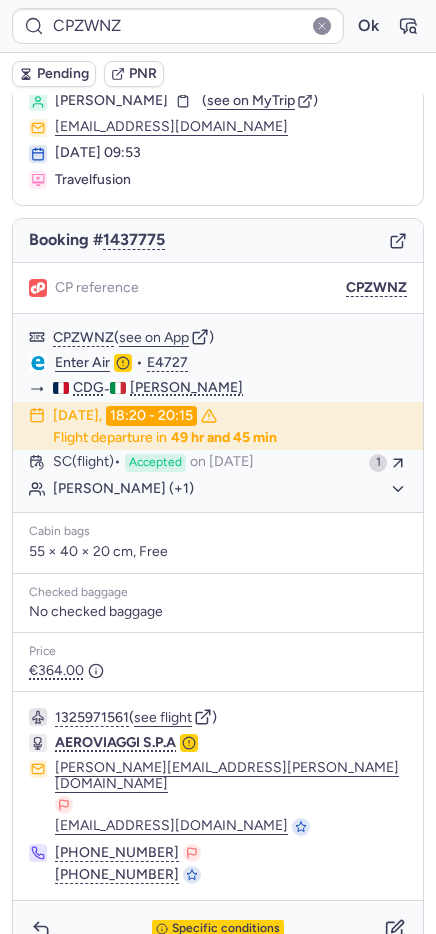 click on "CPZWNZ  Ok" at bounding box center [218, 26] 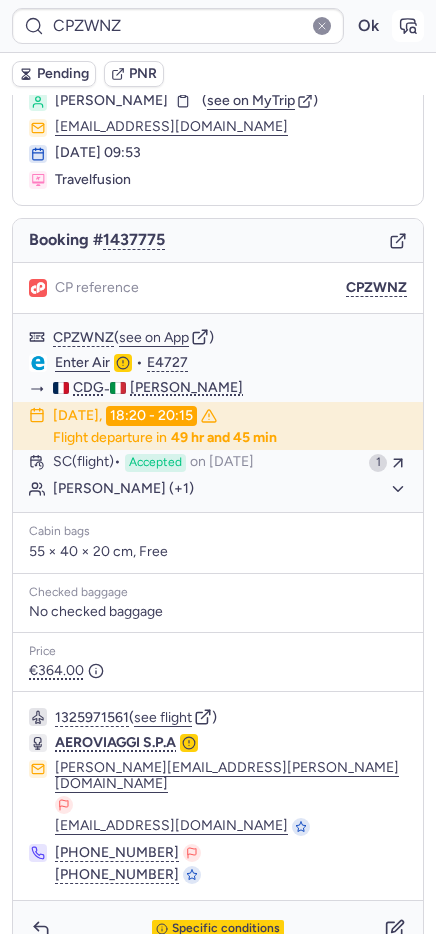 click 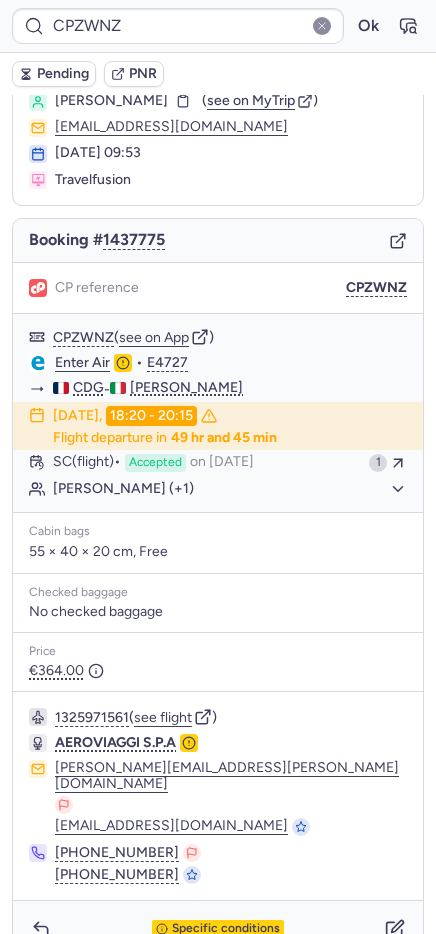 click on "CPZWNZ" at bounding box center [376, 288] 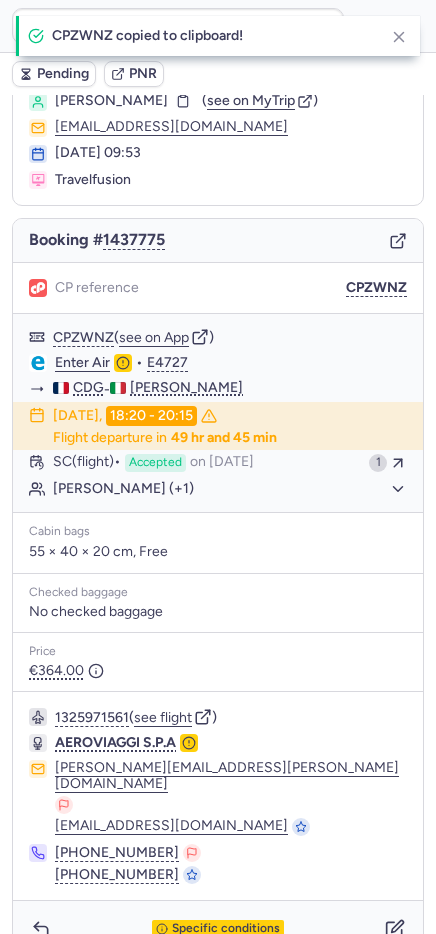click on "CPZWNZ" at bounding box center [376, 288] 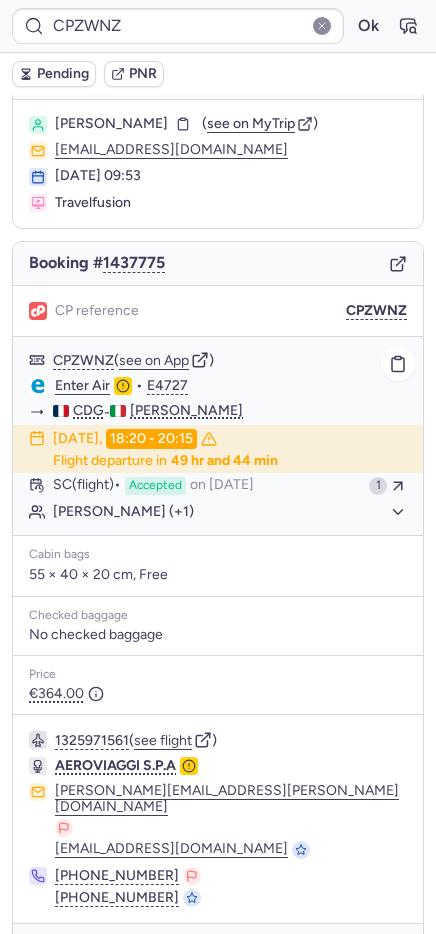 scroll, scrollTop: 0, scrollLeft: 0, axis: both 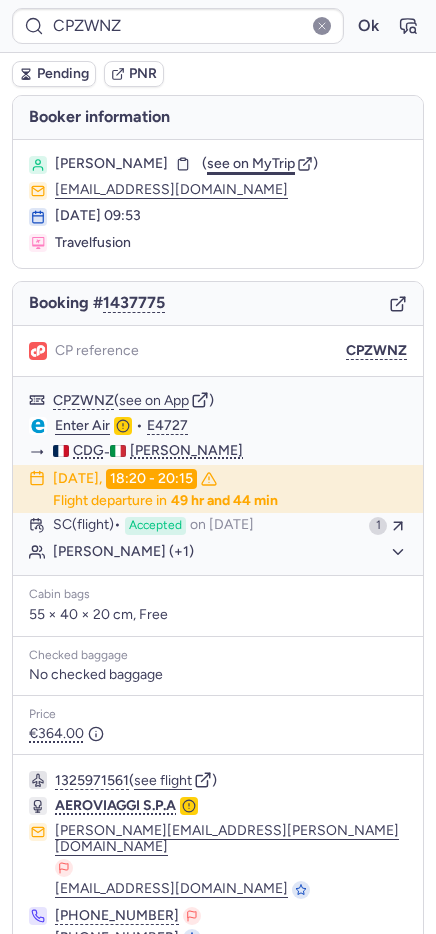 click on "see on MyTrip" at bounding box center (251, 163) 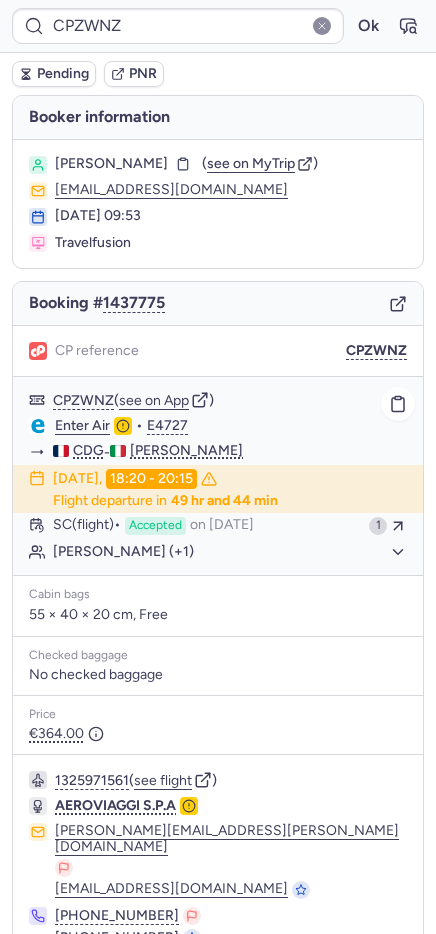 click on "[PERSON_NAME] (+1)" 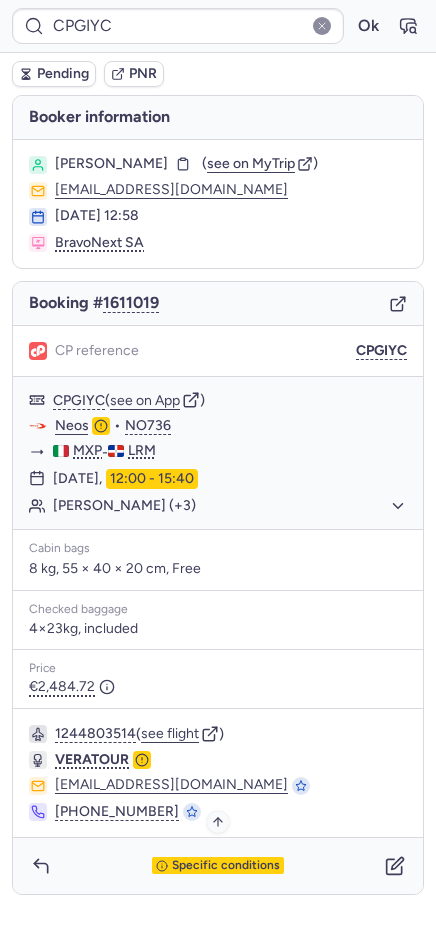 click on "Specific conditions" at bounding box center [226, 866] 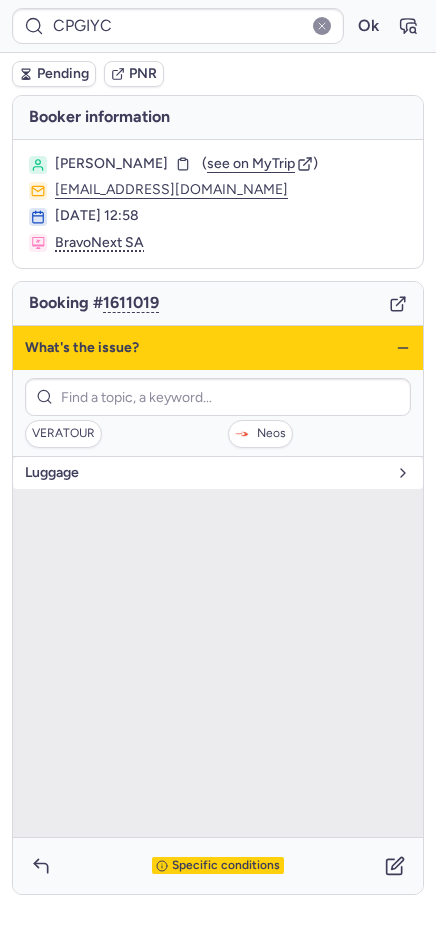 drag, startPoint x: 65, startPoint y: 478, endPoint x: 90, endPoint y: 478, distance: 25 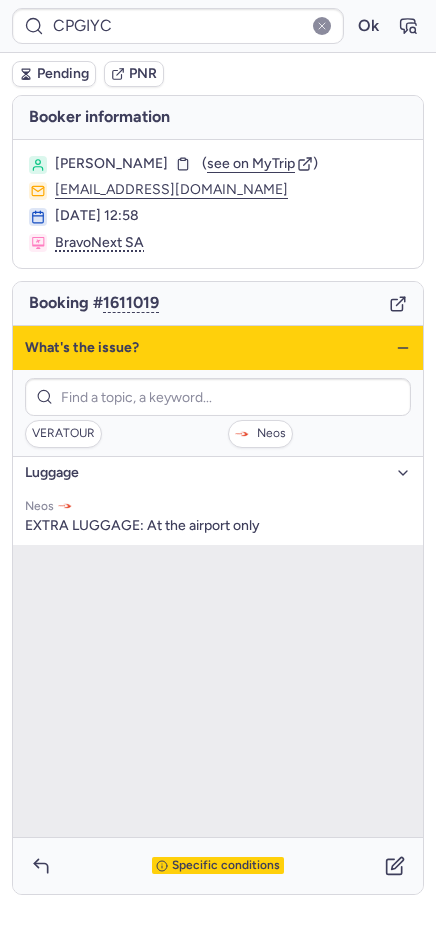 click on "What's the issue?" at bounding box center [218, 348] 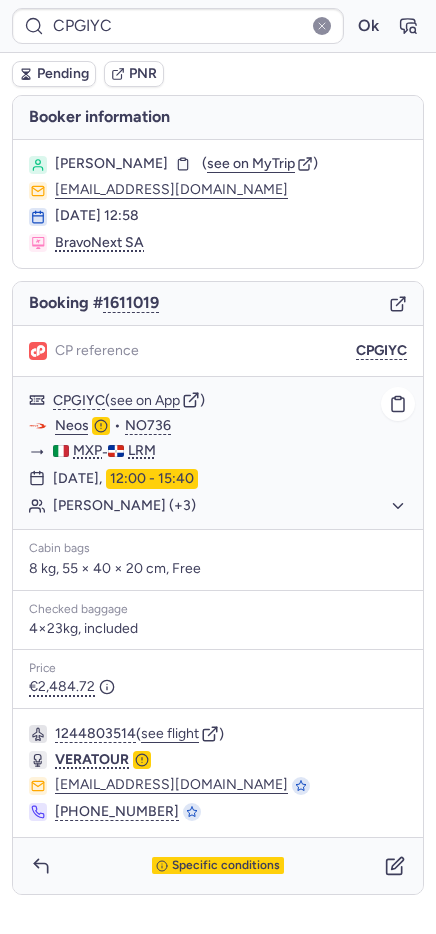 click on "Neos" 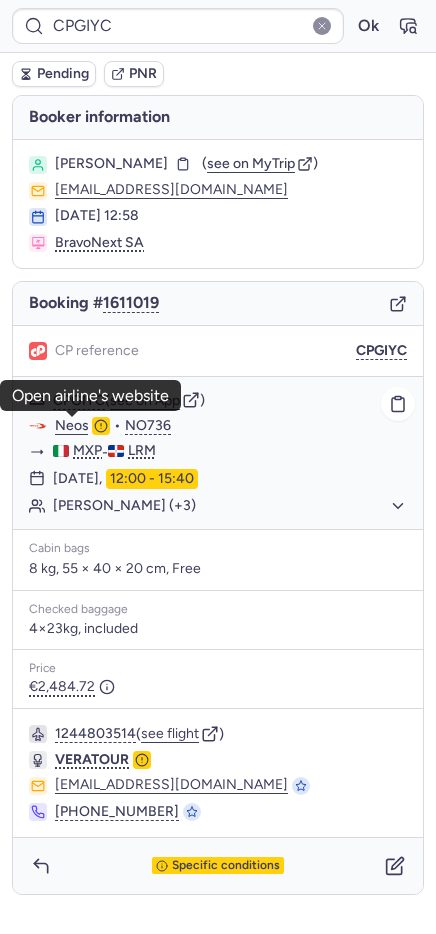 click on "[PERSON_NAME] (+3)" 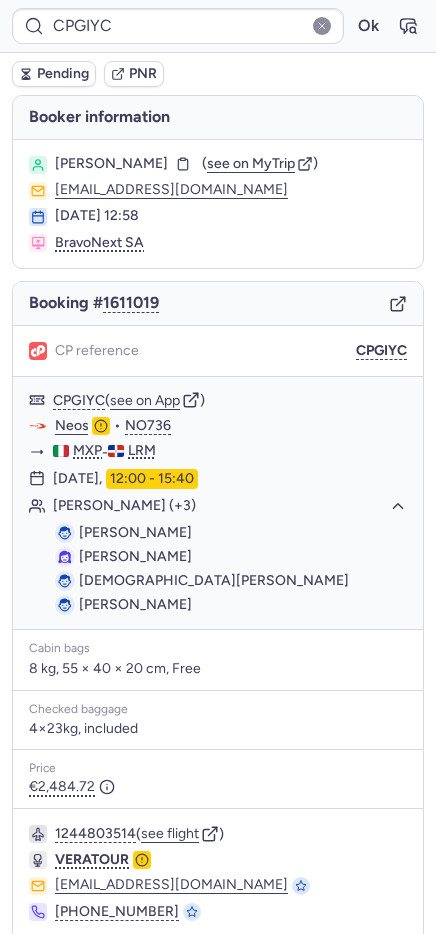 scroll, scrollTop: 73, scrollLeft: 0, axis: vertical 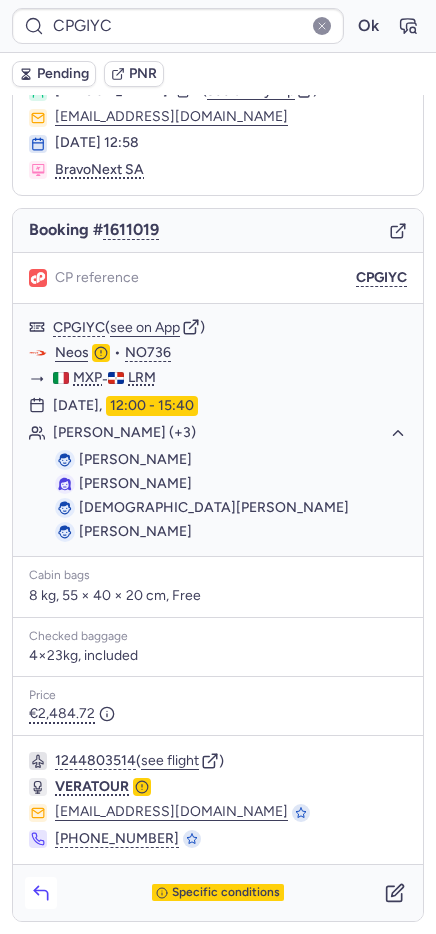 click at bounding box center [41, 893] 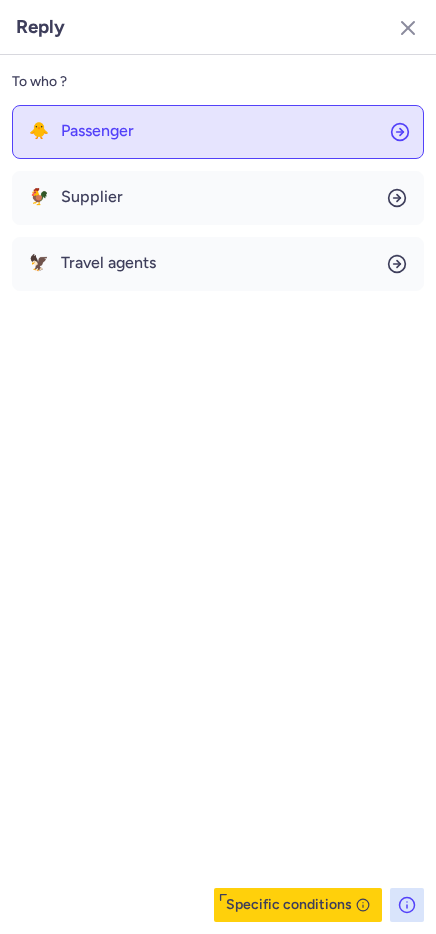 click on "🐥 Passenger" 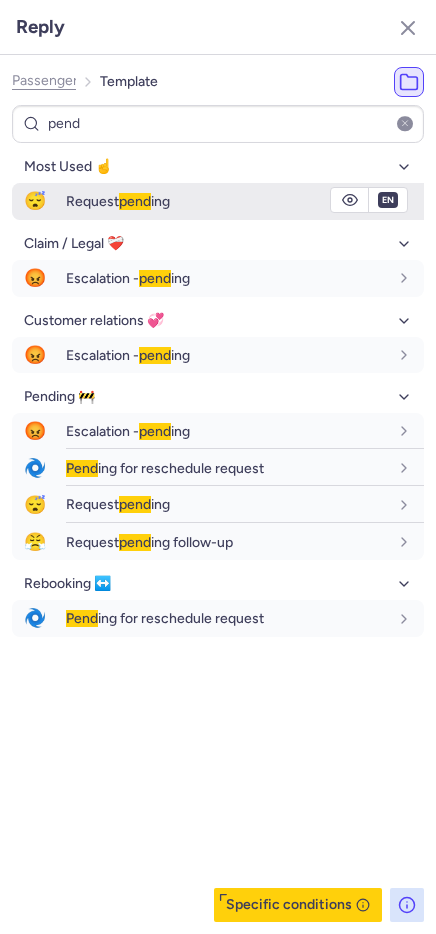 click on "Request  pend ing" at bounding box center (245, 201) 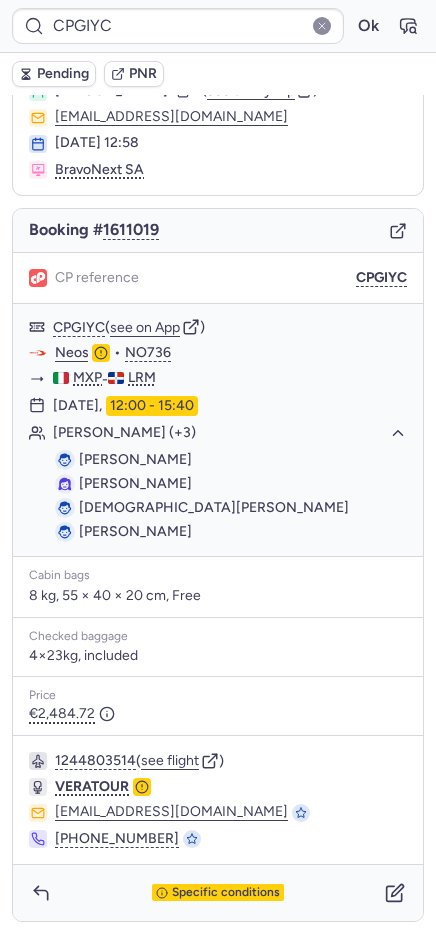 scroll, scrollTop: 0, scrollLeft: 0, axis: both 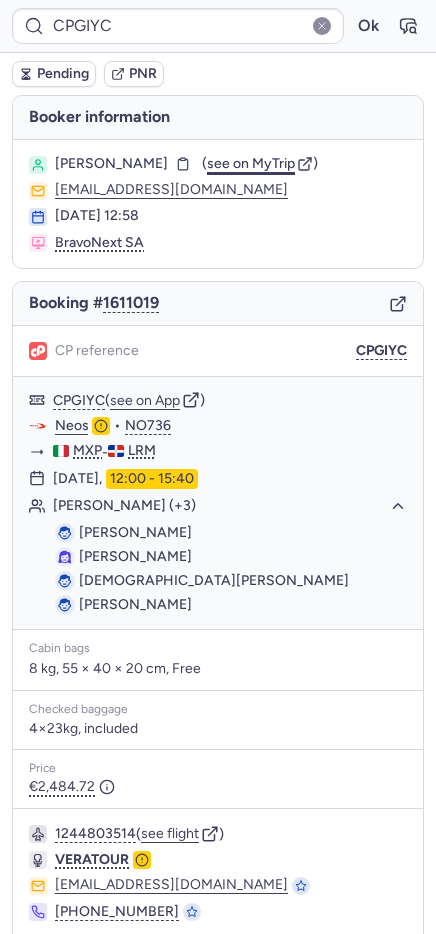 click on "see on MyTrip" at bounding box center [251, 163] 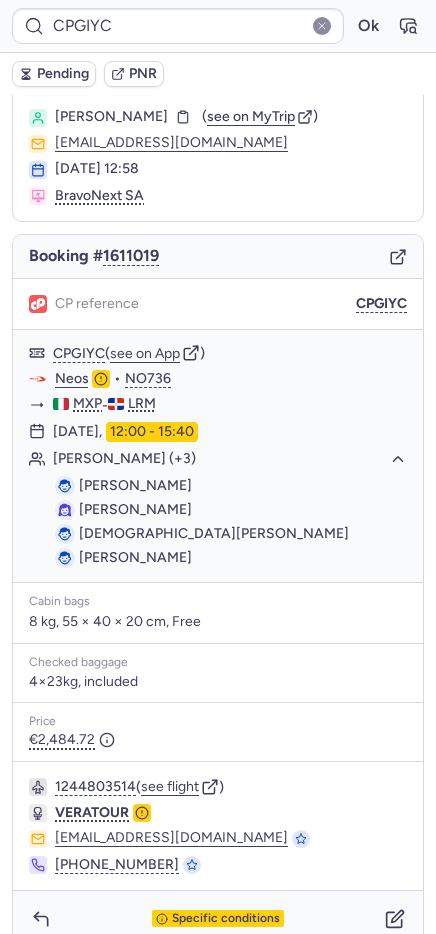 scroll, scrollTop: 73, scrollLeft: 0, axis: vertical 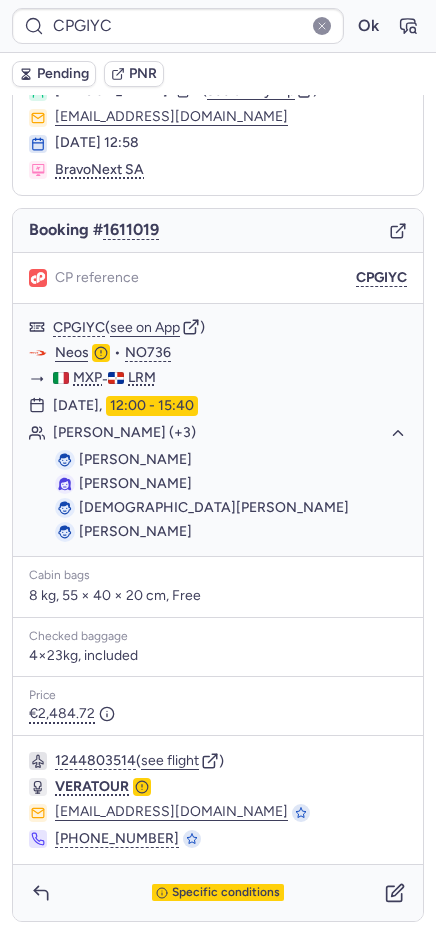 click on "Pending" at bounding box center [63, 74] 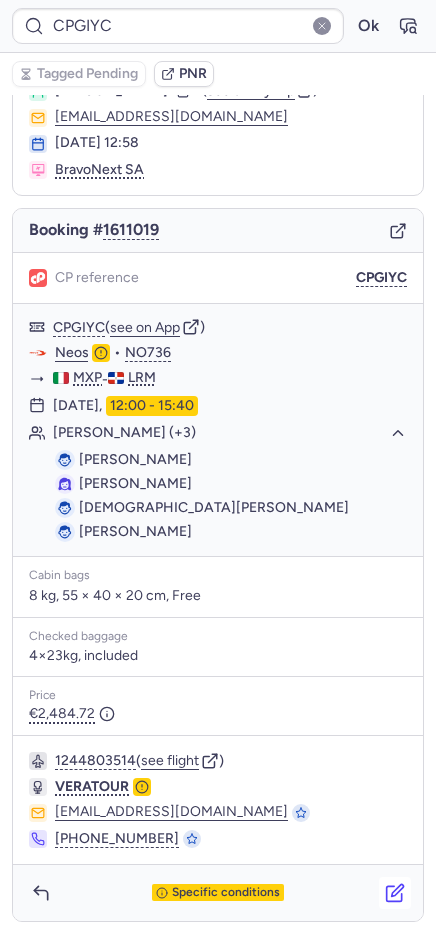 click 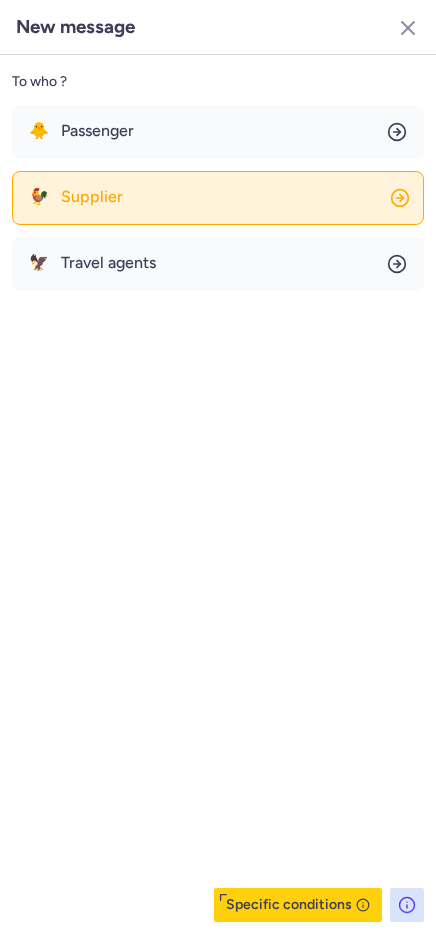 click on "Supplier" at bounding box center [92, 197] 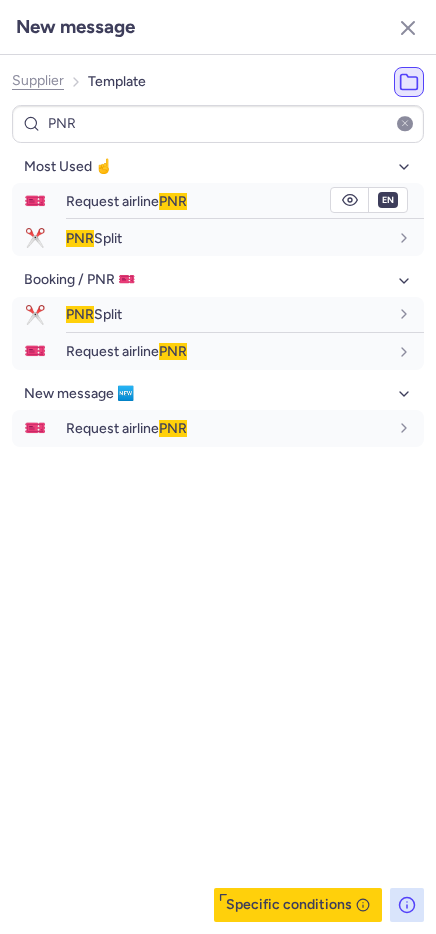 click on "Request airline  PNR" at bounding box center [126, 201] 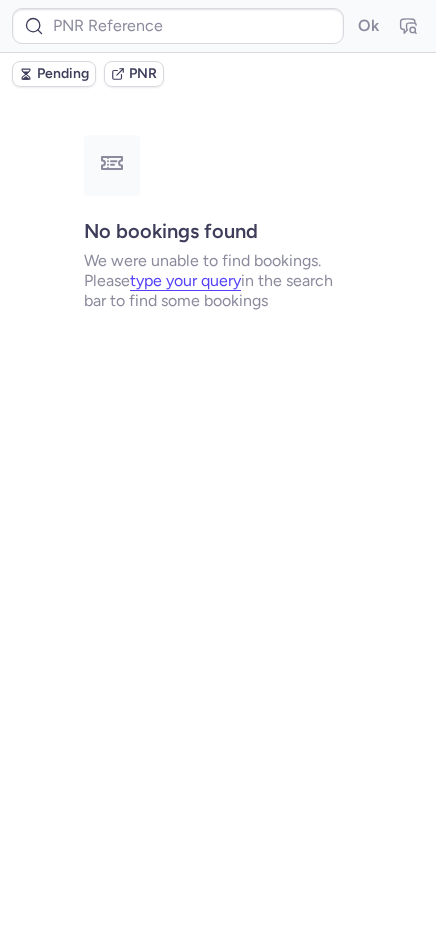 scroll, scrollTop: 0, scrollLeft: 0, axis: both 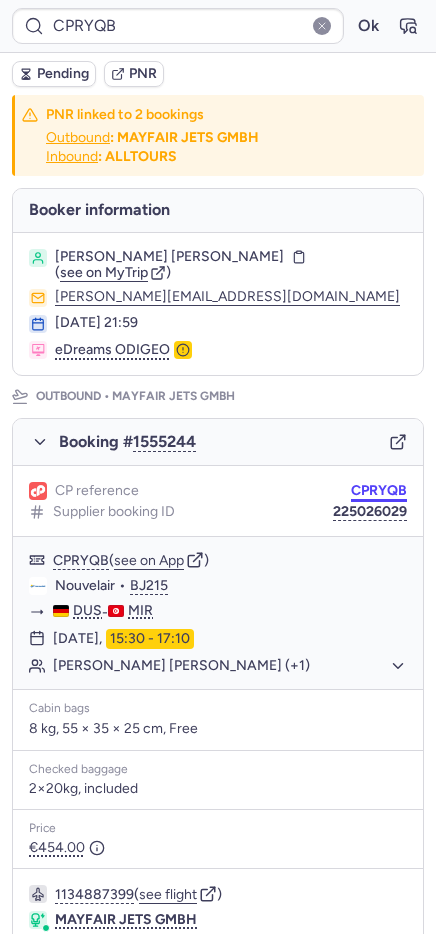 click on "CPRYQB" at bounding box center (379, 491) 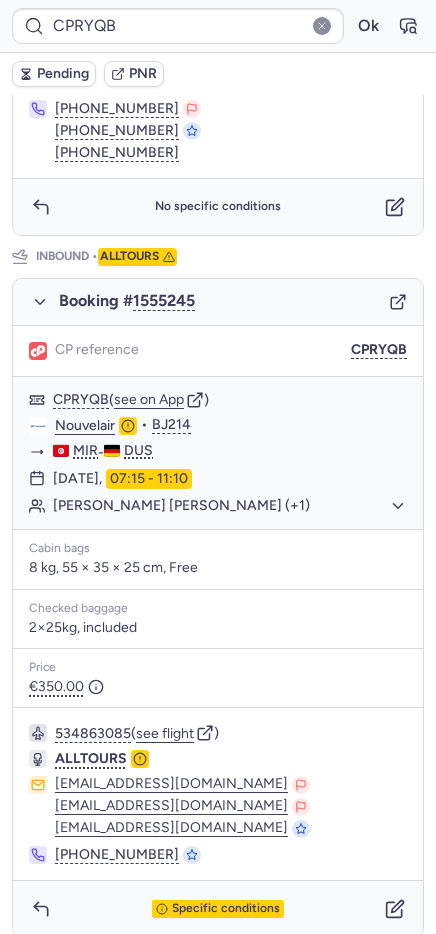 scroll, scrollTop: 907, scrollLeft: 0, axis: vertical 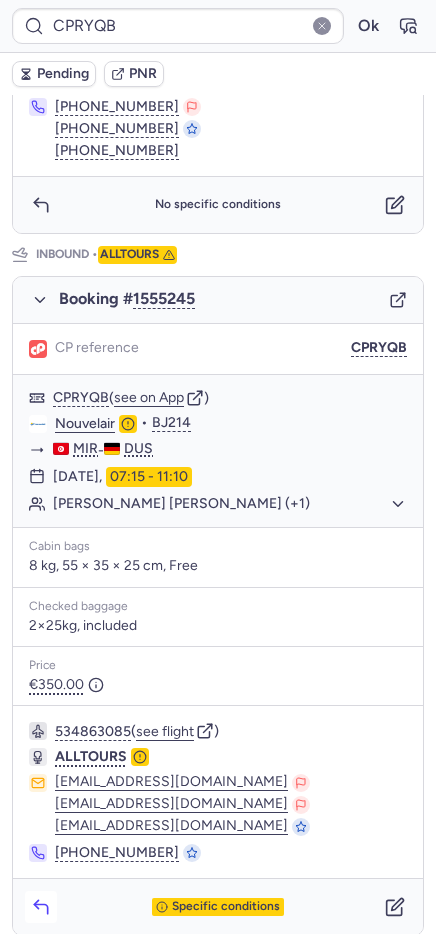 click at bounding box center (41, 907) 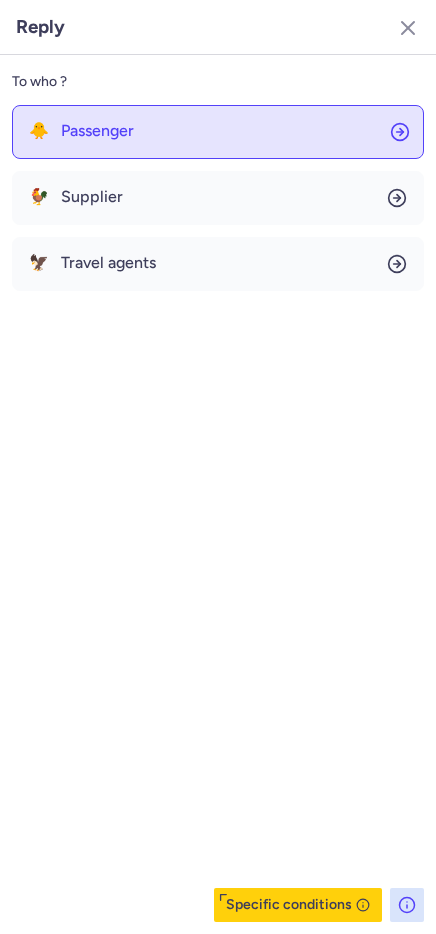 click on "Passenger" at bounding box center [97, 131] 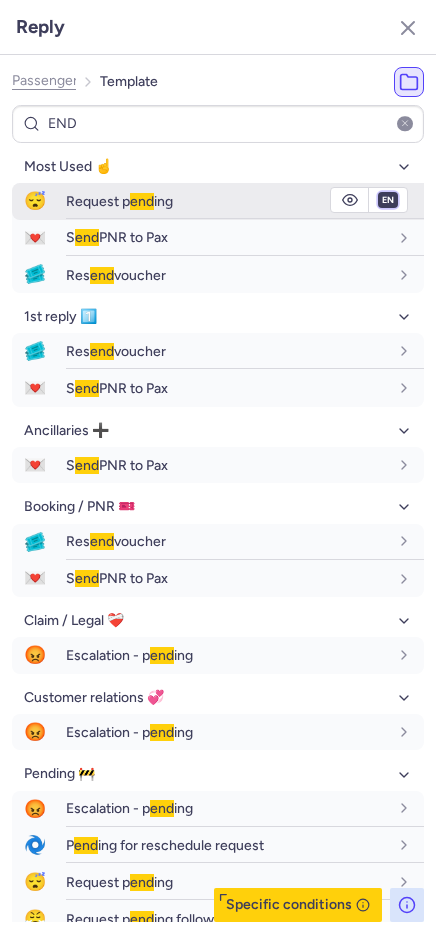 click on "fr en de nl pt es it ru" at bounding box center (388, 200) 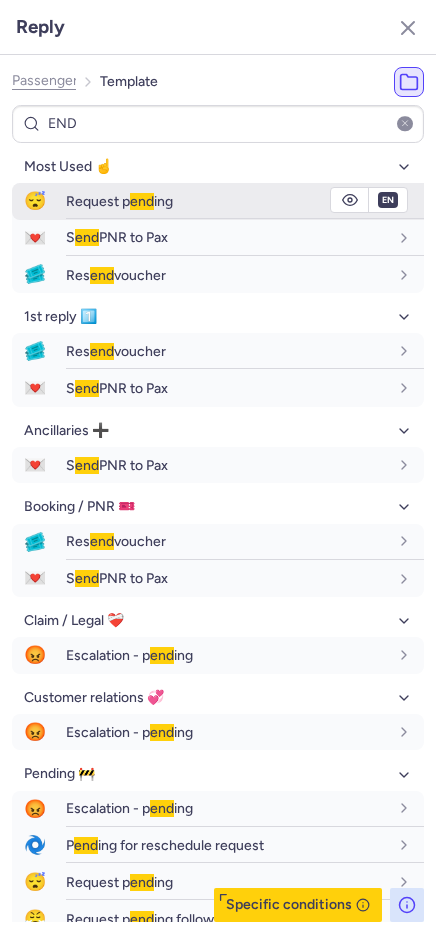 click on "fr en de nl pt es it ru" at bounding box center (388, 200) 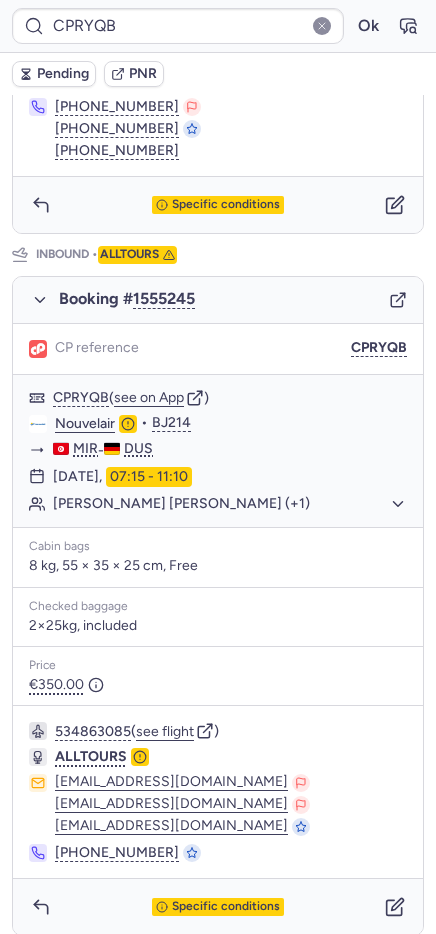 click on "Pending" at bounding box center [63, 74] 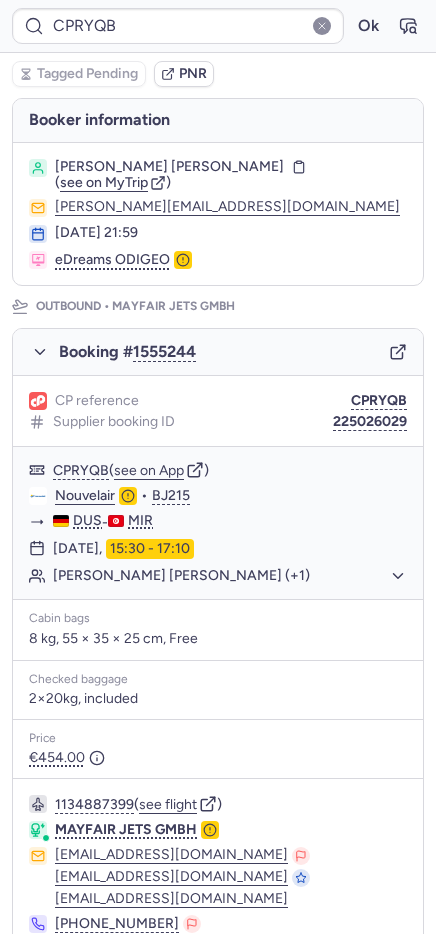 scroll, scrollTop: 0, scrollLeft: 0, axis: both 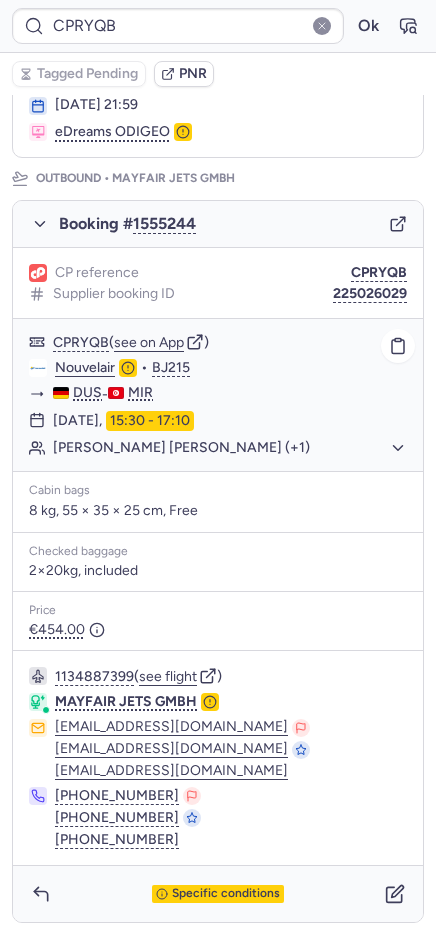 click on "[PERSON_NAME] [PERSON_NAME] (+1)" 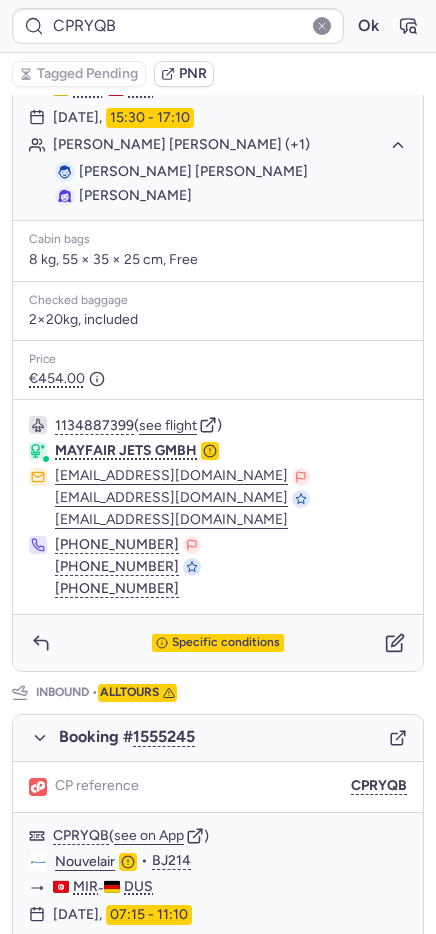 scroll, scrollTop: 555, scrollLeft: 0, axis: vertical 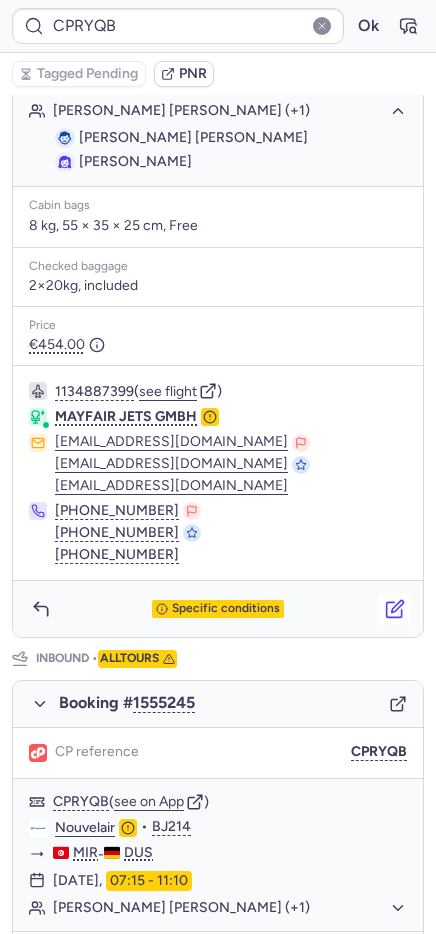 click 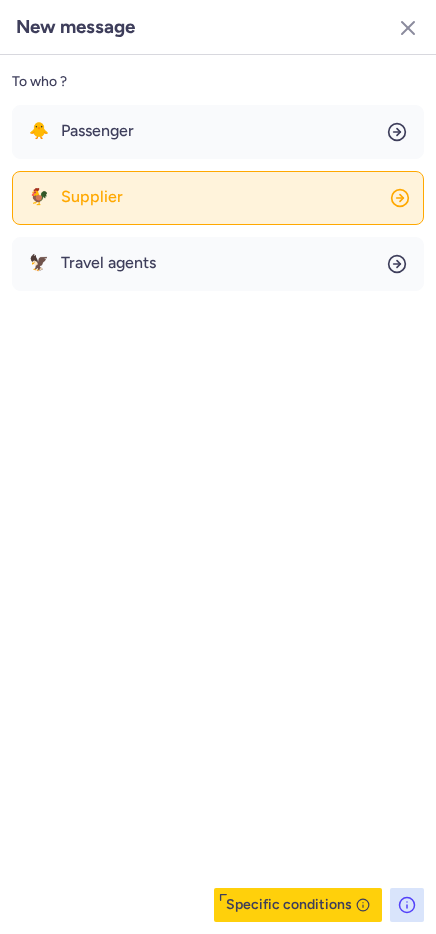 click on "Supplier" at bounding box center [92, 197] 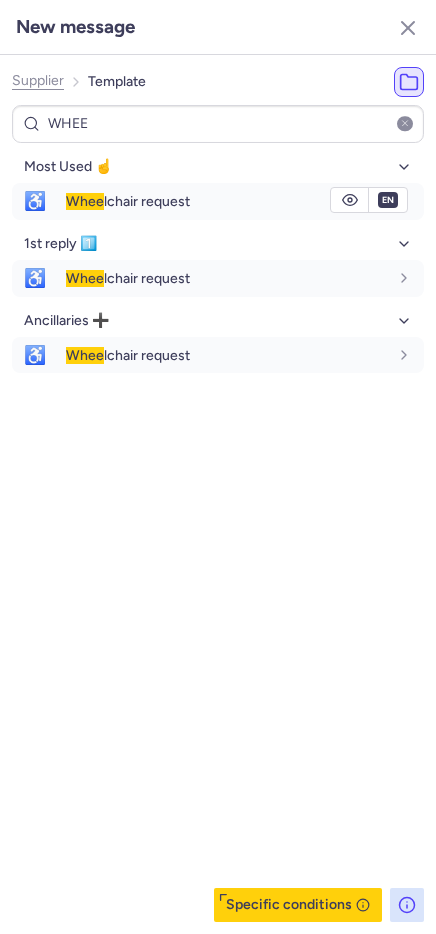 click on "Whee" at bounding box center (85, 201) 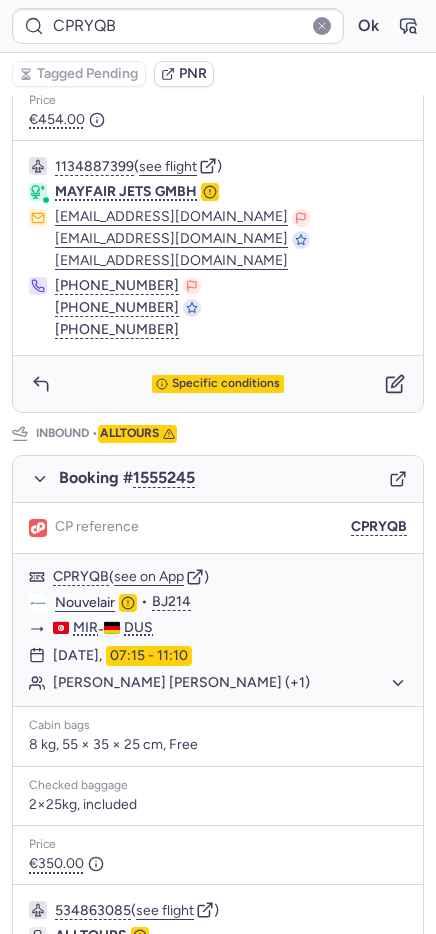 scroll, scrollTop: 907, scrollLeft: 0, axis: vertical 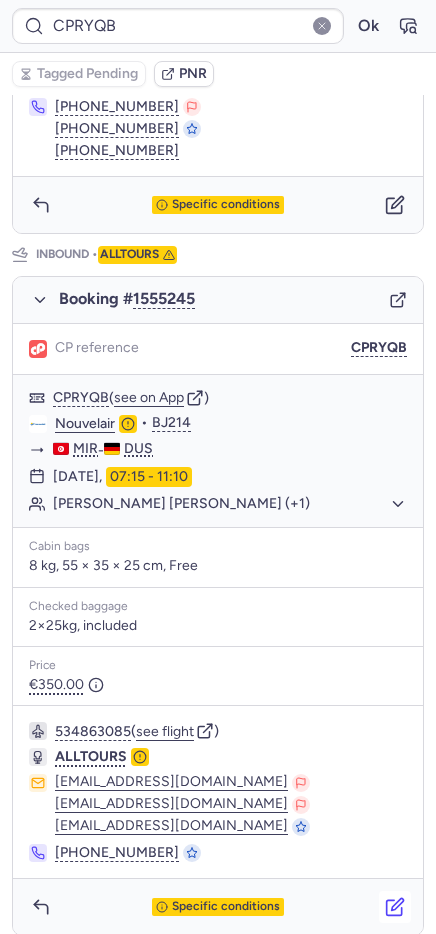 click 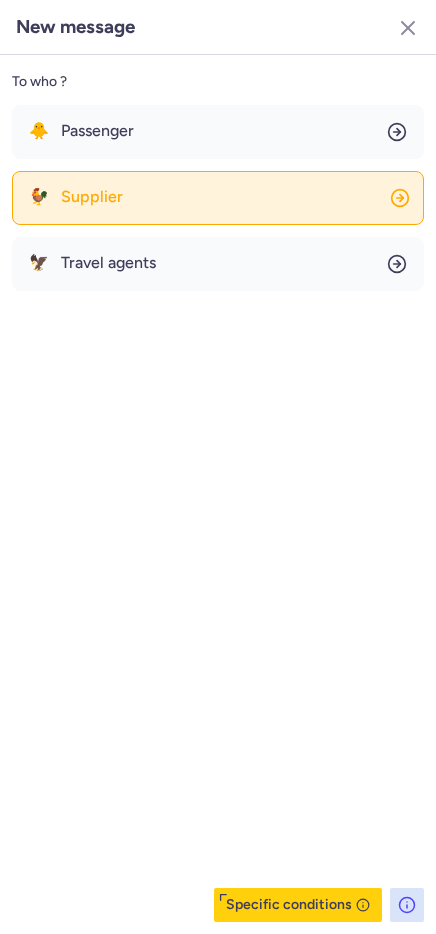 click on "Supplier" at bounding box center [92, 197] 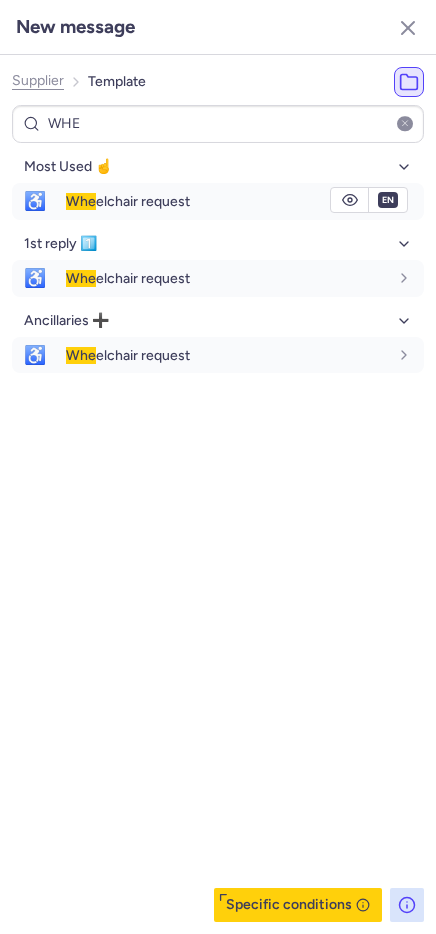 click on "Whe" at bounding box center [81, 201] 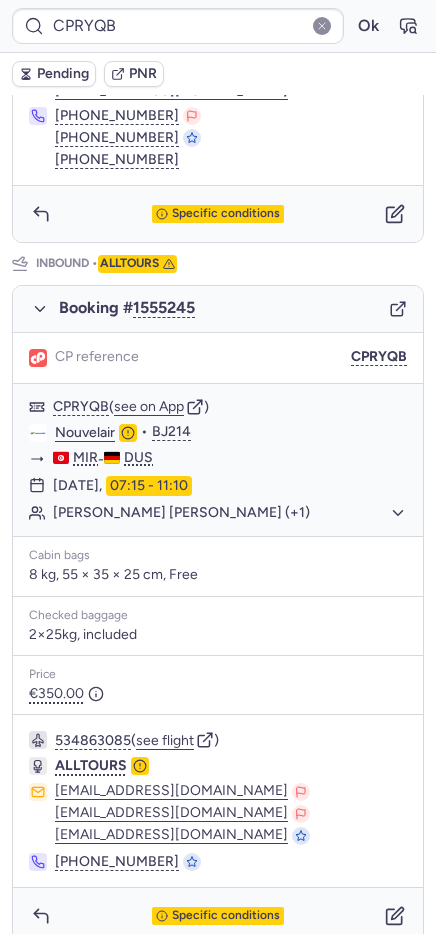 scroll, scrollTop: 907, scrollLeft: 0, axis: vertical 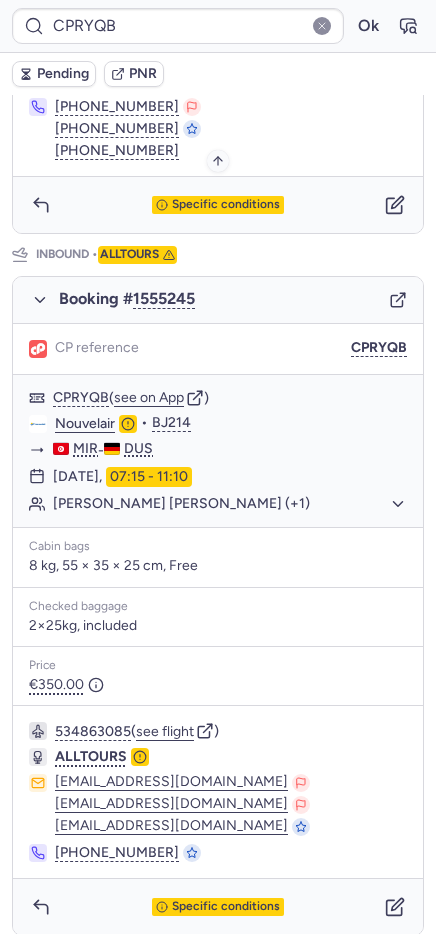 click on "Specific conditions" at bounding box center [226, 205] 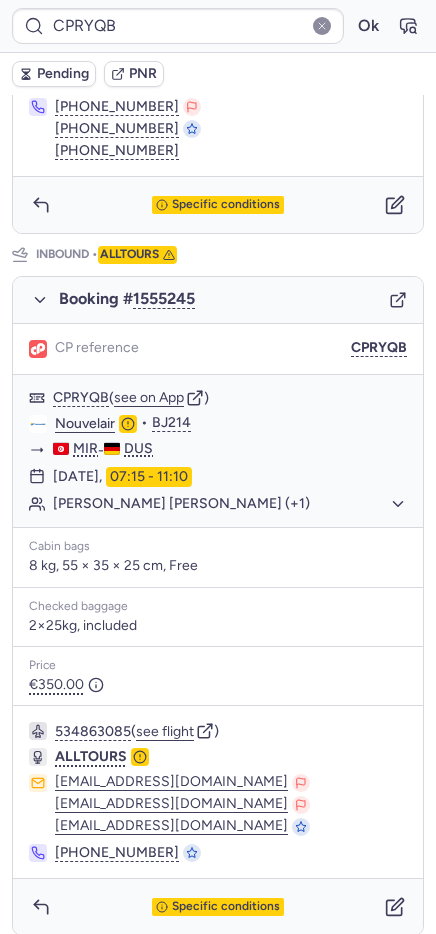 scroll, scrollTop: 103, scrollLeft: 0, axis: vertical 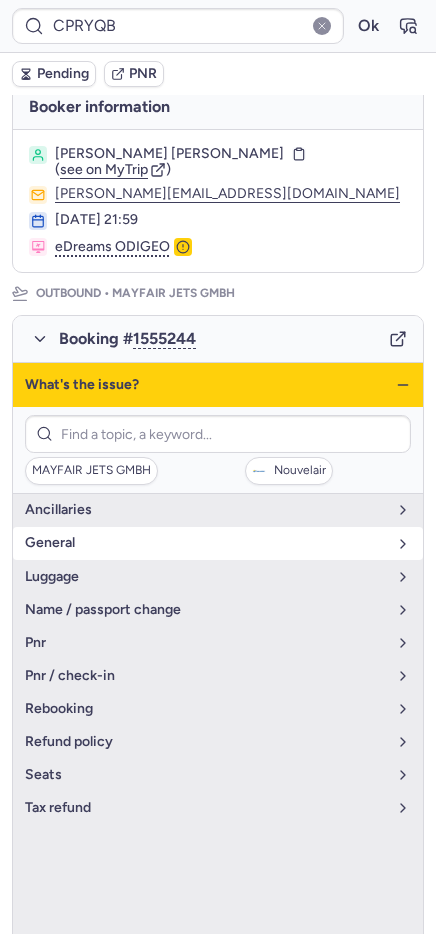 click on "general" at bounding box center (206, 543) 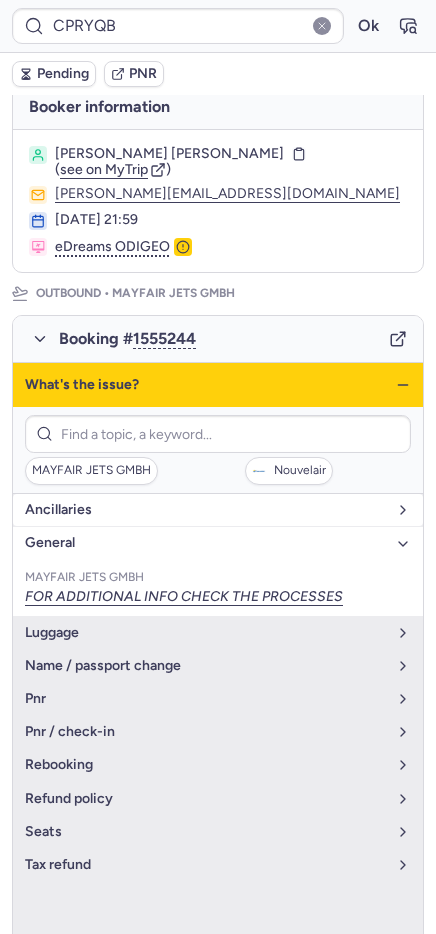 click on "Ancillaries" at bounding box center [218, 510] 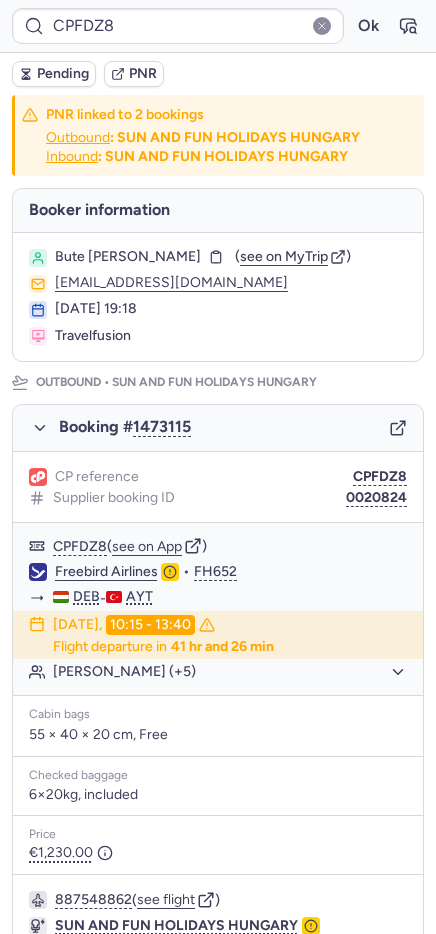 scroll, scrollTop: 817, scrollLeft: 0, axis: vertical 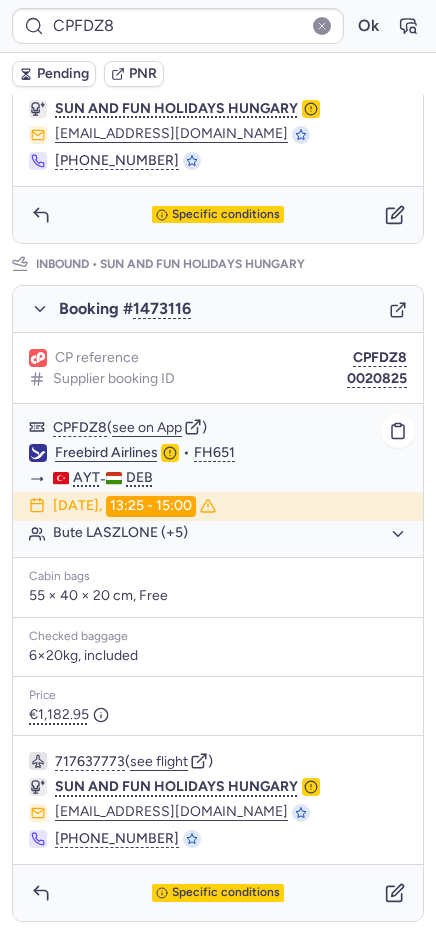 click on "Bute LASZLONE (+5)" 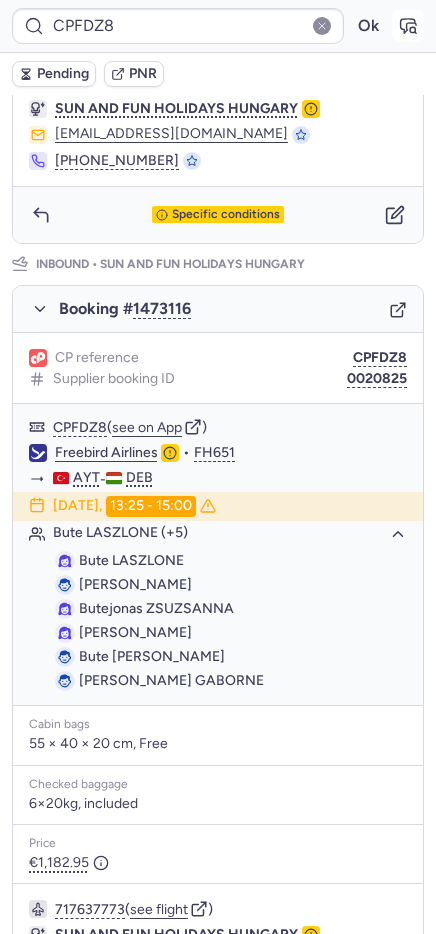 click 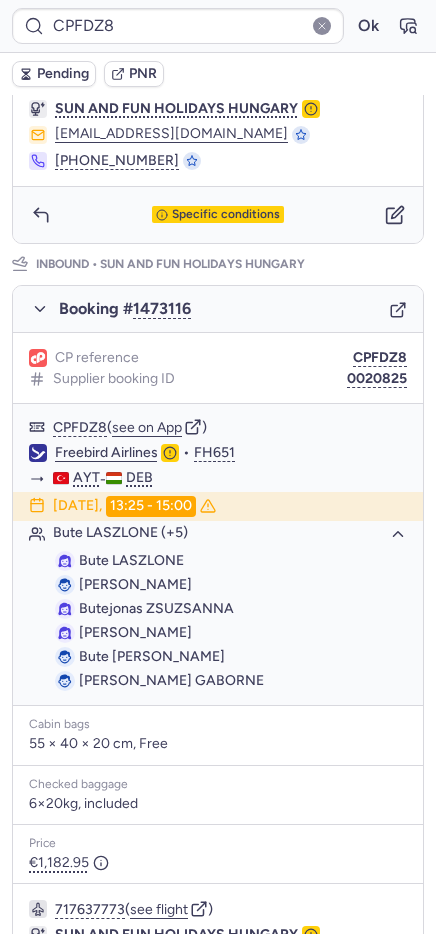 scroll, scrollTop: 0, scrollLeft: 0, axis: both 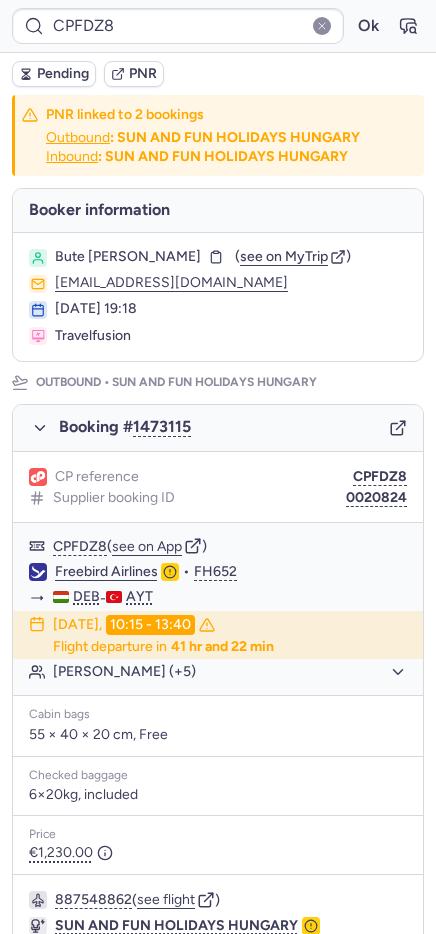 click 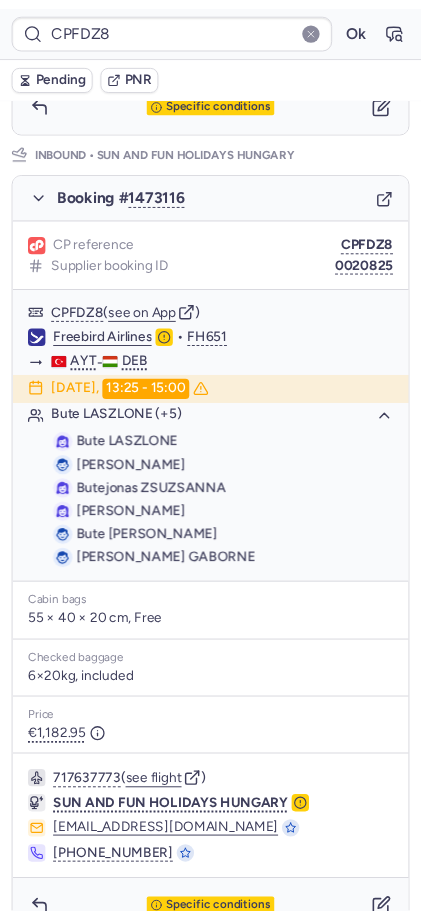 scroll, scrollTop: 965, scrollLeft: 0, axis: vertical 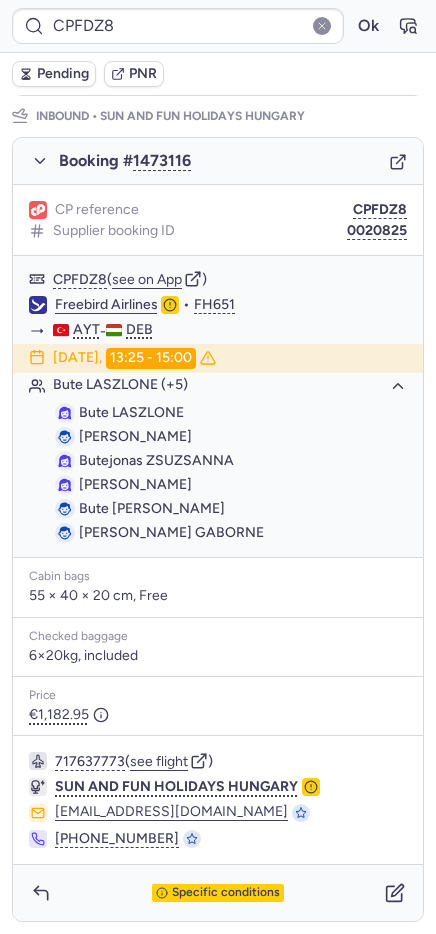 click 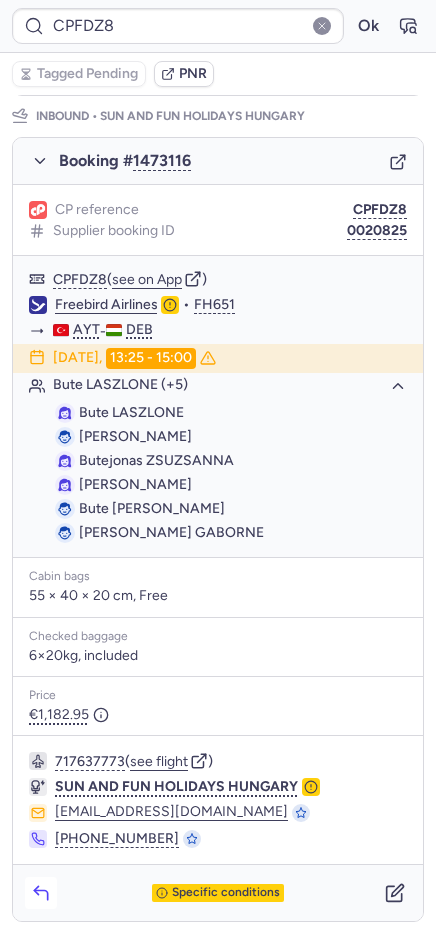 click at bounding box center [41, 893] 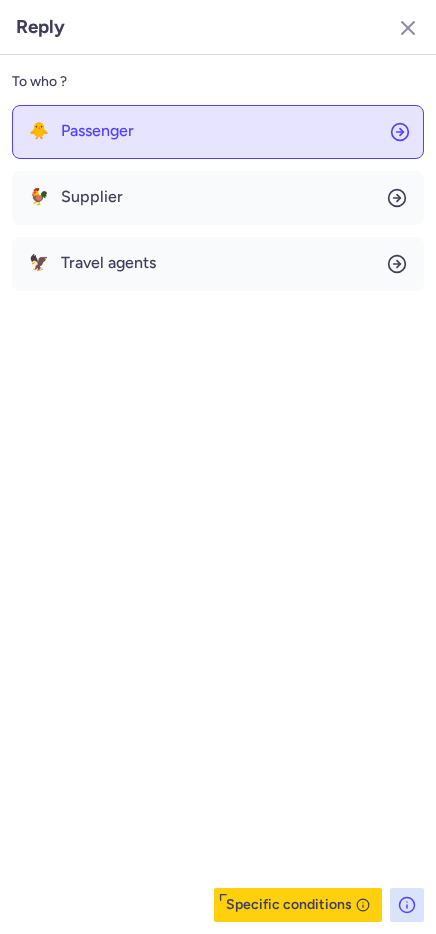 click on "🐥 Passenger" 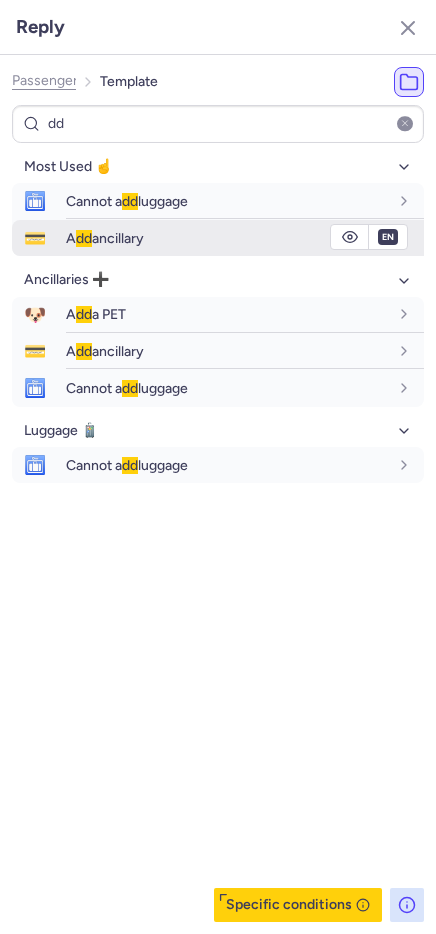 click on "A dd  ancillary" at bounding box center [227, 238] 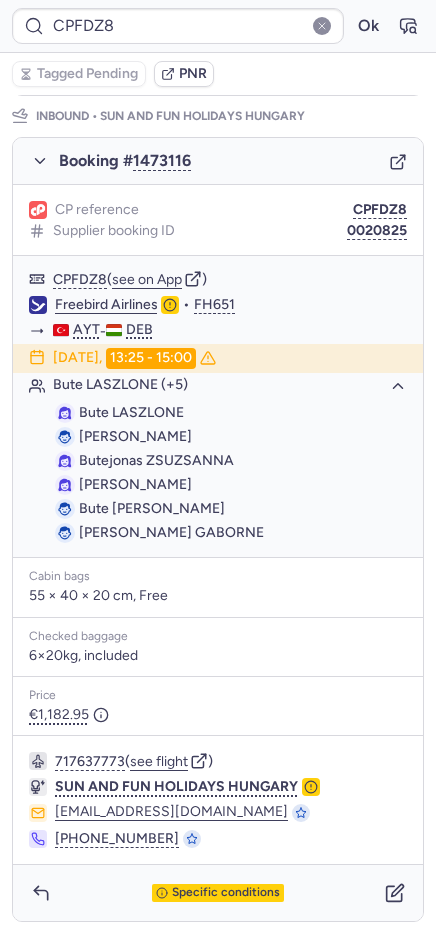 scroll, scrollTop: 19, scrollLeft: 0, axis: vertical 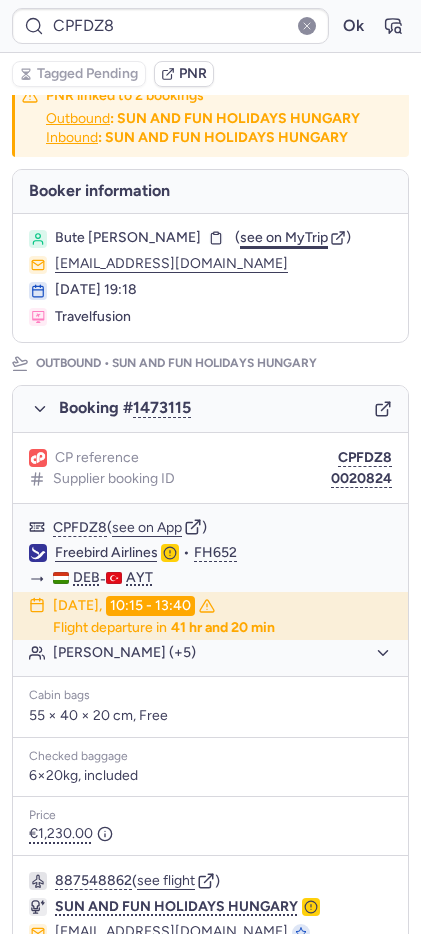 click on "see on MyTrip" at bounding box center [284, 237] 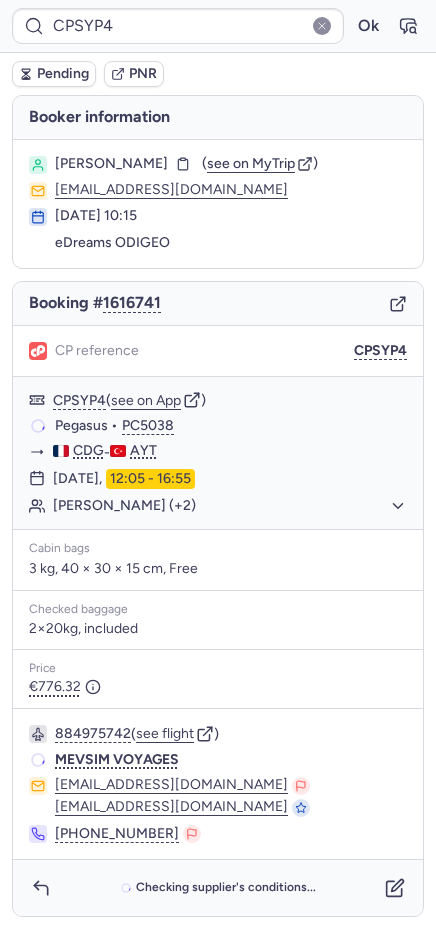 scroll, scrollTop: 0, scrollLeft: 0, axis: both 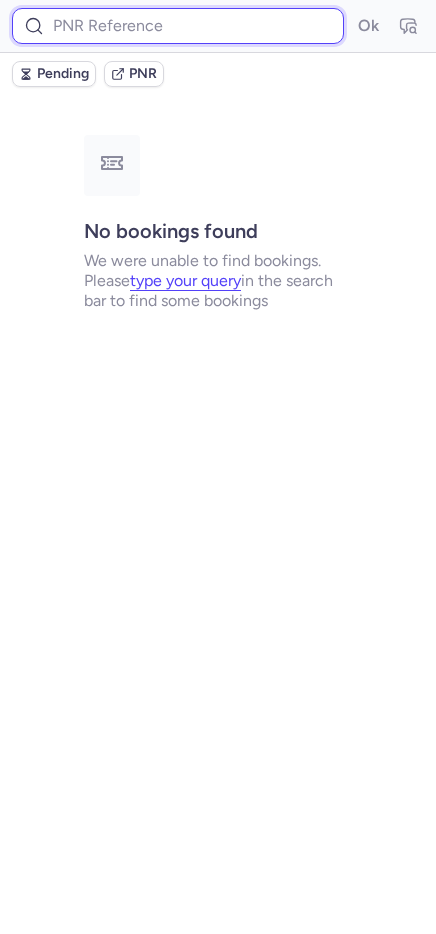 click at bounding box center [178, 26] 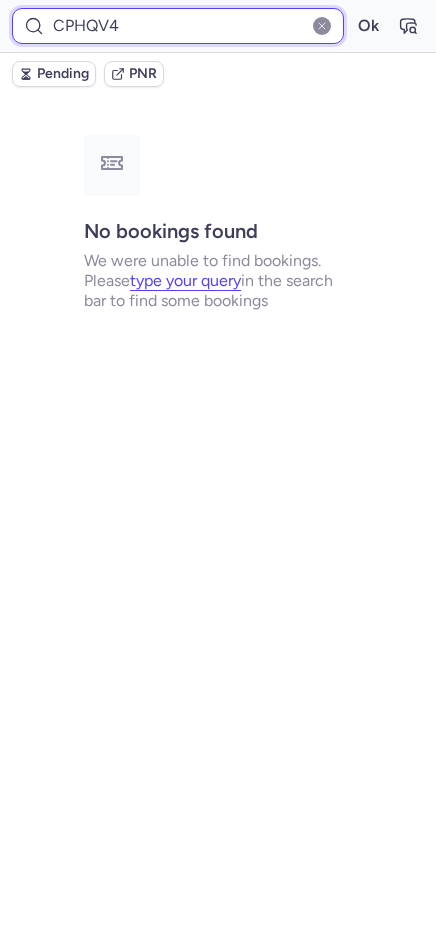 click on "Ok" at bounding box center [368, 26] 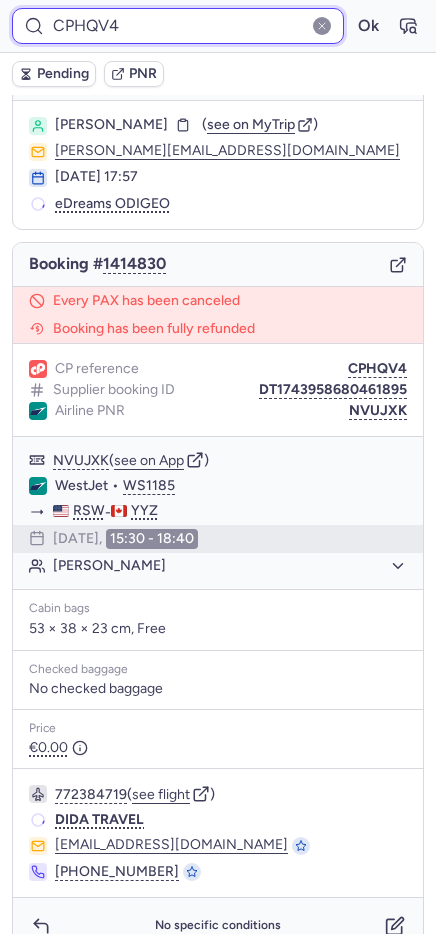 scroll, scrollTop: 72, scrollLeft: 0, axis: vertical 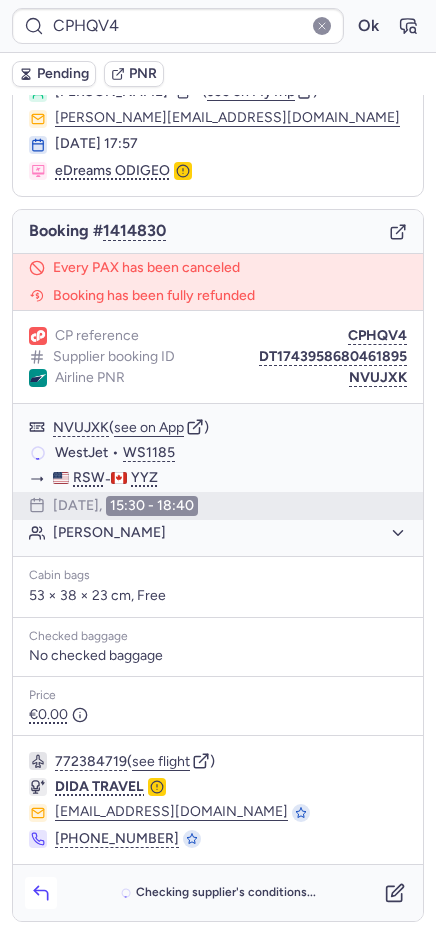 click 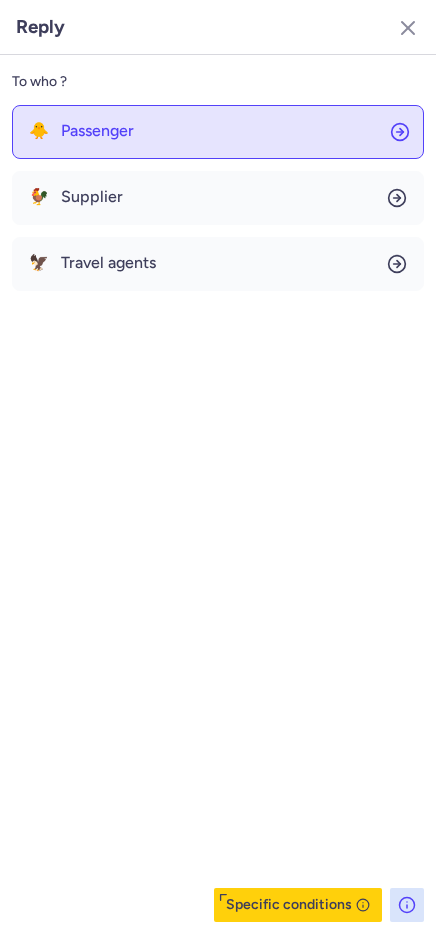 click on "🐥 Passenger" 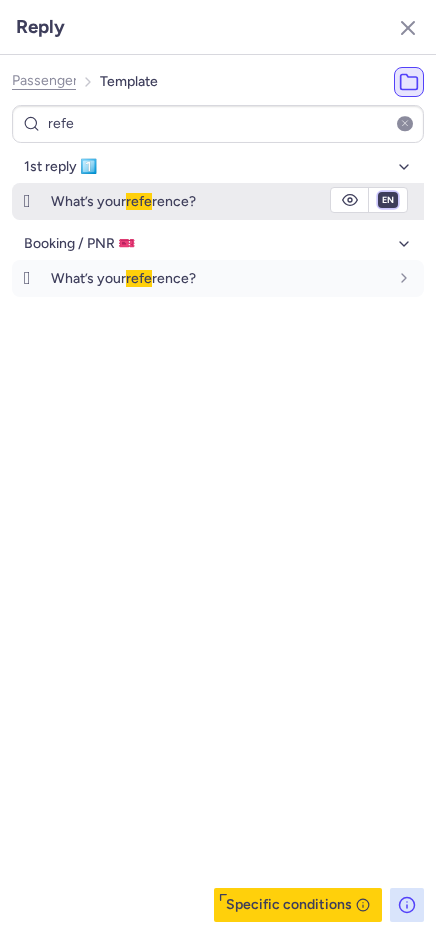 click on "fr en de nl pt es it ru" at bounding box center (388, 200) 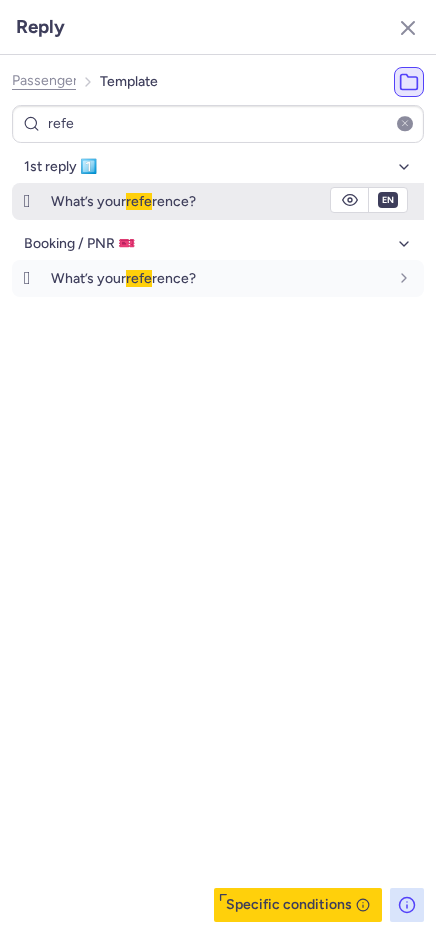 click on "fr en de nl pt es it ru" at bounding box center (388, 200) 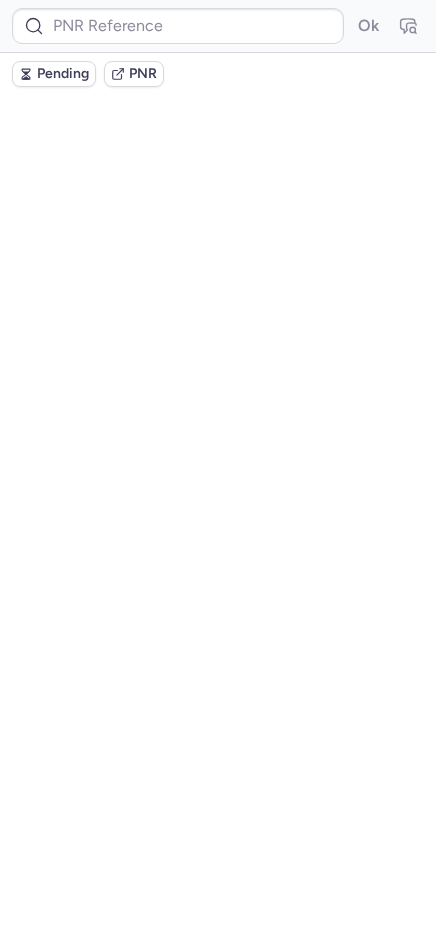 scroll, scrollTop: 0, scrollLeft: 0, axis: both 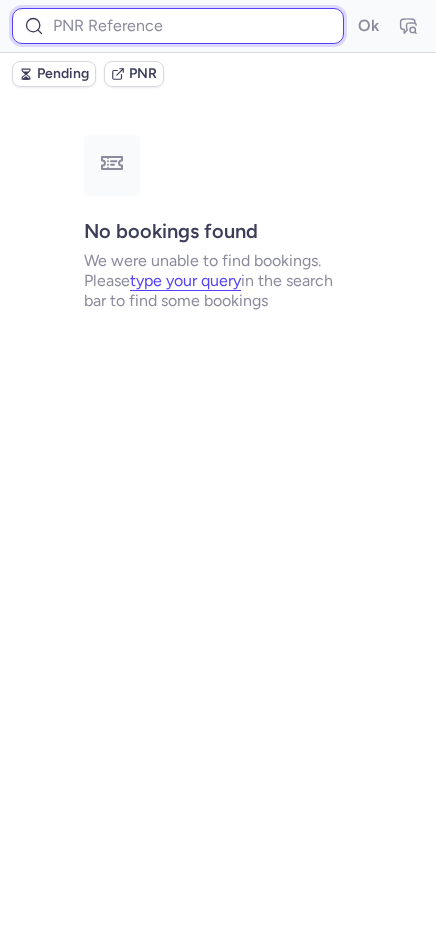 click at bounding box center [178, 26] 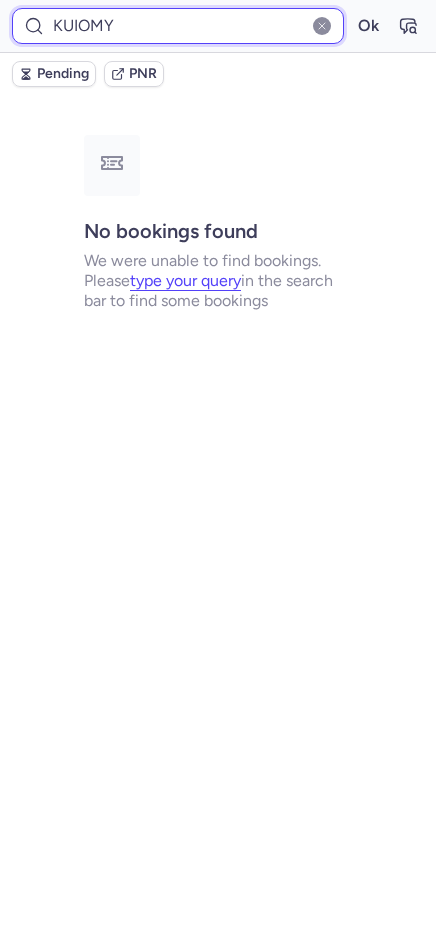 click on "Ok" at bounding box center (368, 26) 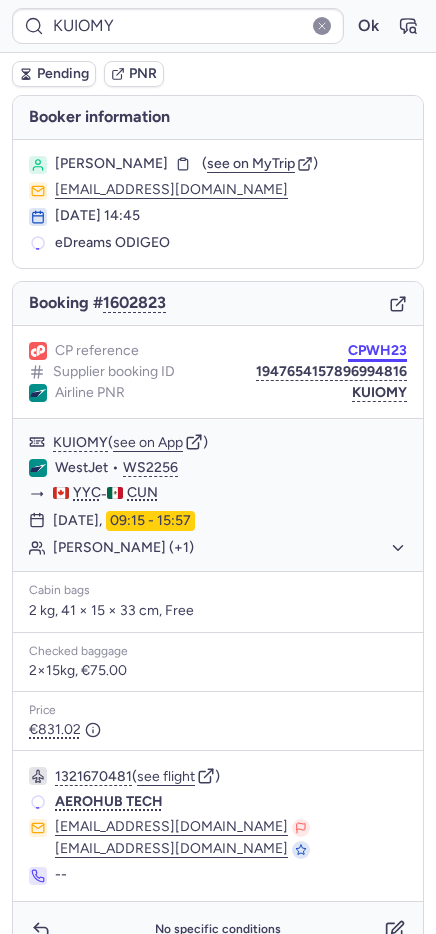 click on "CPWH23" at bounding box center (377, 351) 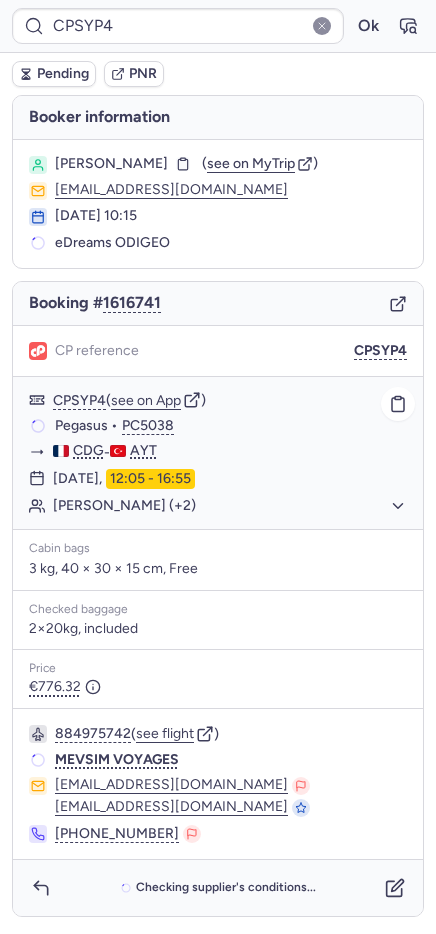 scroll, scrollTop: 0, scrollLeft: 0, axis: both 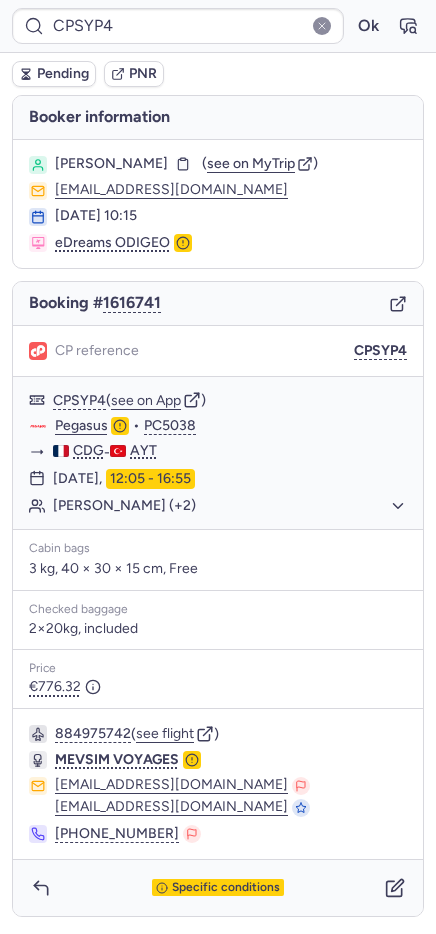 click on "Pending" at bounding box center [63, 74] 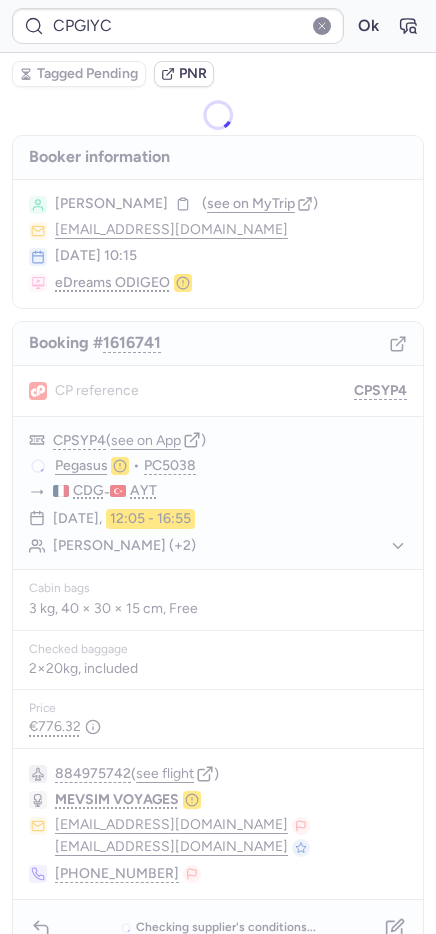 type on "CPYS6U" 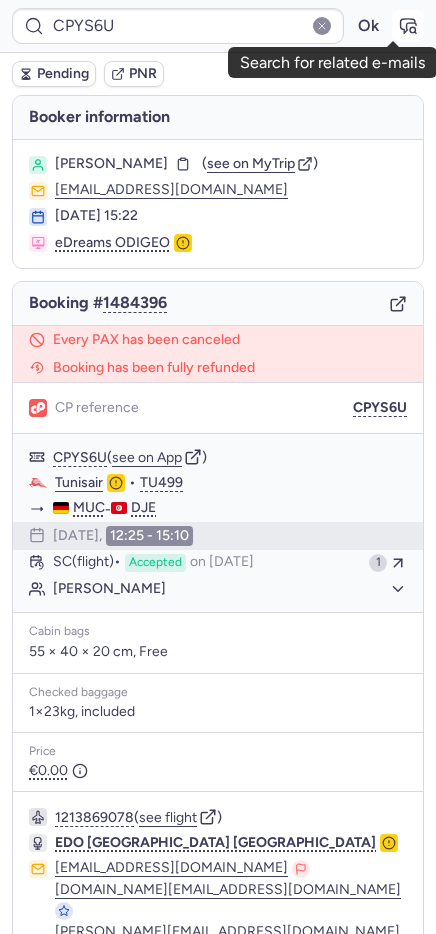 click 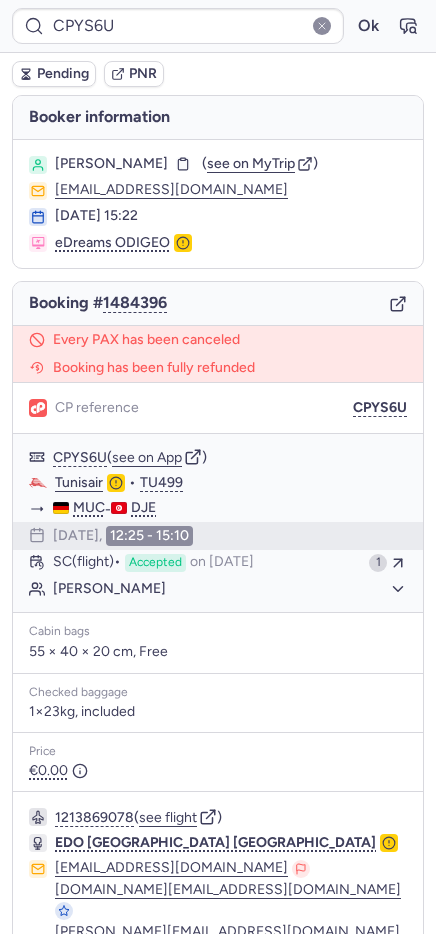 type on "CP4XDD" 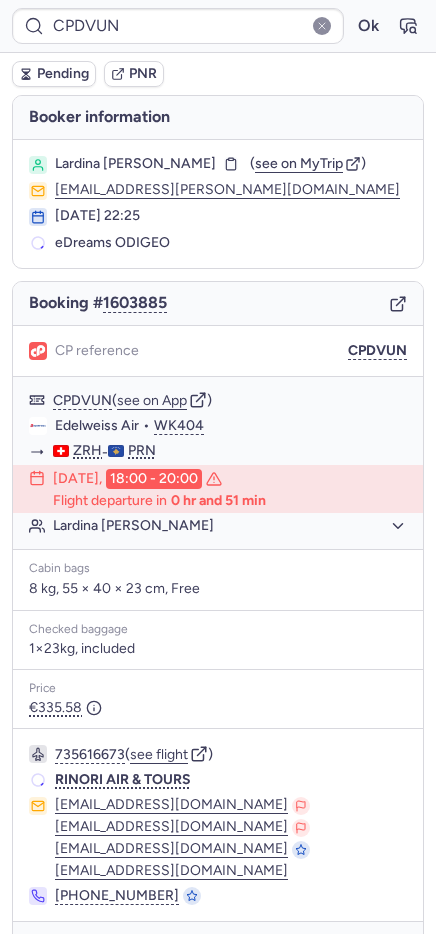 type on "CPHC9O" 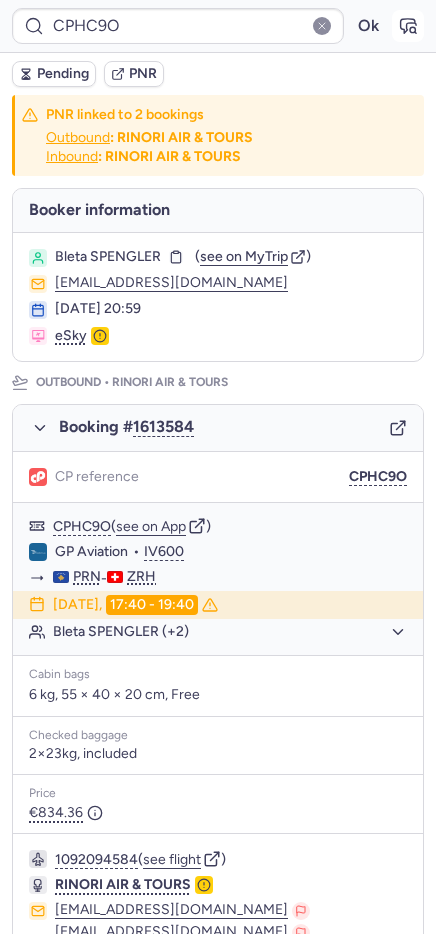 click 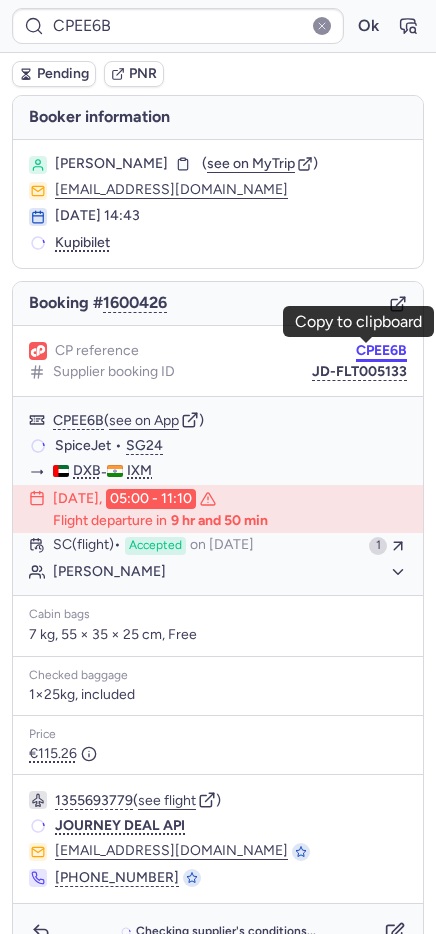 click on "CPEE6B" at bounding box center [381, 351] 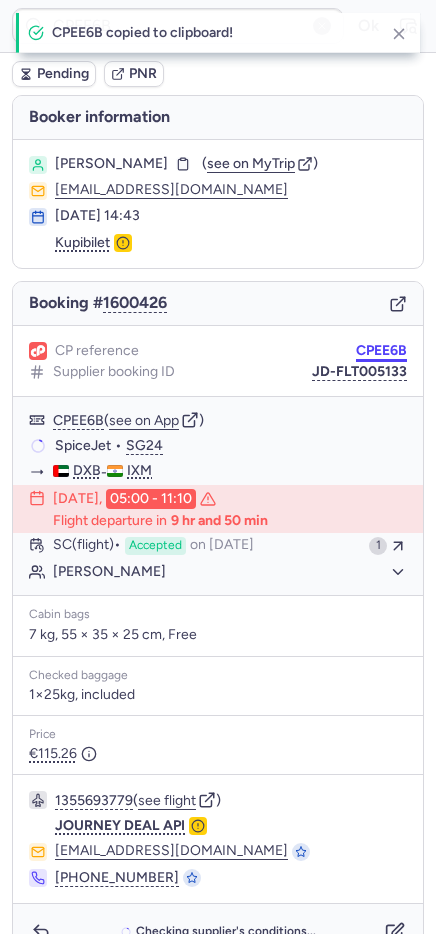 click on "CPEE6B" at bounding box center [381, 351] 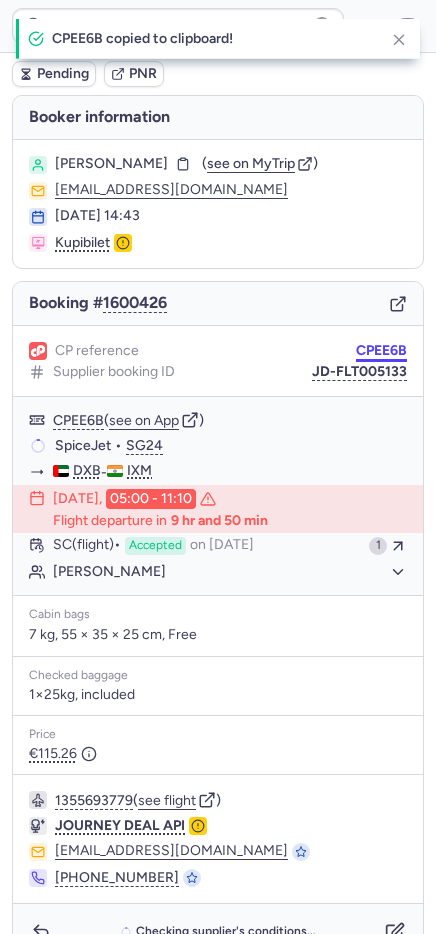 click on "CPEE6B" at bounding box center [381, 351] 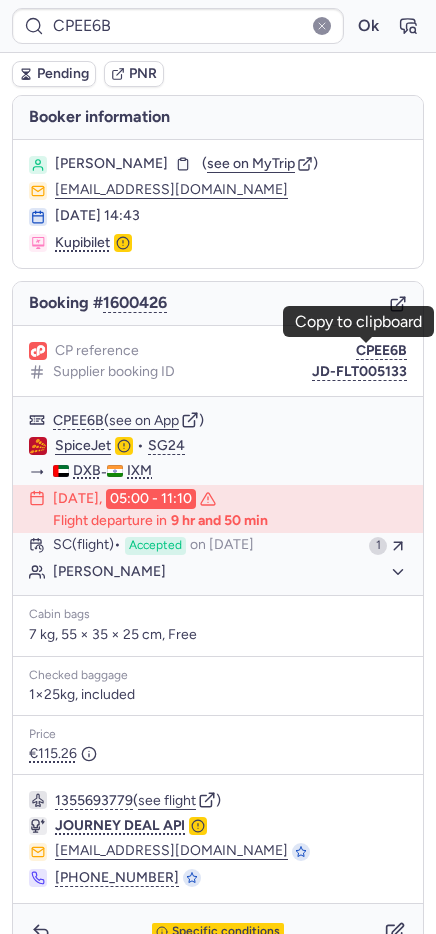 click on "CPEE6B  Ok" at bounding box center [218, 26] 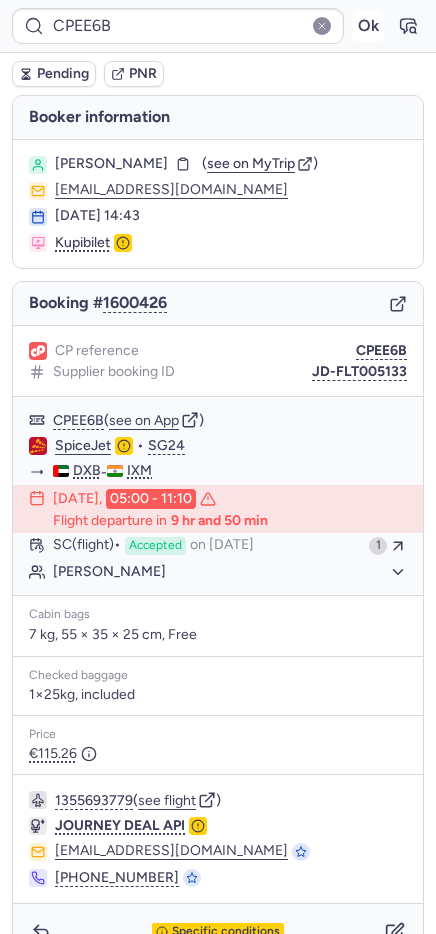click on "Ok" at bounding box center [368, 26] 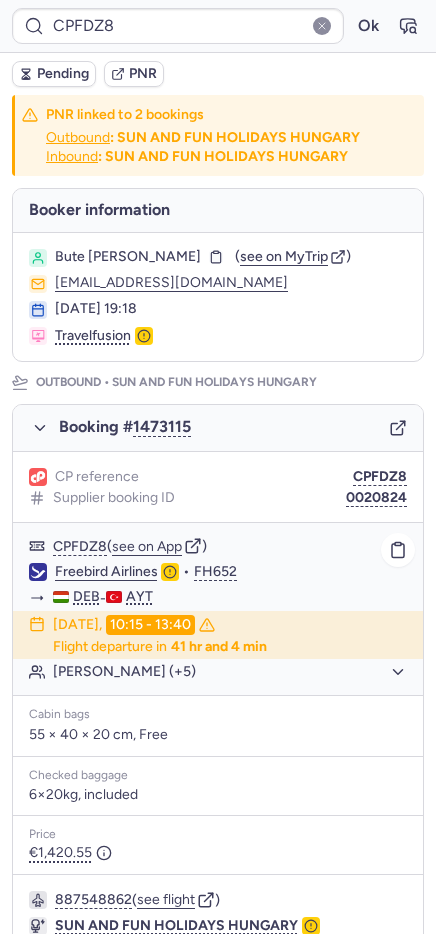 click on "[PERSON_NAME] (+5)" 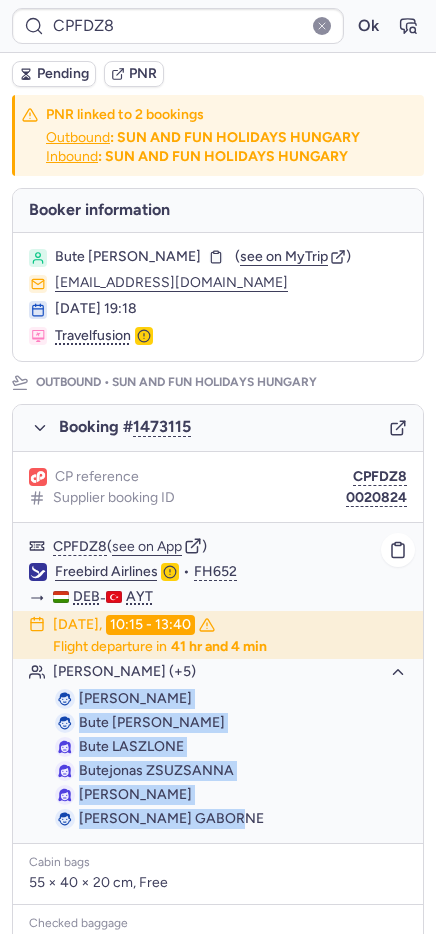 drag, startPoint x: 83, startPoint y: 692, endPoint x: 200, endPoint y: 809, distance: 165.46298 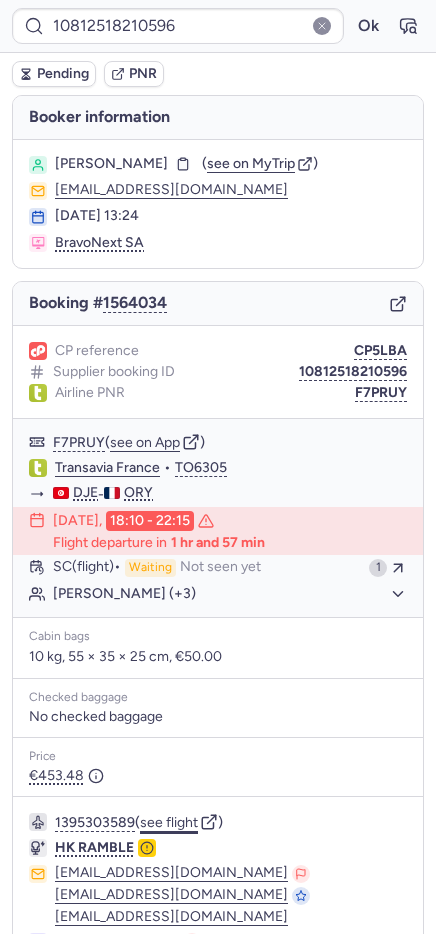 click on "see flight" 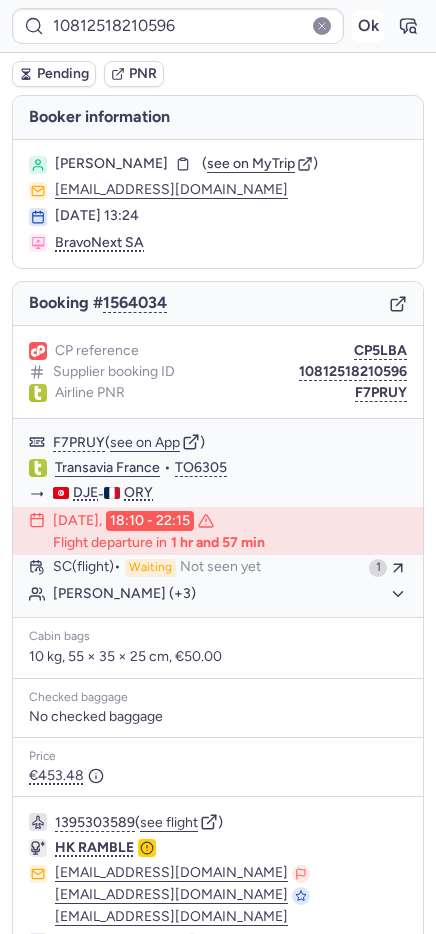 click on "Ok" at bounding box center [368, 26] 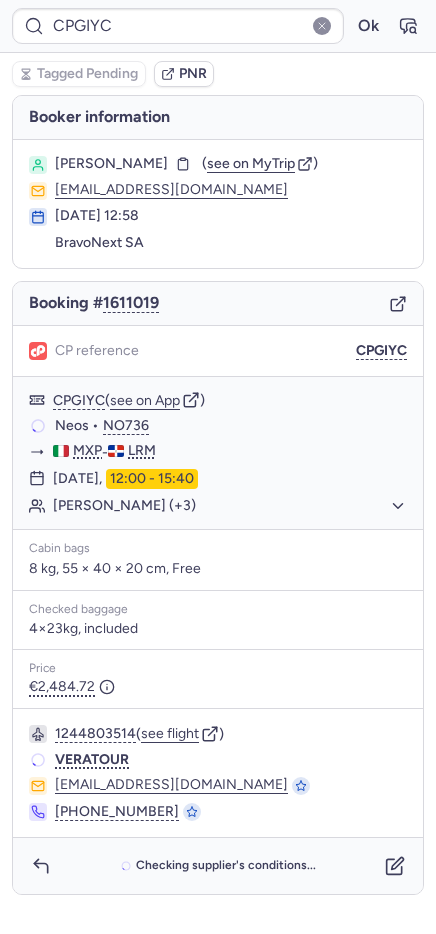 type on "CPDVUN" 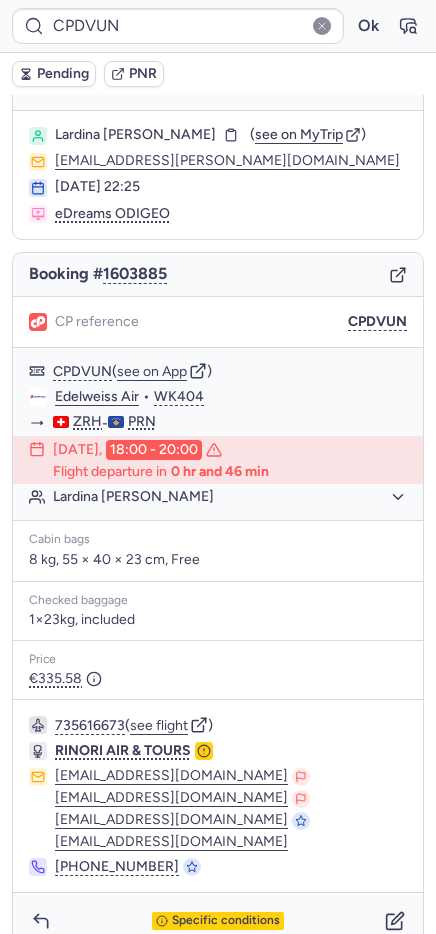 scroll, scrollTop: 57, scrollLeft: 0, axis: vertical 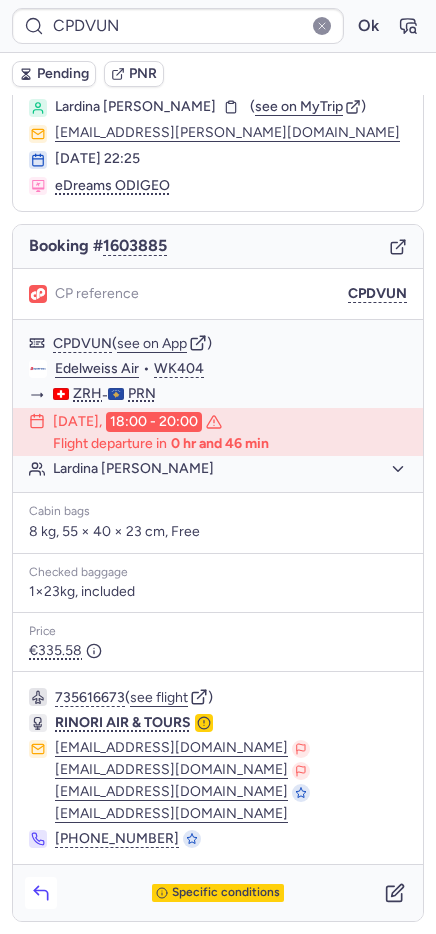click 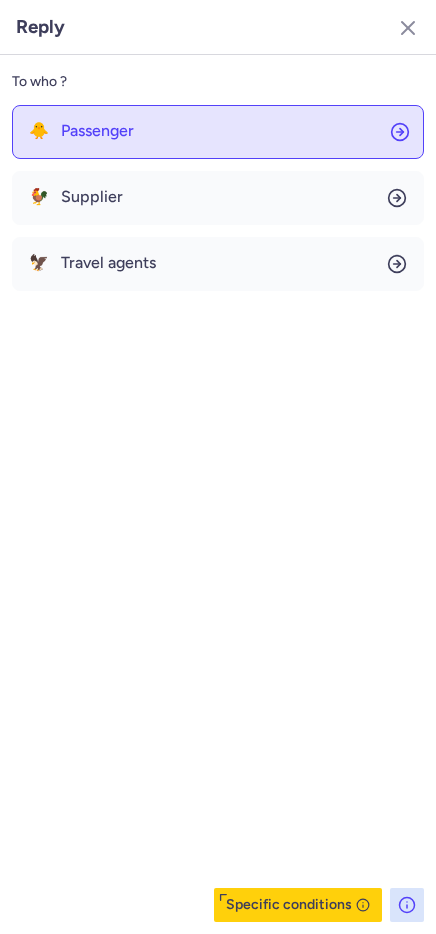 click on "🐥 Passenger" 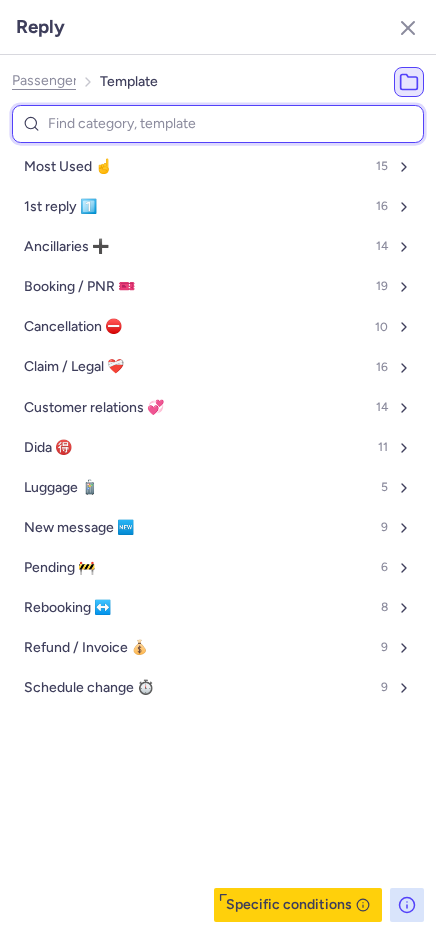 type on "d" 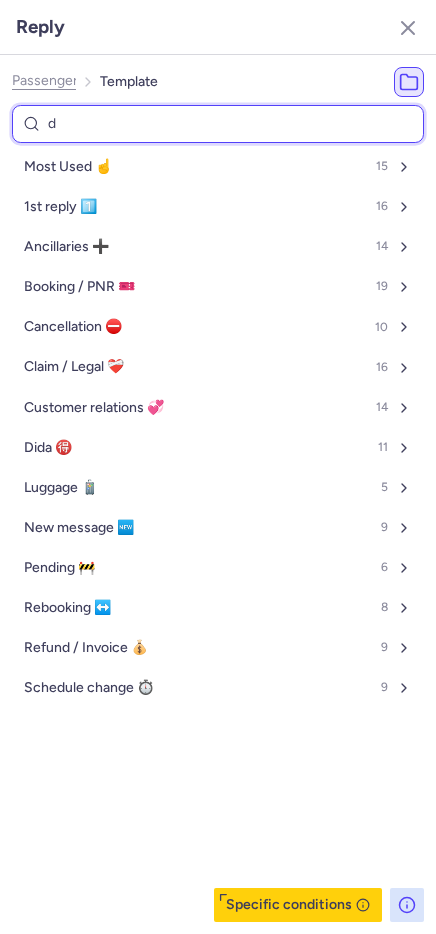 select on "en" 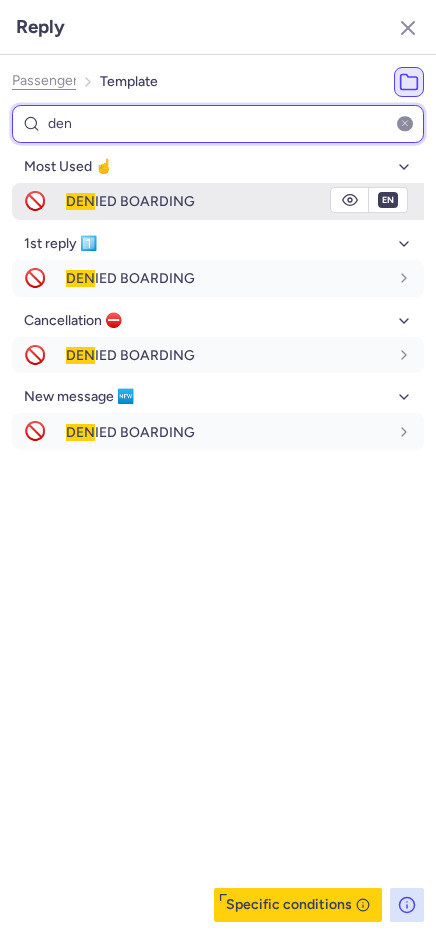 type on "den" 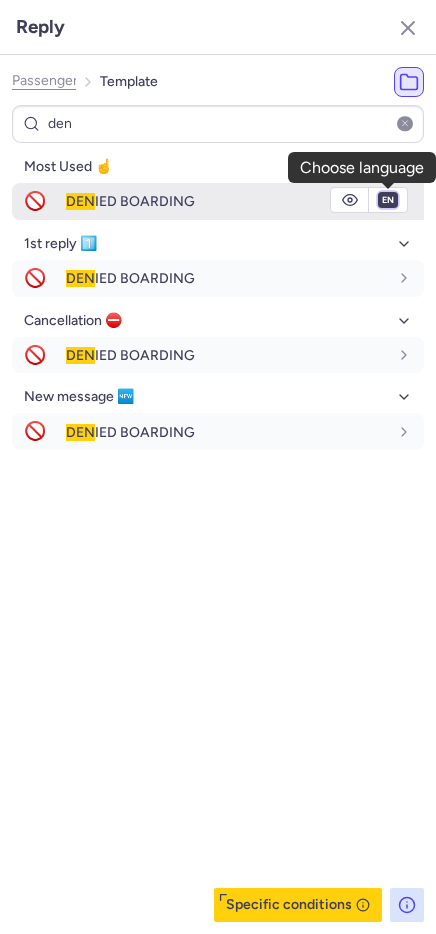 click on "fr en de nl pt es it ru" at bounding box center (388, 200) 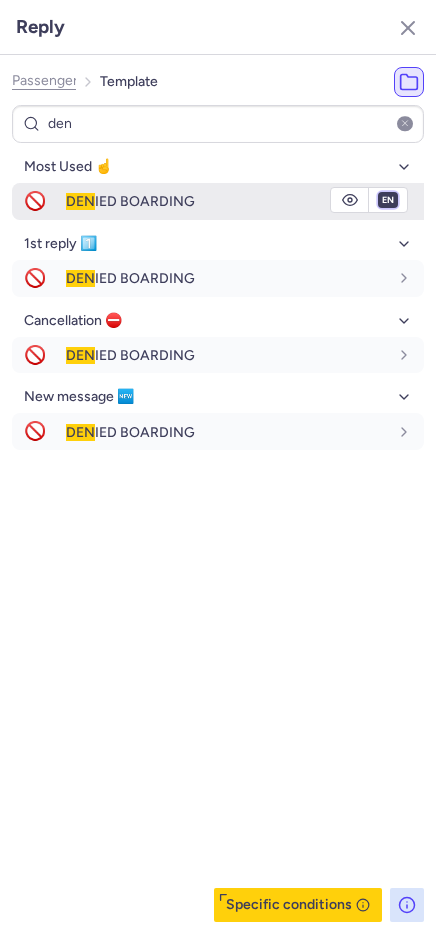 select on "de" 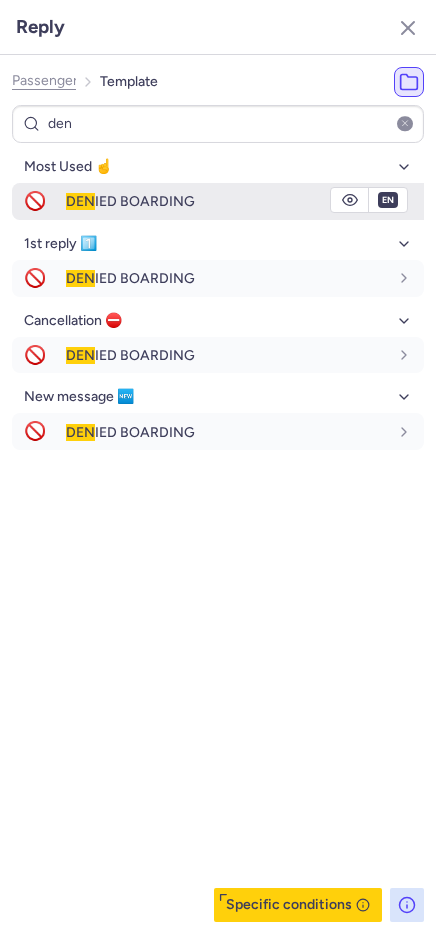 click on "fr en de nl pt es it ru" at bounding box center (388, 200) 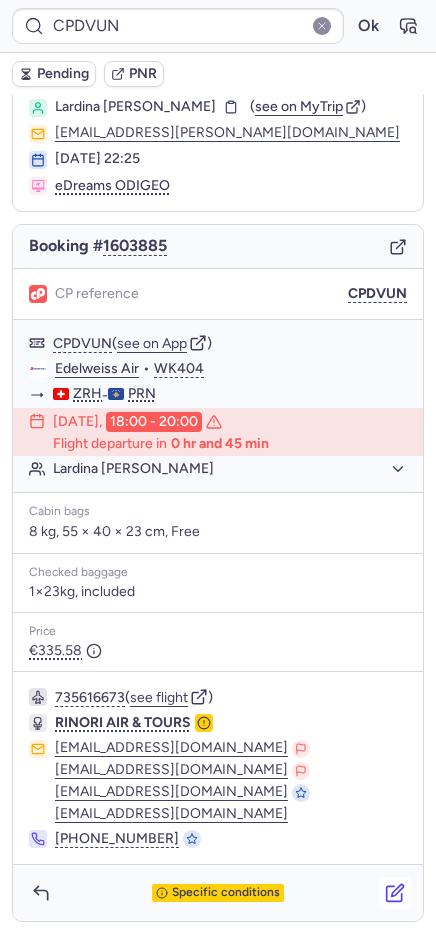 click 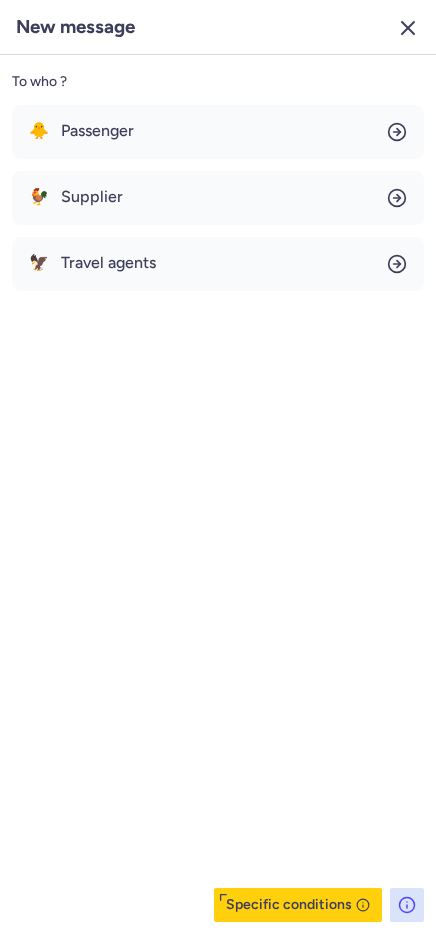 click 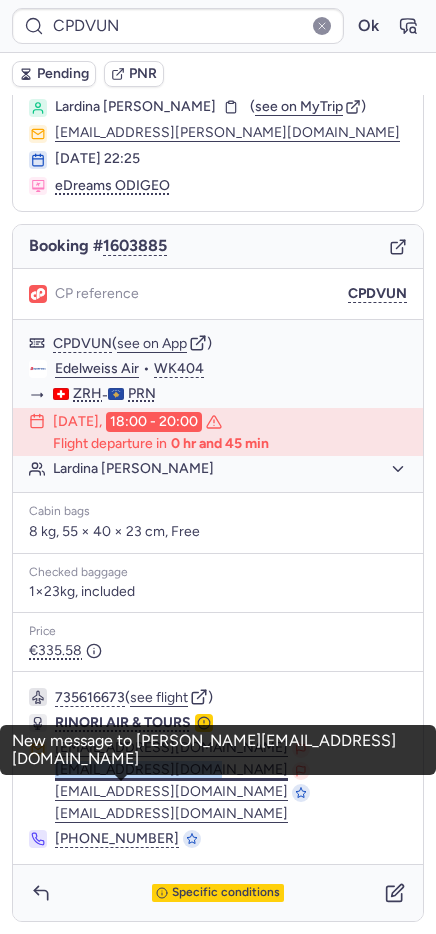 drag, startPoint x: 50, startPoint y: 770, endPoint x: 183, endPoint y: 764, distance: 133.13527 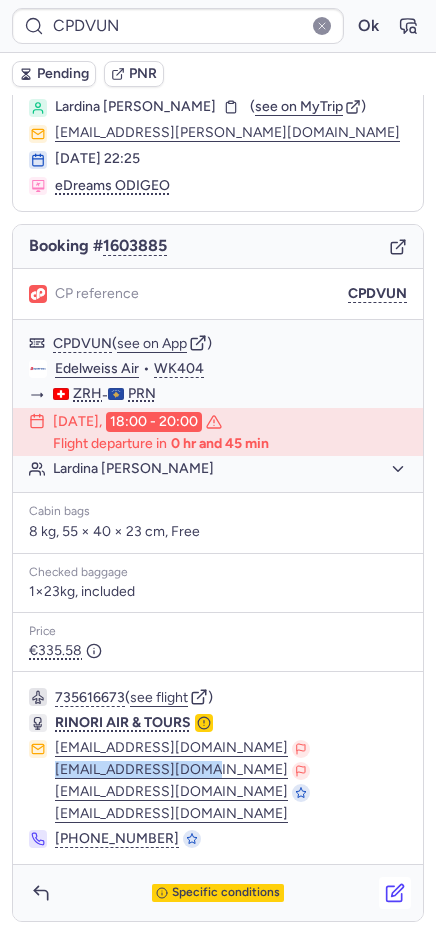 click 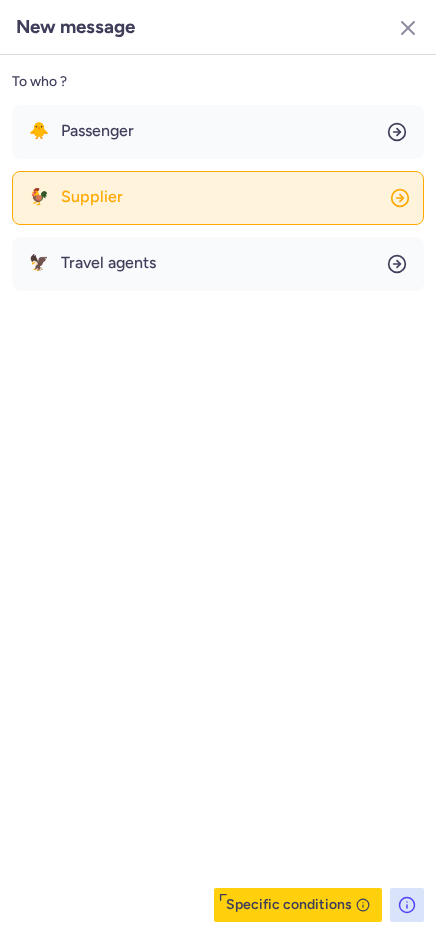 click on "🐓 Supplier" 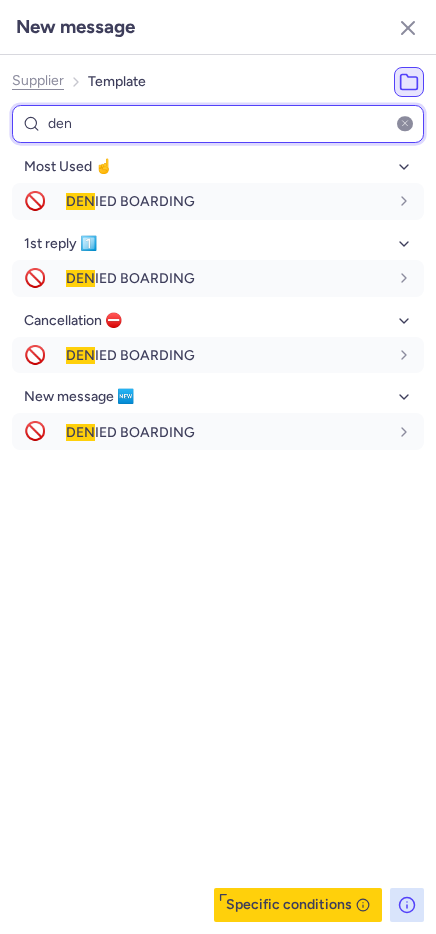 type on "den" 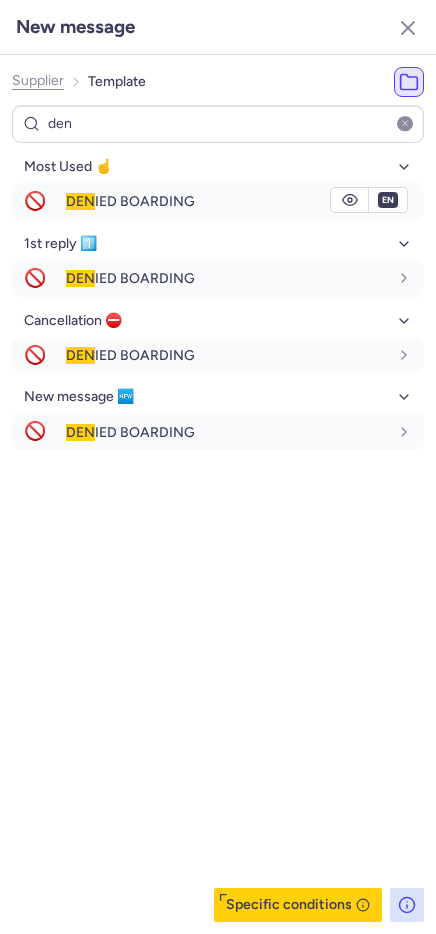 click on "DEN IED BOARDING" at bounding box center (245, 201) 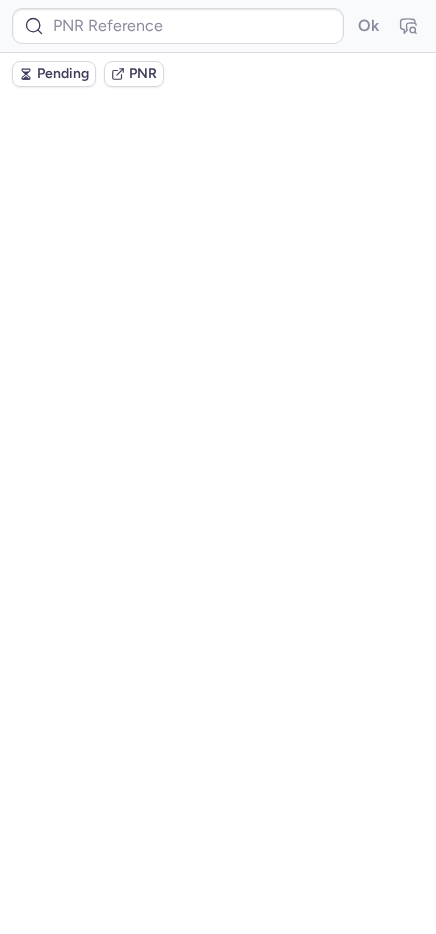 scroll, scrollTop: 0, scrollLeft: 0, axis: both 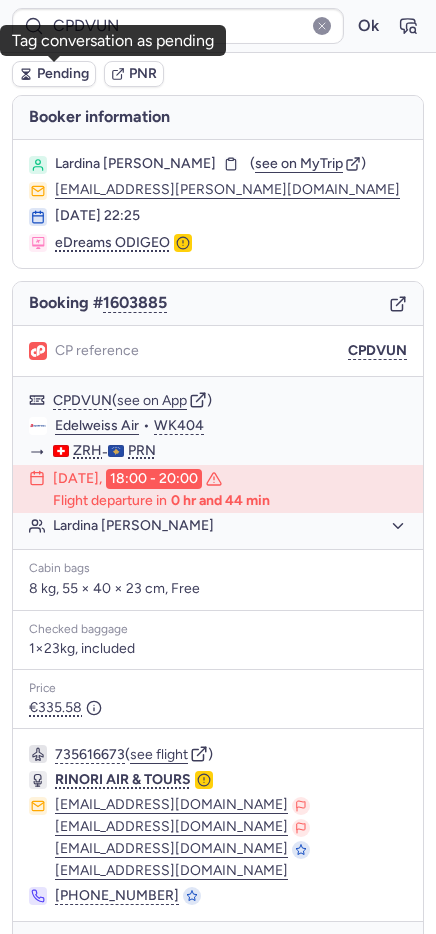click 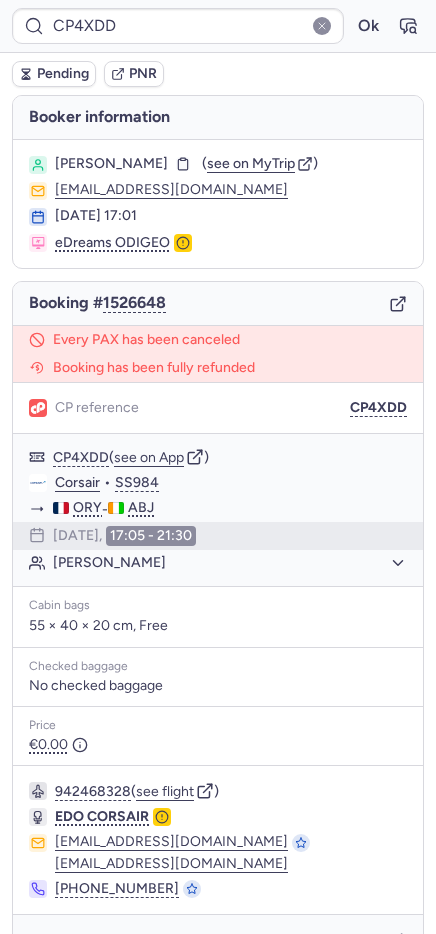 type on "CPGOZ8" 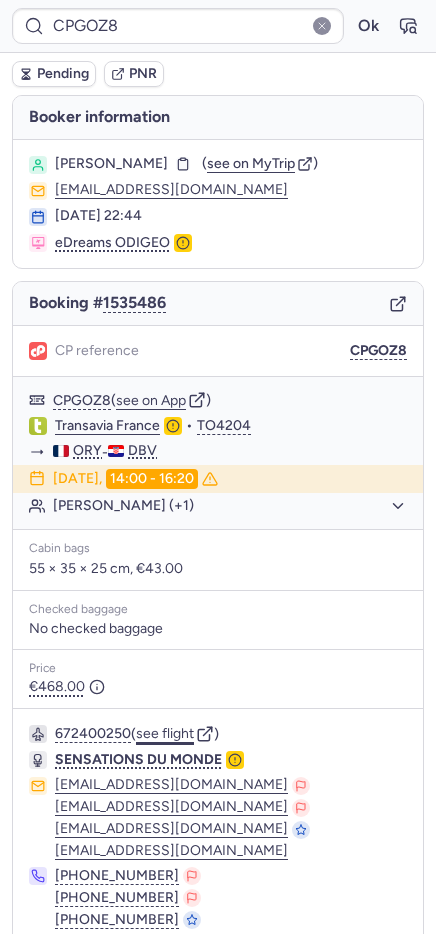 scroll, scrollTop: 103, scrollLeft: 0, axis: vertical 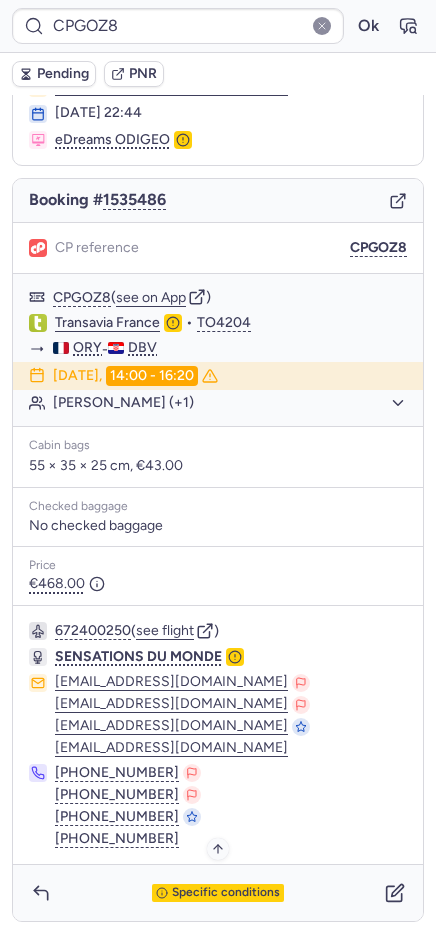 click on "Specific conditions" at bounding box center (226, 893) 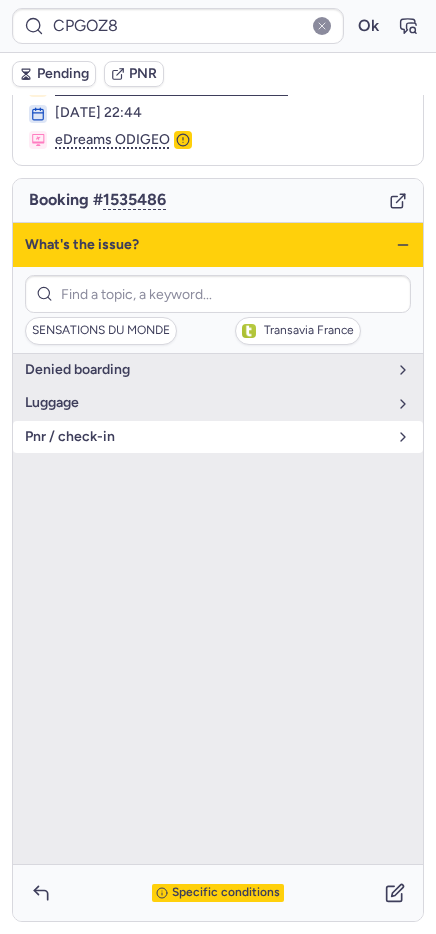 click on "pnr / check-in" at bounding box center [206, 437] 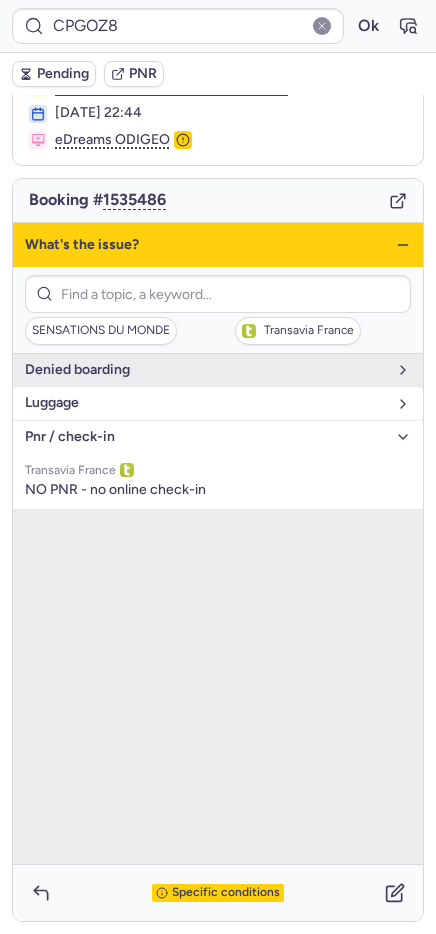 click on "luggage" at bounding box center (206, 403) 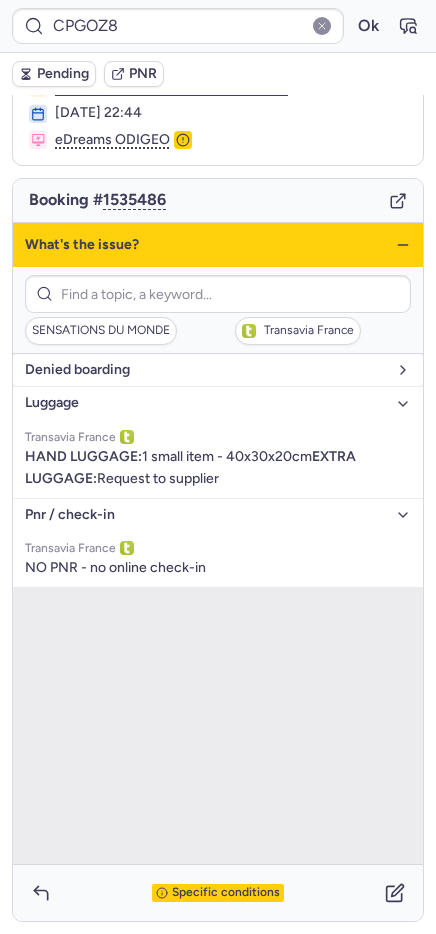 click on "denied boarding" at bounding box center (218, 370) 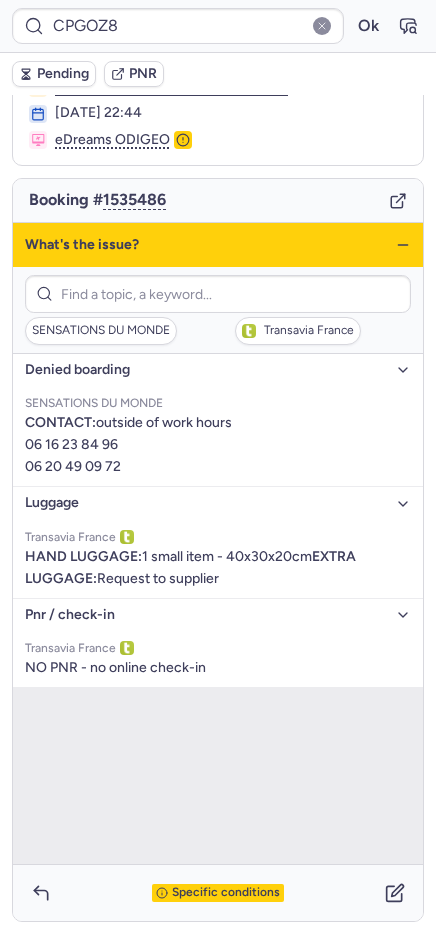 click 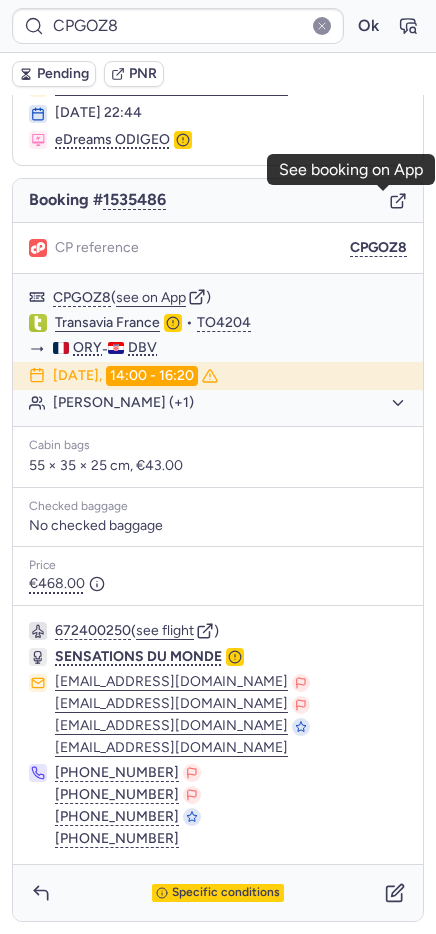 click 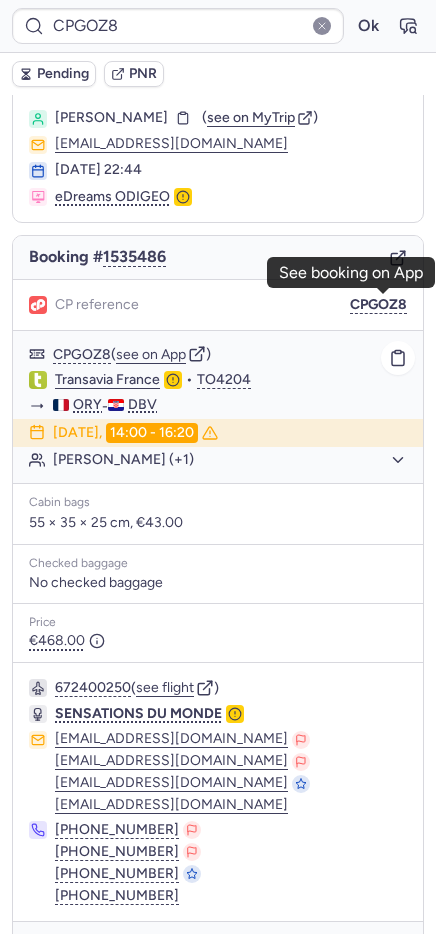 scroll, scrollTop: 0, scrollLeft: 0, axis: both 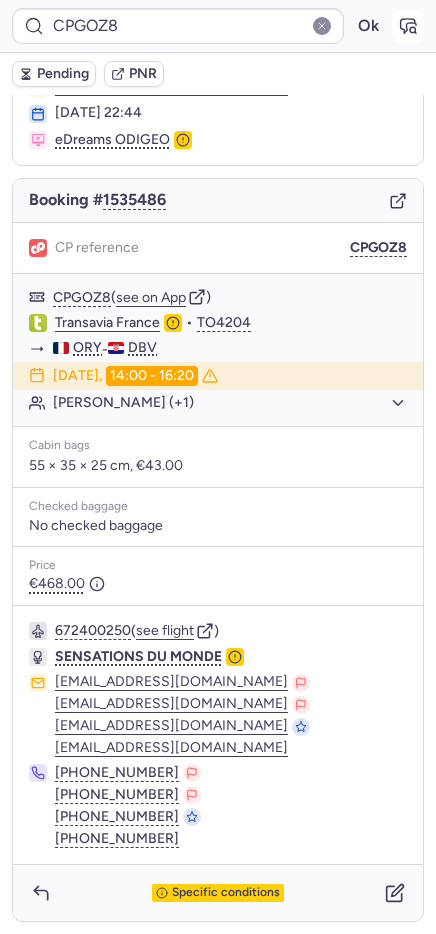 click 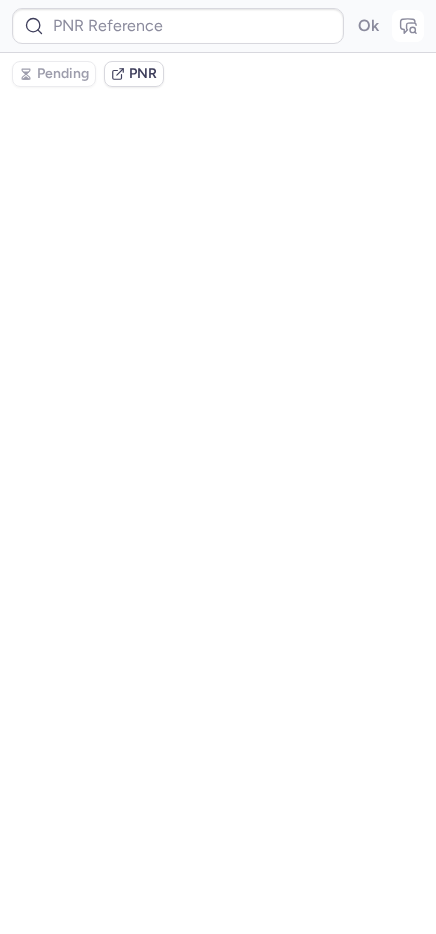 type on "CPGOZ8" 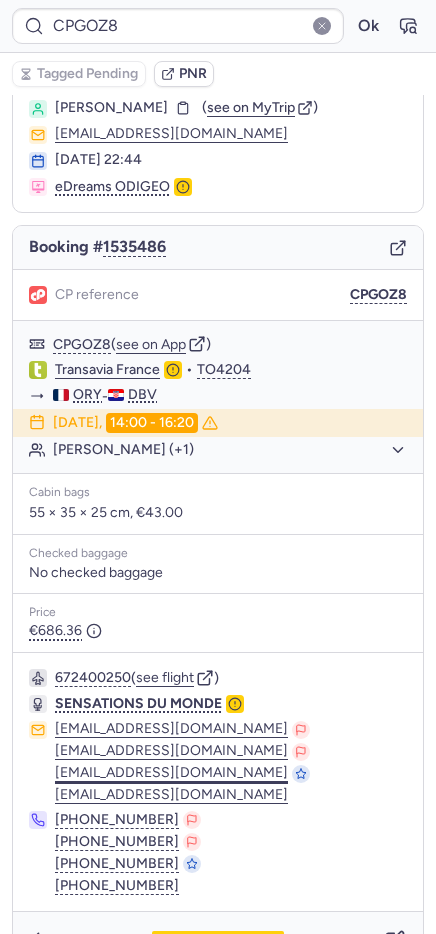 scroll, scrollTop: 103, scrollLeft: 0, axis: vertical 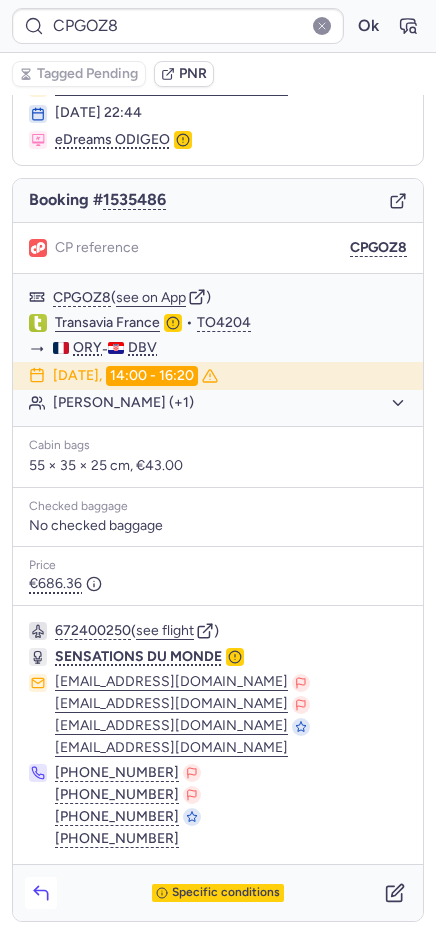 click 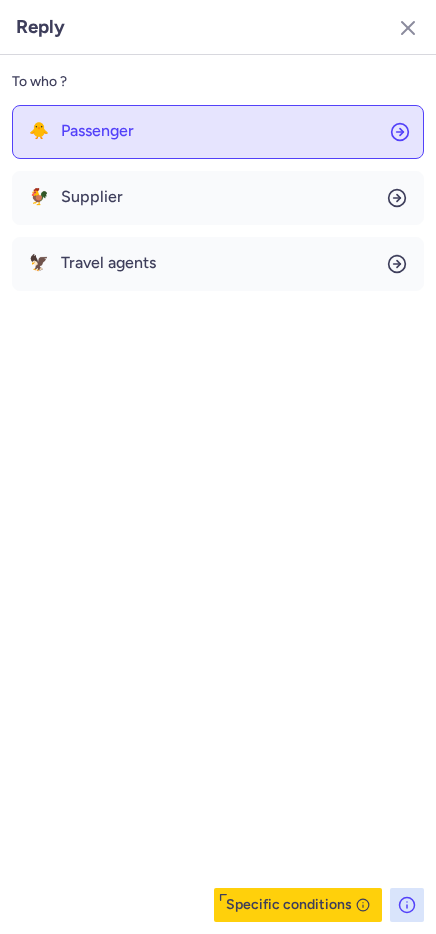 click on "🐥 Passenger" 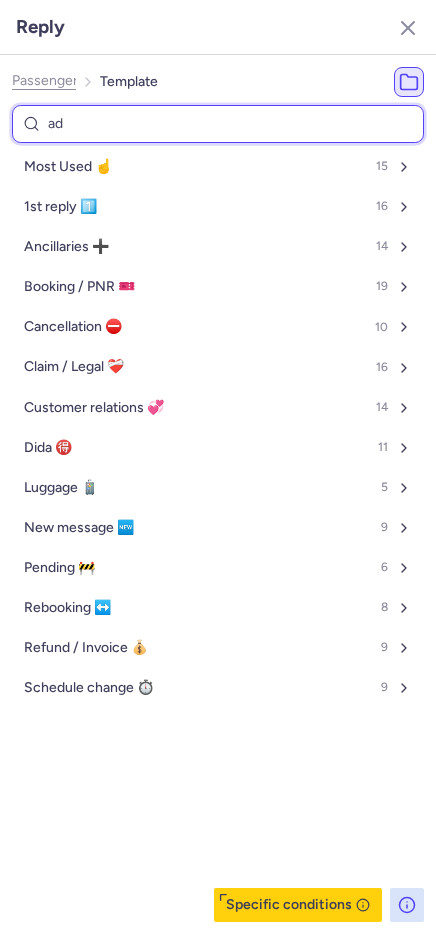 type on "add" 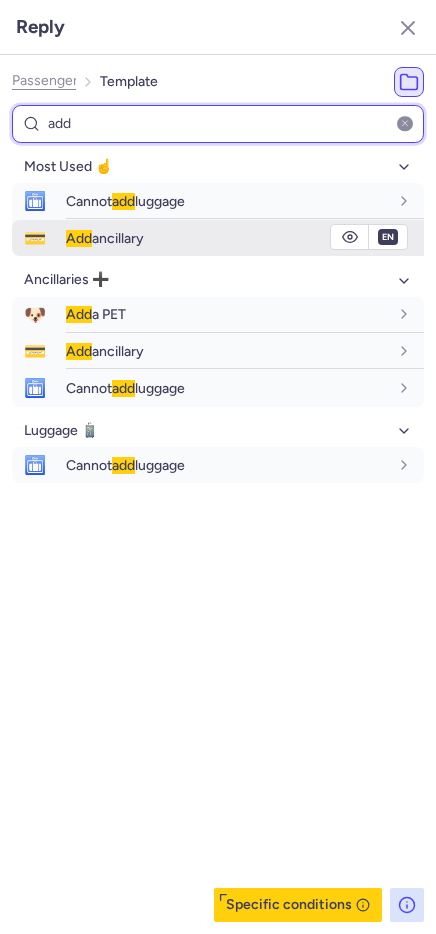 type on "add" 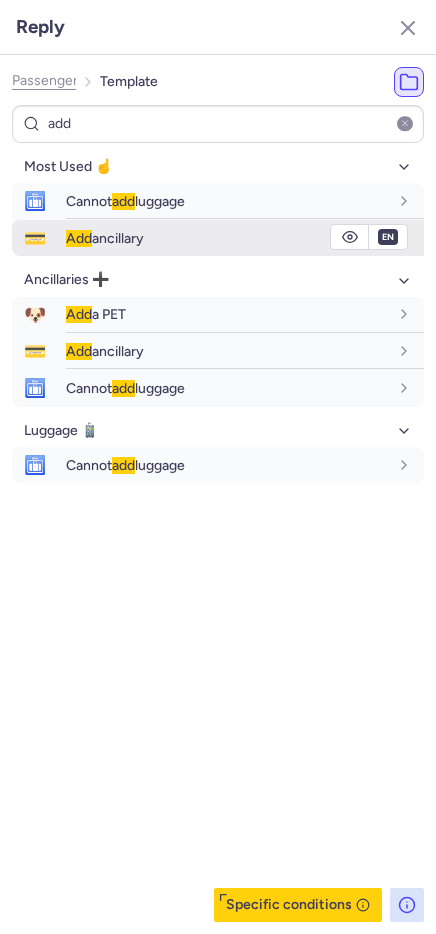 click on "Add  ancillary" at bounding box center [105, 238] 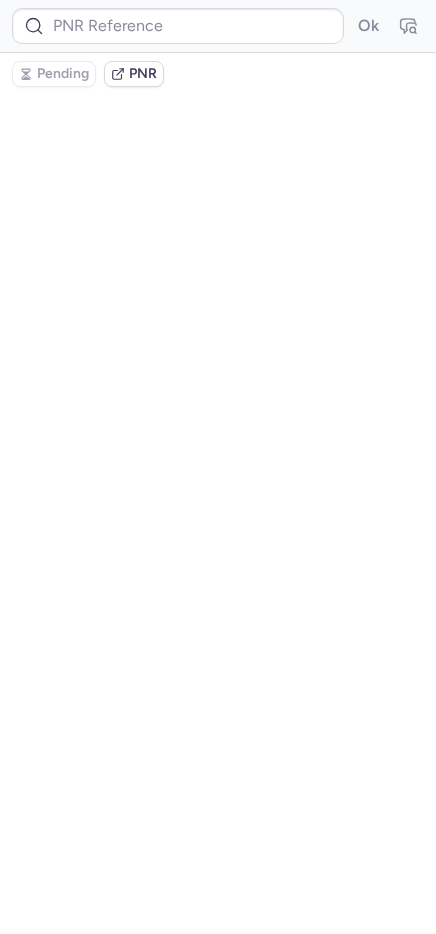 scroll, scrollTop: 0, scrollLeft: 0, axis: both 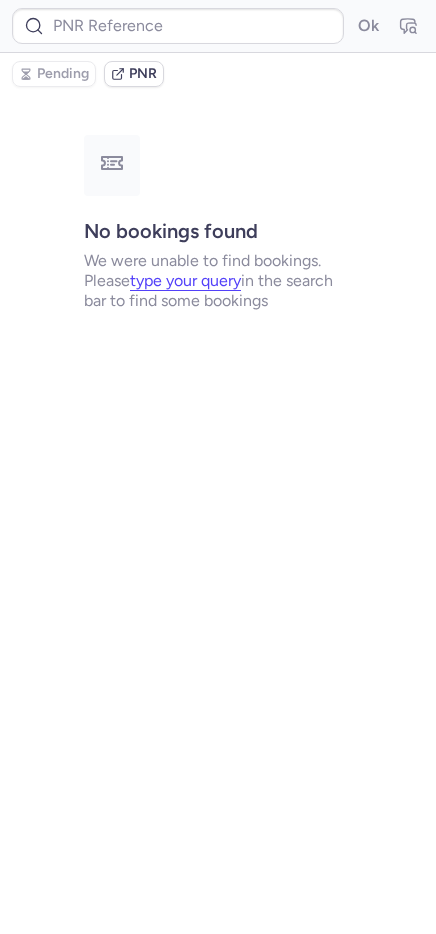 type on "CPGOZ8" 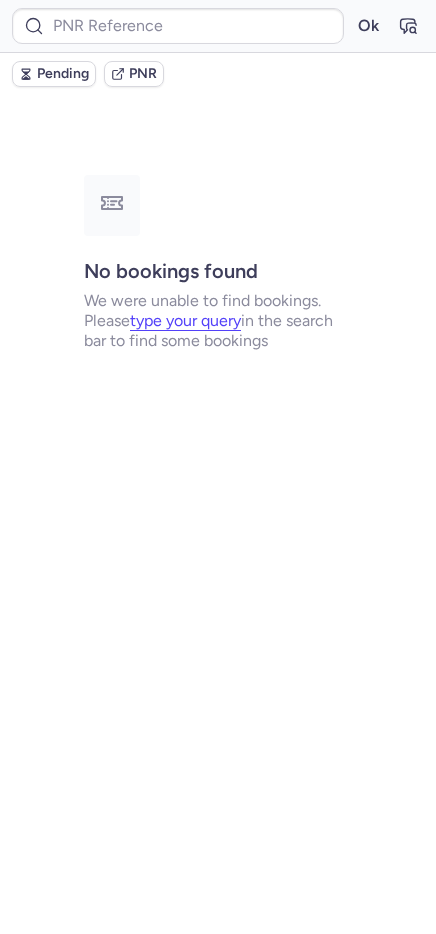 type on "CPGOZ8" 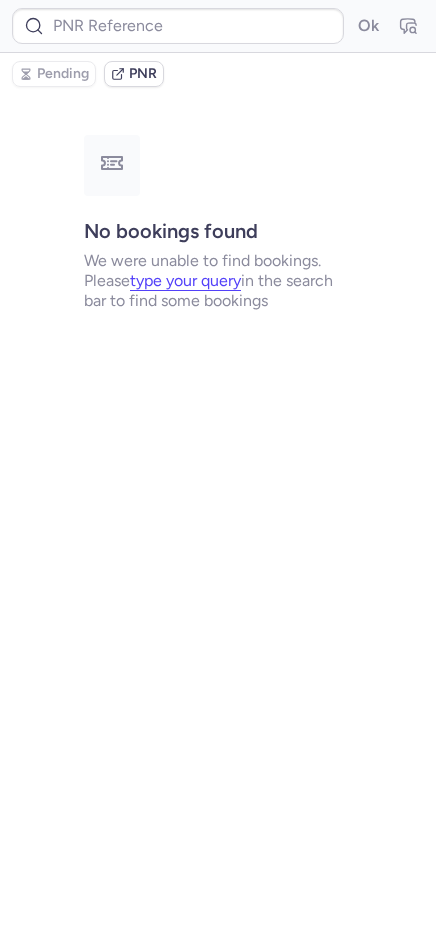 type on "CPGOZ8" 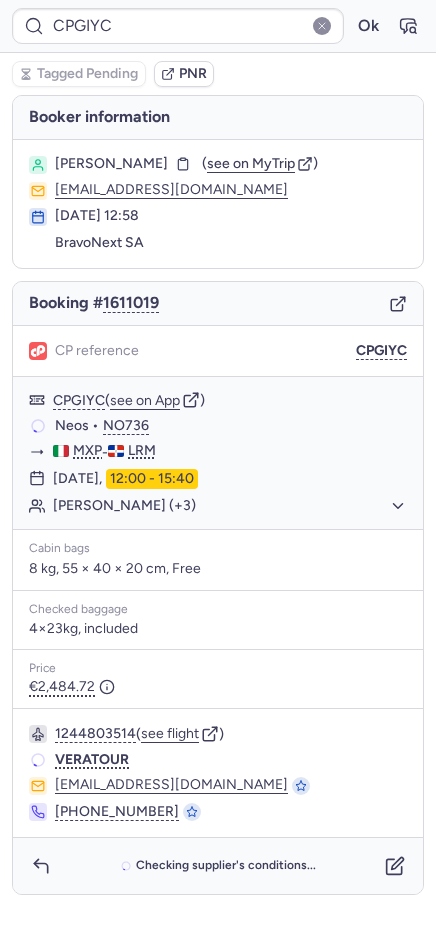 type on "CP4SRA" 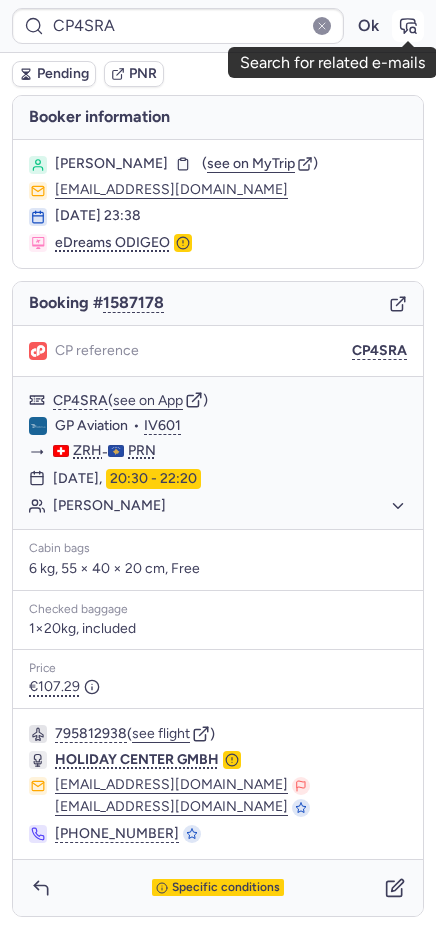 click 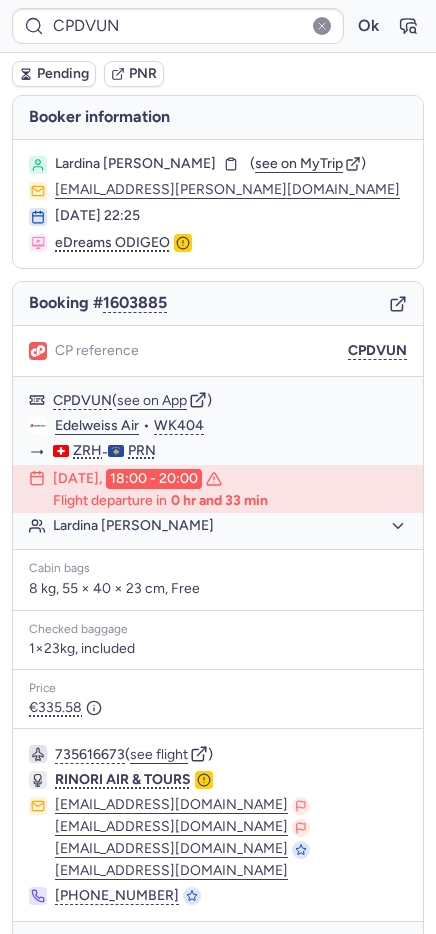 click on "Pending" at bounding box center (54, 74) 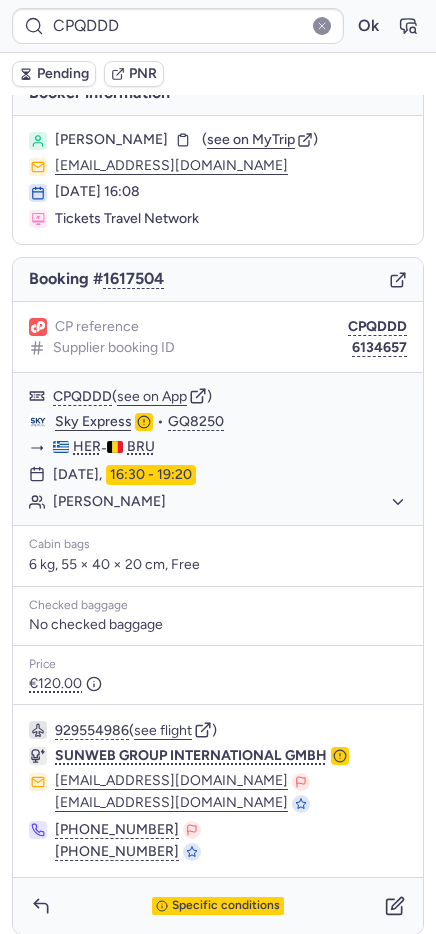 scroll, scrollTop: 37, scrollLeft: 0, axis: vertical 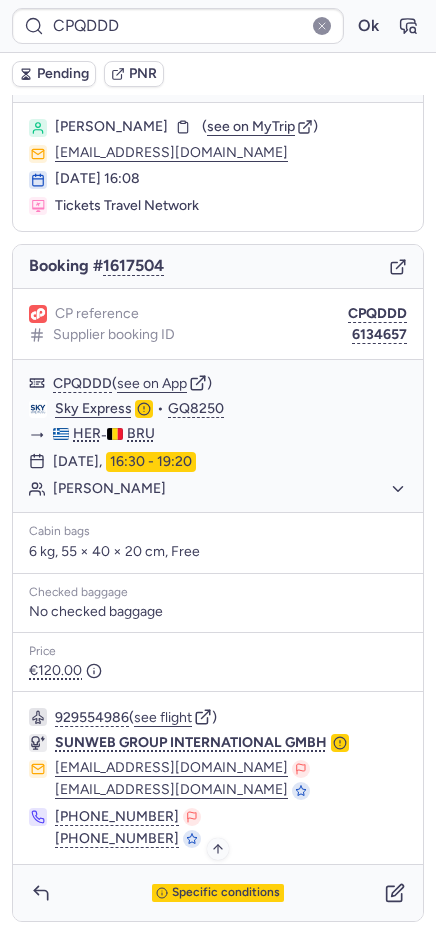 click on "Specific conditions" at bounding box center (226, 893) 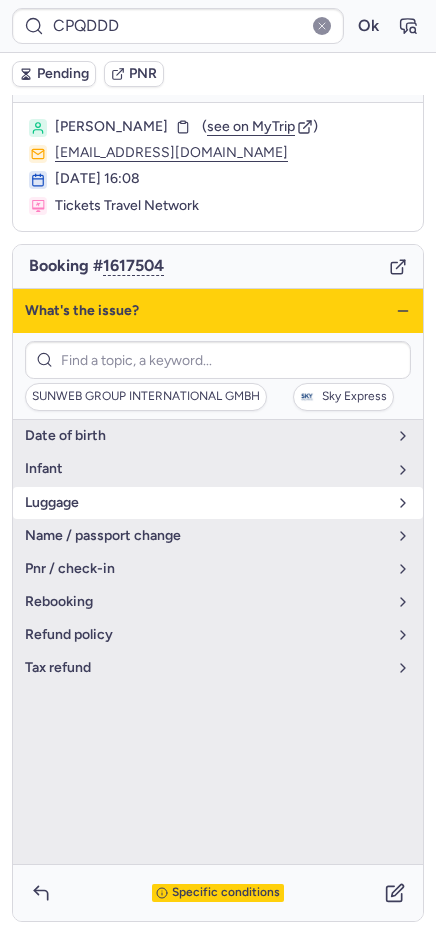 click on "luggage" at bounding box center [206, 503] 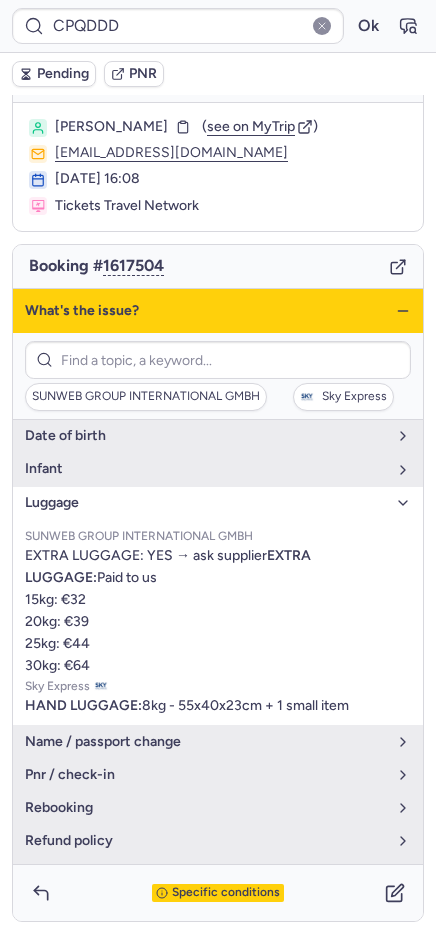 type on "CPDVUN" 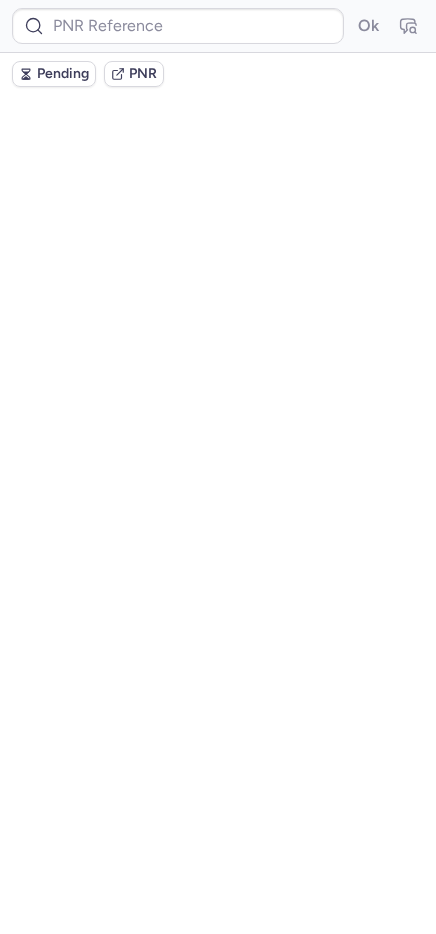scroll, scrollTop: 0, scrollLeft: 0, axis: both 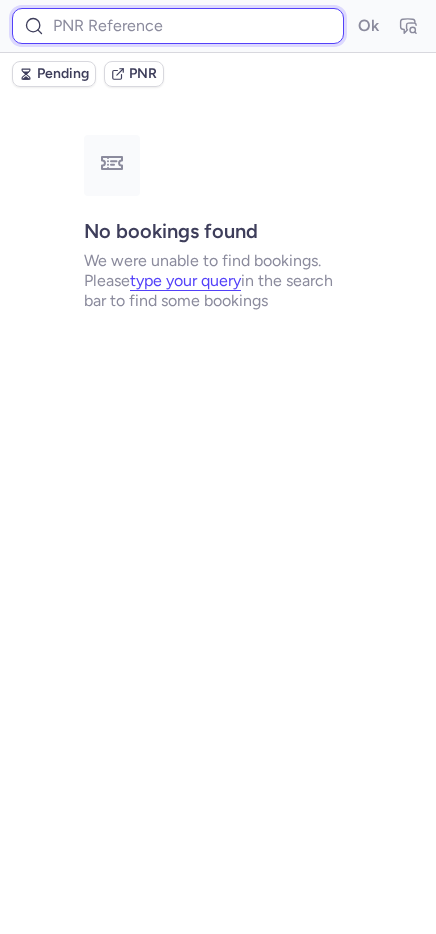 click at bounding box center [178, 26] 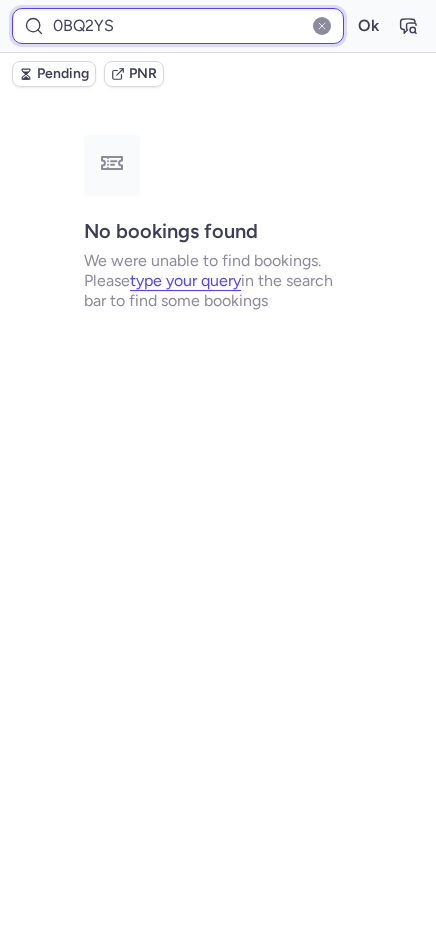 click on "Ok" at bounding box center [368, 26] 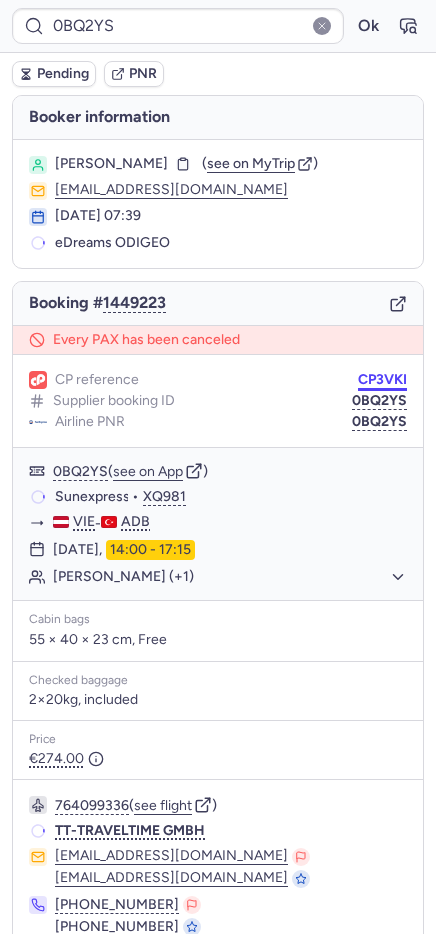click on "CP3VKI" at bounding box center [382, 380] 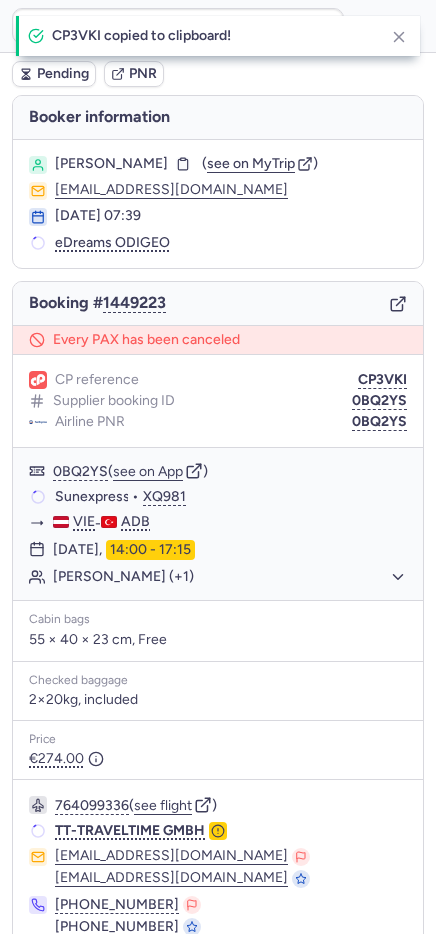 type on "CP3VKI" 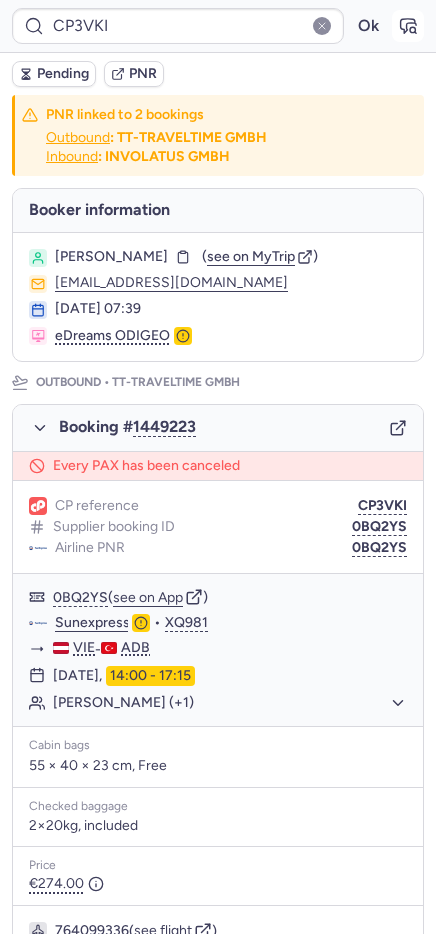 click 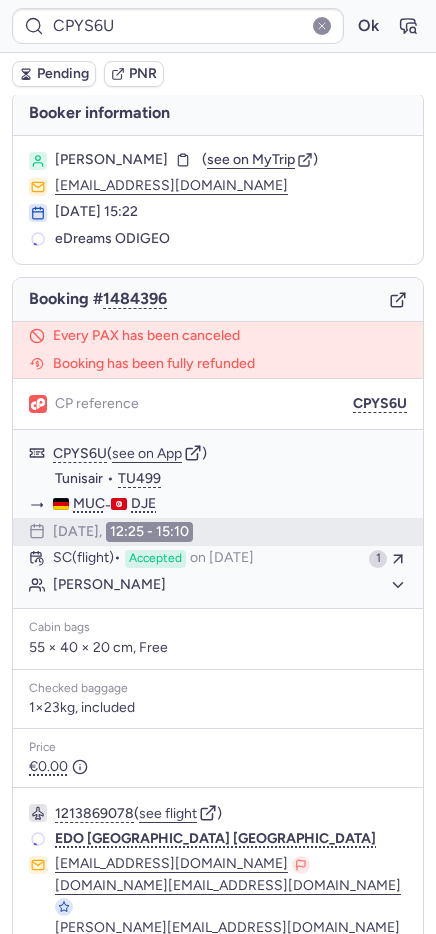 scroll, scrollTop: 4, scrollLeft: 0, axis: vertical 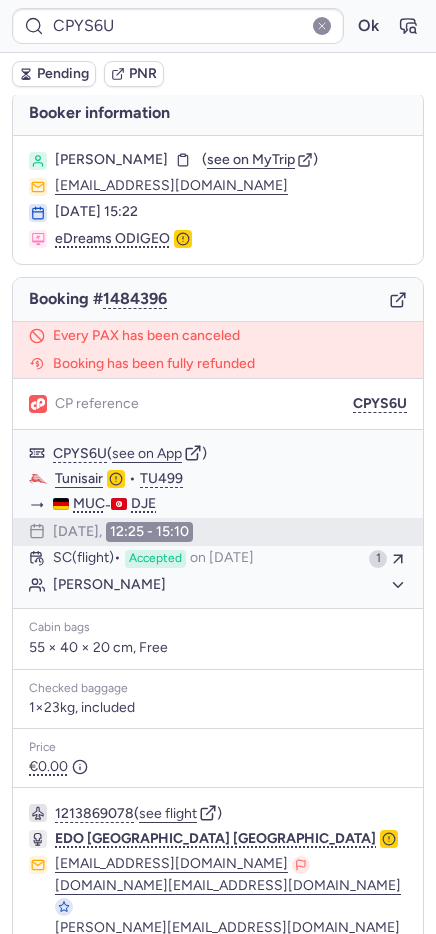 click 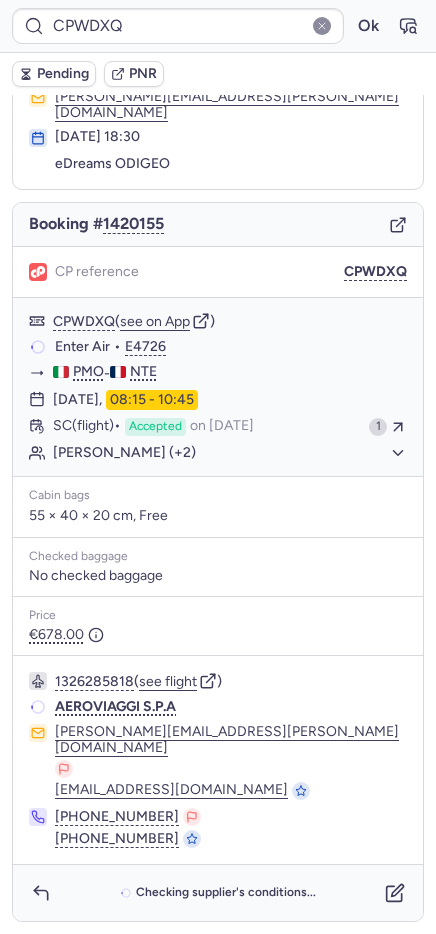 scroll, scrollTop: 43, scrollLeft: 0, axis: vertical 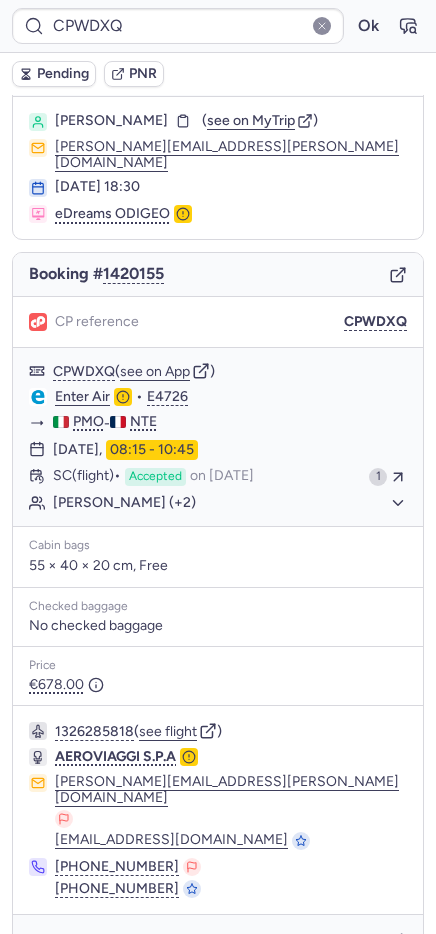 type on "CPYS6U" 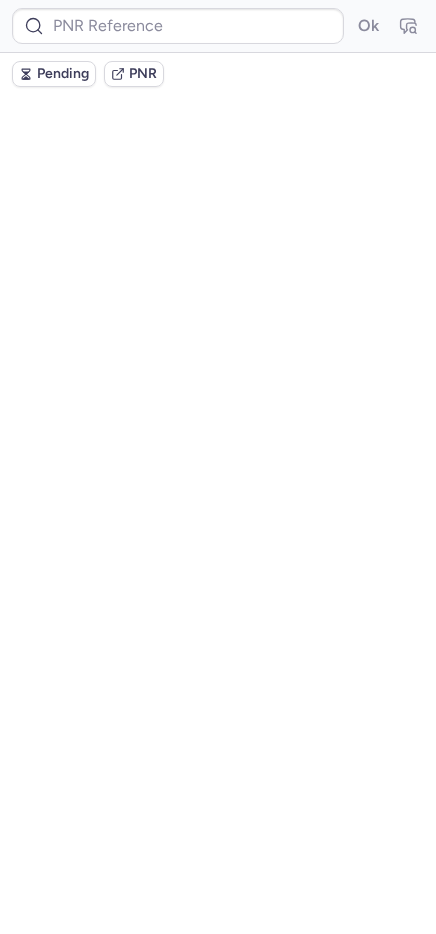scroll, scrollTop: 0, scrollLeft: 0, axis: both 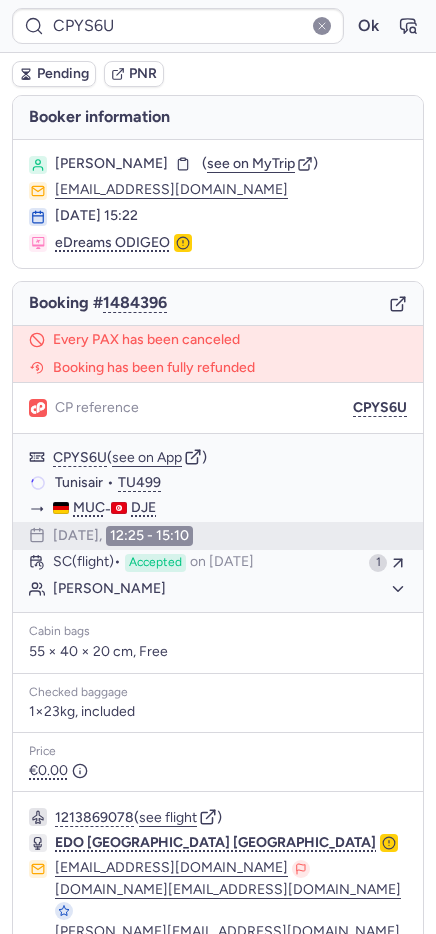 type on "CPWDXQ" 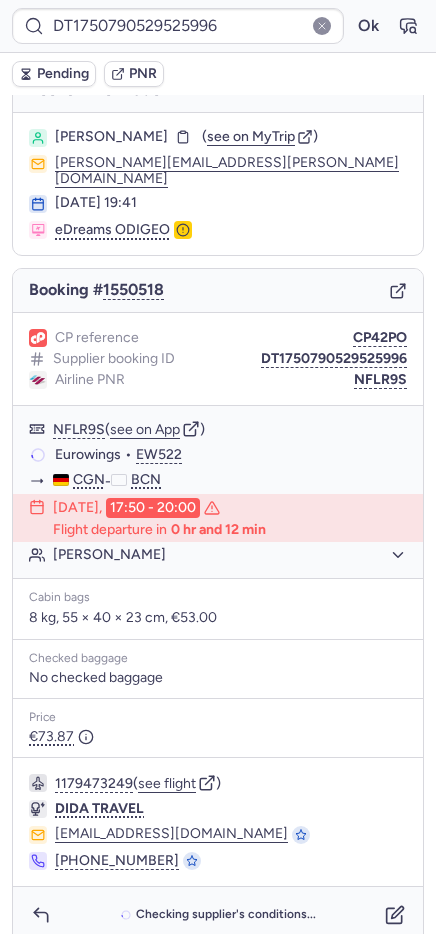 scroll, scrollTop: 35, scrollLeft: 0, axis: vertical 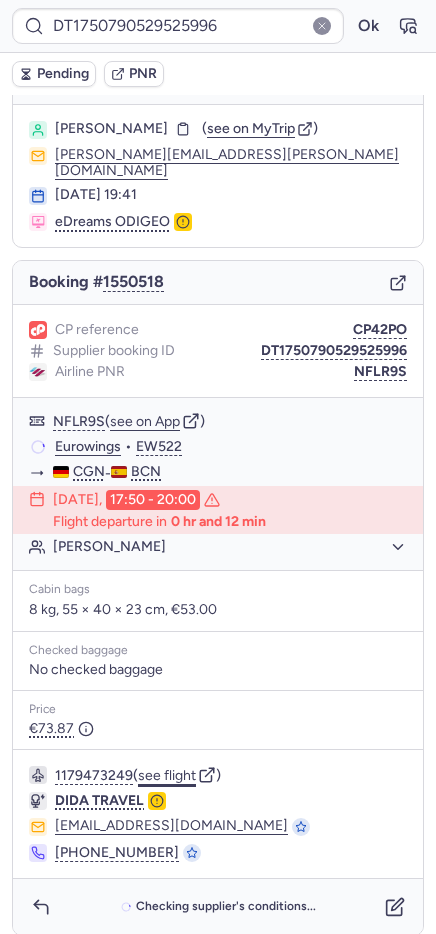 click on "see flight" 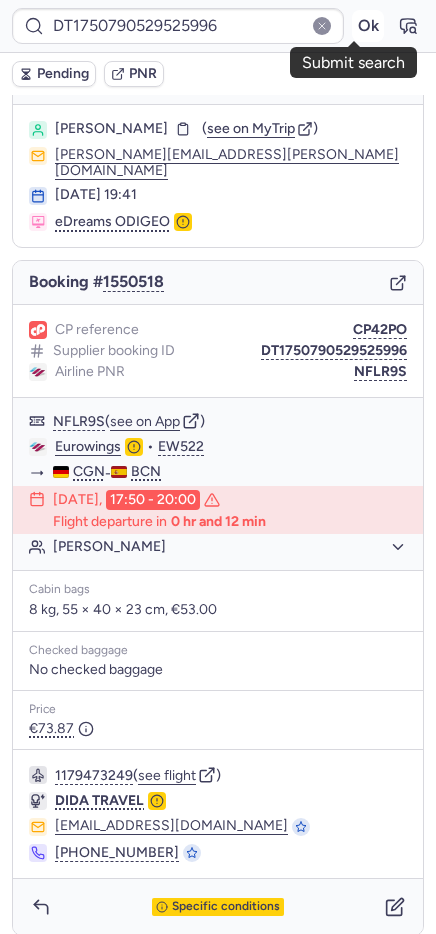 click on "Ok" at bounding box center (368, 26) 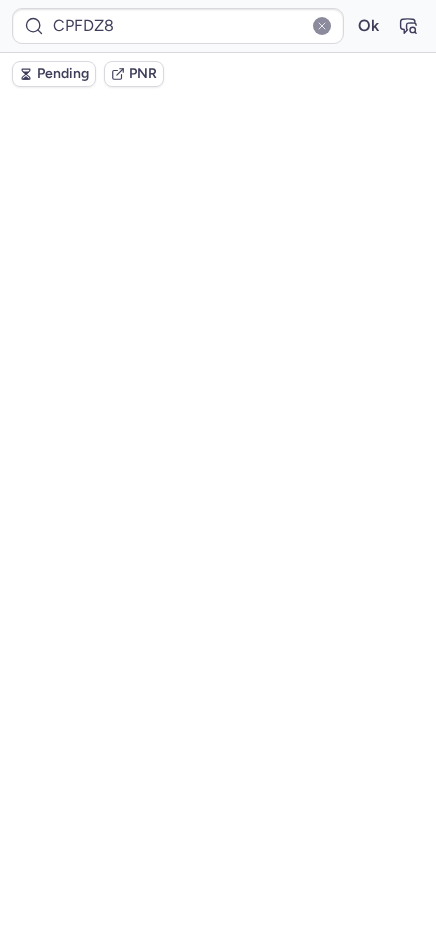 scroll, scrollTop: 57, scrollLeft: 0, axis: vertical 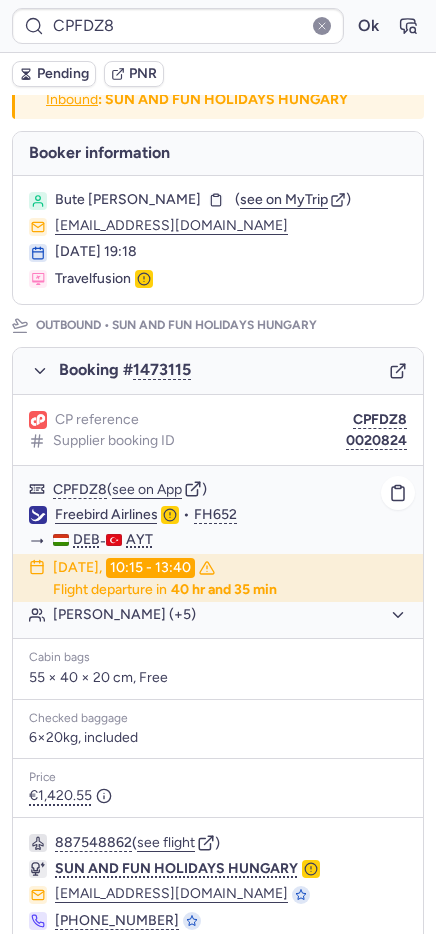 click on "[PERSON_NAME] (+5)" 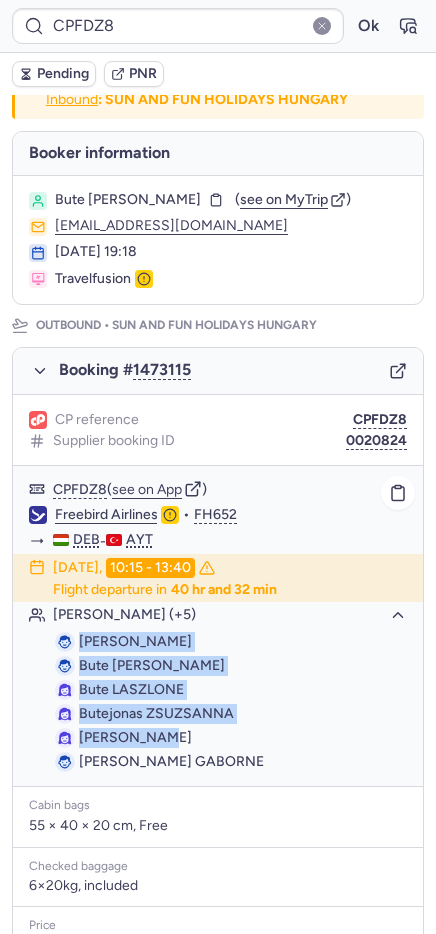drag, startPoint x: 71, startPoint y: 640, endPoint x: 176, endPoint y: 739, distance: 144.31216 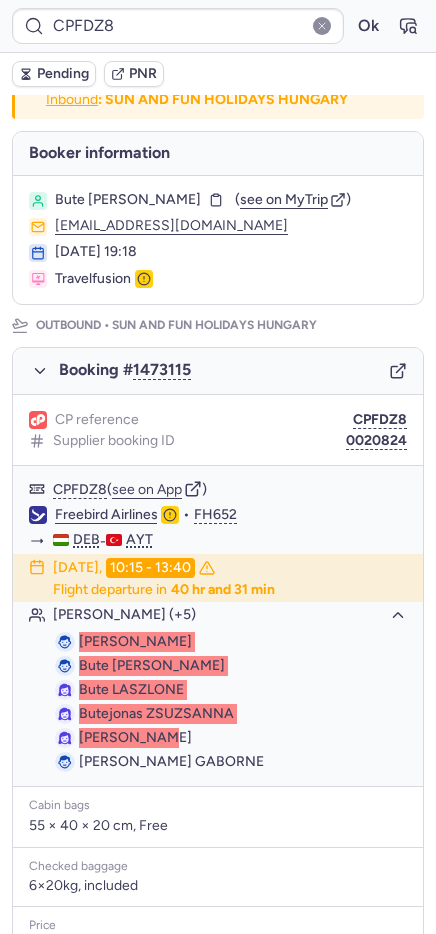 type on "CP3VKI" 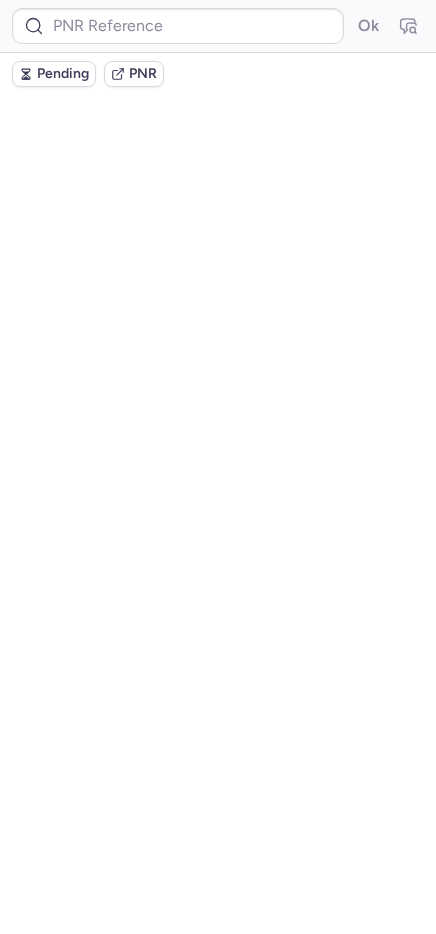 scroll, scrollTop: 0, scrollLeft: 0, axis: both 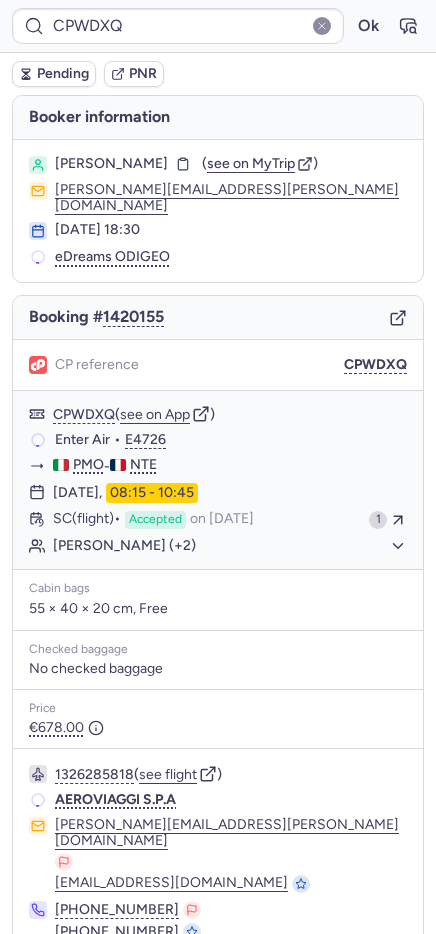 type on "CP3VKI" 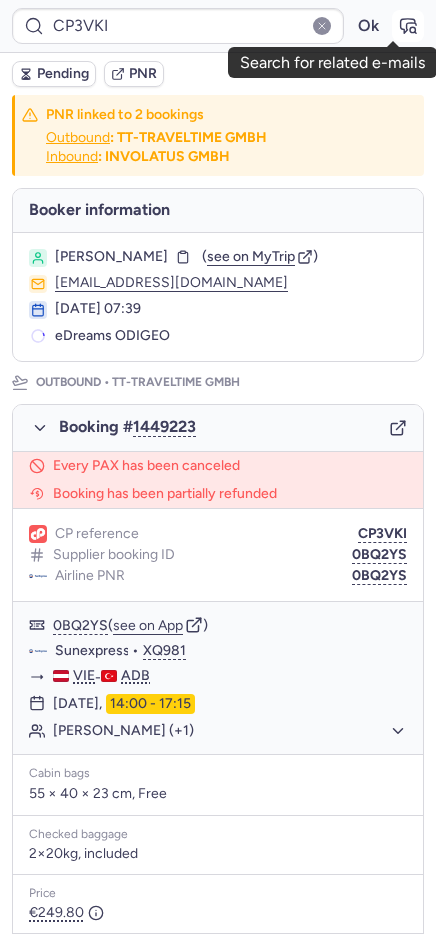 click 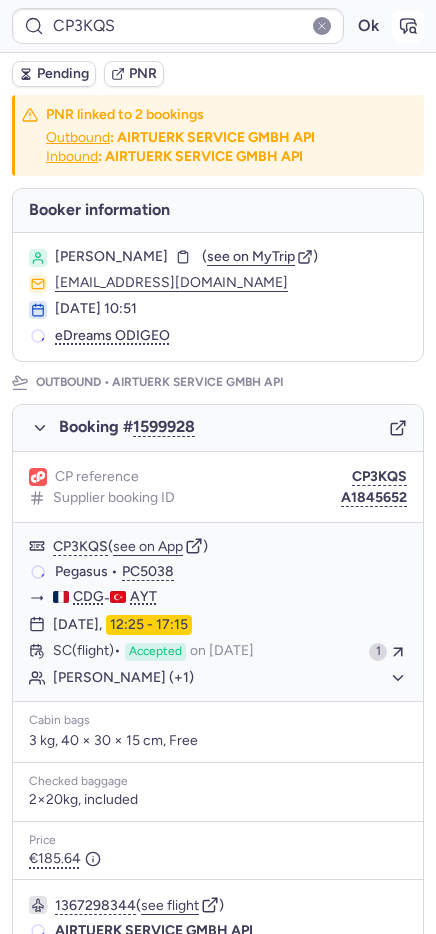type on "CP3VKI" 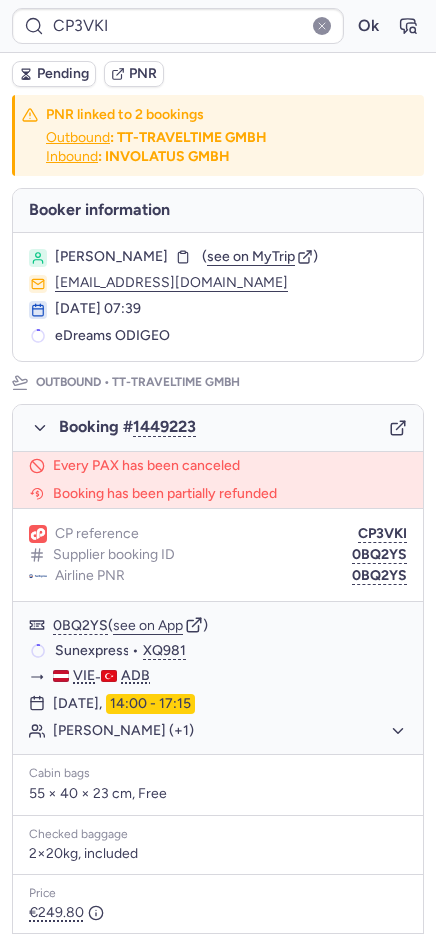 scroll, scrollTop: 0, scrollLeft: 0, axis: both 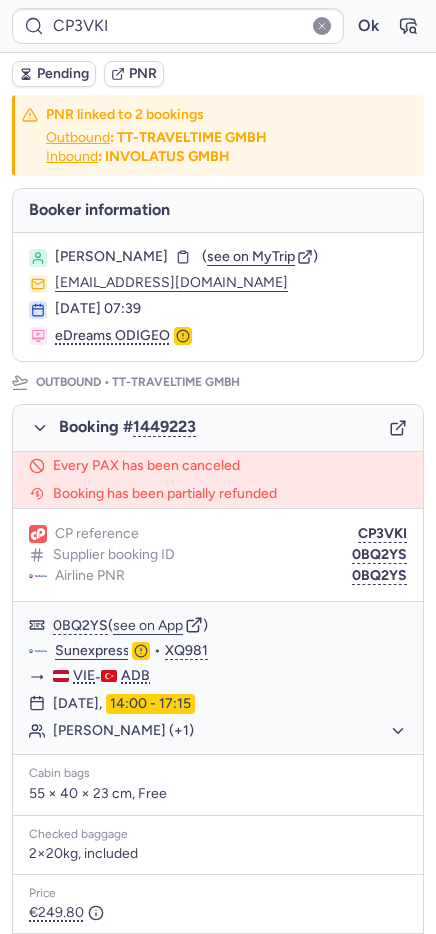 type on "CPDVUN" 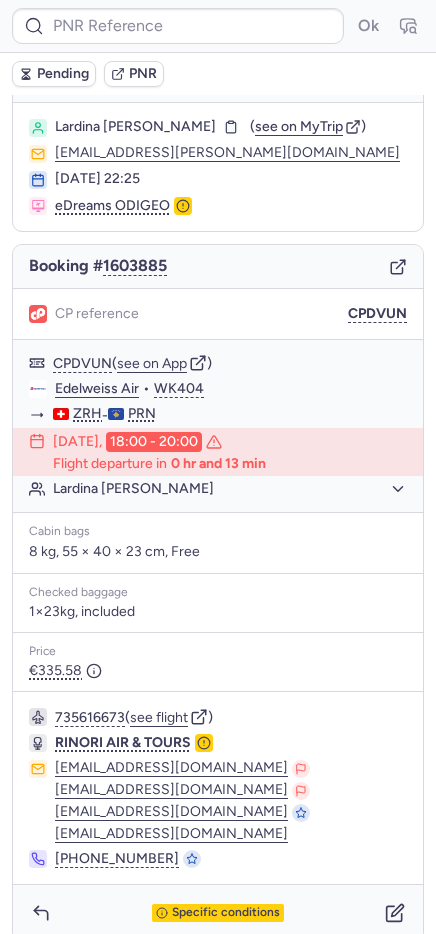 scroll, scrollTop: 57, scrollLeft: 0, axis: vertical 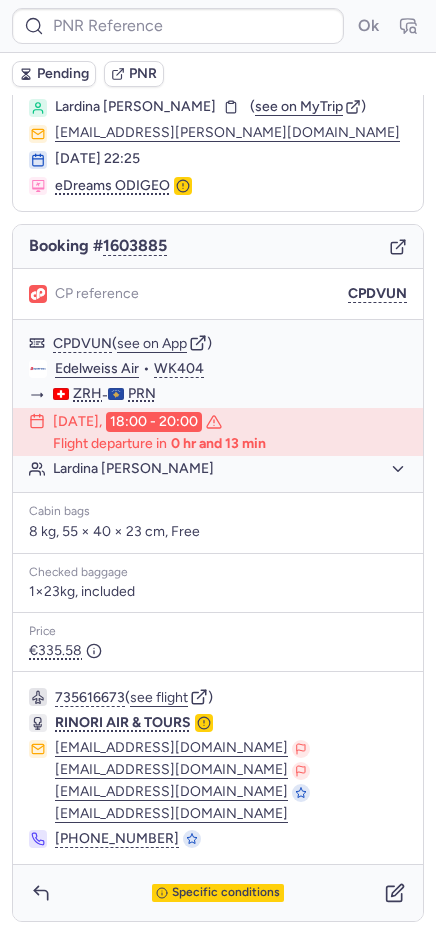 type on "CPE3ZO" 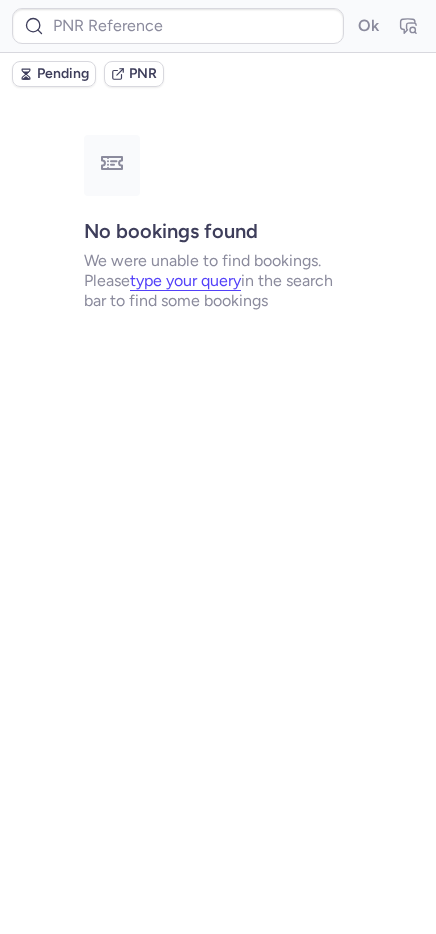 scroll, scrollTop: 0, scrollLeft: 0, axis: both 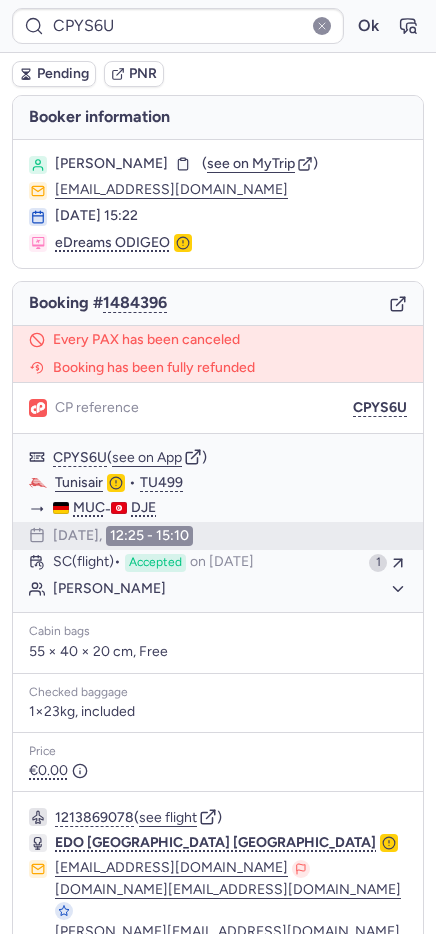 type on "CPIIFF" 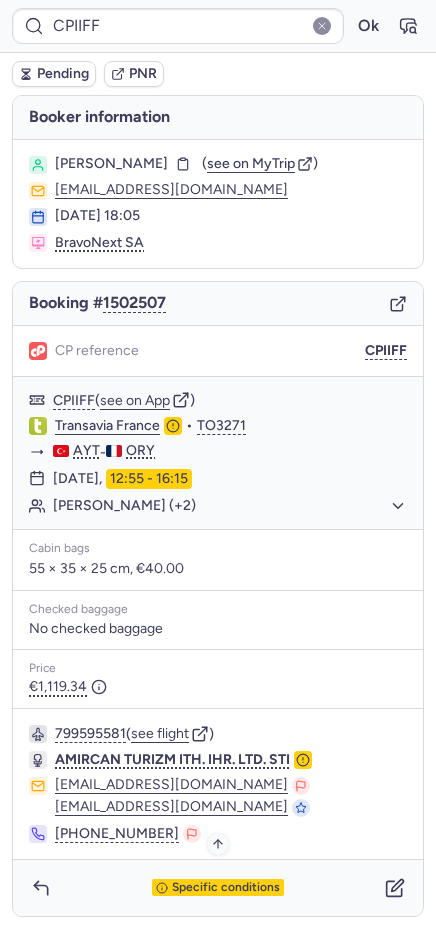click on "Specific conditions" at bounding box center (226, 888) 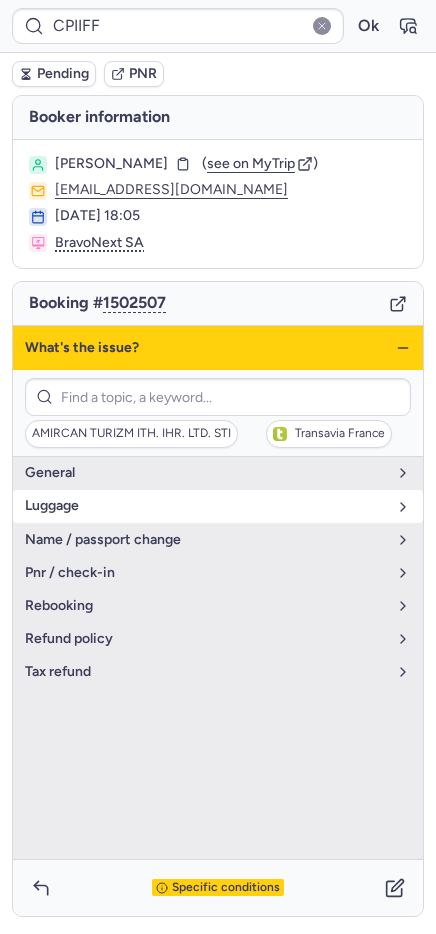 click on "luggage" at bounding box center [206, 506] 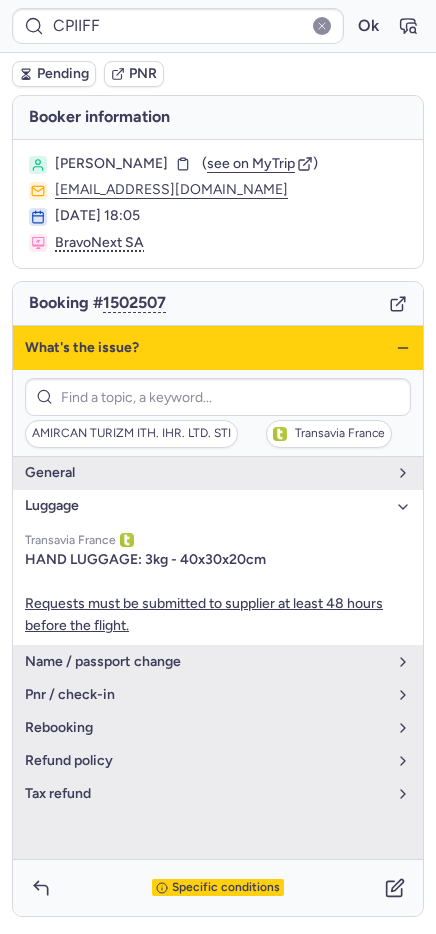 click on "What's the issue?" at bounding box center [218, 348] 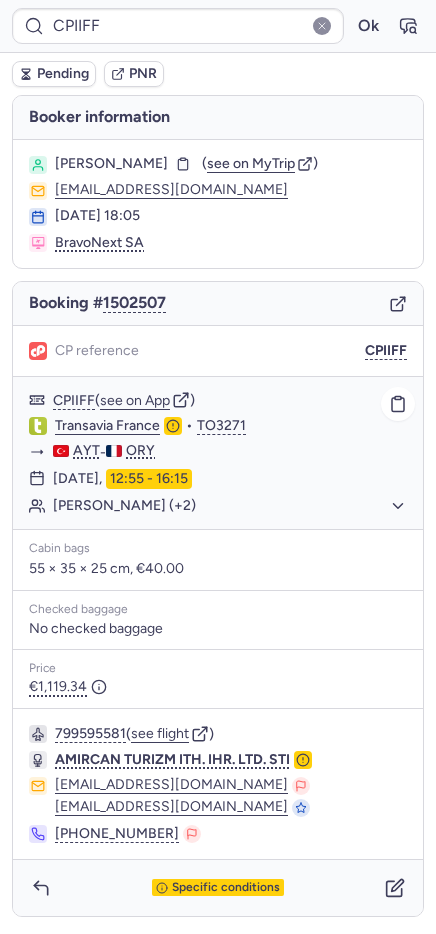 click on "Eray DAGDELEN (+2)" 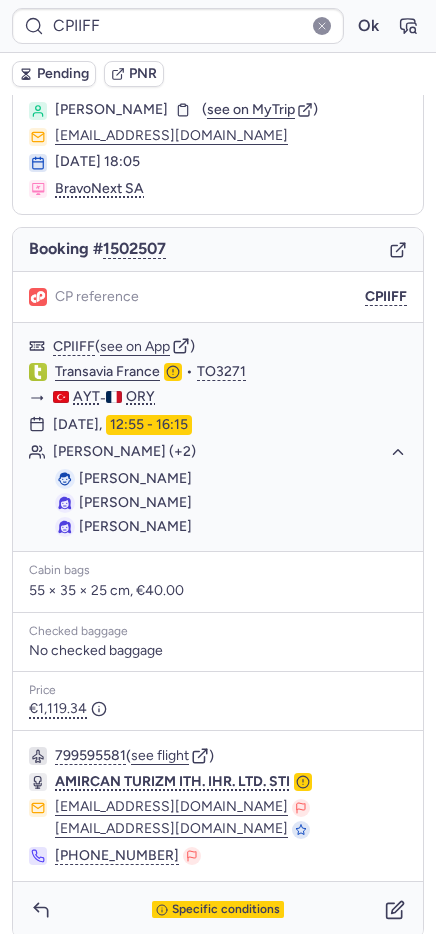 scroll, scrollTop: 71, scrollLeft: 0, axis: vertical 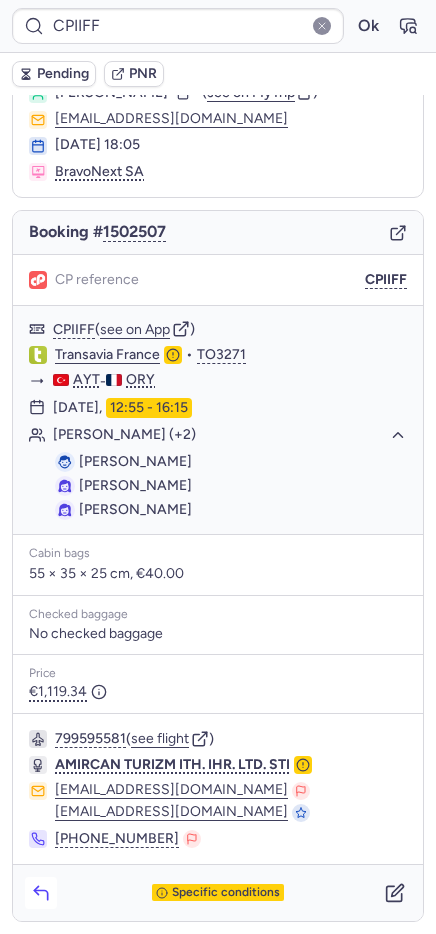 click 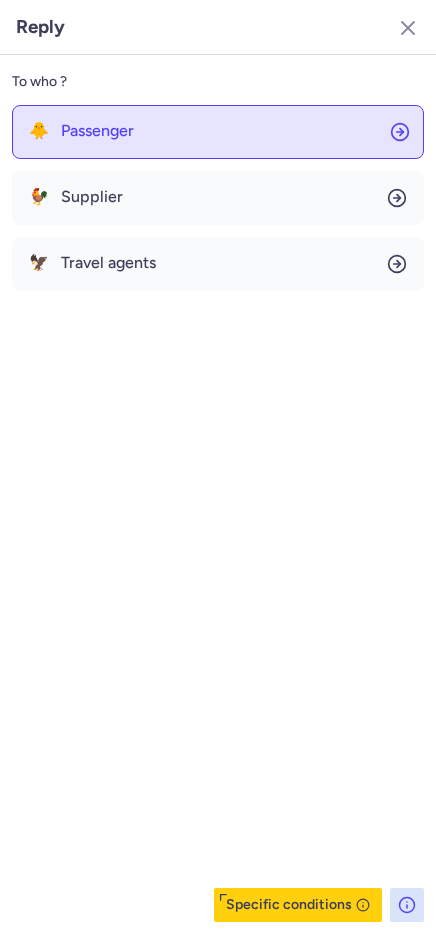 click on "🐥 Passenger" 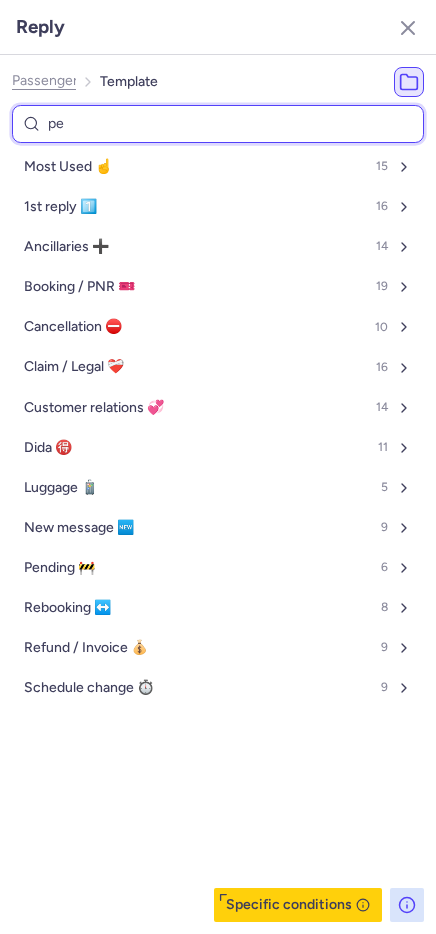 type on "pen" 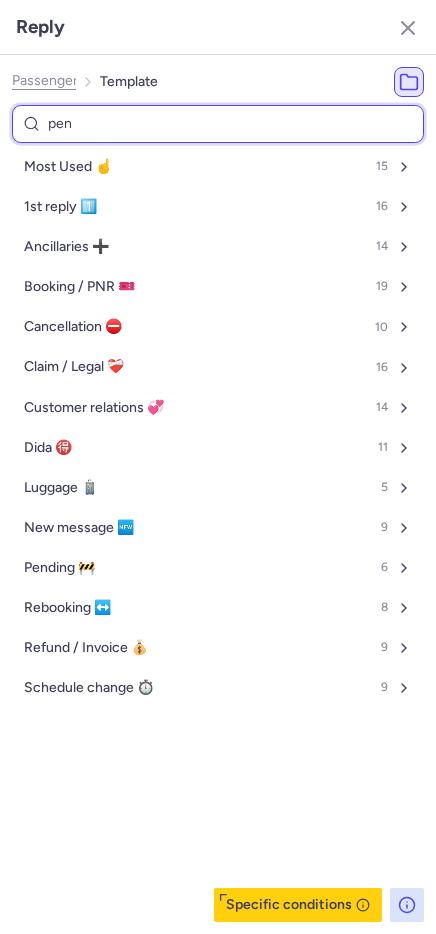 select on "en" 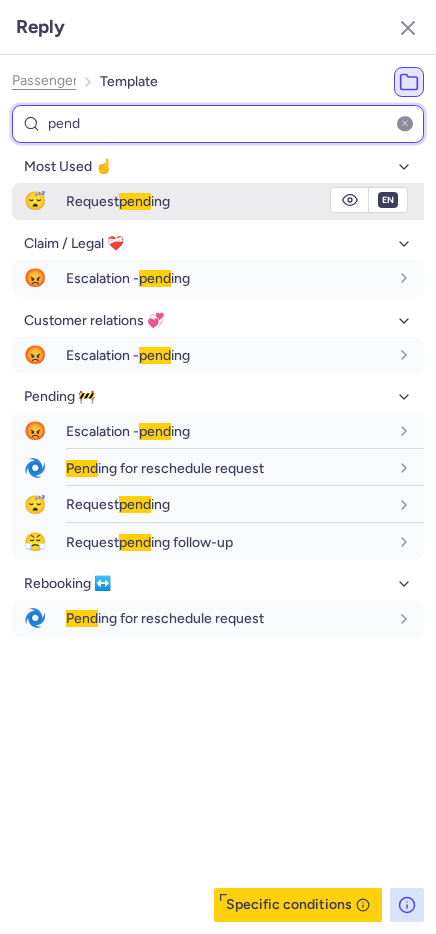type on "pend" 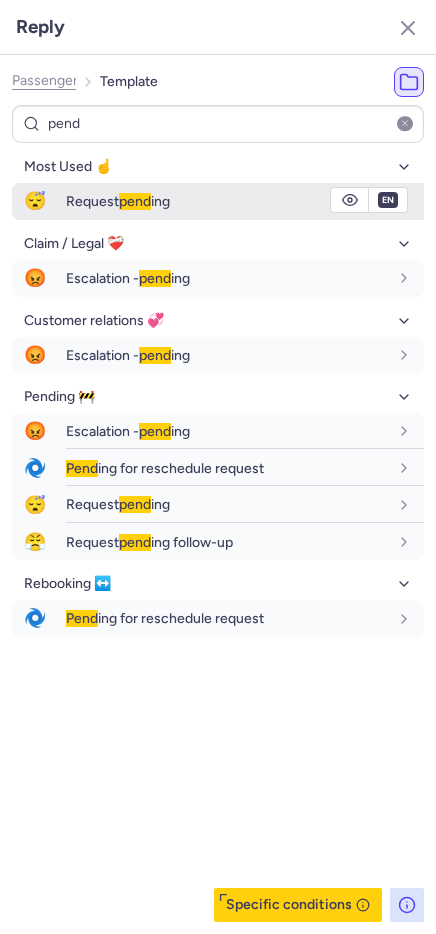 click on "😴" at bounding box center (35, 201) 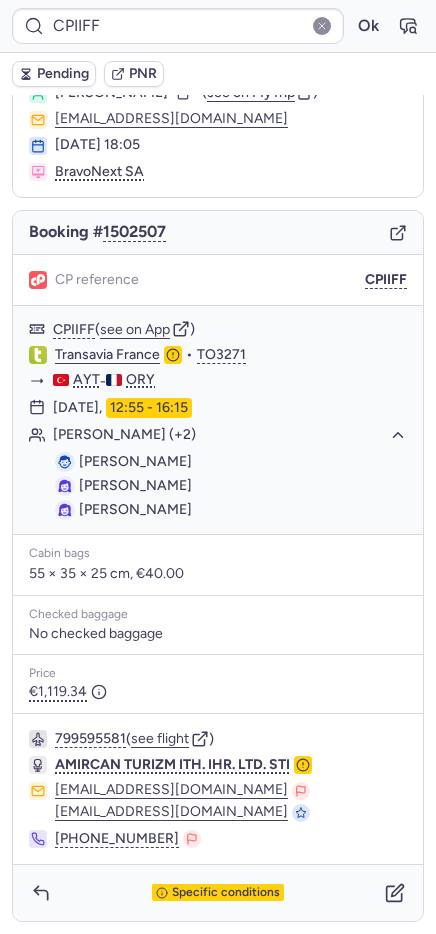 click on "Pending" at bounding box center (63, 74) 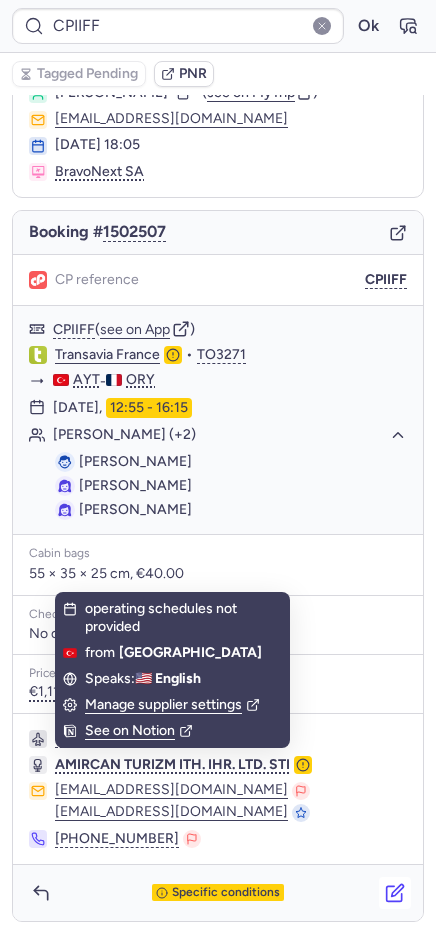 click 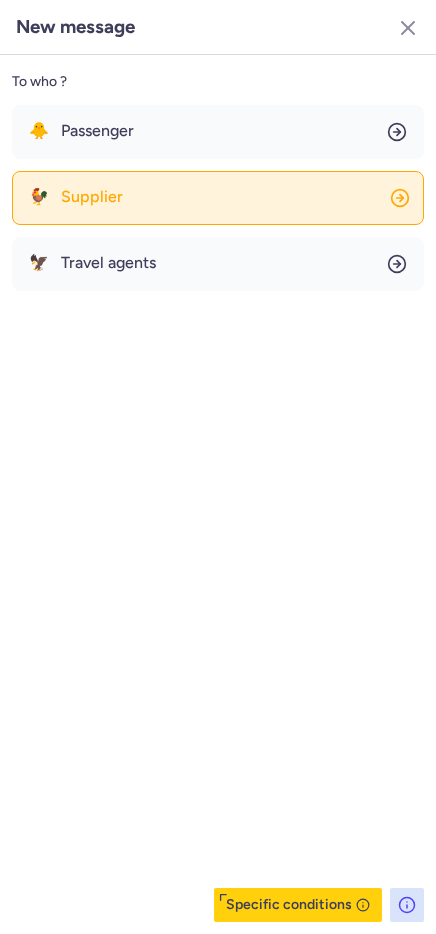 click on "Supplier" at bounding box center [92, 197] 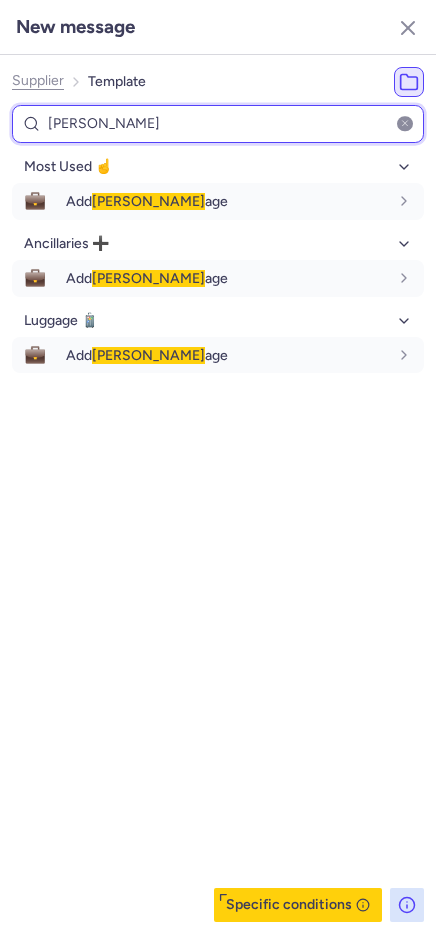 type on "lugg" 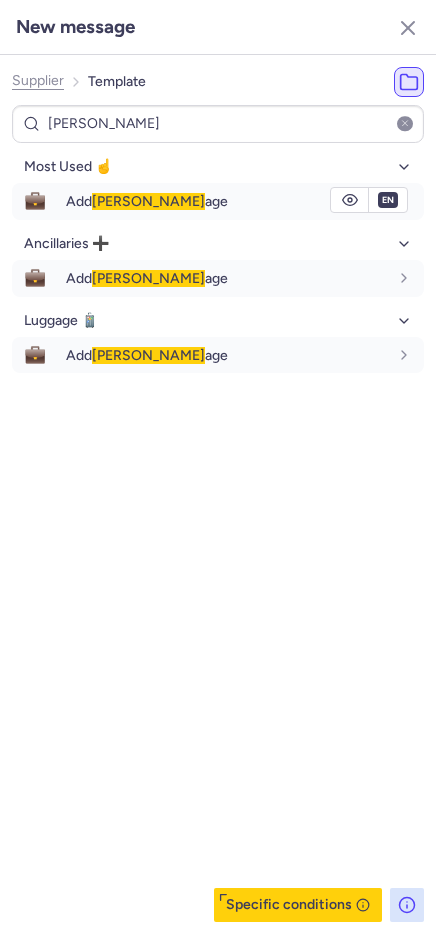 click on "Add  lugg age" at bounding box center [147, 201] 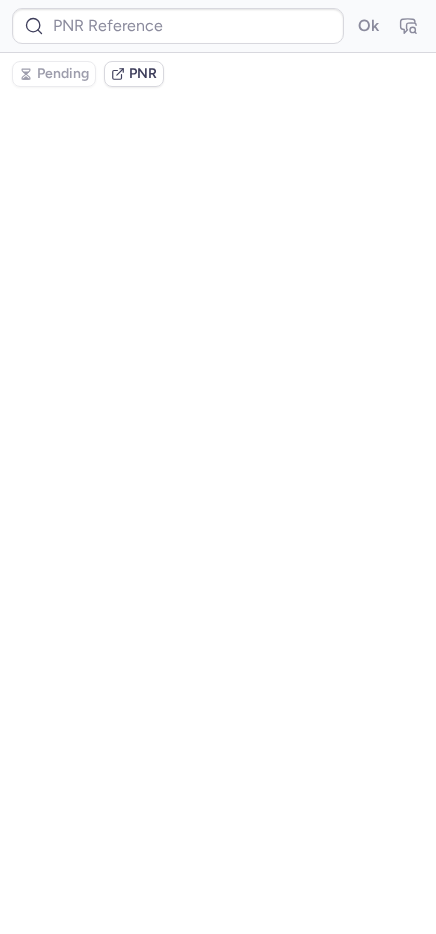 scroll, scrollTop: 0, scrollLeft: 0, axis: both 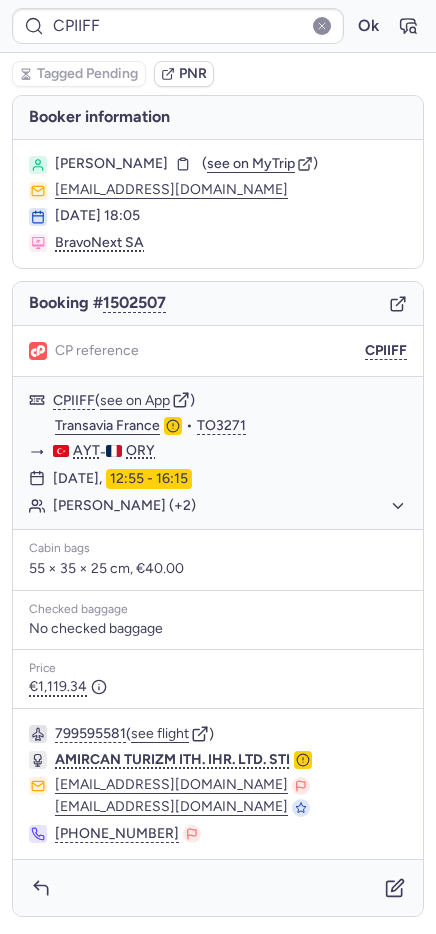 type on "CPYS6U" 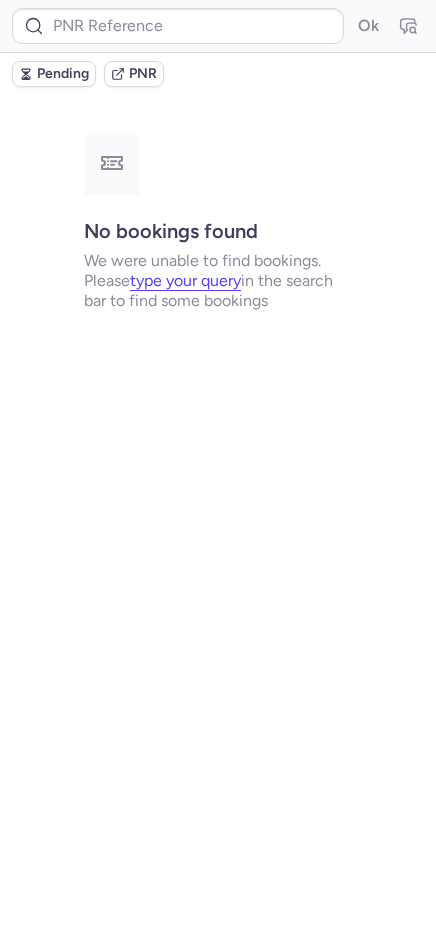 type on "CPGKV3" 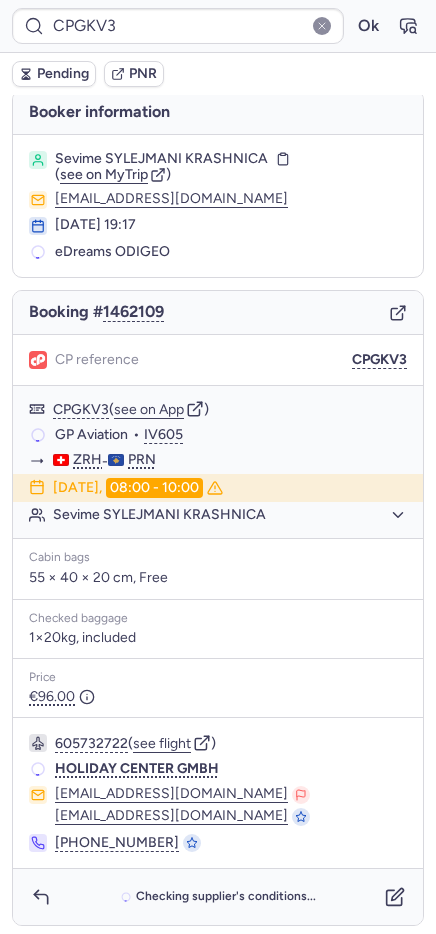 scroll, scrollTop: 9, scrollLeft: 0, axis: vertical 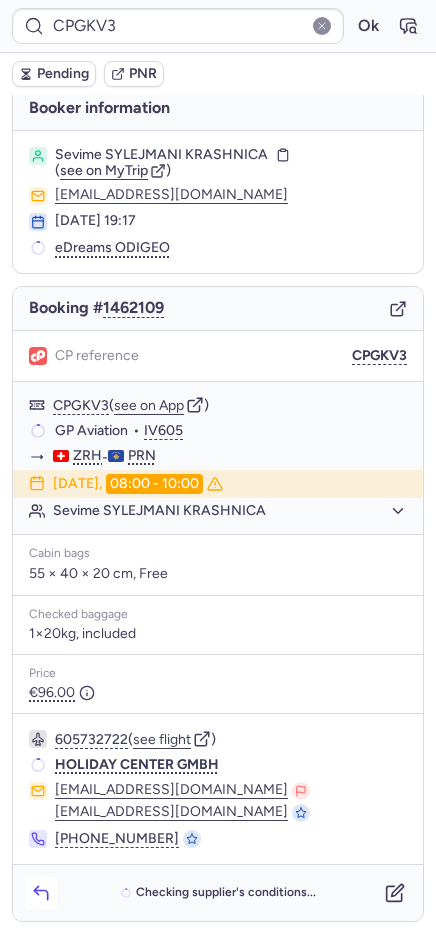 click 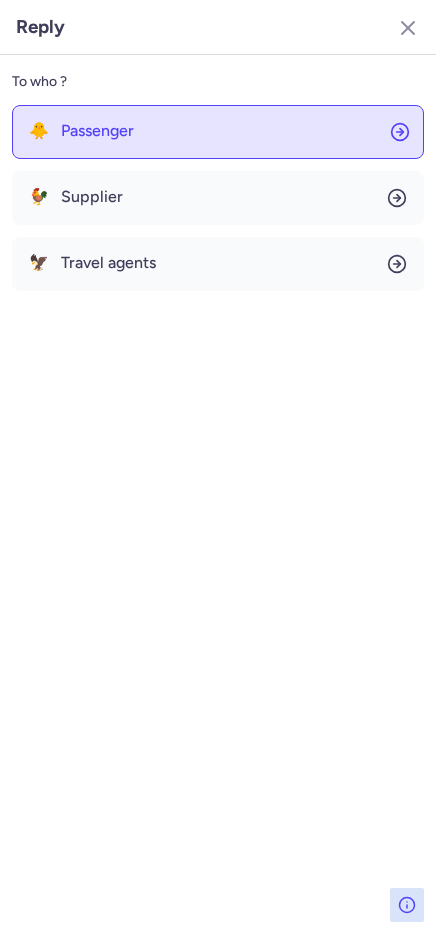 click on "🐥 Passenger" 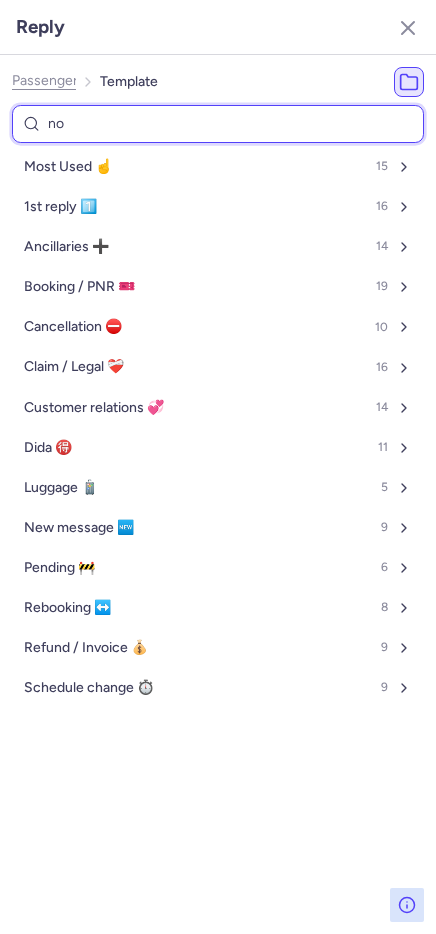 type on "non" 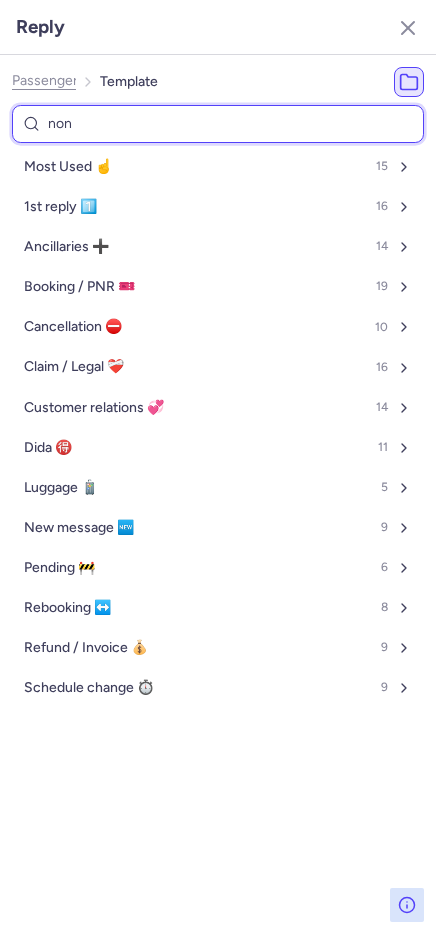 select on "en" 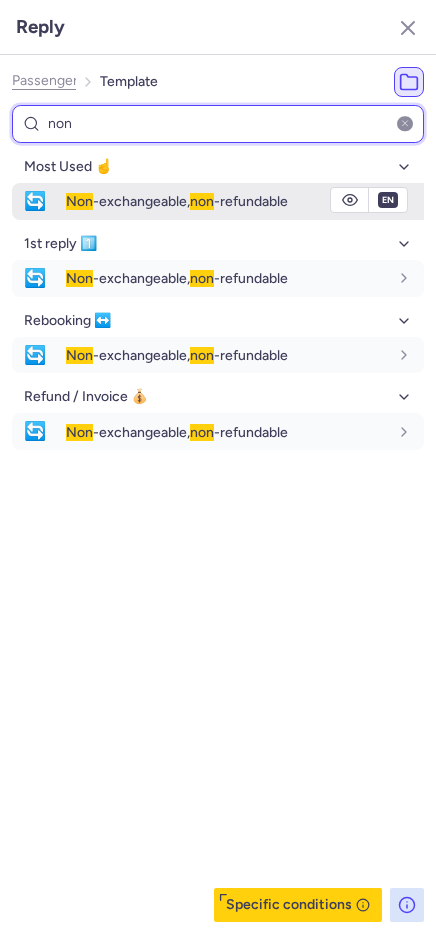 type on "non" 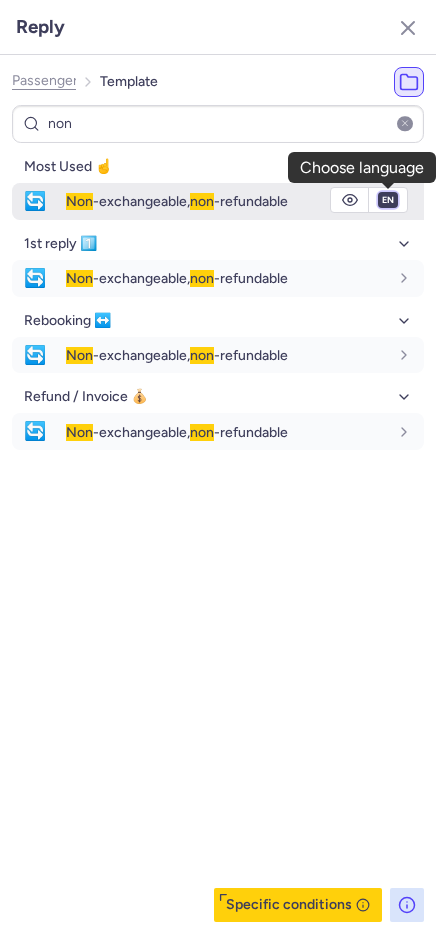 click on "fr en de nl pt es it ru" at bounding box center [388, 200] 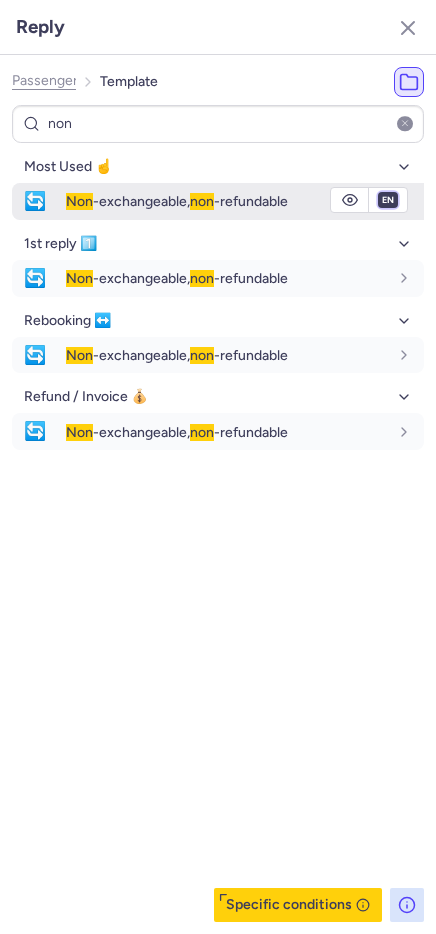 select on "de" 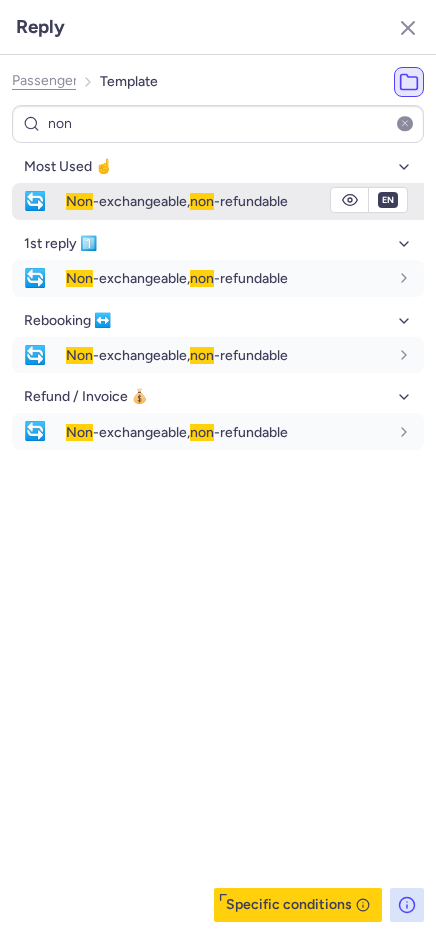 click on "fr en de nl pt es it ru" at bounding box center (388, 200) 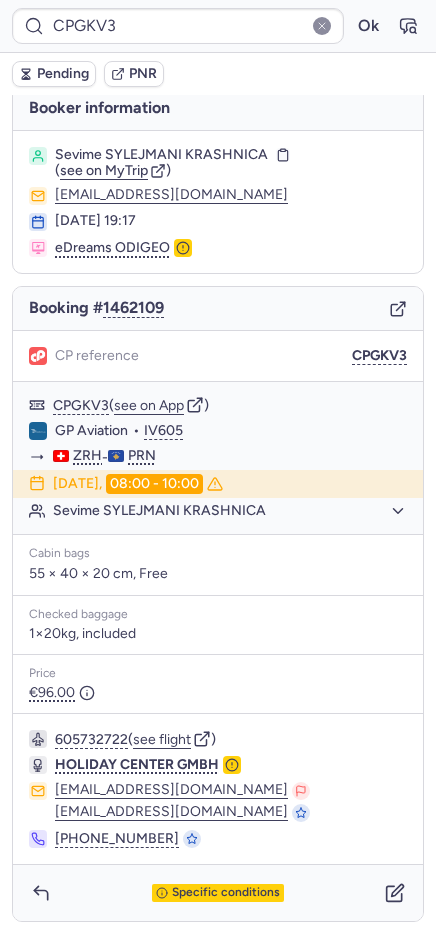 type on "CPE3ZO" 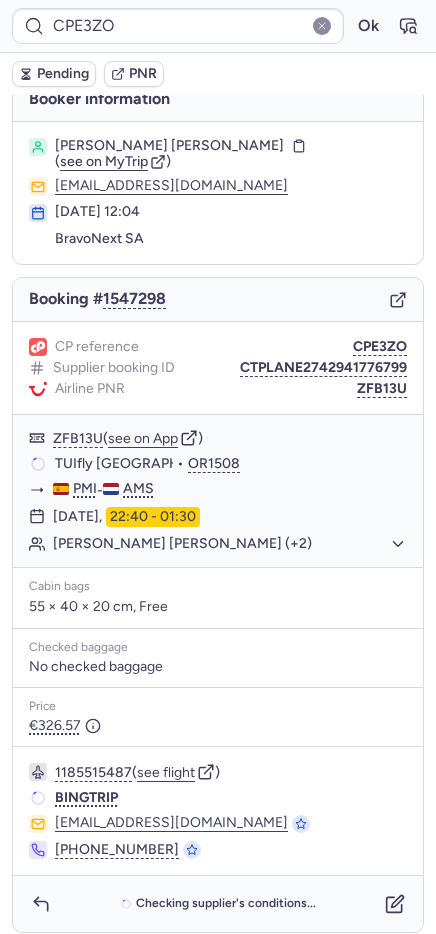 scroll, scrollTop: 15, scrollLeft: 0, axis: vertical 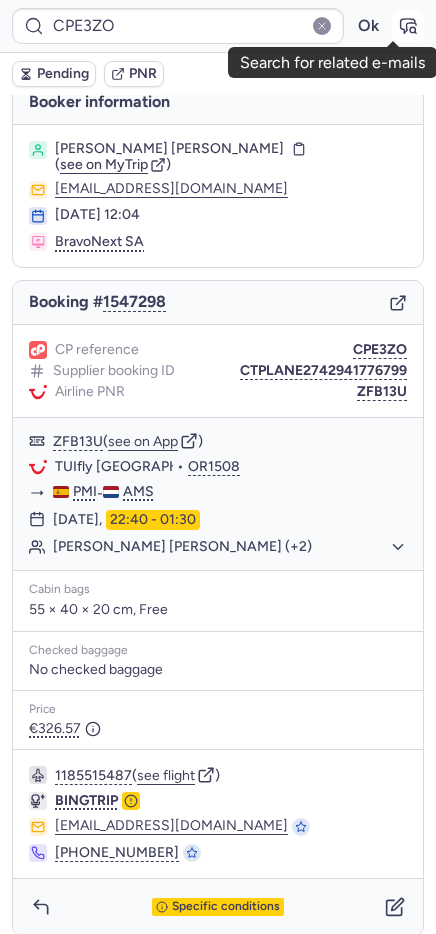 click 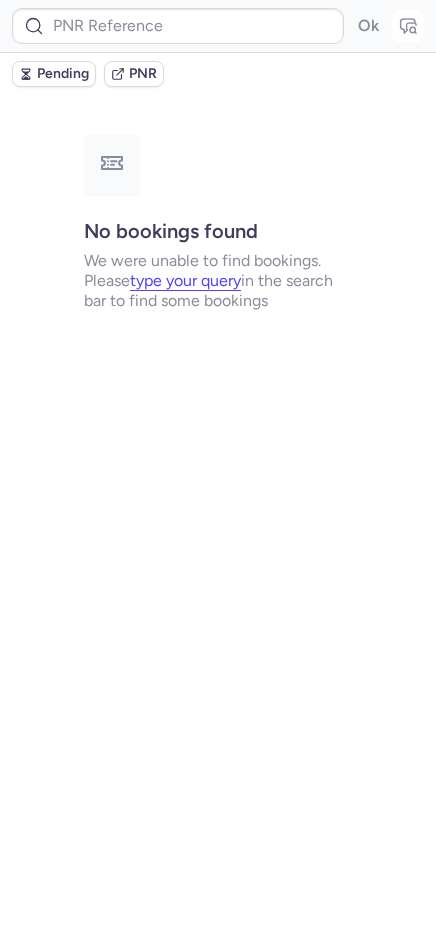 scroll, scrollTop: 0, scrollLeft: 0, axis: both 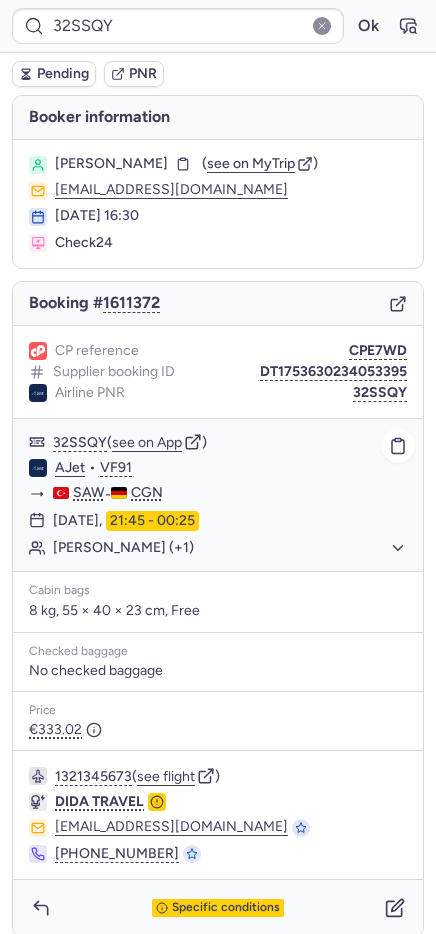 click on "Nazanin MOHSENI (+1)" 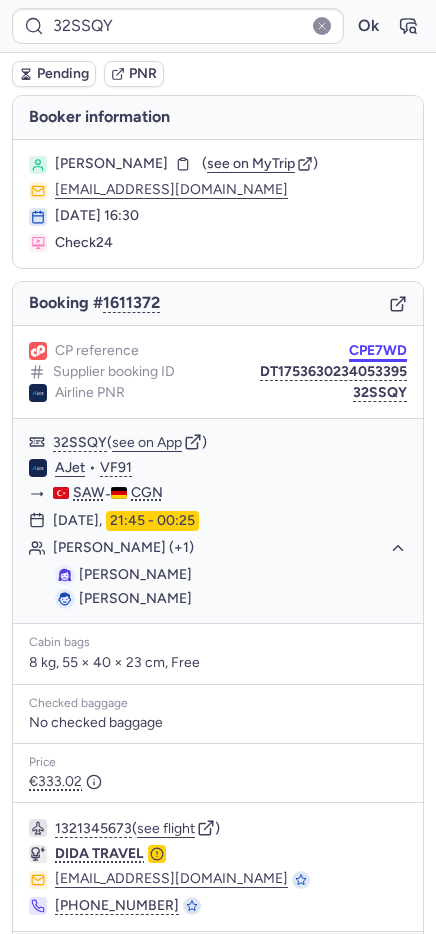 click on "CPE7WD" at bounding box center (378, 351) 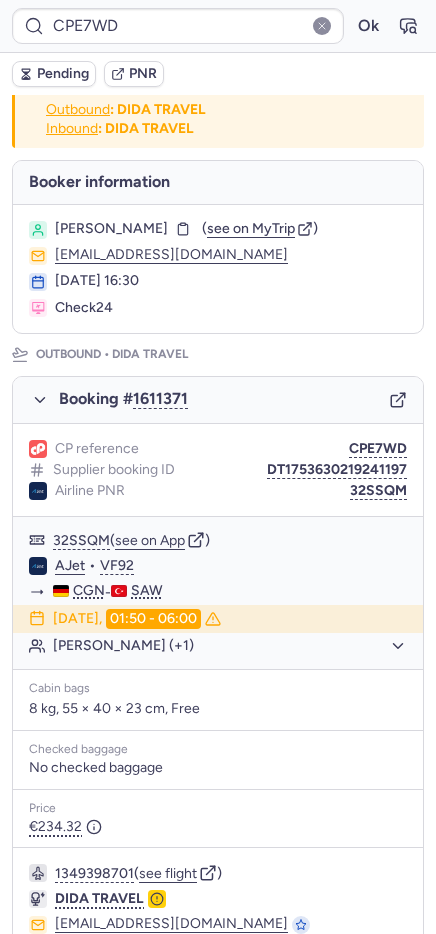 scroll, scrollTop: 24, scrollLeft: 0, axis: vertical 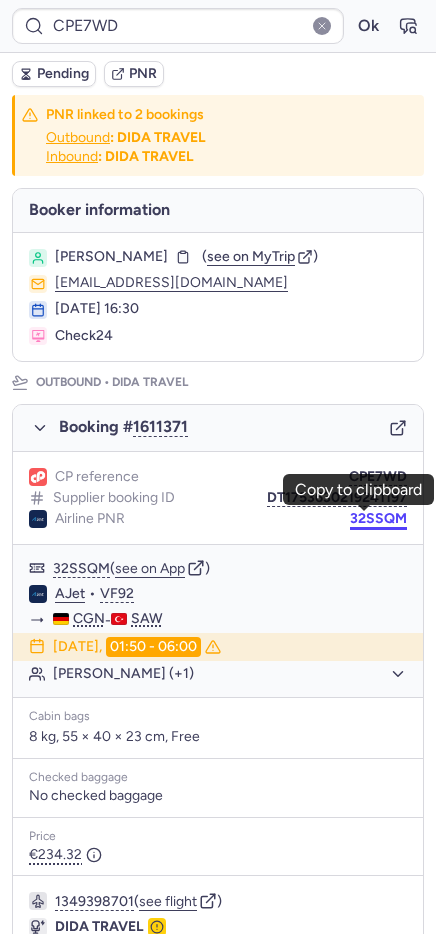 click on "32SSQM" at bounding box center [378, 519] 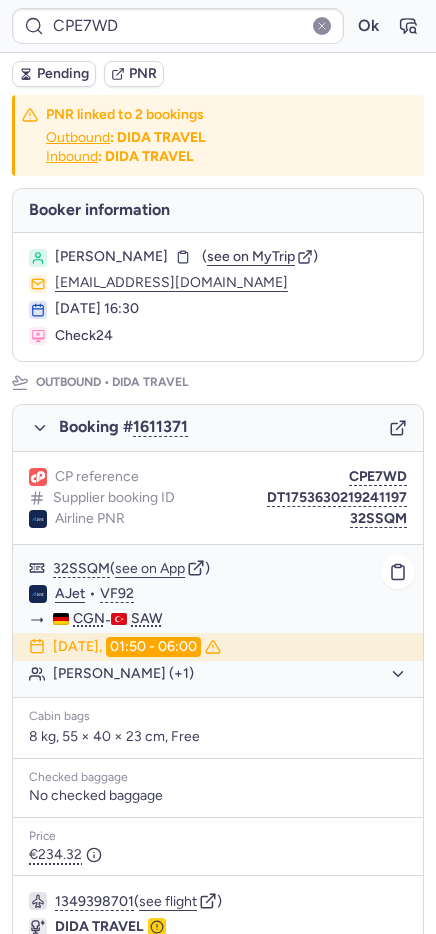 scroll, scrollTop: 841, scrollLeft: 0, axis: vertical 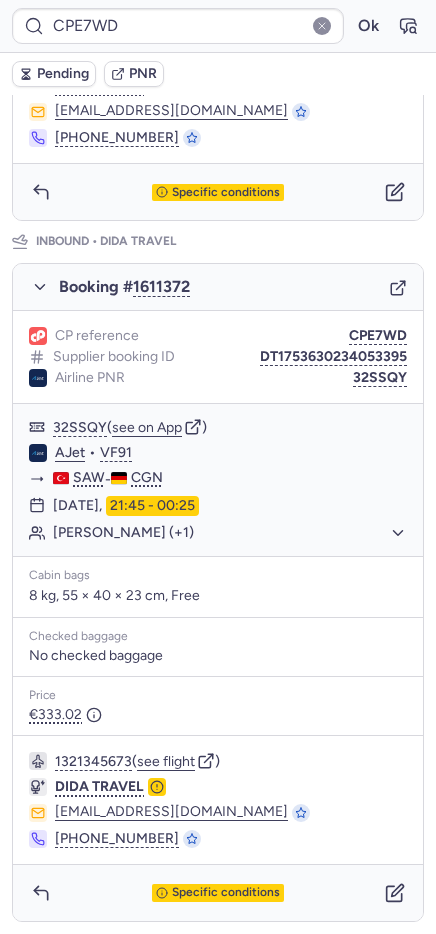click on "32SSQY" at bounding box center (380, 378) 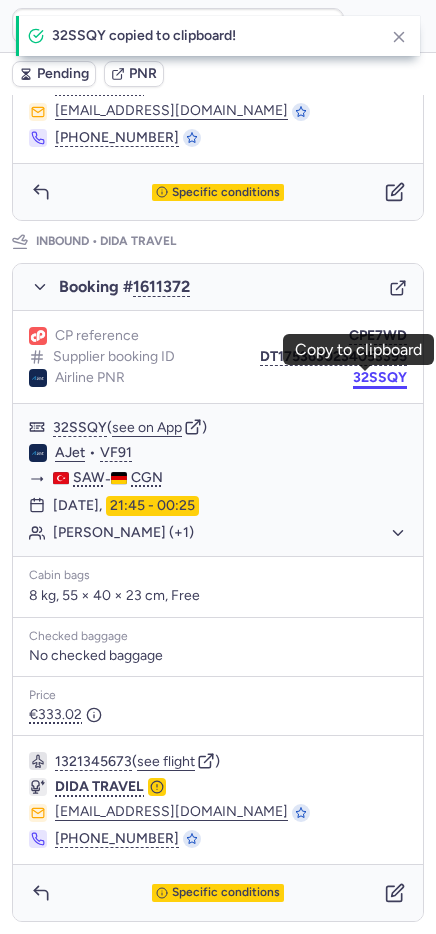 click on "32SSQY" at bounding box center [380, 378] 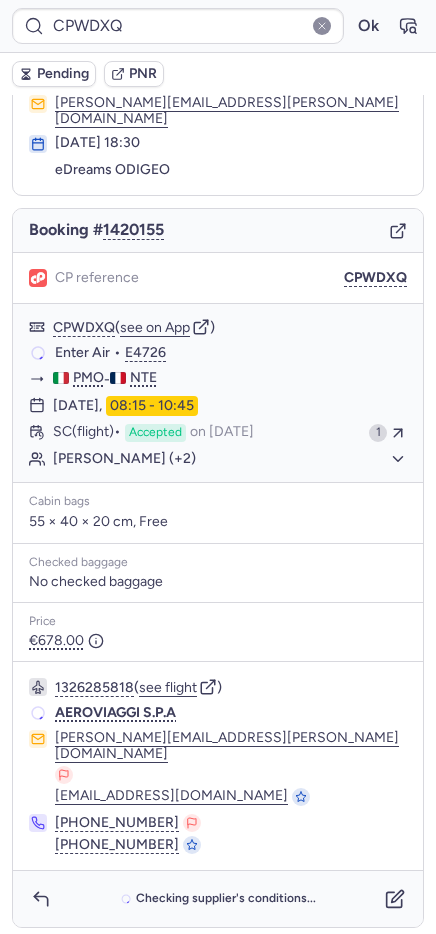 scroll, scrollTop: 43, scrollLeft: 0, axis: vertical 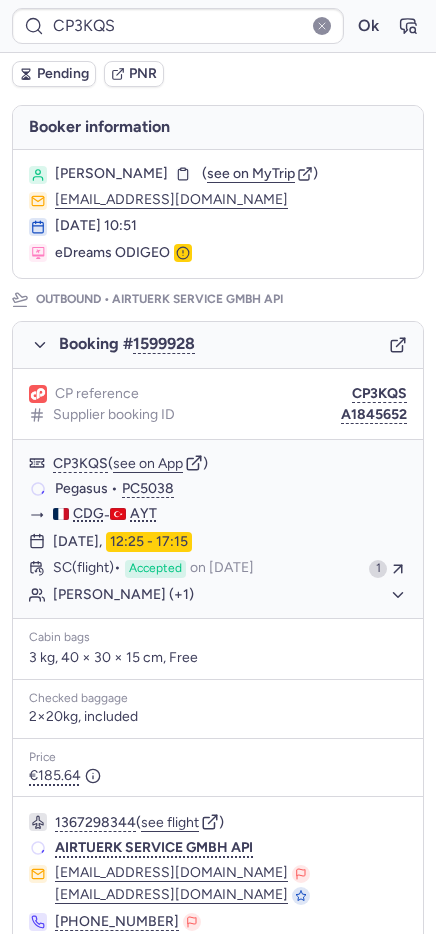 type on "CPWDXQ" 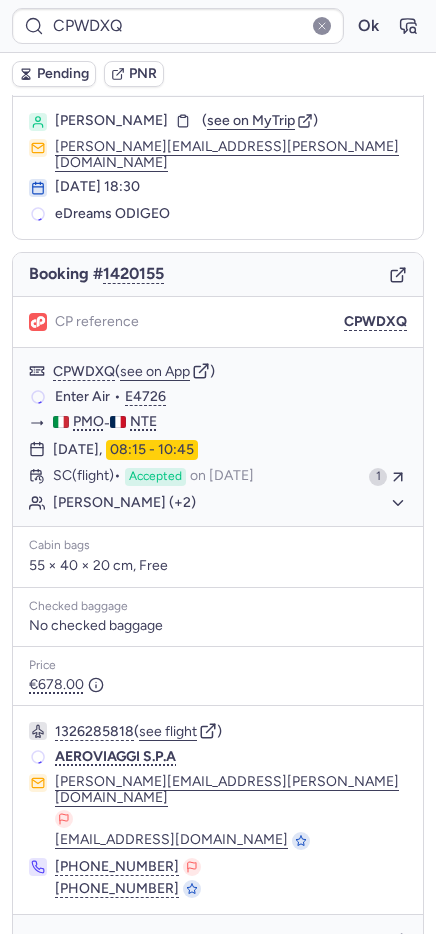 scroll, scrollTop: 42, scrollLeft: 0, axis: vertical 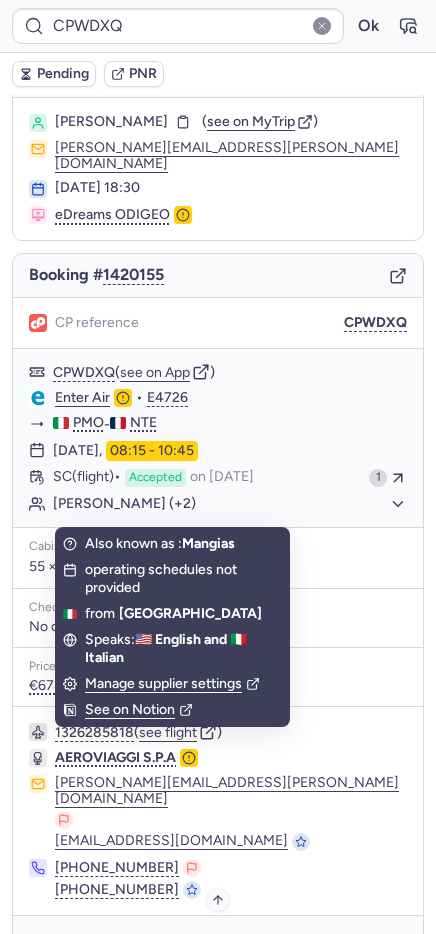 click on "Specific conditions" at bounding box center [226, 944] 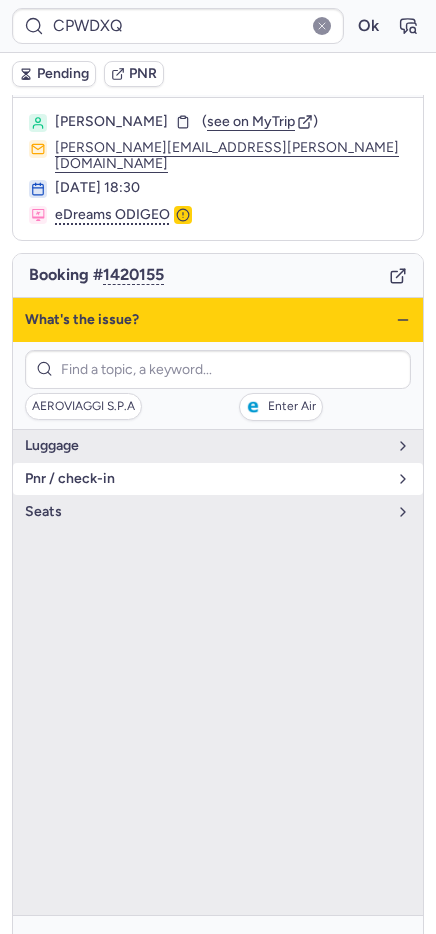 click on "pnr / check-in" at bounding box center (218, 479) 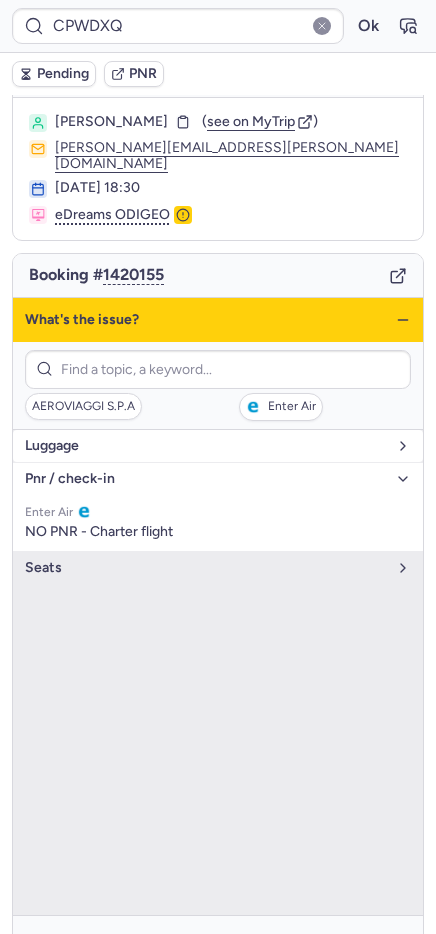 click on "luggage" at bounding box center (206, 446) 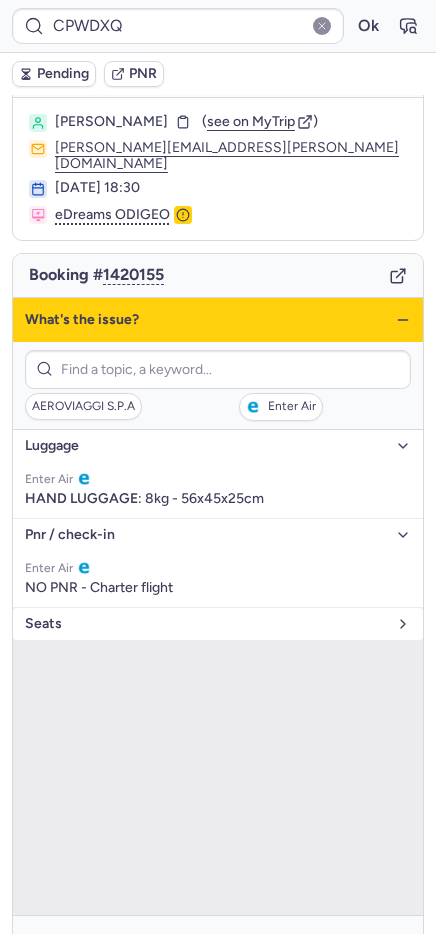 click on "Seats" at bounding box center (206, 624) 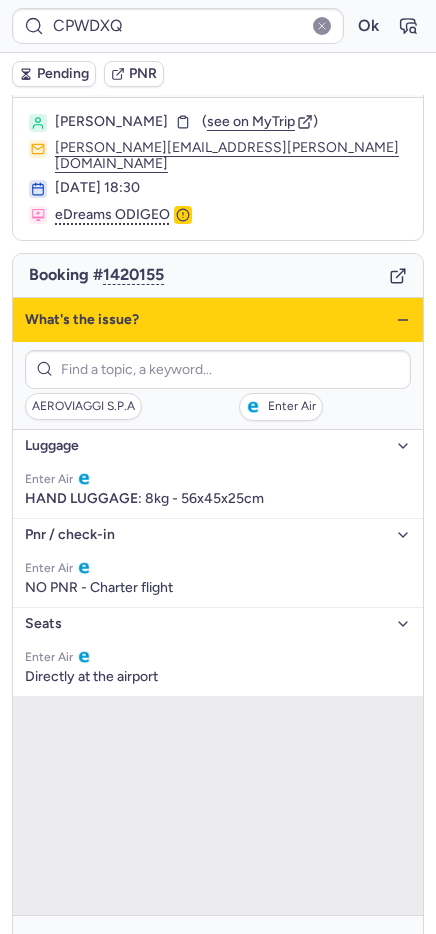 click 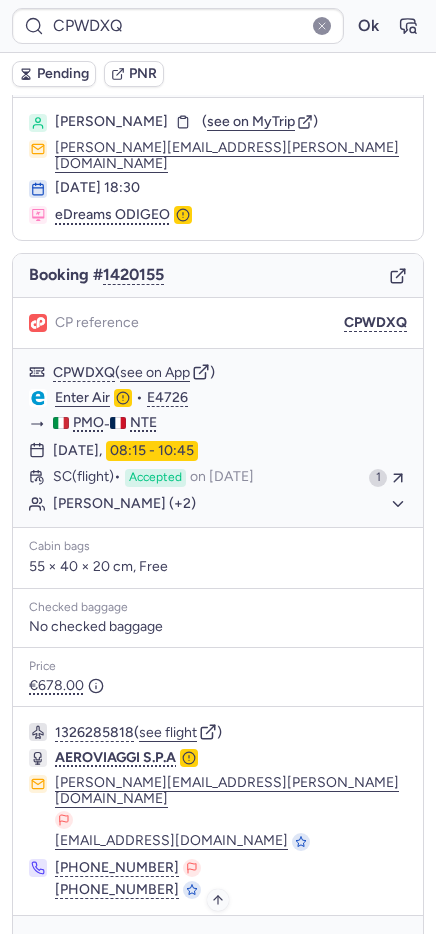 drag, startPoint x: 214, startPoint y: 895, endPoint x: 207, endPoint y: 886, distance: 11.401754 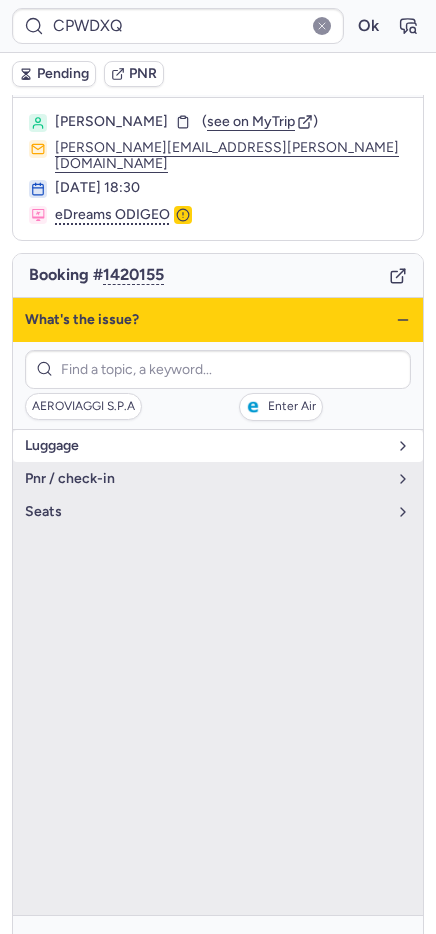 click on "luggage" at bounding box center [206, 446] 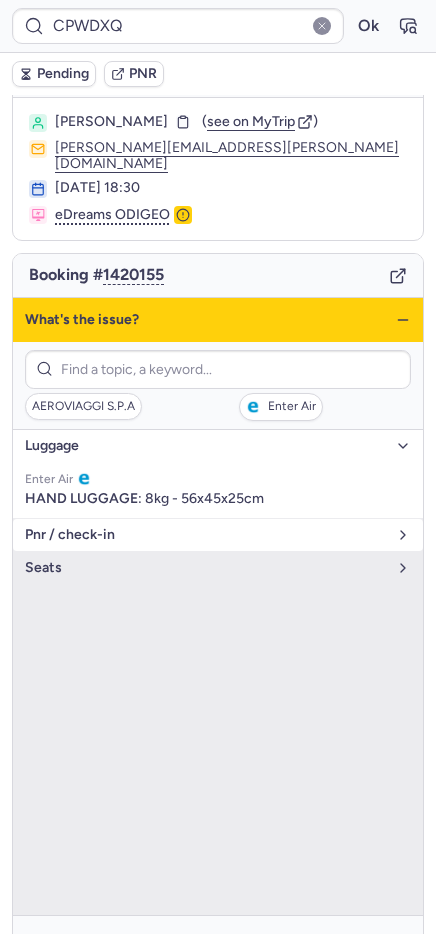 click on "pnr / check-in" at bounding box center (206, 535) 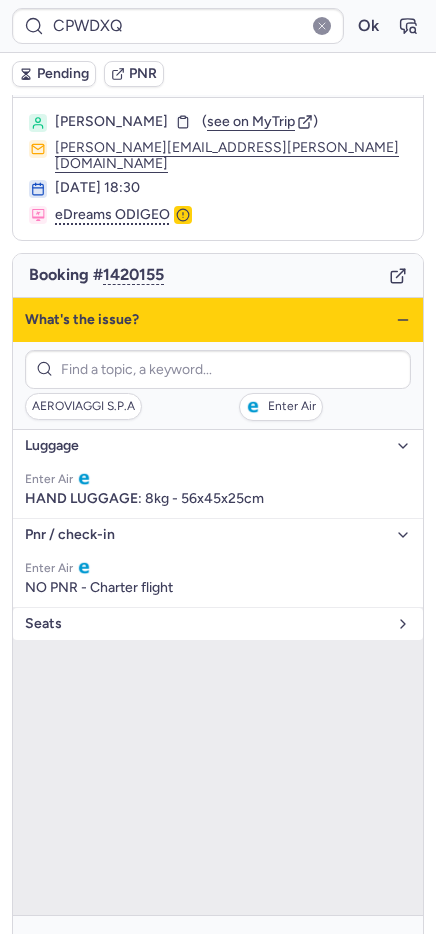 click on "luggage Enter Air HAND LUGGAGE  : 8kg - 56x45x25cm
pnr / check-in Enter Air NO PNR - Charter flight Seats" at bounding box center (218, 672) 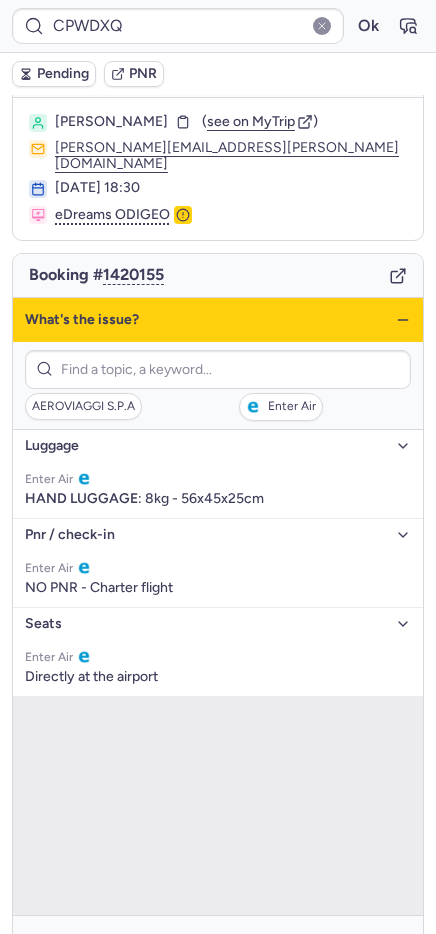 click on "What's the issue?" at bounding box center [218, 320] 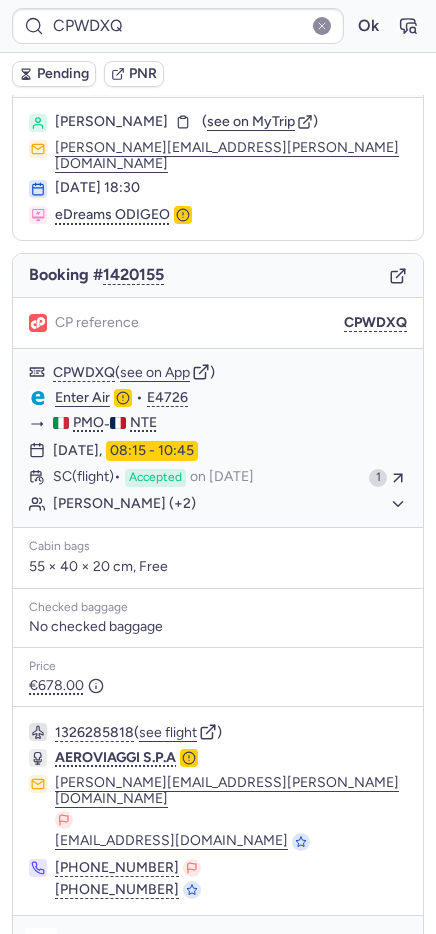 click 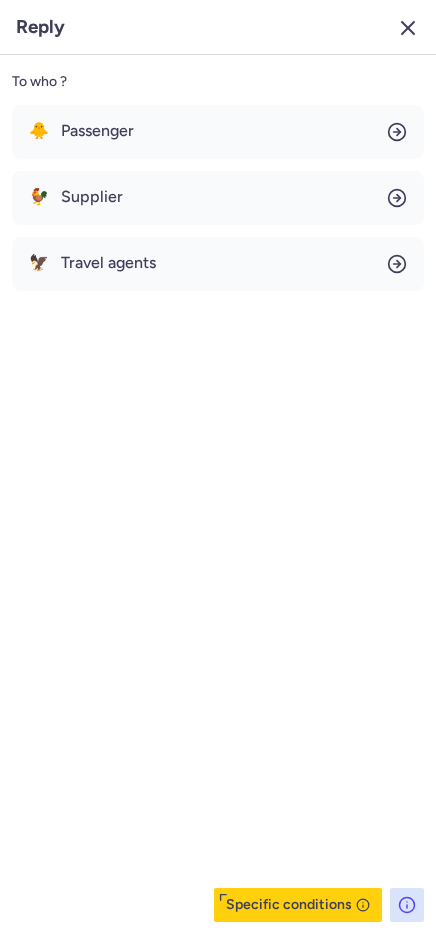 click 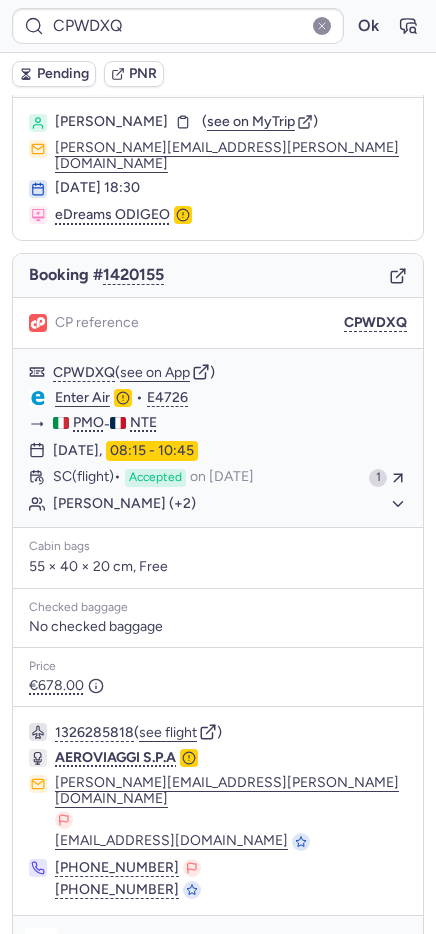 click 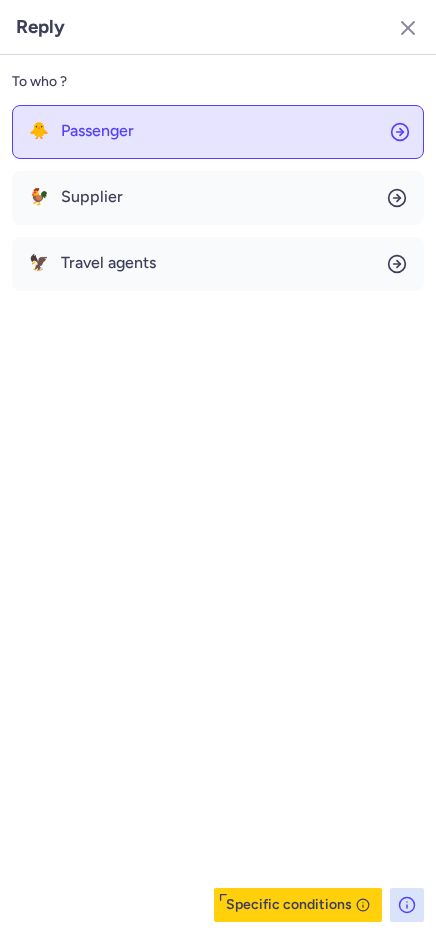 click on "Passenger" at bounding box center [97, 131] 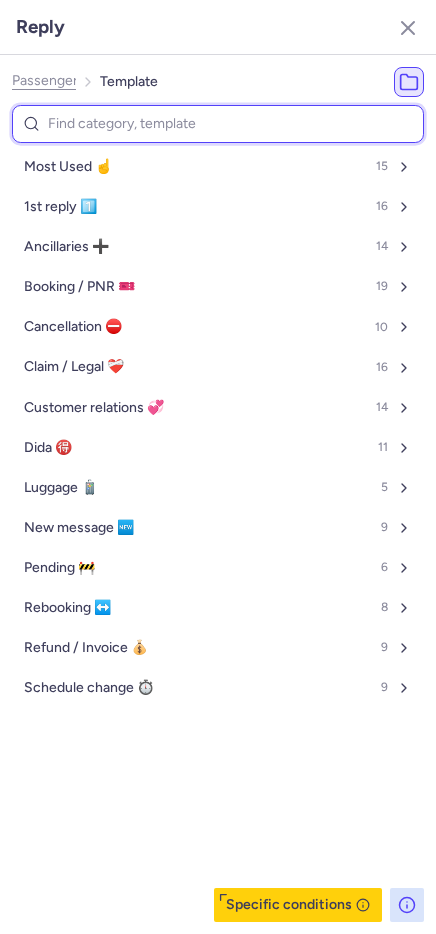 type on "p" 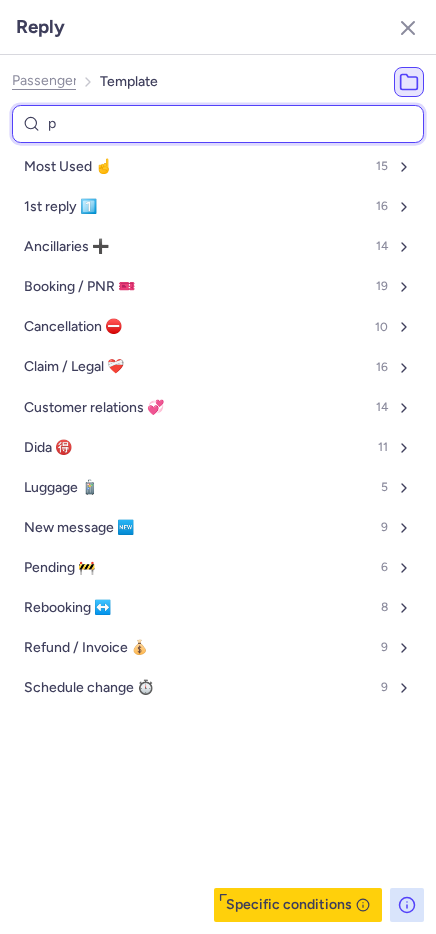 select on "en" 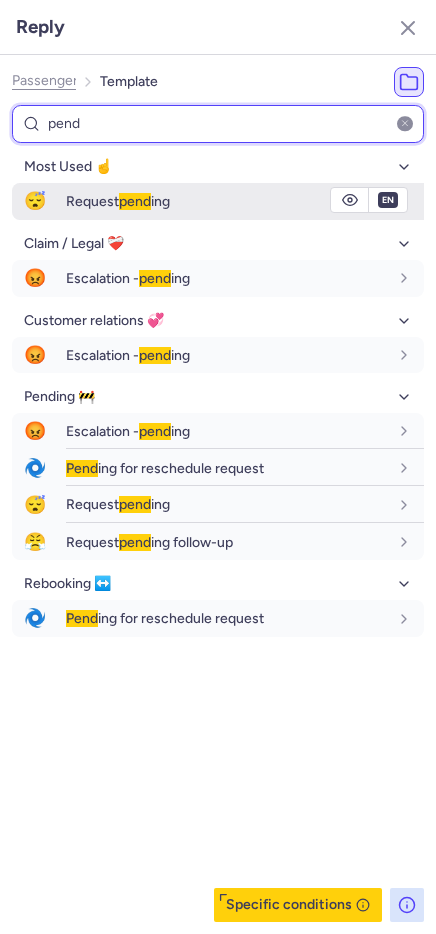 type on "pend" 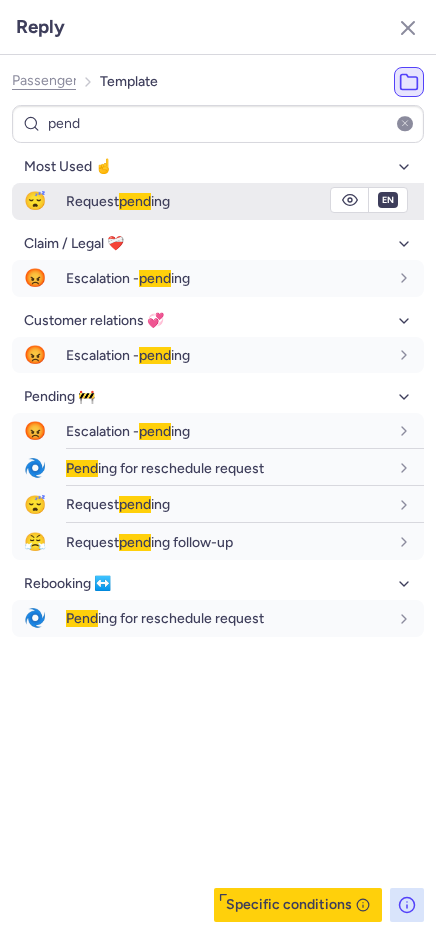 click on "😴" at bounding box center [35, 201] 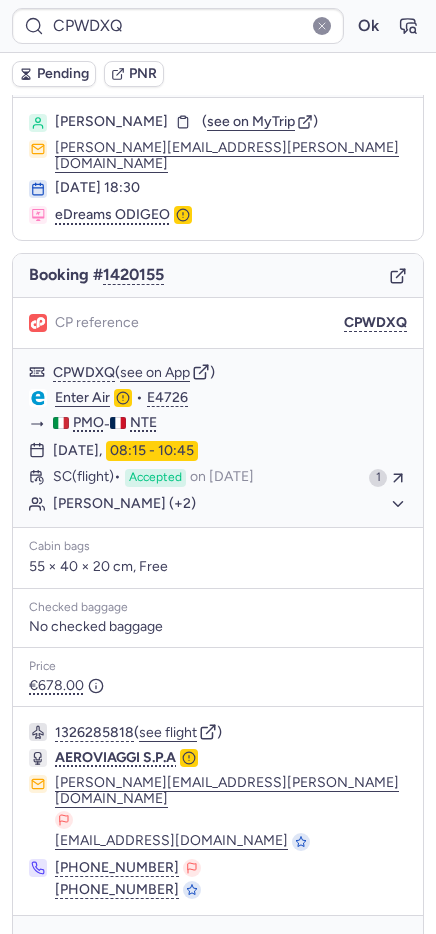 click on "Pending" at bounding box center (63, 74) 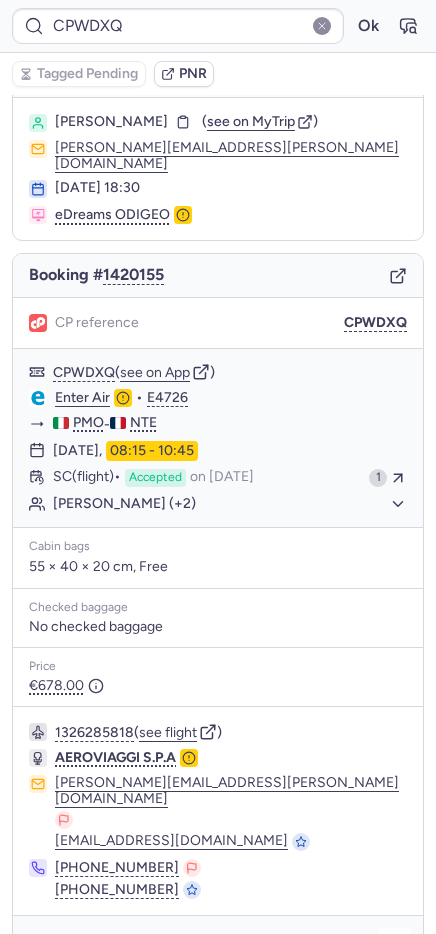 click at bounding box center (395, 944) 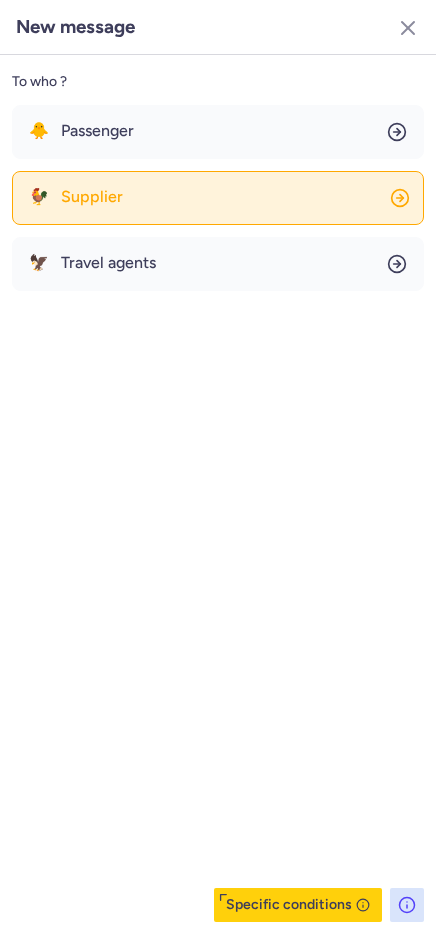 click on "Supplier" at bounding box center (92, 197) 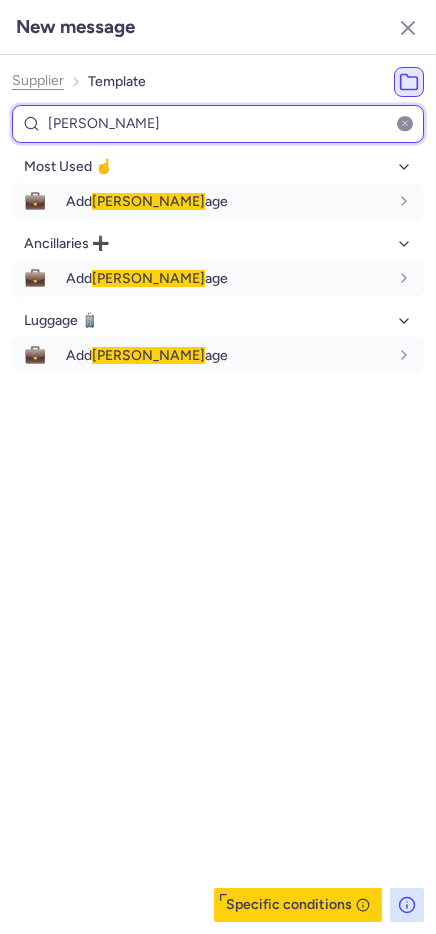 type on "lugg" 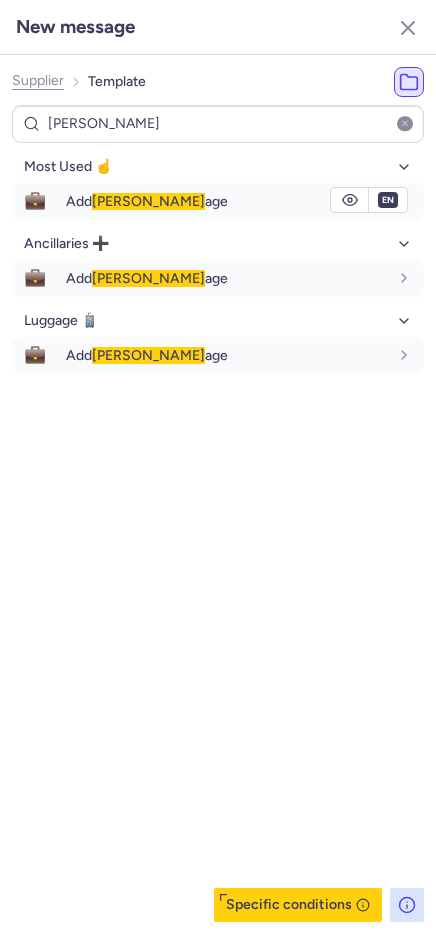 click on "lugg" at bounding box center [148, 201] 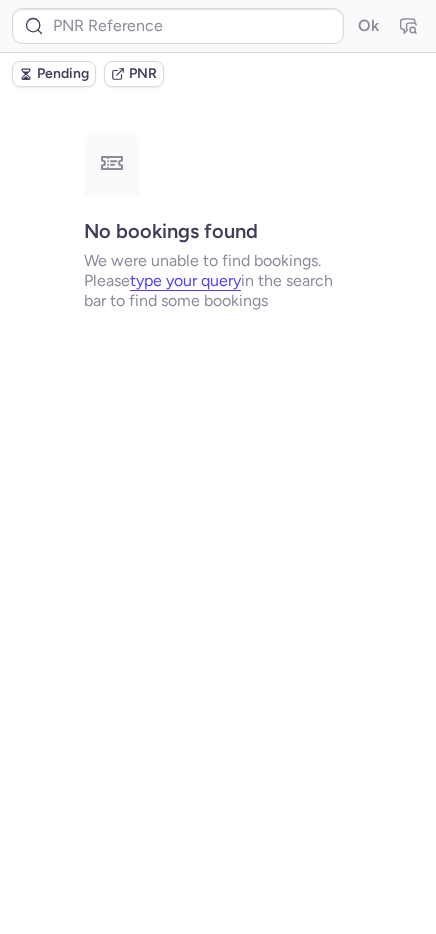scroll, scrollTop: 0, scrollLeft: 0, axis: both 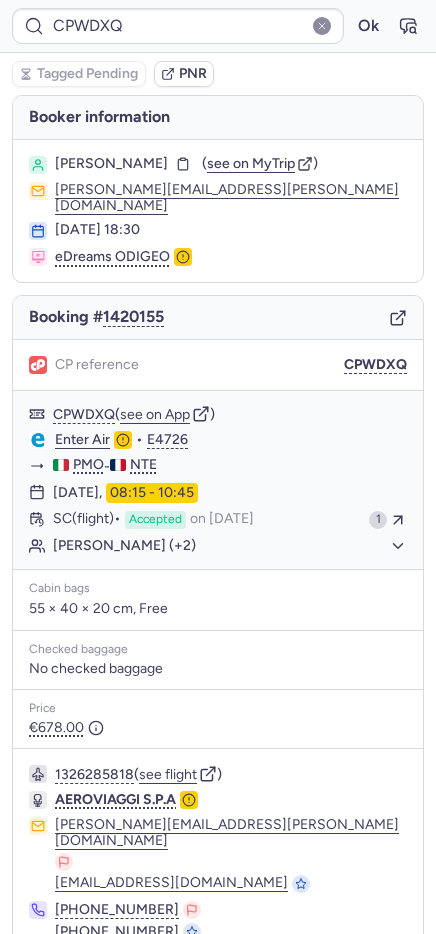 type on "CPFDZ8" 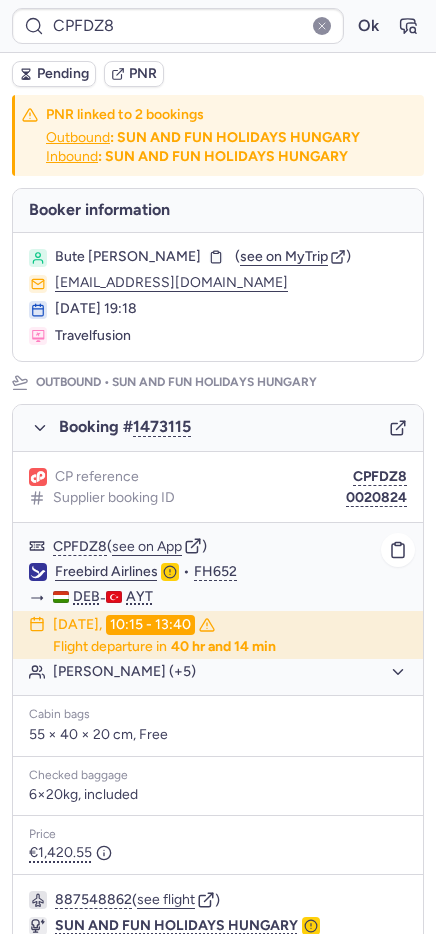 click on "[PERSON_NAME] (+5)" 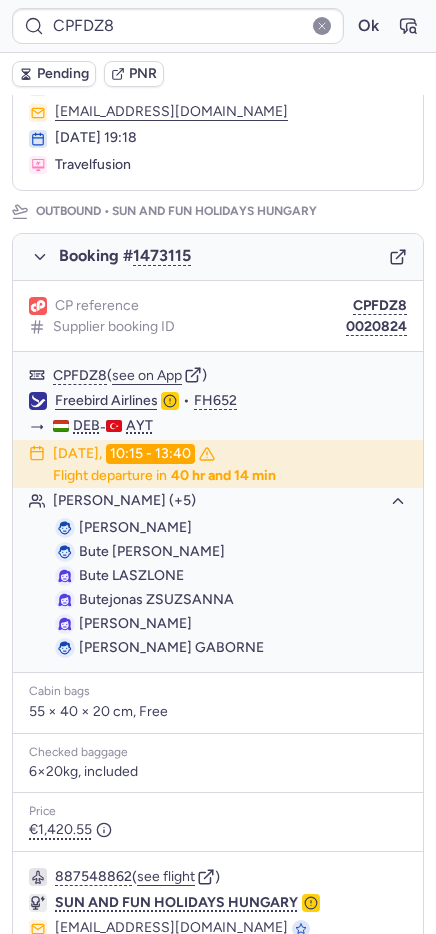 scroll, scrollTop: 173, scrollLeft: 0, axis: vertical 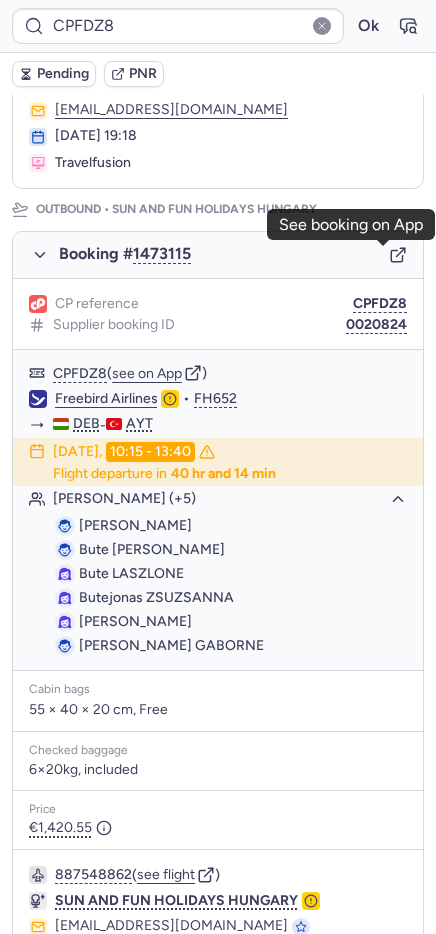 click 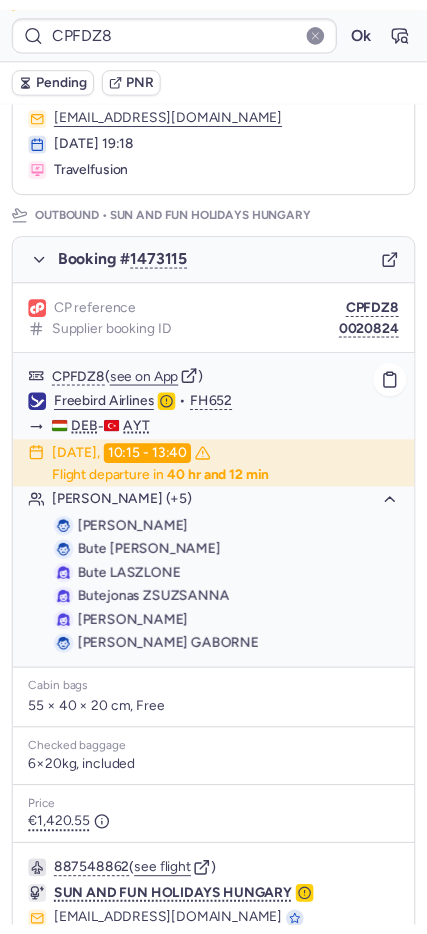 scroll, scrollTop: 965, scrollLeft: 0, axis: vertical 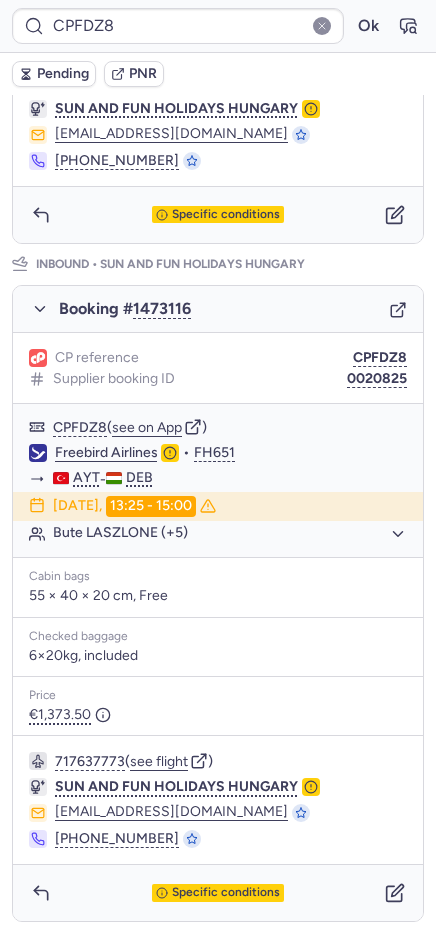 click on "CPFDZ8  Ok  Pending PNR PNR linked to 2 bookings Outbound : SUN AND FUN HOLIDAYS HUNGARY Inbound : SUN AND FUN HOLIDAYS HUNGARY Booker information Bute LASZLO GABOR  ( see on MyTrip  )  bookings@lmnbookings.com 14 May 2025, 19:18 Travelfusion Outbound •  SUN AND FUN HOLIDAYS HUNGARY  Booking # 1473115 CP reference CPFDZ8 Supplier booking ID 0020824 CPFDZ8  ( see on App )  Freebird Airlines  •  FH652 DEB  -  AYT 01 Aug 2025,  10:15 - 13:40  Flight departure in  40 hr and 12 min Bute NORBERT (+5)  Bute NORBERT Bute BENCE Bute LASZLONE Butejonas ZSUZSANNA Bute JAZMIN Bute LASZLO GABORNE Cabin bags  55 × 40 × 20 cm, Free Checked baggage 6×20kg, included Price €1,420.55  887548862  ( see flight )  SUN AND FUN HOLIDAYS HUNGARY ticket@sunfun.hu +36 70 329 5102 Specific conditions Inbound •  SUN AND FUN HOLIDAYS HUNGARY  Booking # 1473116 CP reference CPFDZ8 Supplier booking ID 0020825 CPFDZ8  ( see on App )  Freebird Airlines  •  FH651 AYT  -  DEB 05 Aug 2025,  13:25 - 15:00 Bute LASZLONE (+5)  Price  (" at bounding box center [218, 0] 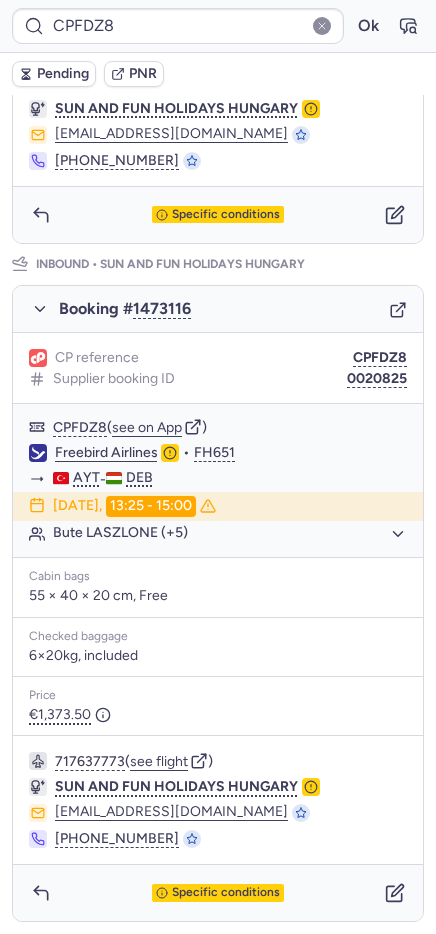 click 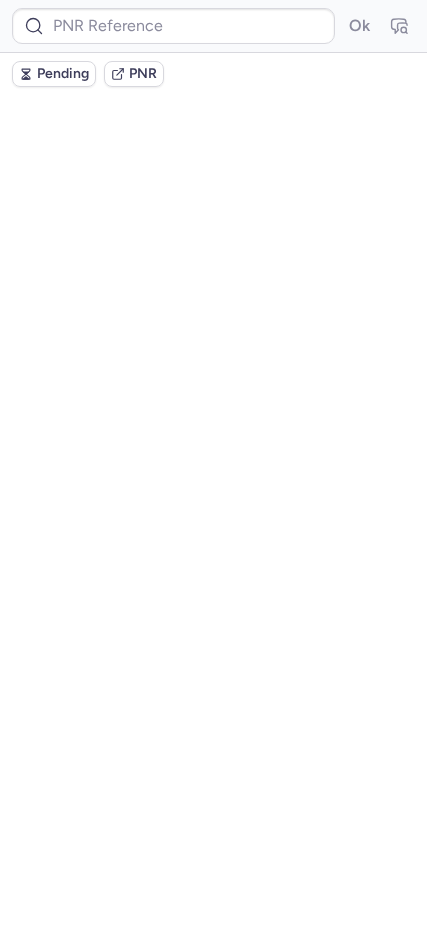 scroll, scrollTop: 0, scrollLeft: 0, axis: both 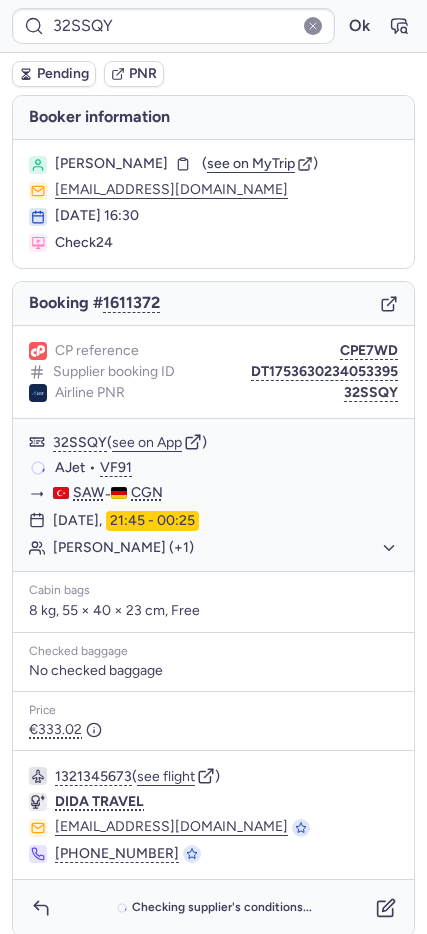 type on "CPSKKJ" 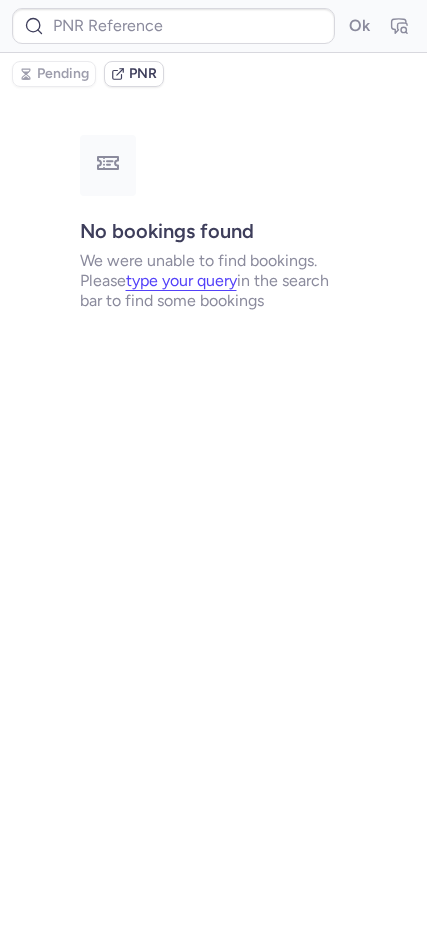 type on "32SSQY" 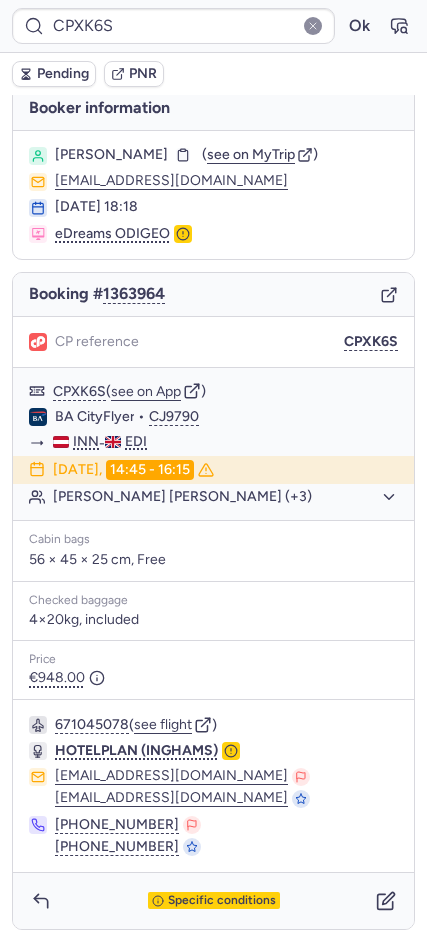 scroll, scrollTop: 17, scrollLeft: 0, axis: vertical 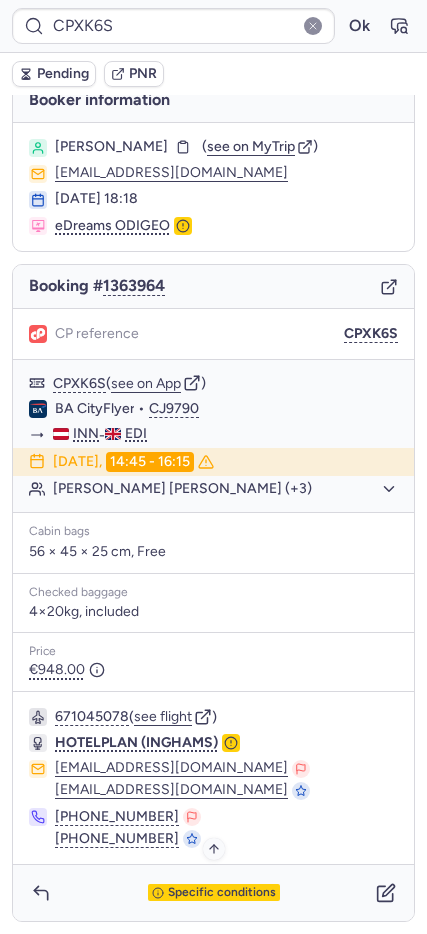 click on "Specific conditions" at bounding box center (222, 893) 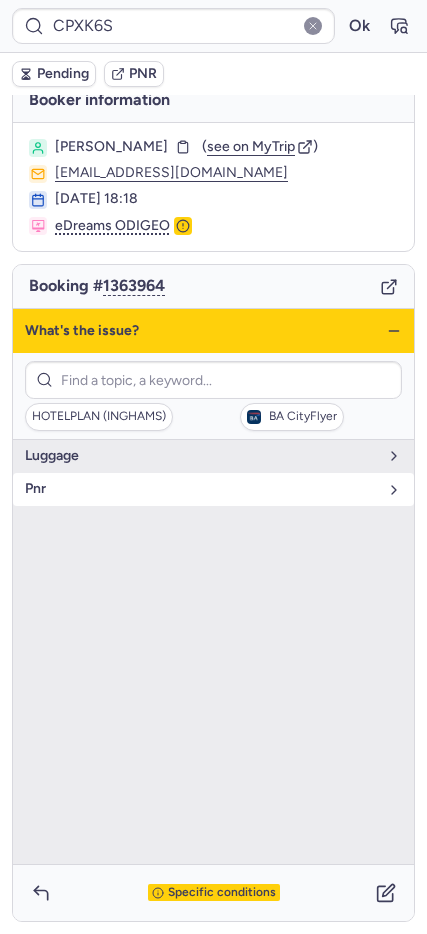 click on "pnr" at bounding box center (201, 489) 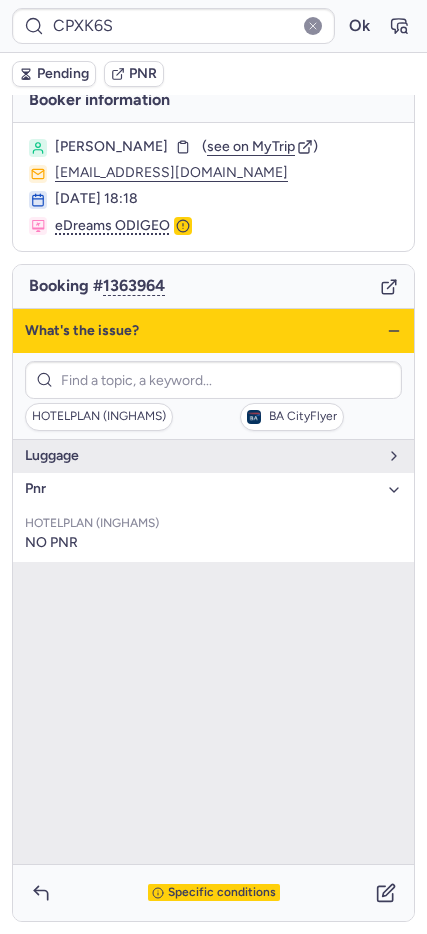 drag, startPoint x: 375, startPoint y: 333, endPoint x: 334, endPoint y: 349, distance: 44.011364 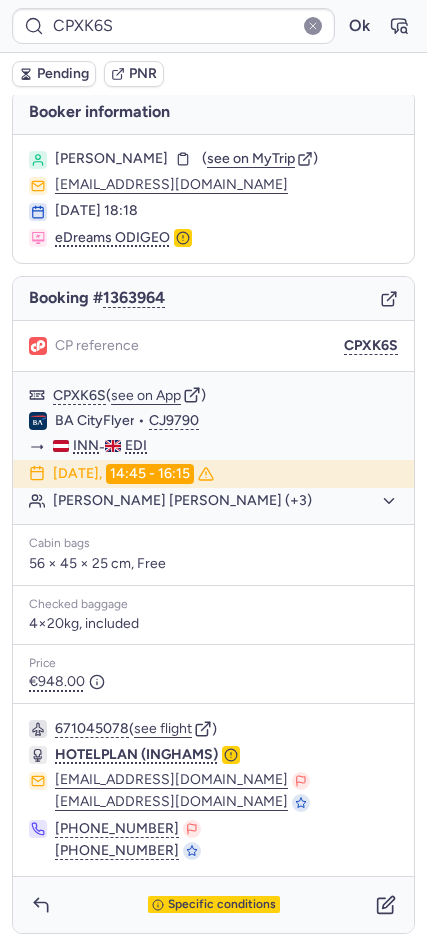 scroll, scrollTop: 0, scrollLeft: 0, axis: both 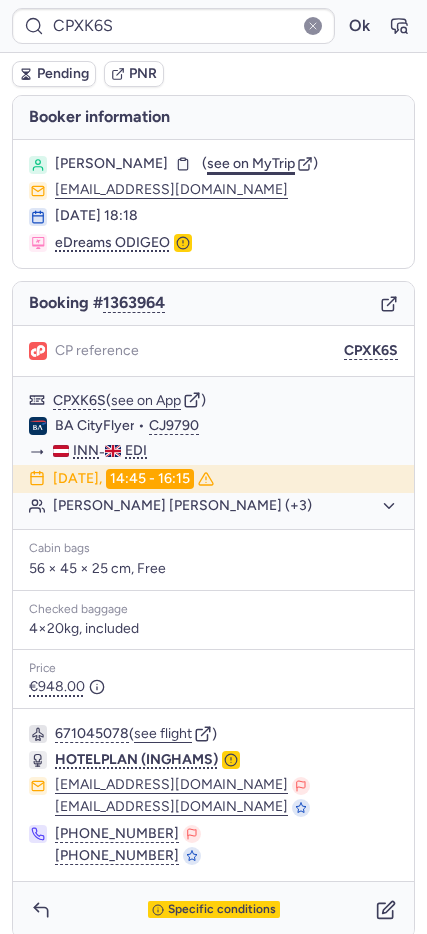click on "see on MyTrip" at bounding box center [251, 163] 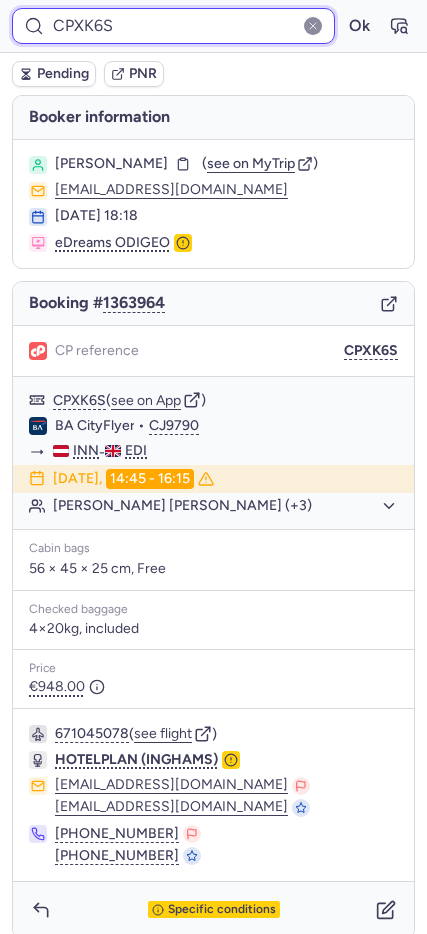 click on "CPXK6S" at bounding box center (173, 26) 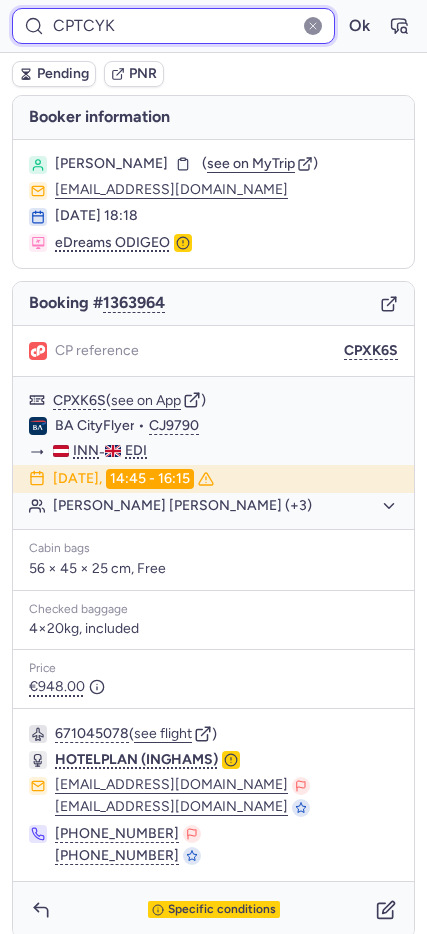 click on "Ok" at bounding box center (359, 26) 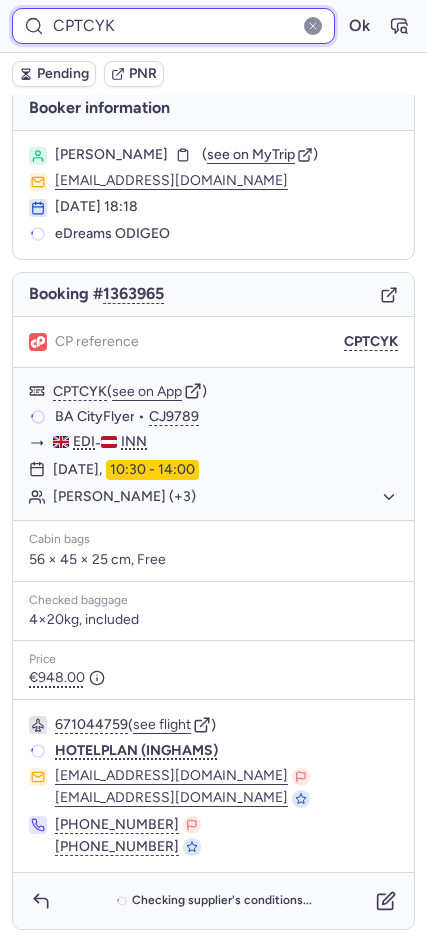 scroll, scrollTop: 17, scrollLeft: 0, axis: vertical 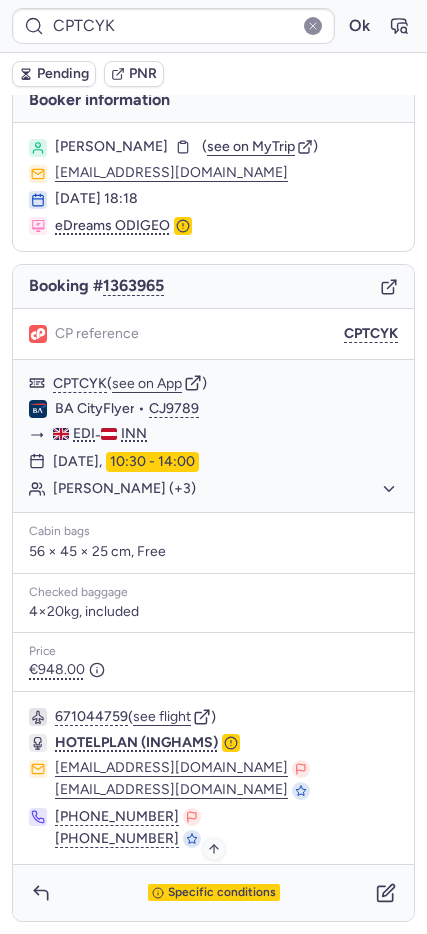click on "Specific conditions" at bounding box center (214, 893) 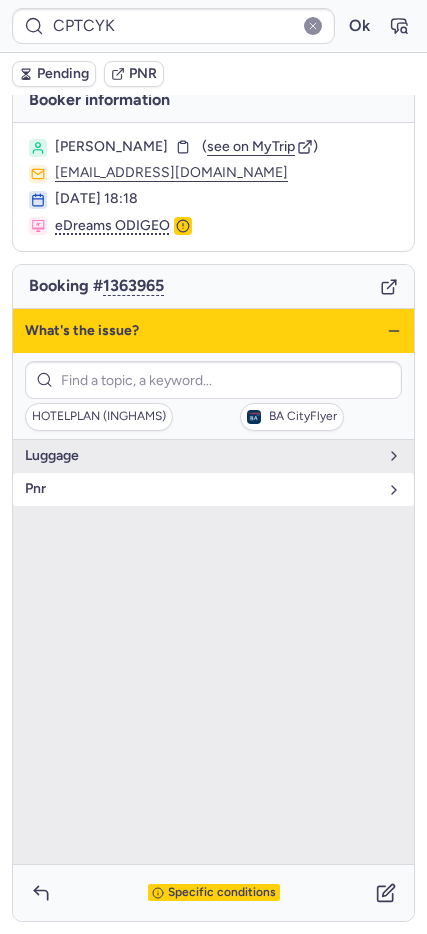 click on "pnr" at bounding box center (213, 489) 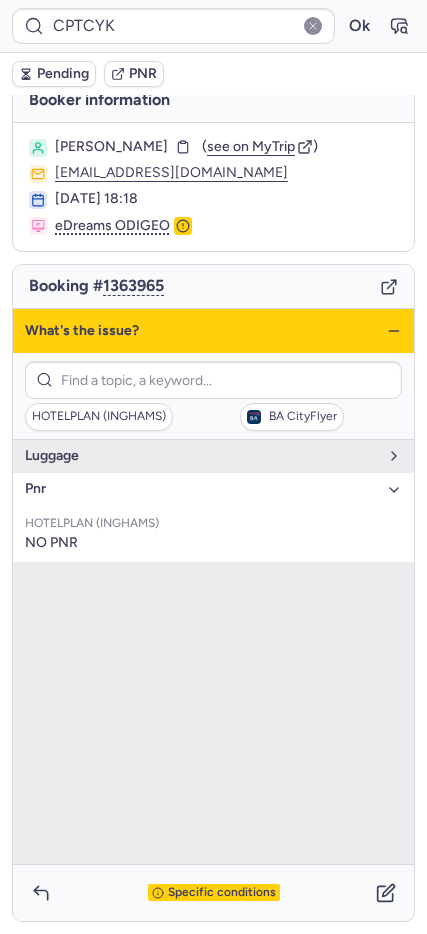 click 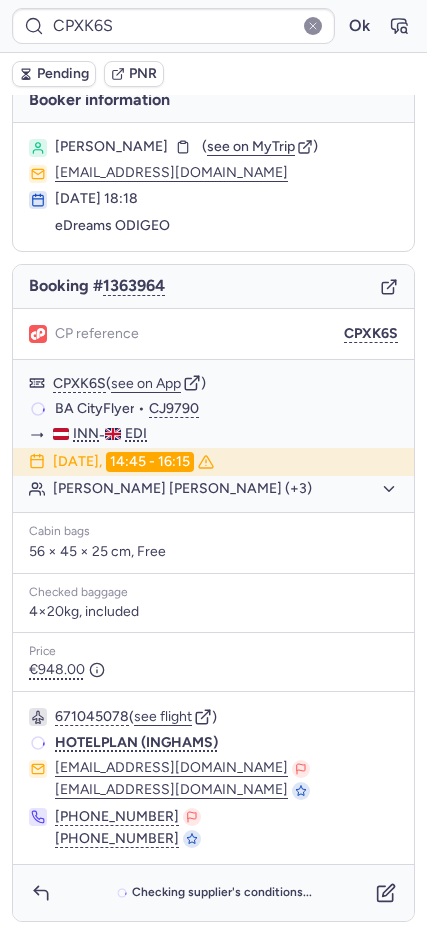 scroll, scrollTop: 16, scrollLeft: 0, axis: vertical 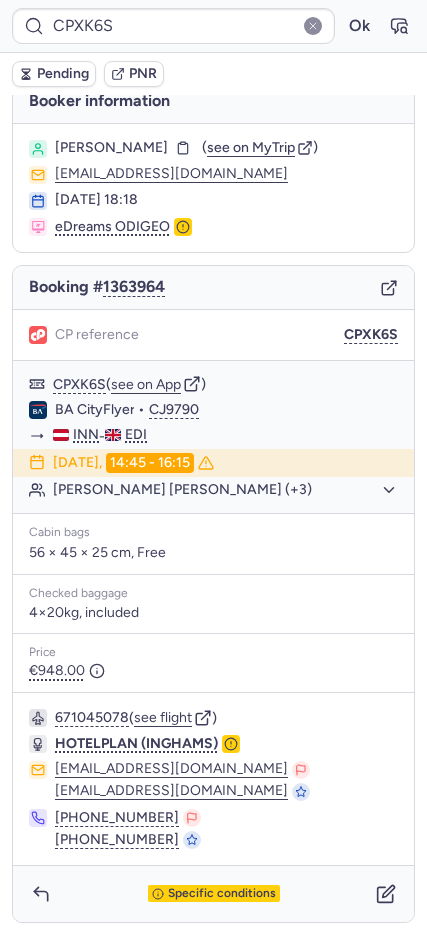 type on "CPWDXQ" 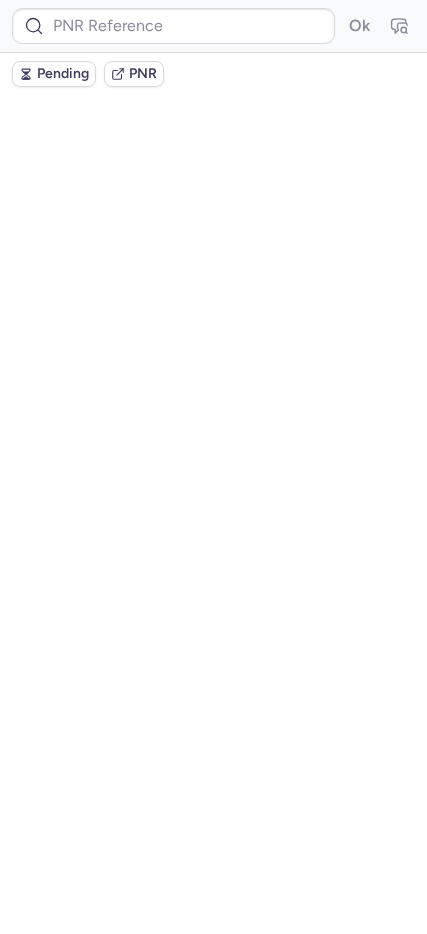 scroll, scrollTop: 0, scrollLeft: 0, axis: both 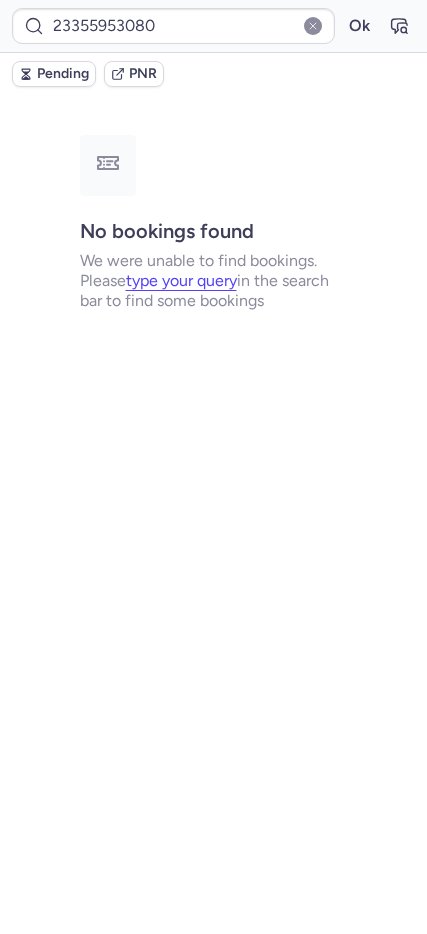 type on "CPSKKJ" 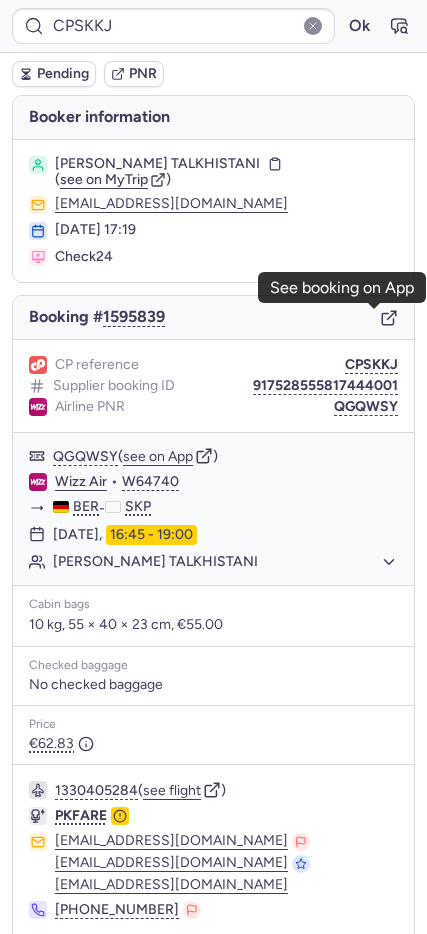click 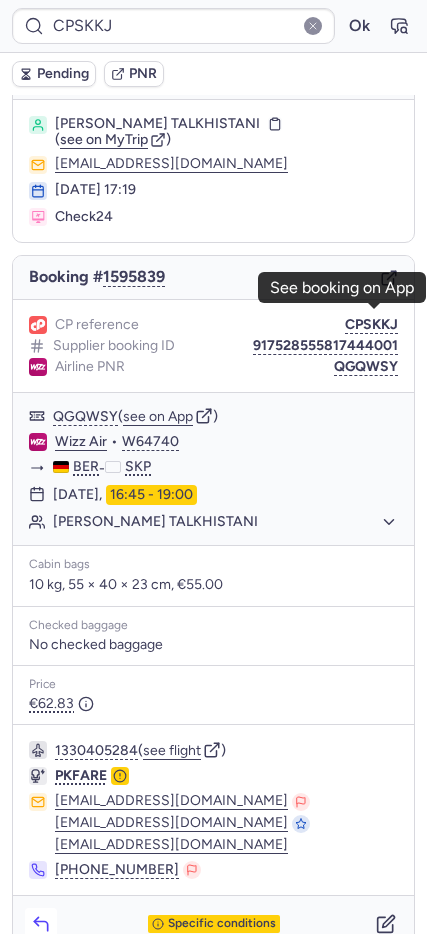 scroll, scrollTop: 71, scrollLeft: 0, axis: vertical 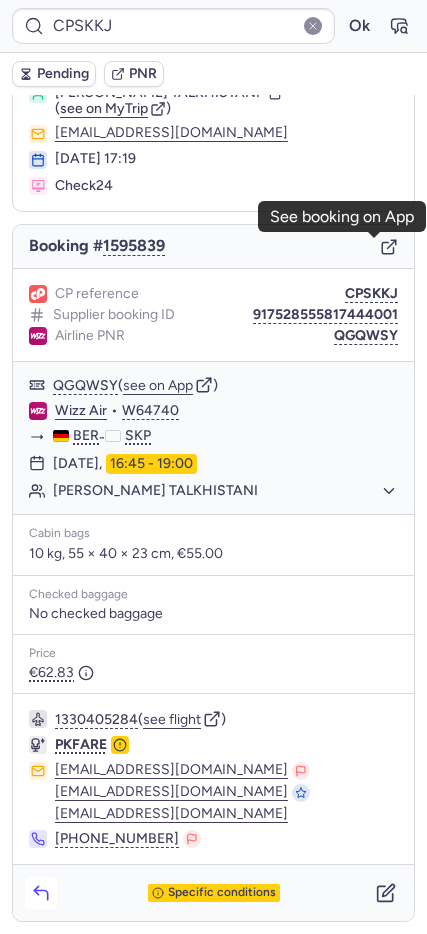 click 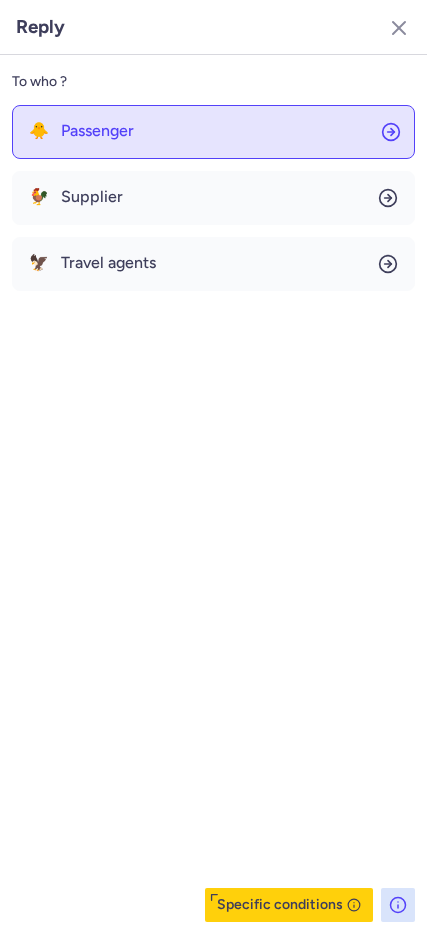 click on "Passenger" at bounding box center (97, 131) 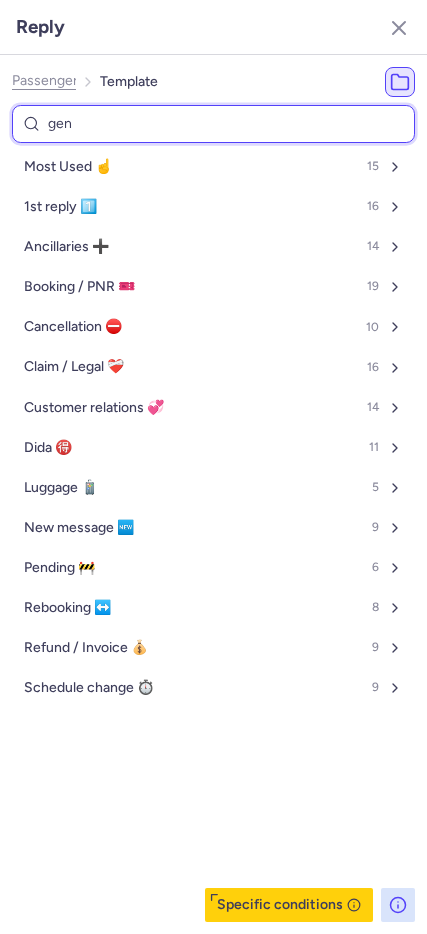 type on "gene" 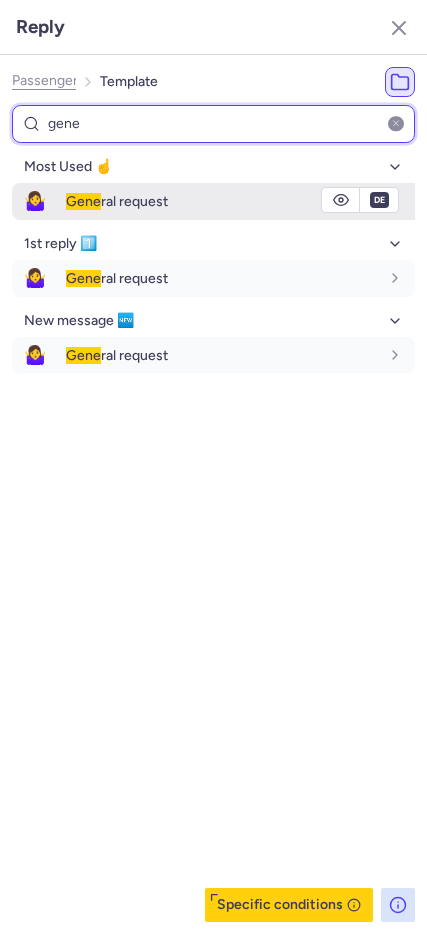 type on "gene" 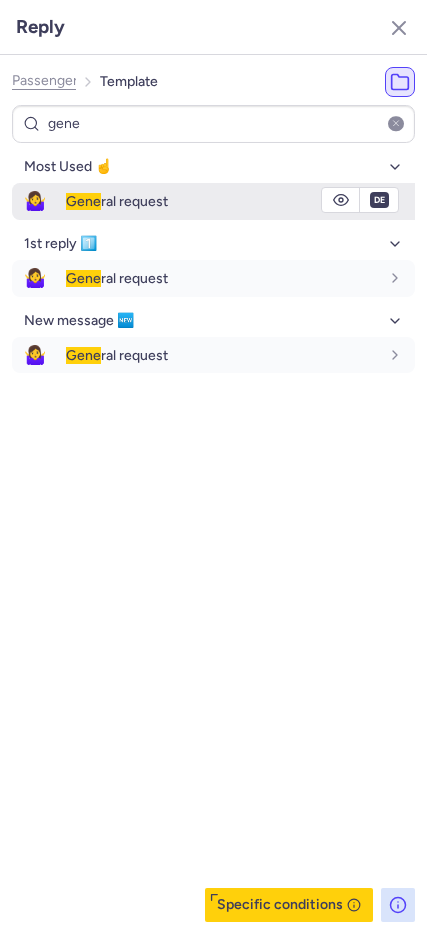 click on "Gene ral request" at bounding box center [117, 201] 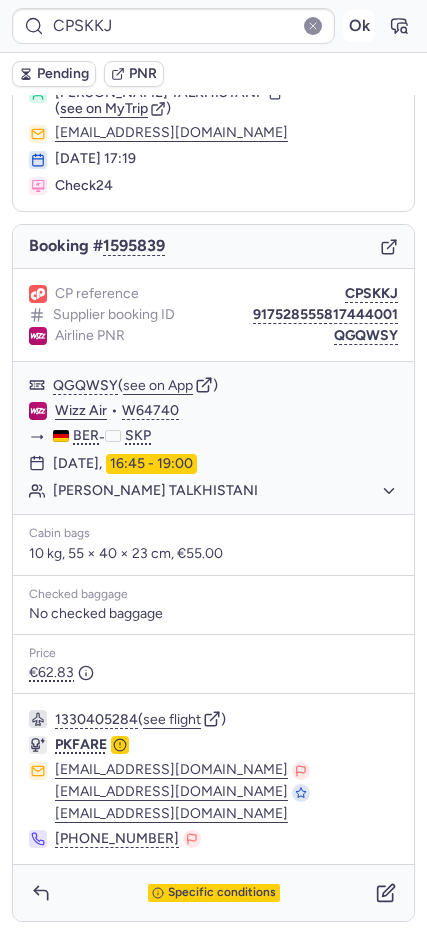 click on "Ok" at bounding box center [359, 26] 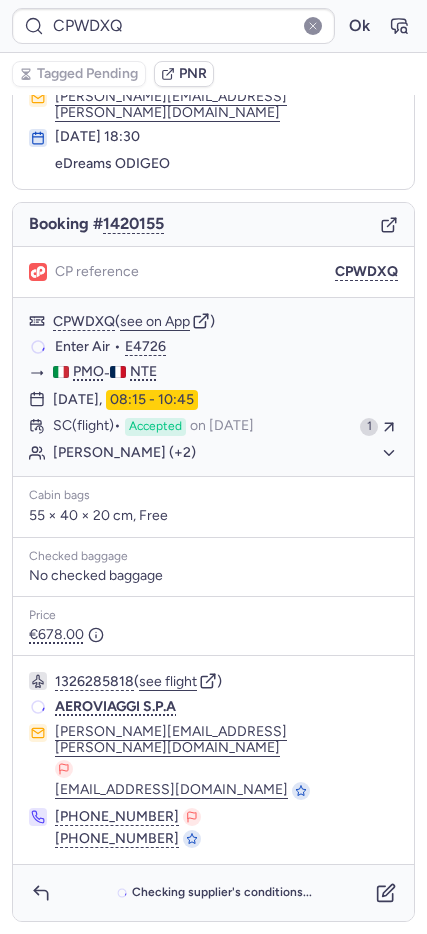 scroll, scrollTop: 42, scrollLeft: 0, axis: vertical 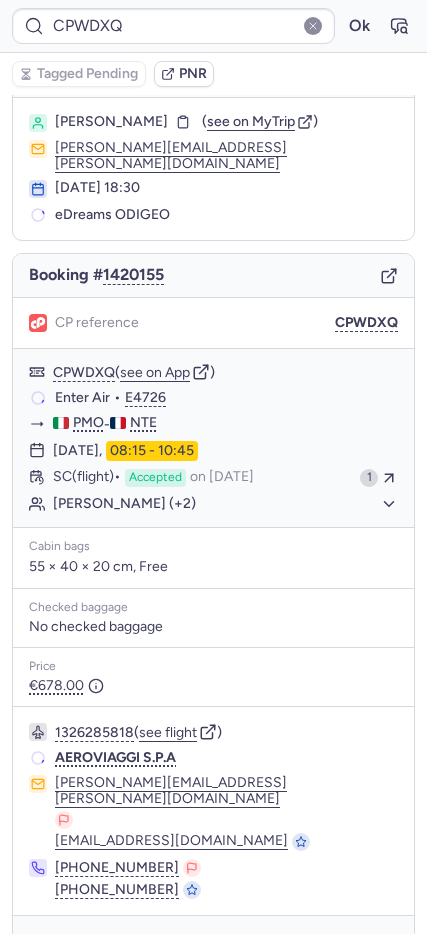 type on "CPWH23" 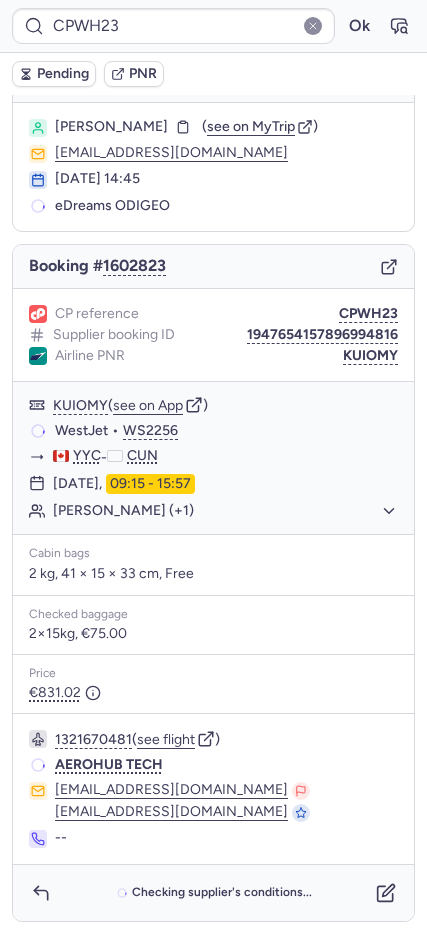 scroll, scrollTop: 36, scrollLeft: 0, axis: vertical 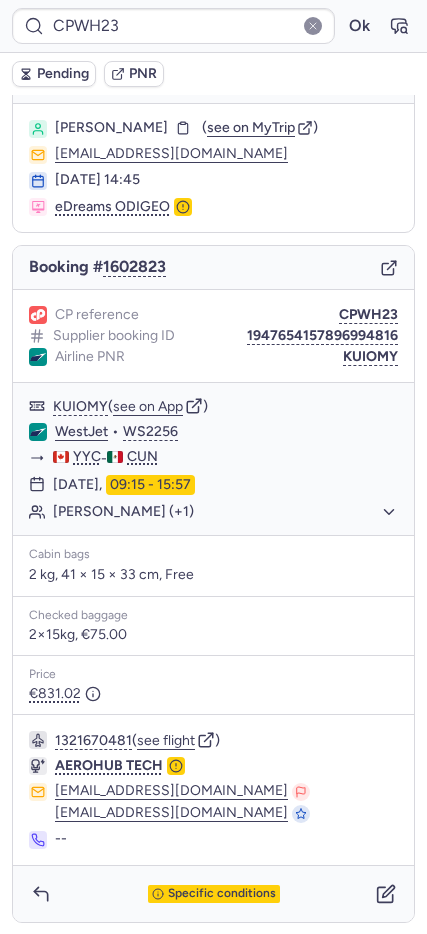 click on "Pending" at bounding box center [63, 74] 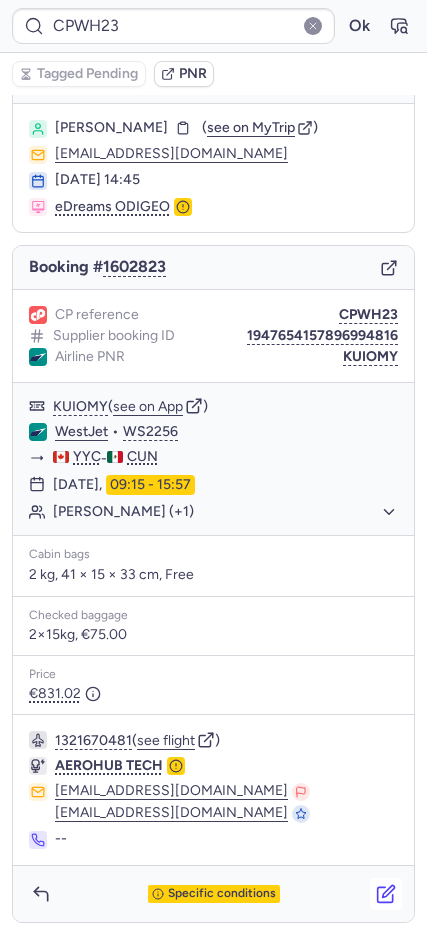 click at bounding box center [386, 894] 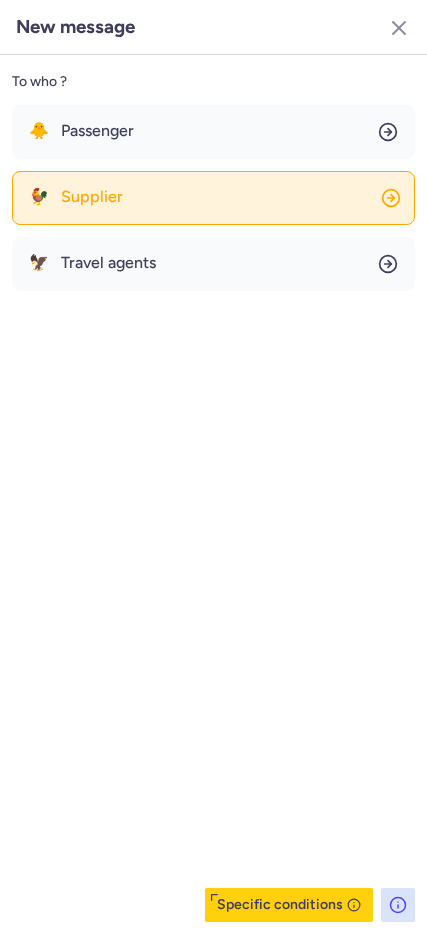 click on "🐓 Supplier" 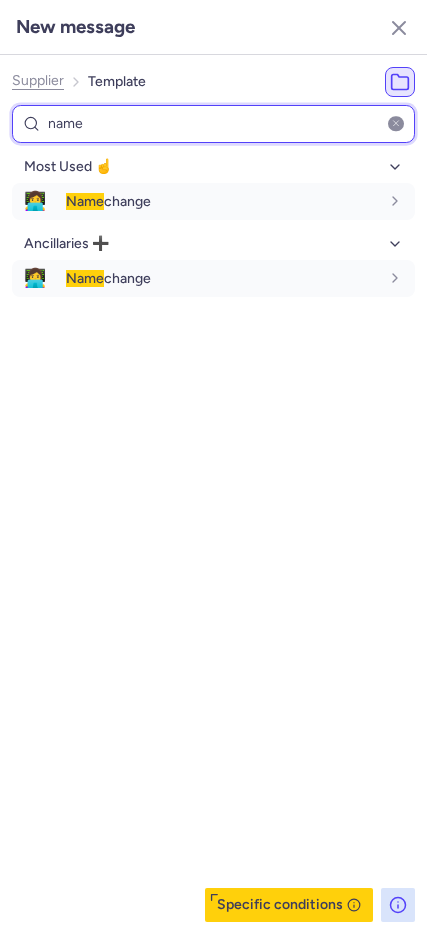 type on "name" 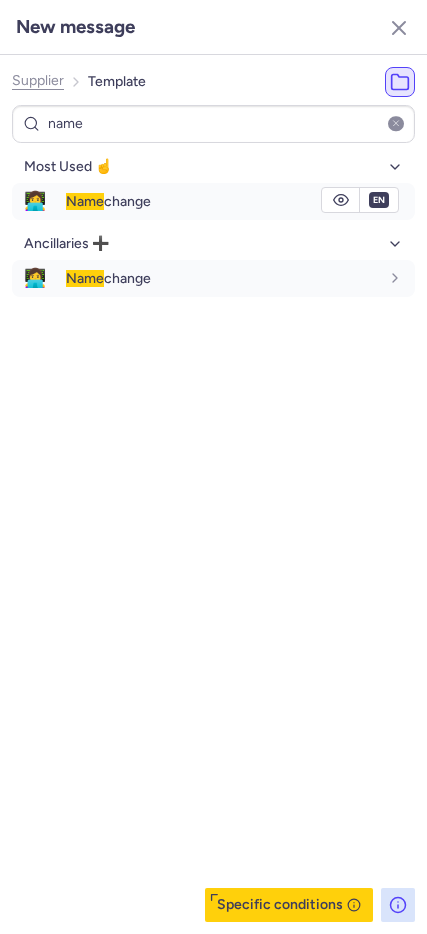 click on "Name  change" at bounding box center [108, 201] 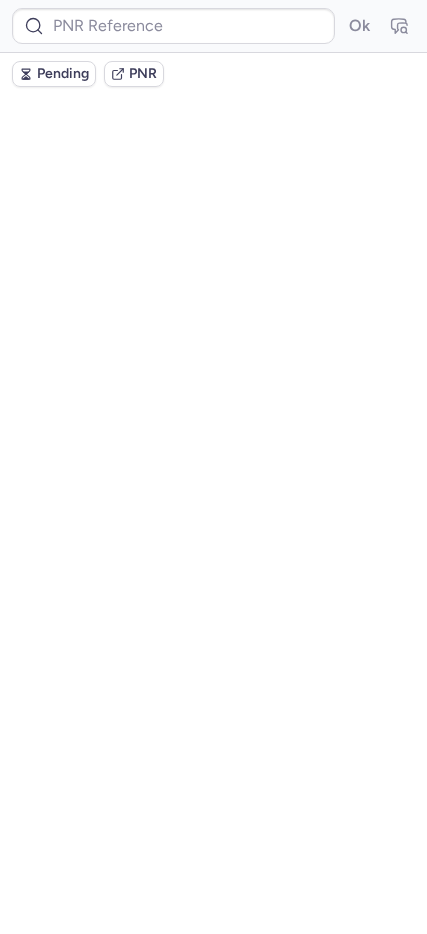 scroll, scrollTop: 0, scrollLeft: 0, axis: both 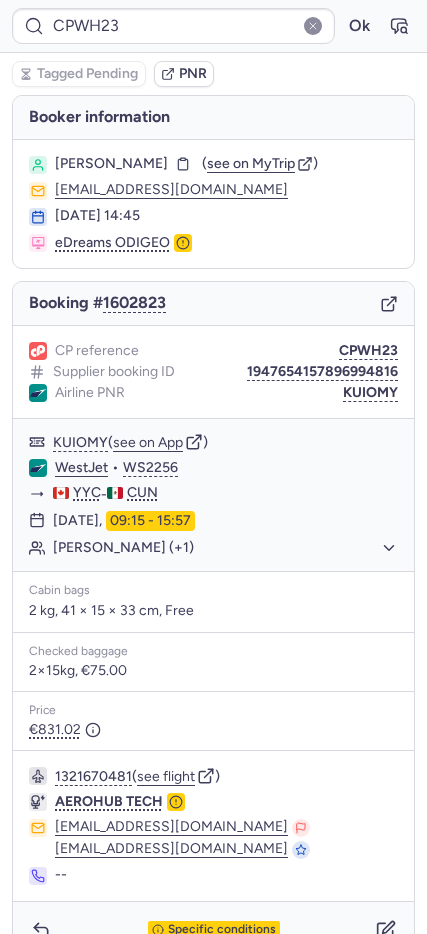 type on "CPXNAD" 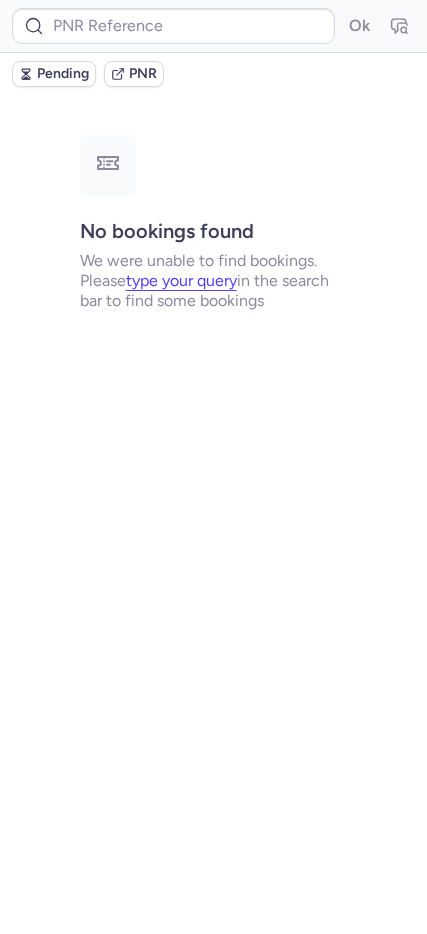 type on "CPXNAD" 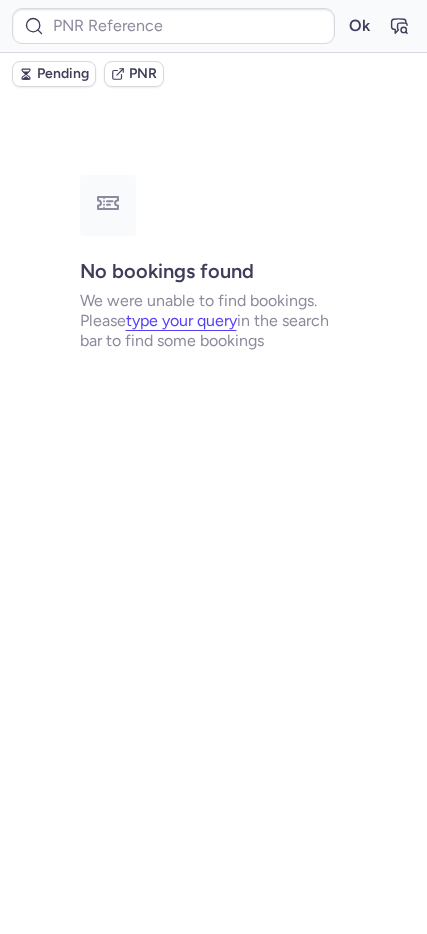 type on "CPXNAD" 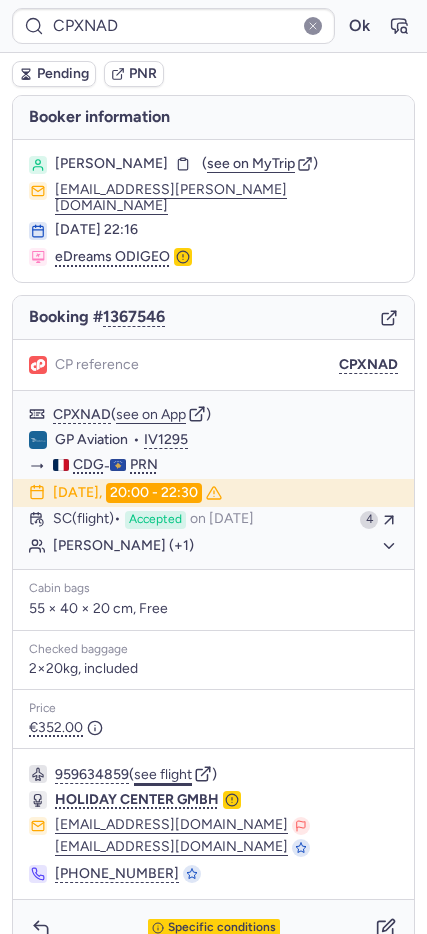 click on "see flight" 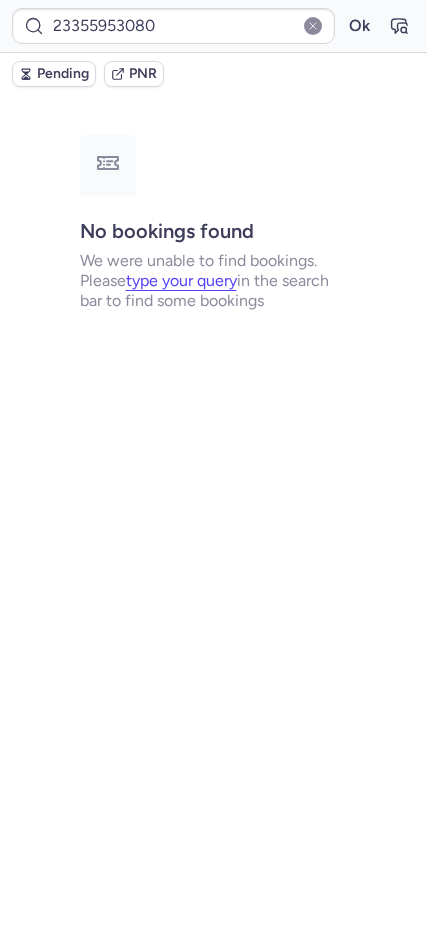 type on "CPXCZW" 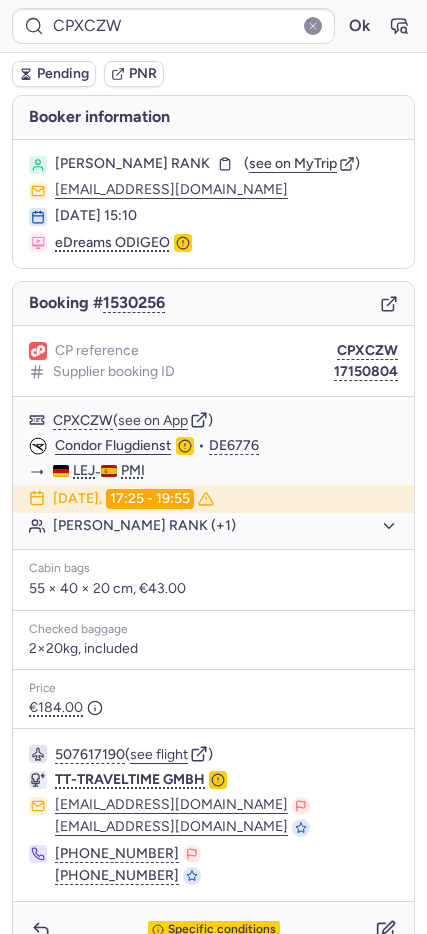 click on "Specific conditions" at bounding box center (213, 930) 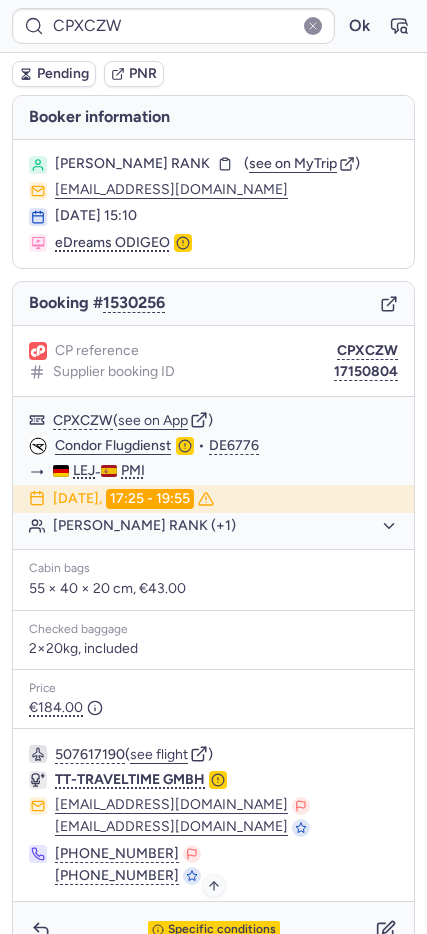 click on "Specific conditions" at bounding box center (222, 930) 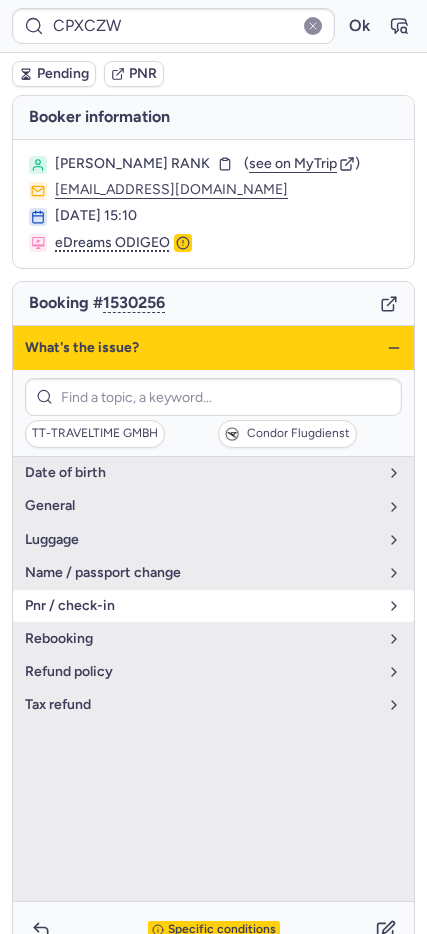 click on "pnr / check-in" at bounding box center [201, 606] 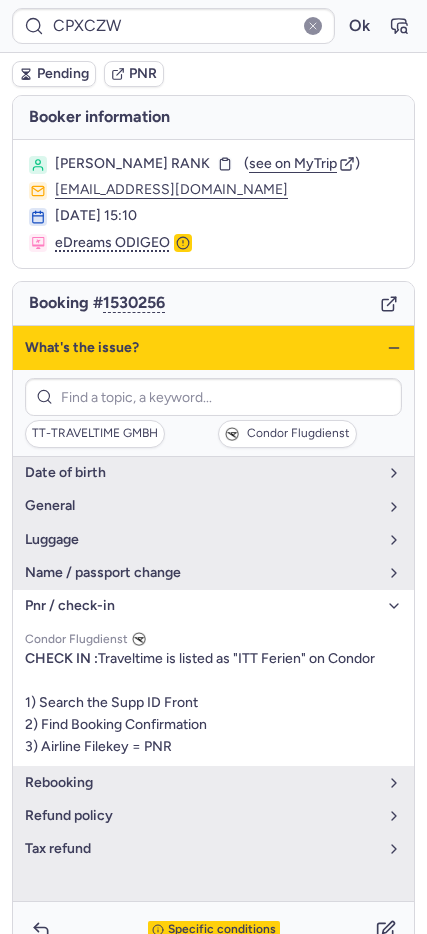 click 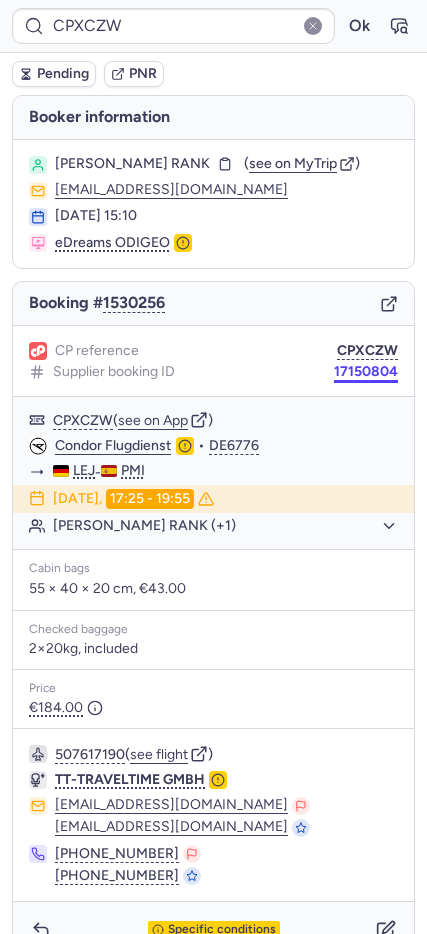 click on "17150804" at bounding box center [366, 372] 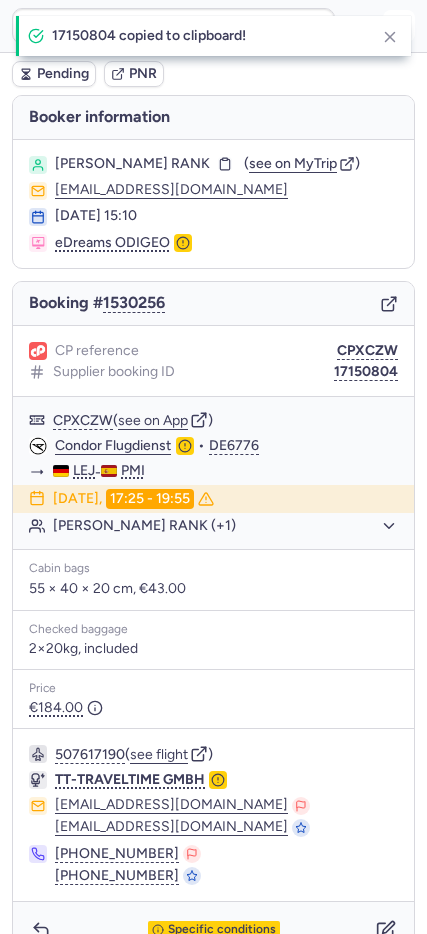 click at bounding box center (390, 37) 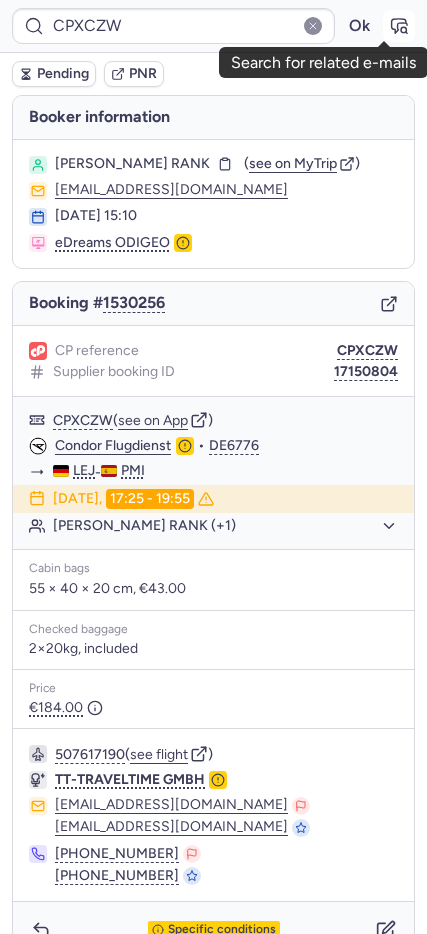 click 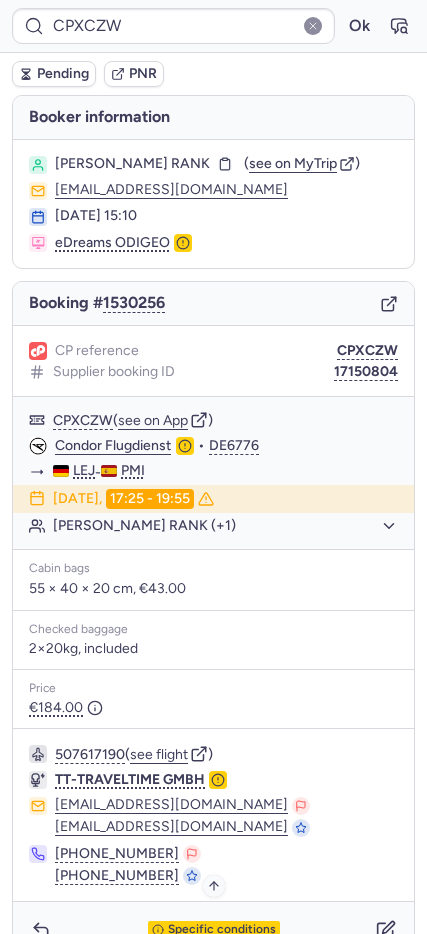 click on "Specific conditions" at bounding box center [222, 930] 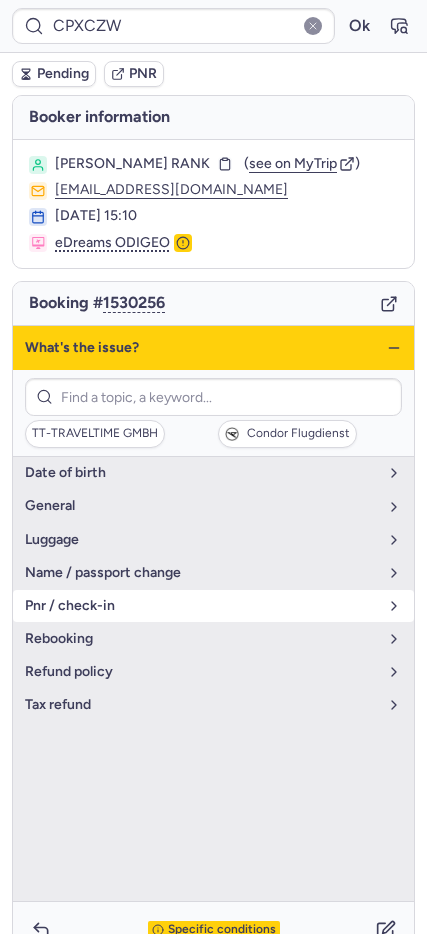 click on "pnr / check-in" at bounding box center (201, 606) 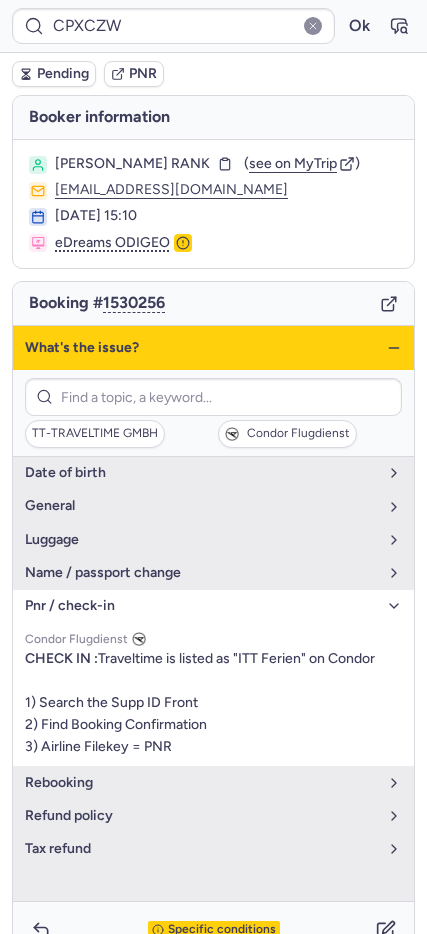 type on "CPTGRI" 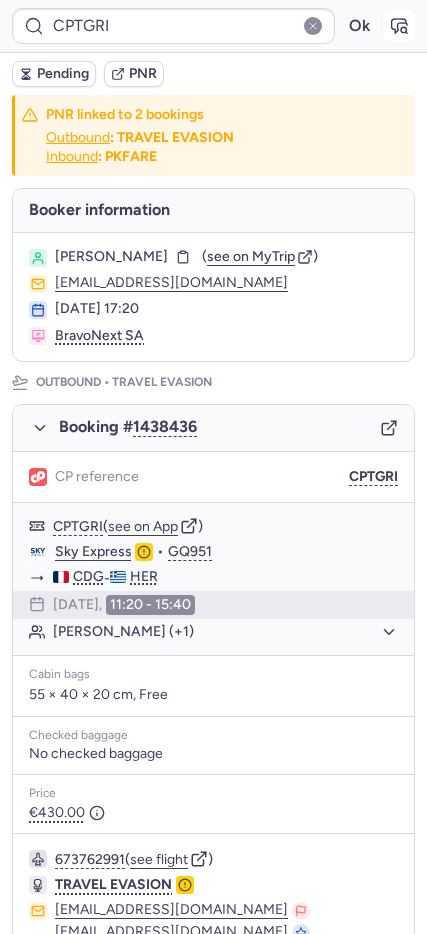 click 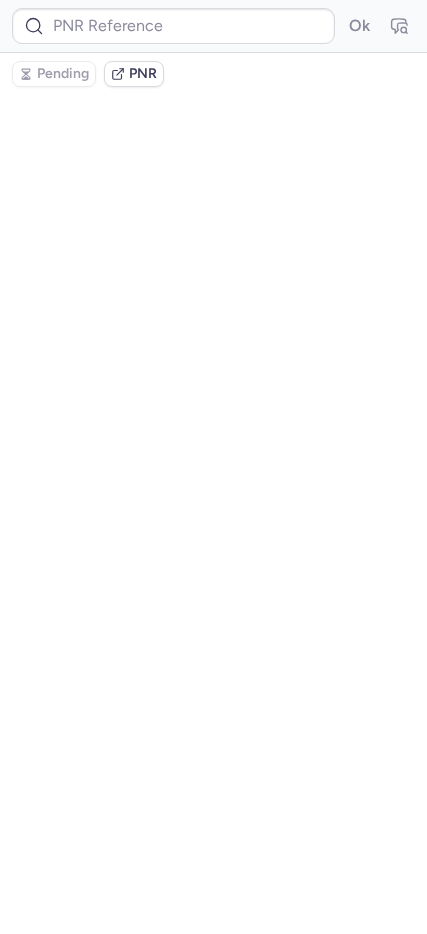 type on "CPTGRI" 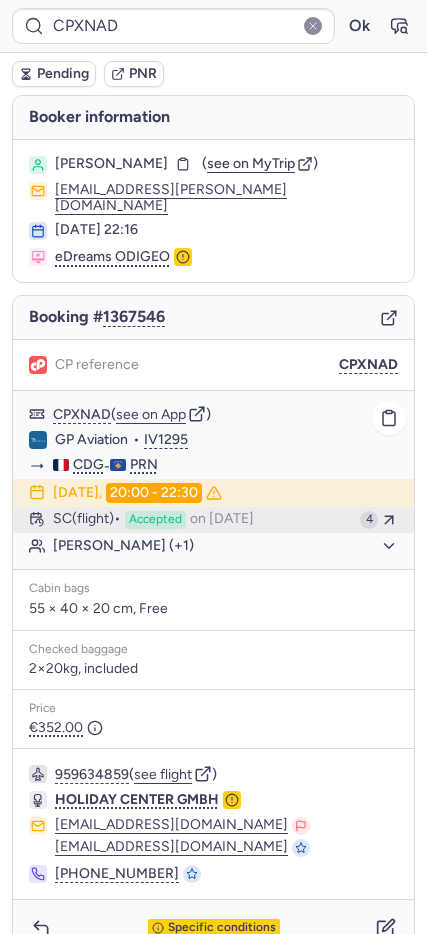 click on "Accepted" at bounding box center [155, 520] 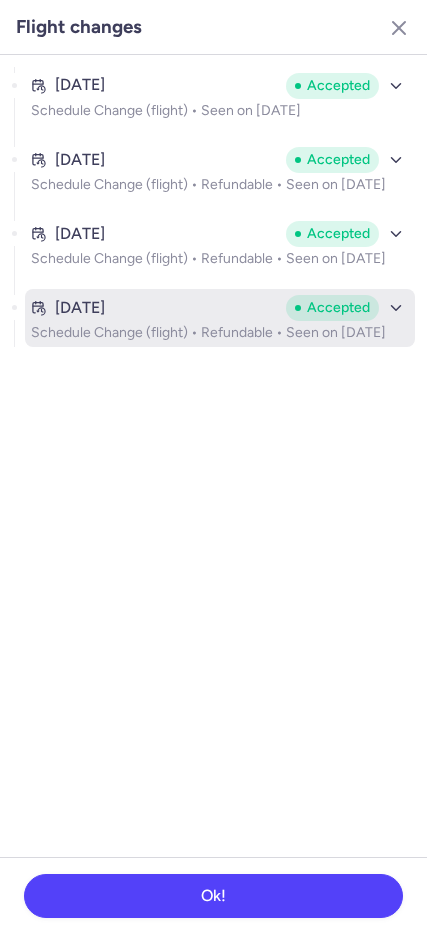 drag, startPoint x: 170, startPoint y: 342, endPoint x: 212, endPoint y: 338, distance: 42.190044 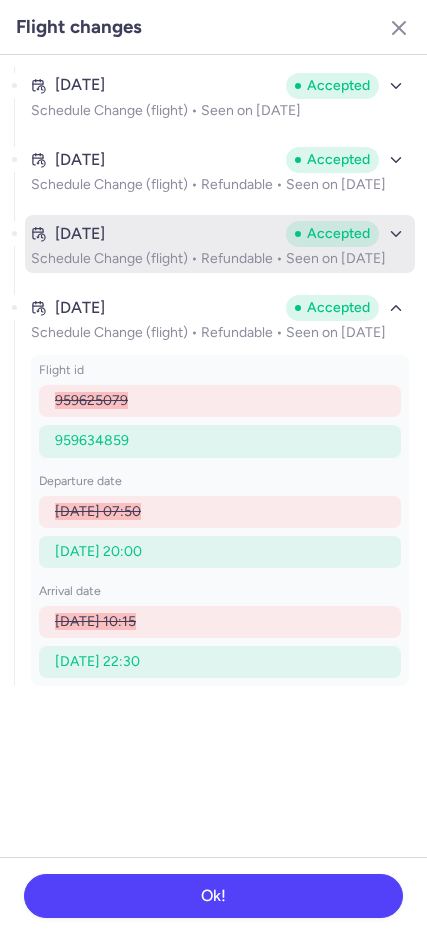 click on "Schedule Change (flight) • Refundable • Seen on May 2, 2025" at bounding box center (220, 259) 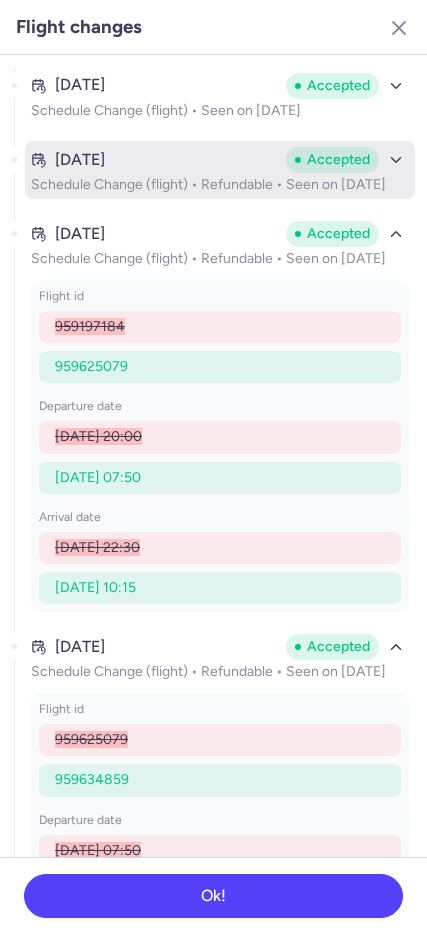 click on "Schedule Change (flight) • Refundable • Seen on May 2, 2025" at bounding box center [220, 185] 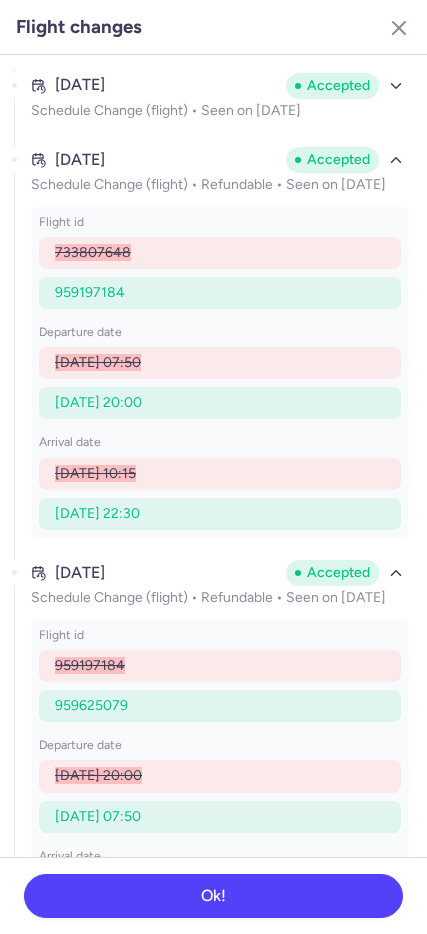 click on "Mar 1, 2025 Accepted Schedule Change (flight) •  Seen on Mar 3, 2025" at bounding box center (220, 104) 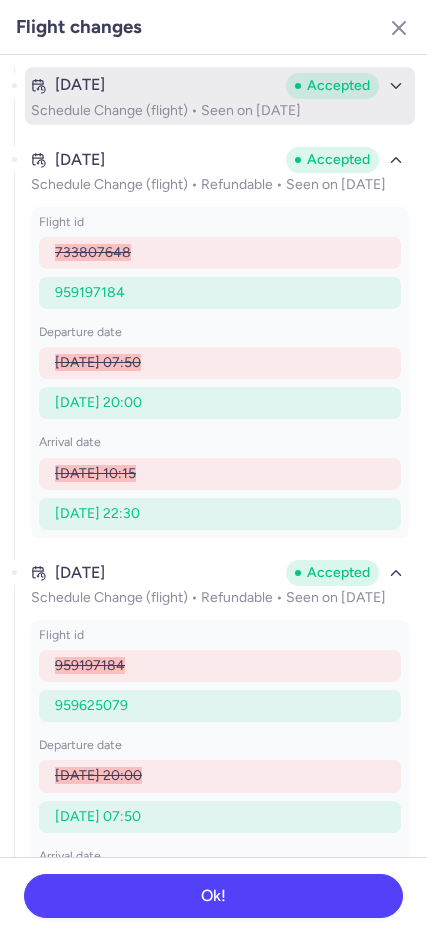 click on "Schedule Change (flight) •  Seen on Mar 3, 2025" at bounding box center (220, 111) 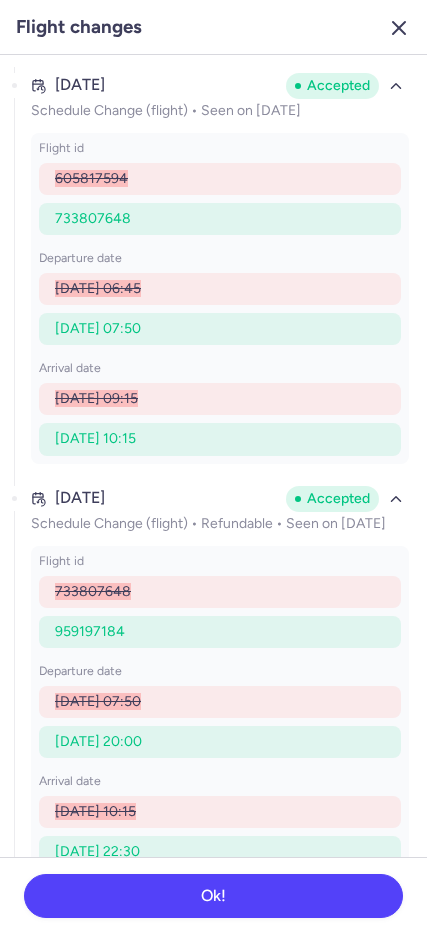 click 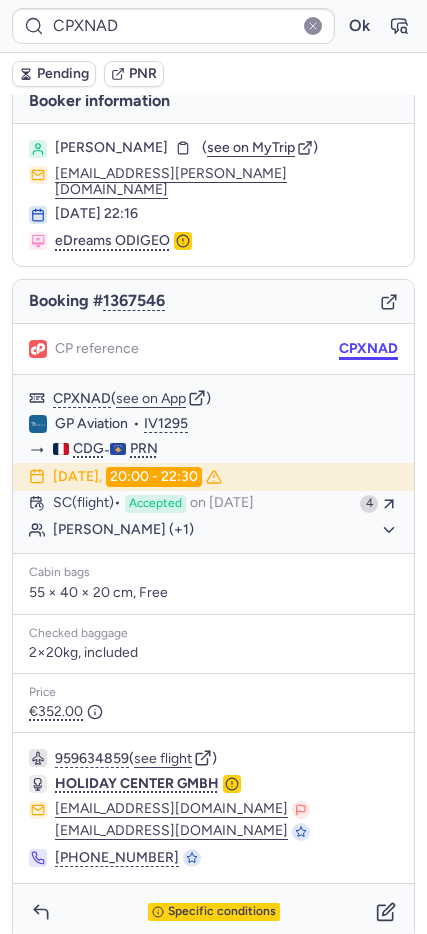 scroll, scrollTop: 21, scrollLeft: 0, axis: vertical 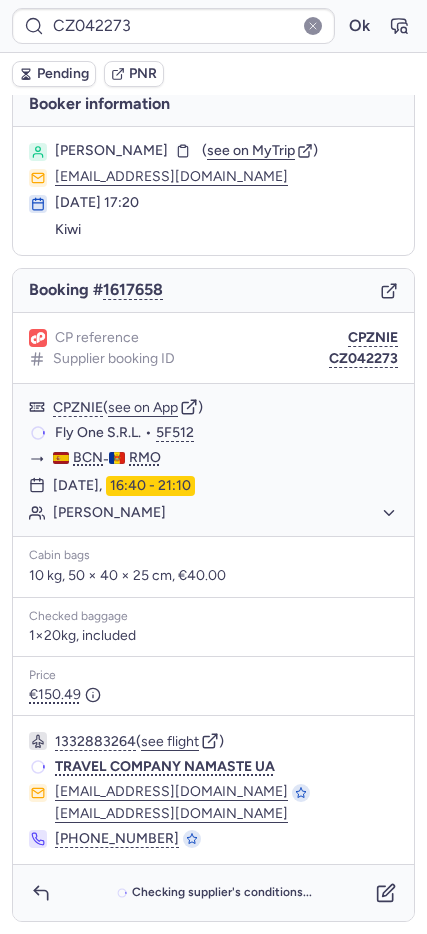 type on "CPWH23" 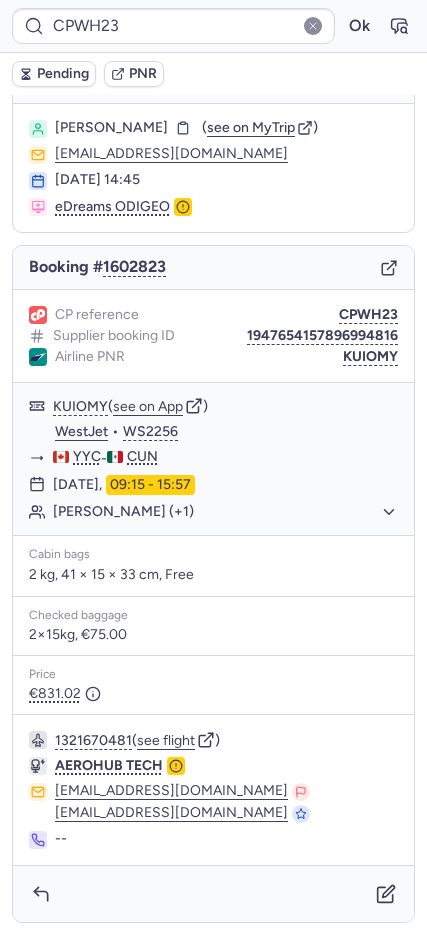 scroll, scrollTop: 37, scrollLeft: 0, axis: vertical 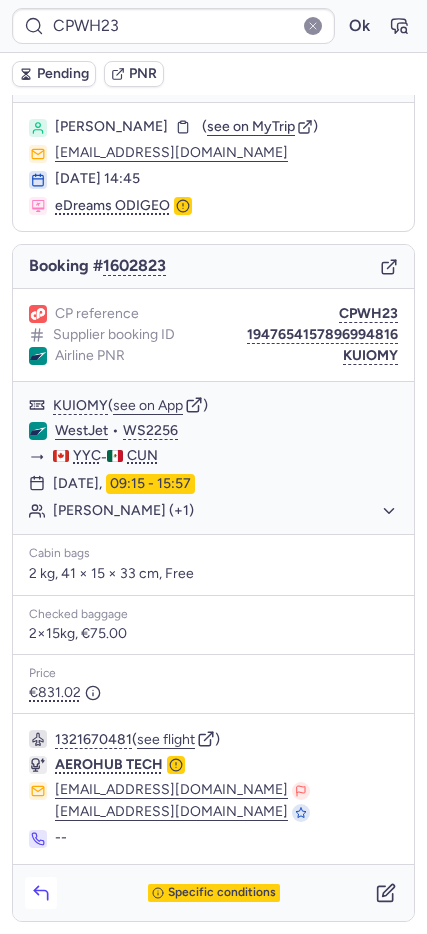 click 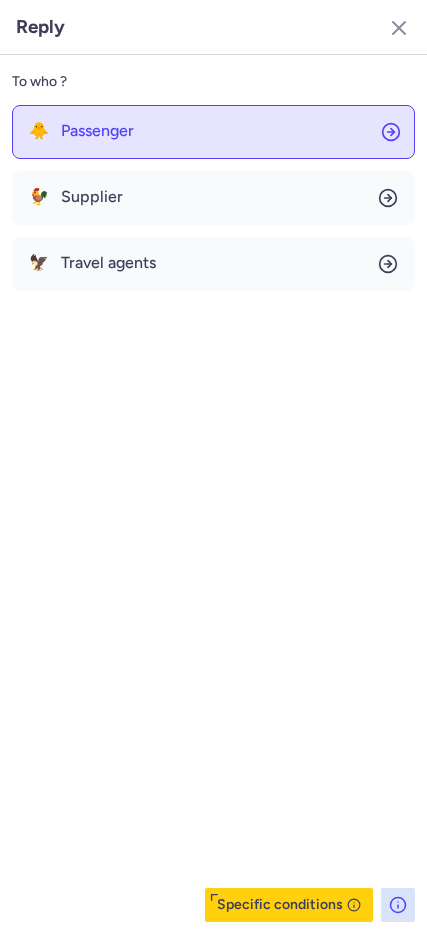 click on "Passenger" at bounding box center (97, 131) 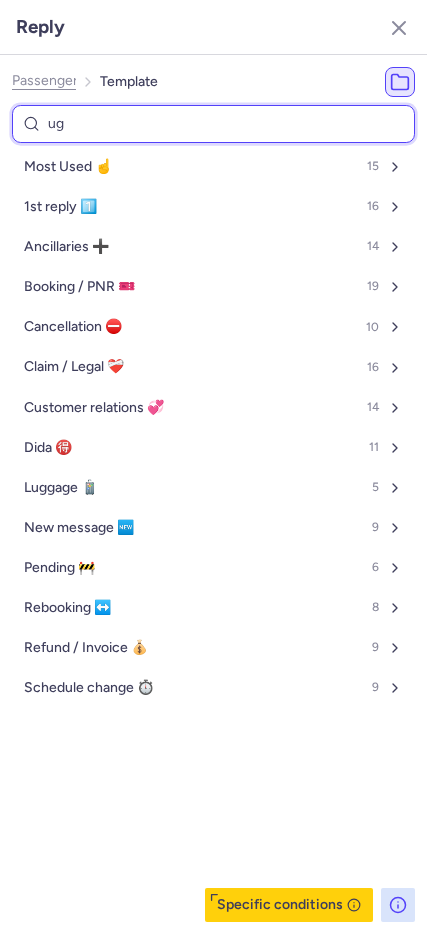 type on "ugg" 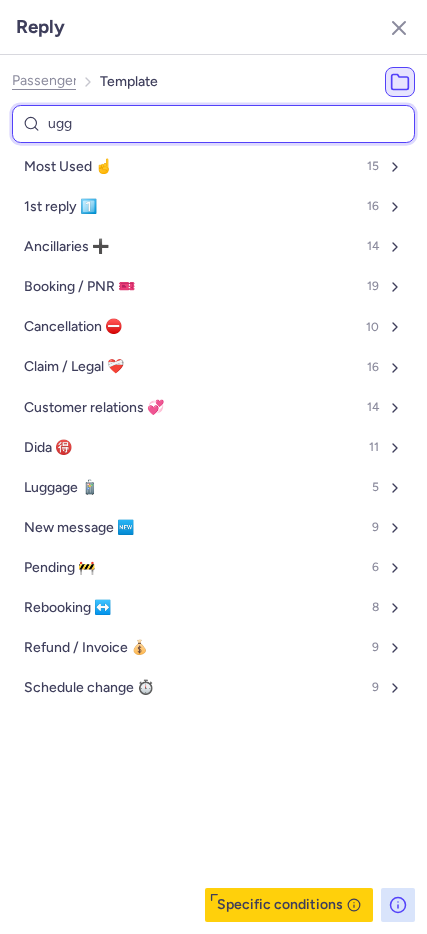 select on "en" 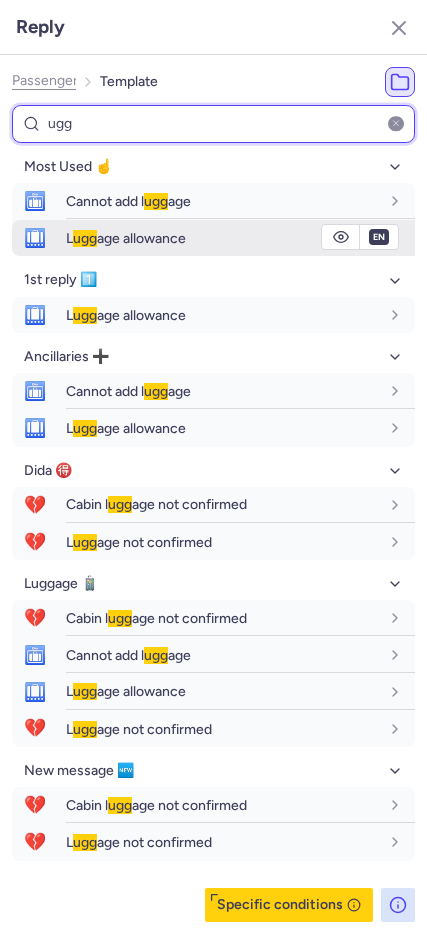 type on "ugg" 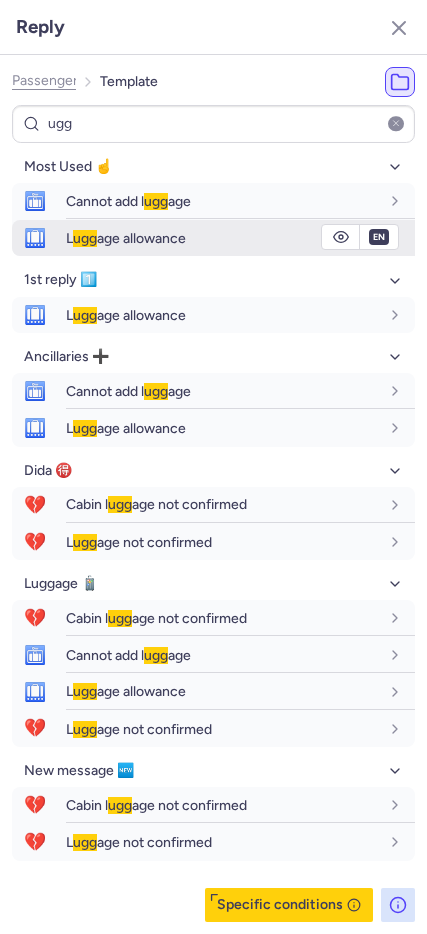 click on "L ugg age allowance" at bounding box center (126, 238) 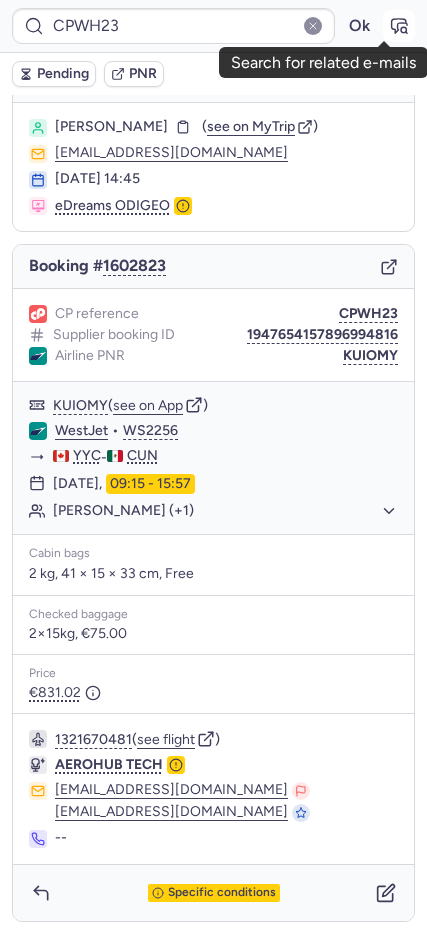 click at bounding box center (399, 26) 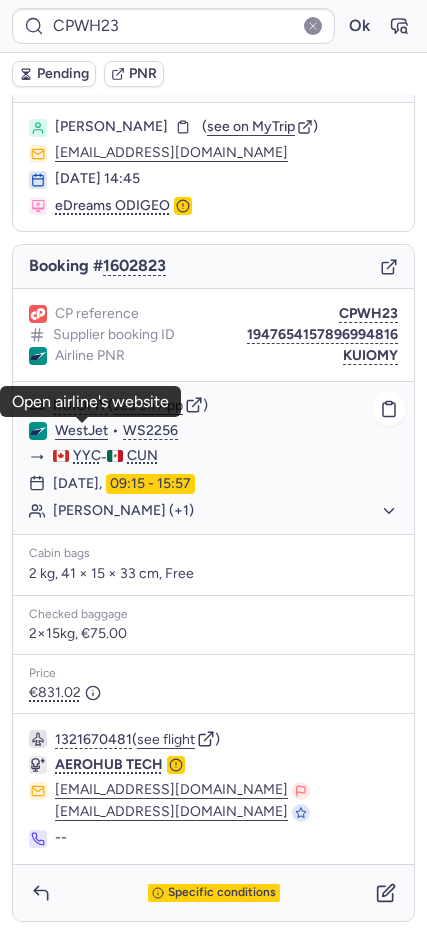 click on "WestJet" 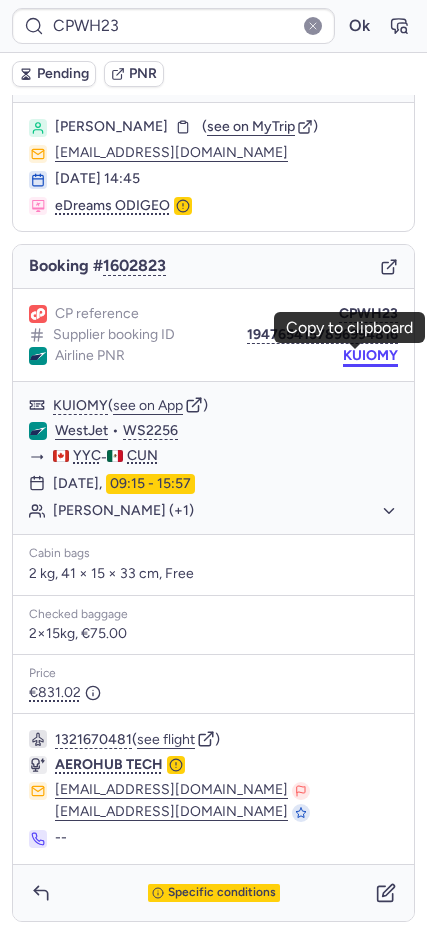 drag, startPoint x: 336, startPoint y: 357, endPoint x: 8, endPoint y: 315, distance: 330.6781 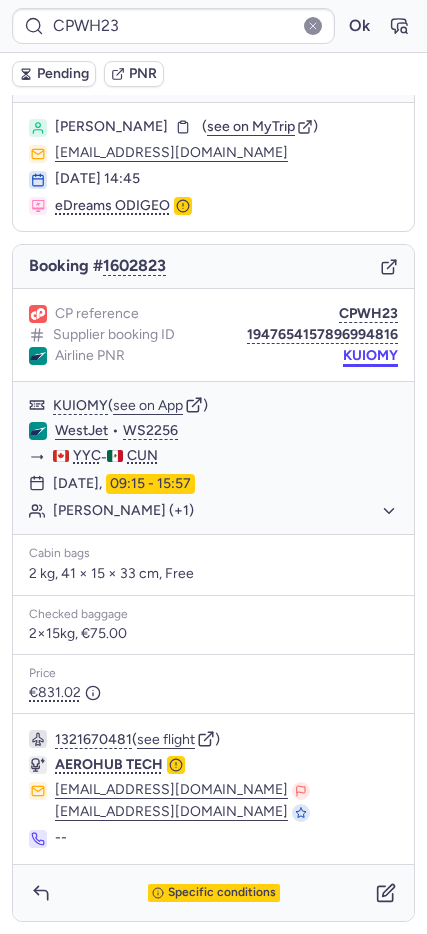 click on "KUIOMY" at bounding box center [370, 356] 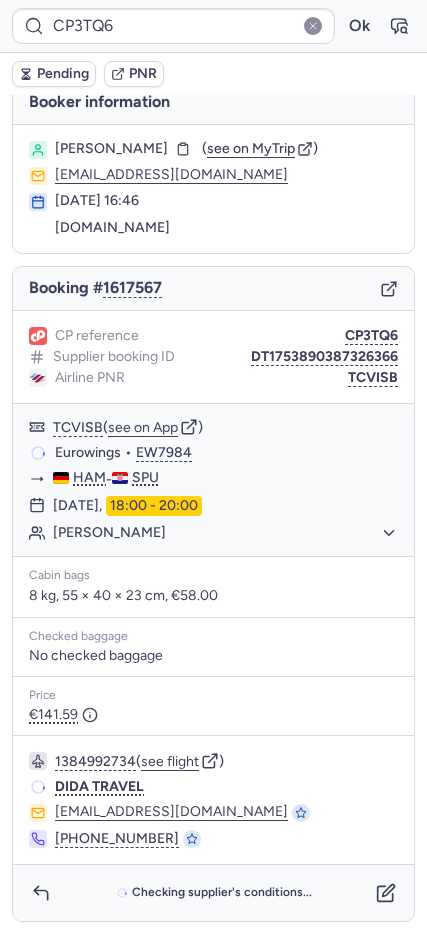 scroll, scrollTop: 14, scrollLeft: 0, axis: vertical 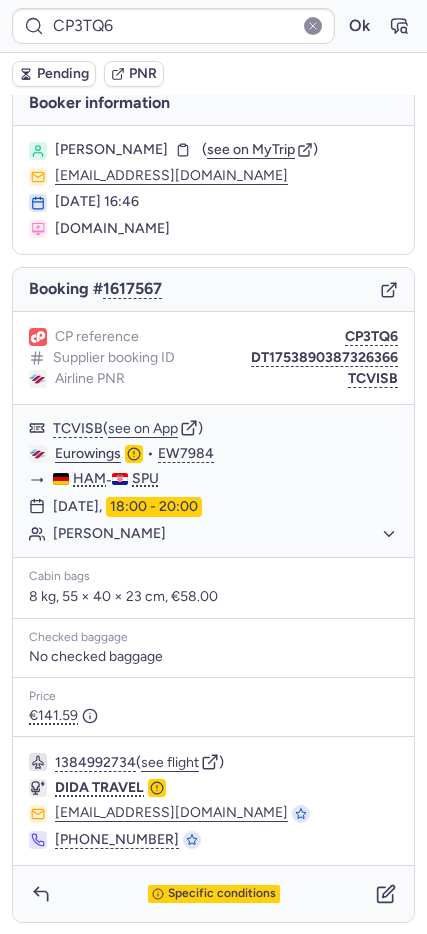 type on "CPWH23" 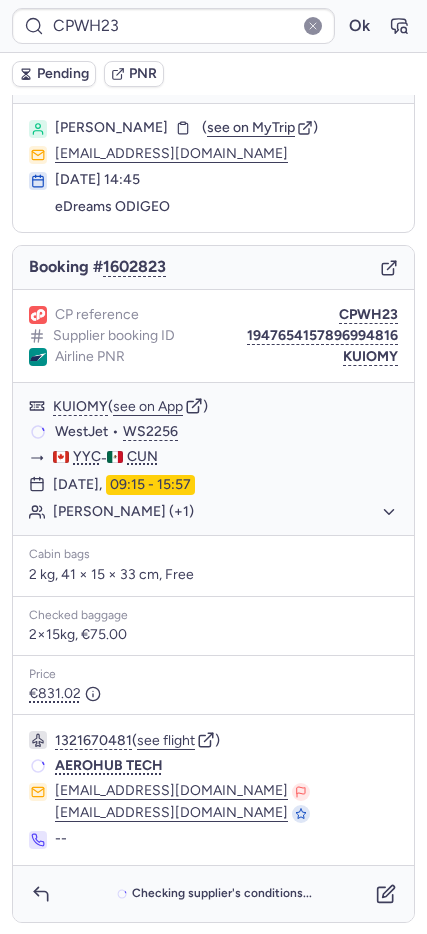 scroll, scrollTop: 36, scrollLeft: 0, axis: vertical 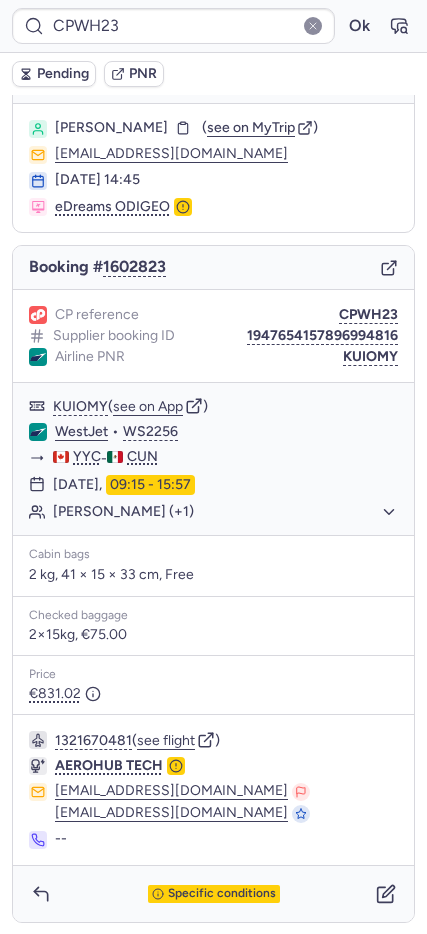 click on "Pending" at bounding box center (63, 74) 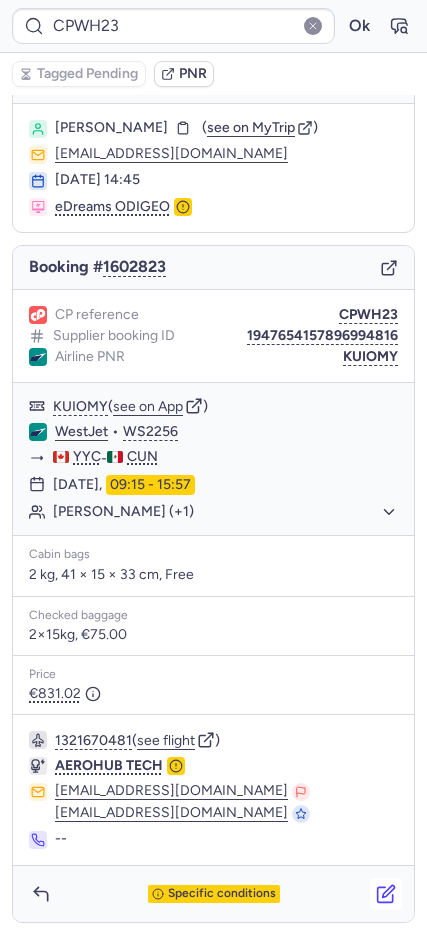 click 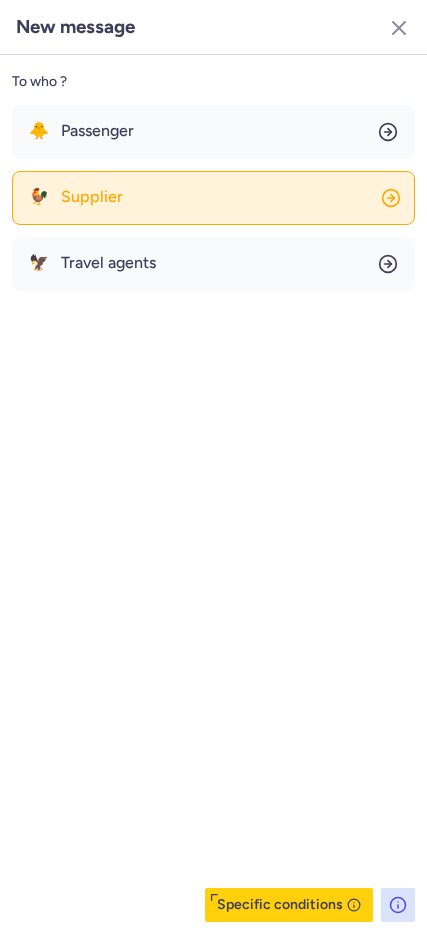 click on "🐓 Supplier" 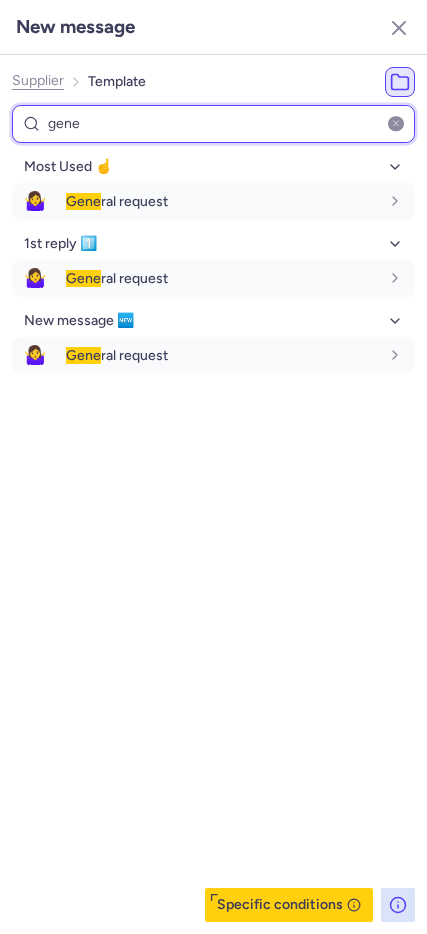 type on "gene" 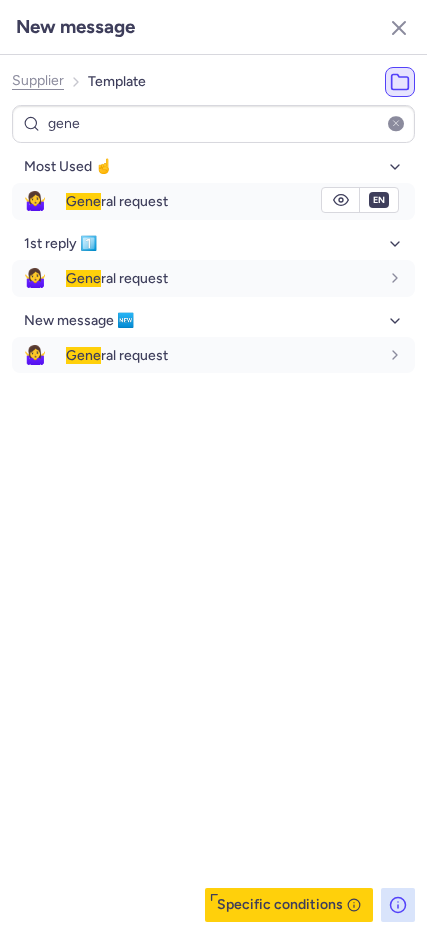 click on "Gene ral request" at bounding box center [240, 201] 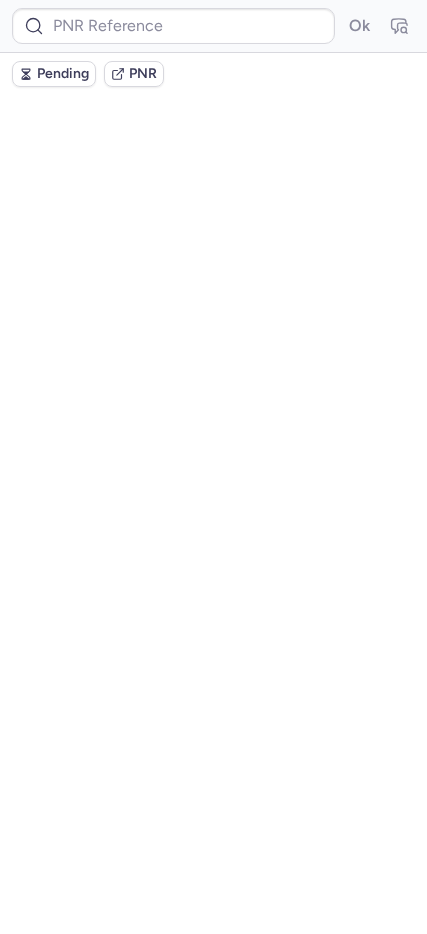 scroll, scrollTop: 0, scrollLeft: 0, axis: both 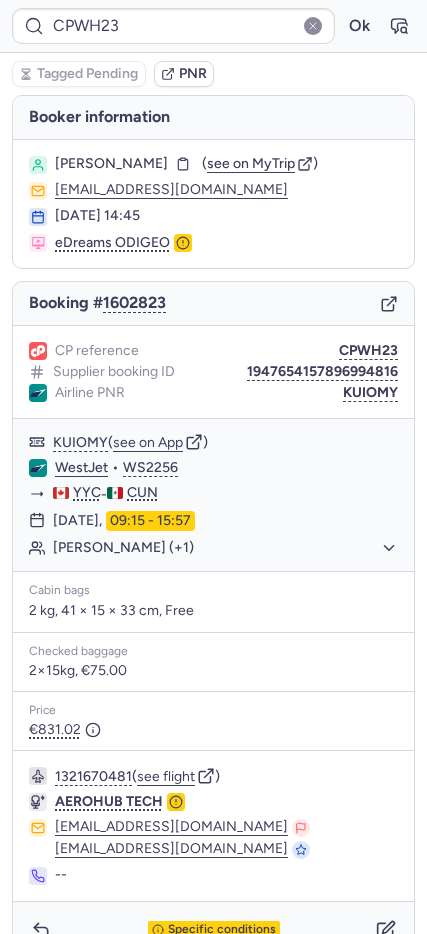 type on "CPXHIG" 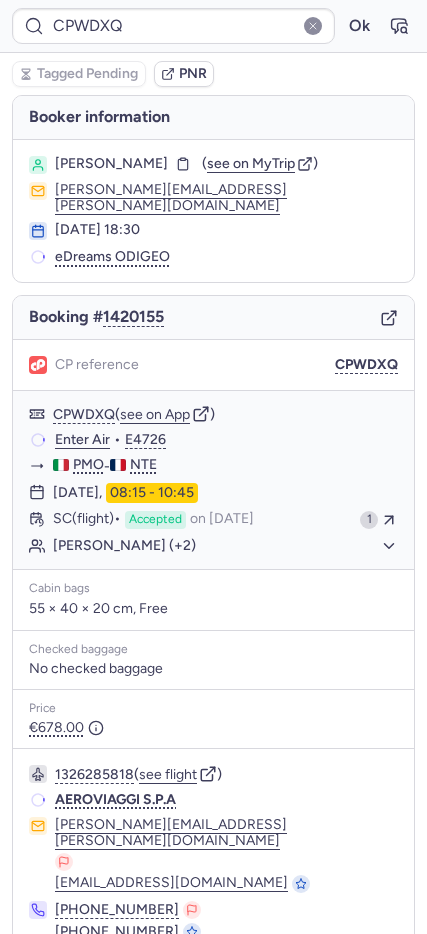 type on "CPXHIG" 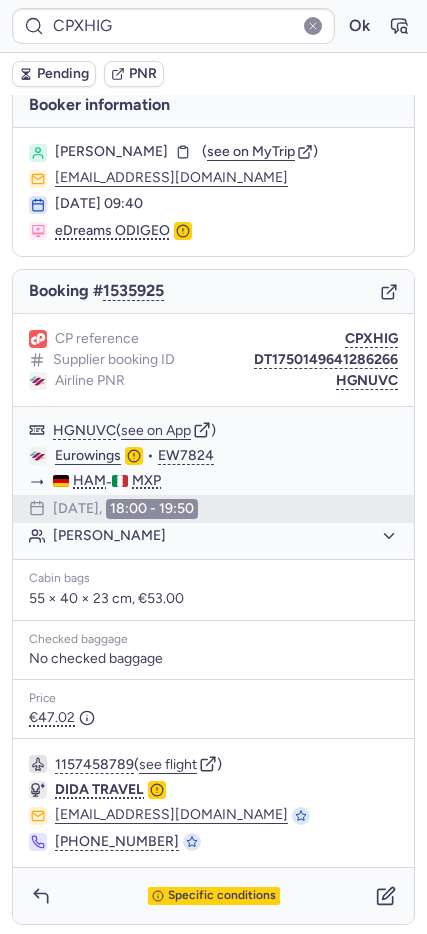 scroll, scrollTop: 15, scrollLeft: 0, axis: vertical 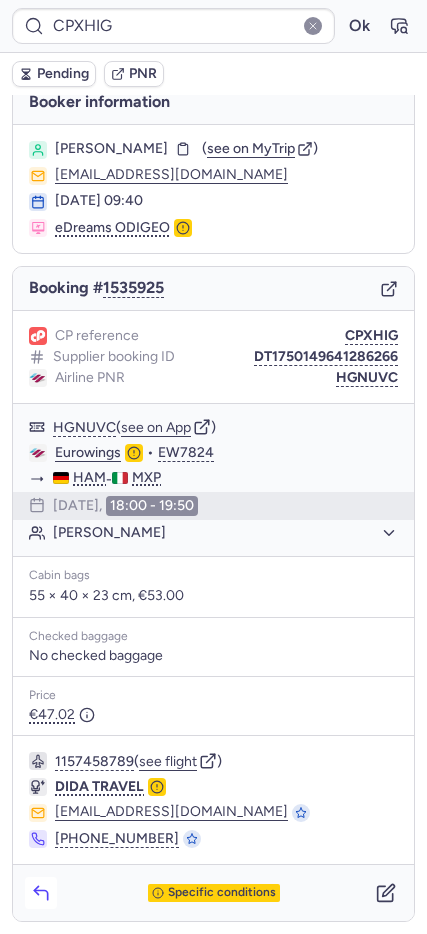 click 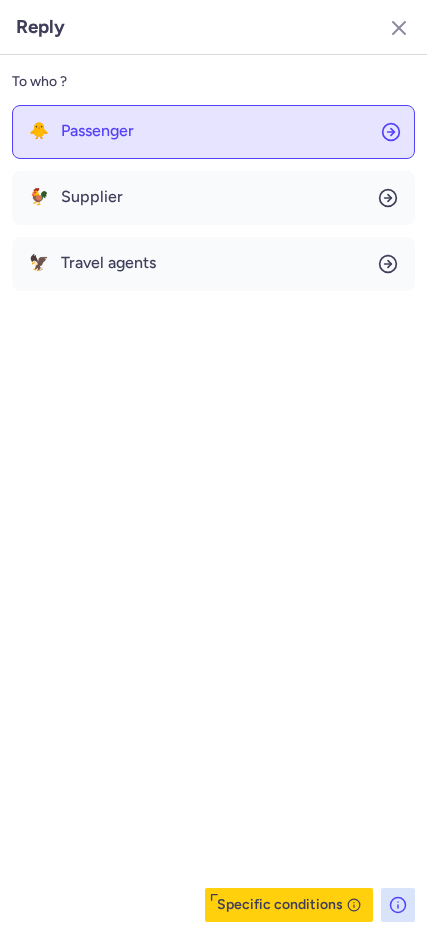 click on "Passenger" at bounding box center [97, 131] 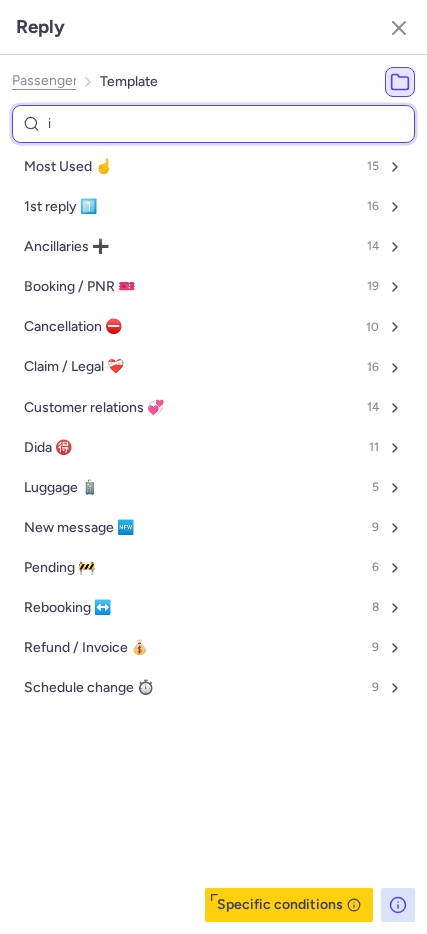type on "id" 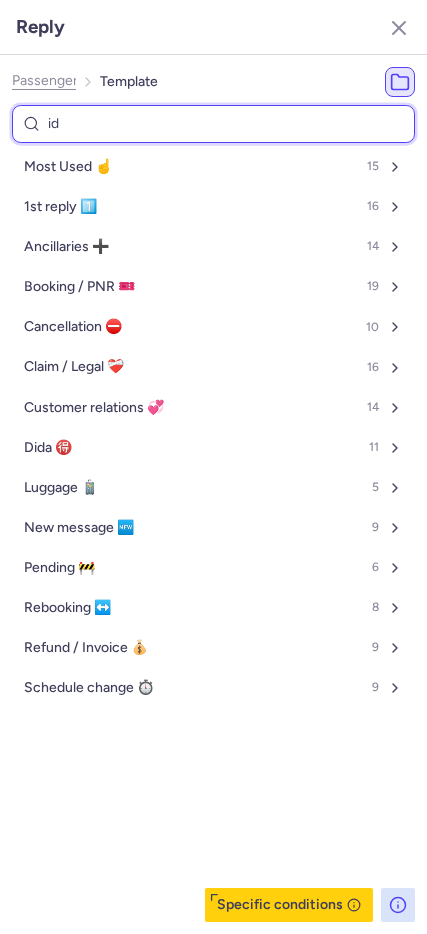 select on "en" 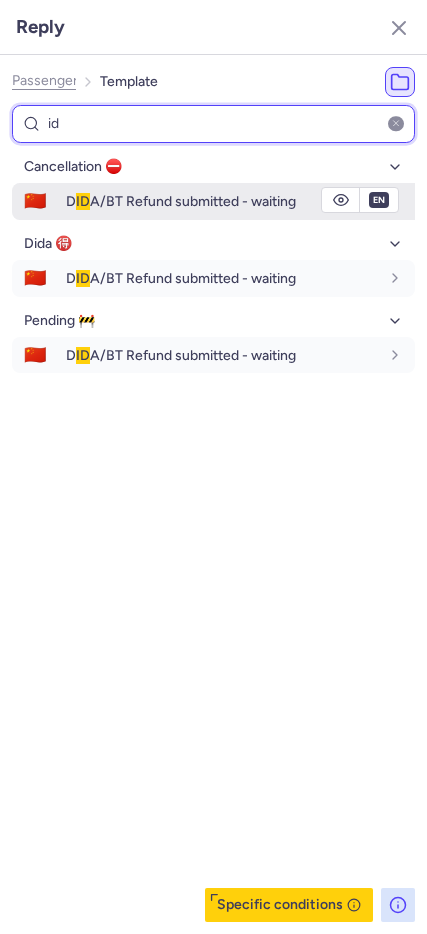 type on "id" 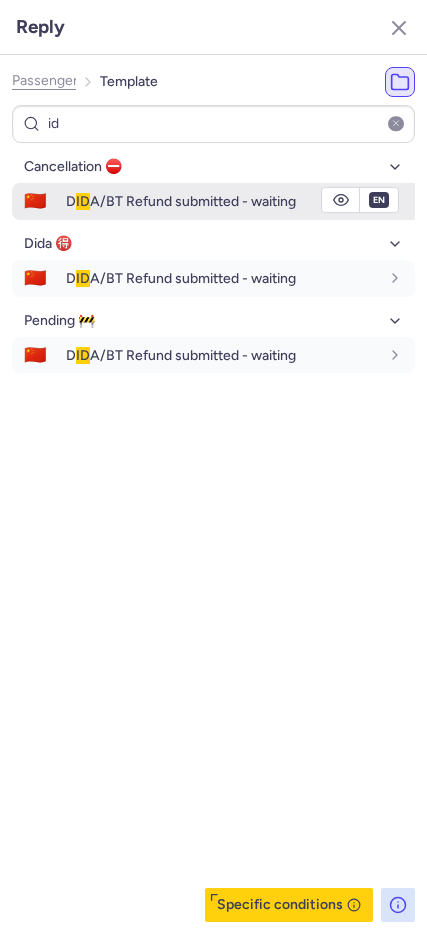 click on "D ID A/BT Refund submitted - waiting" at bounding box center (181, 201) 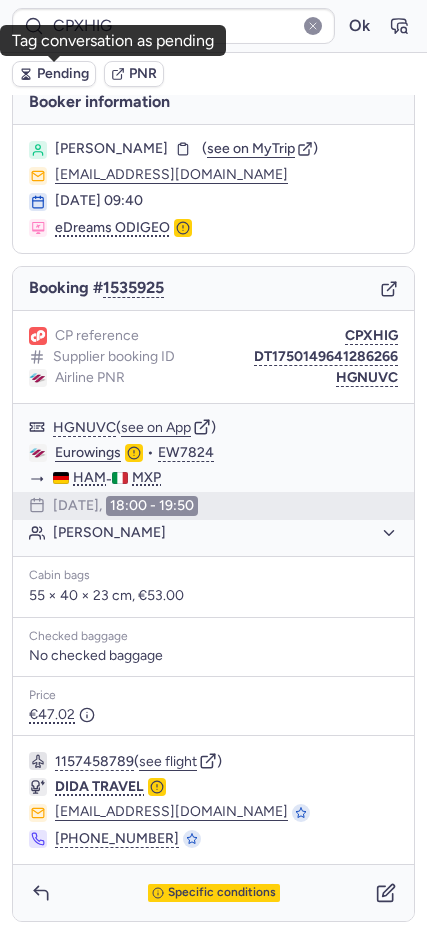 click on "Pending" at bounding box center (63, 74) 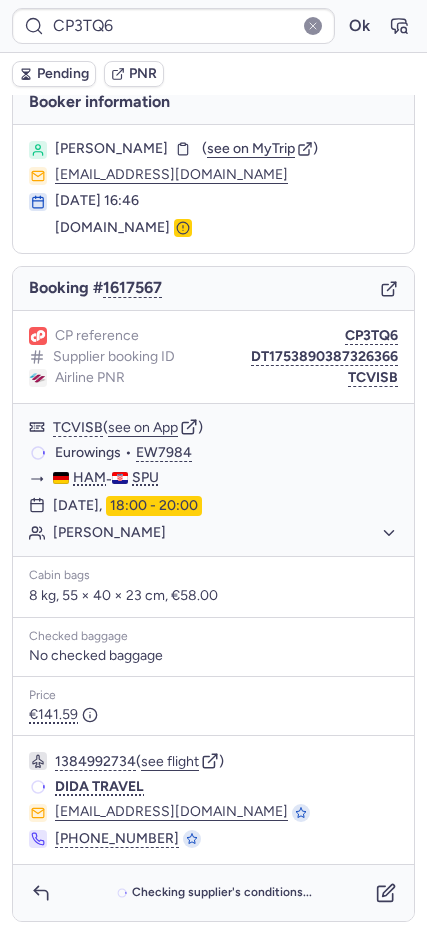 scroll, scrollTop: 14, scrollLeft: 0, axis: vertical 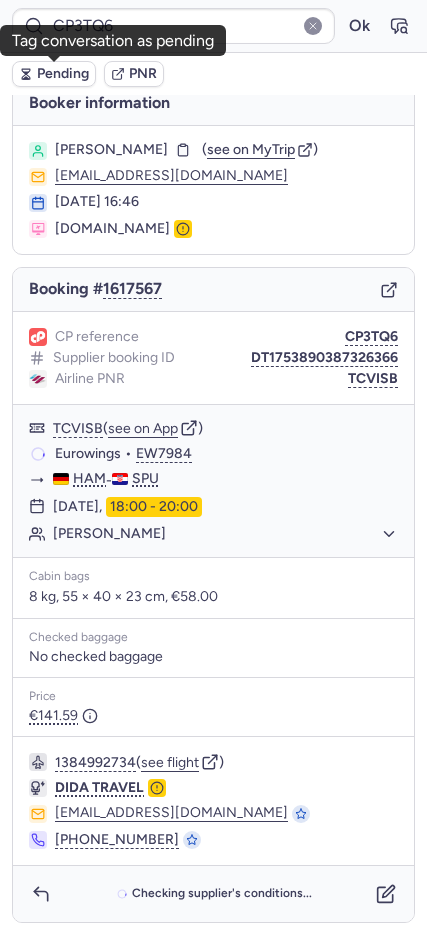 click on "Pending" at bounding box center [63, 74] 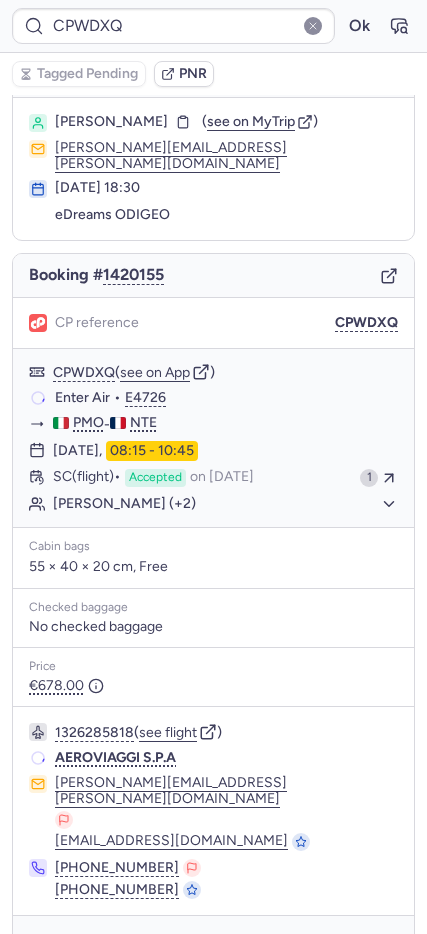 scroll, scrollTop: 42, scrollLeft: 0, axis: vertical 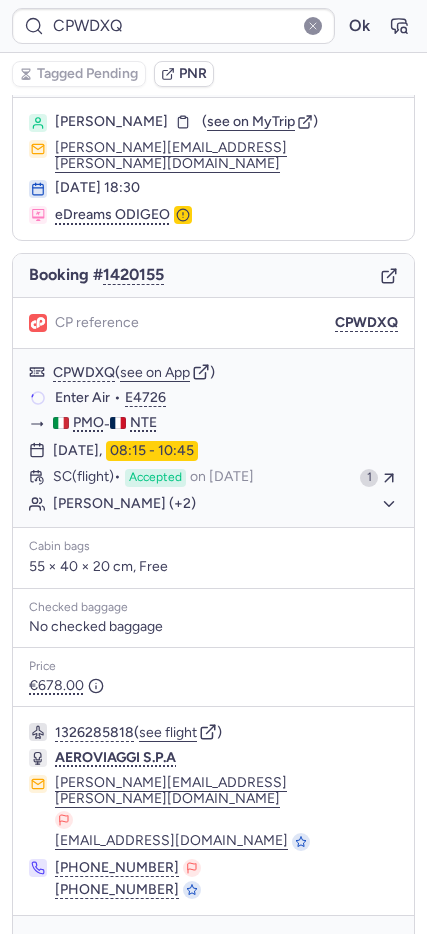 type on "CPFDZ8" 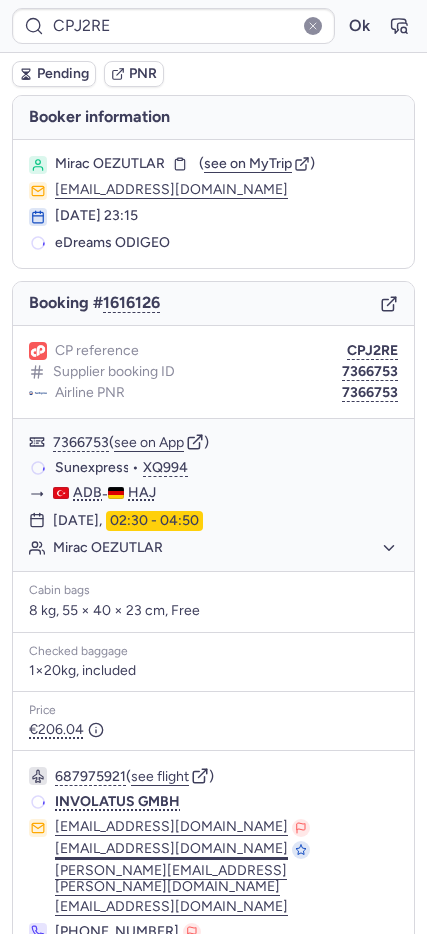 scroll, scrollTop: 121, scrollLeft: 0, axis: vertical 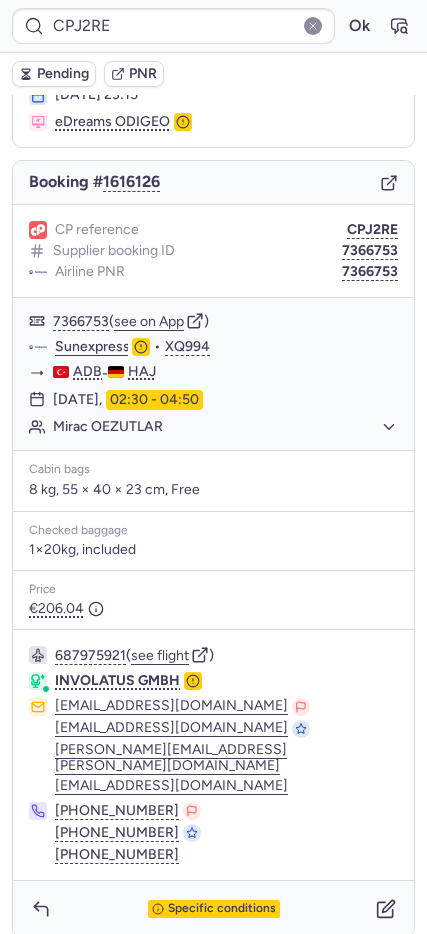 type on "CPFDZ8" 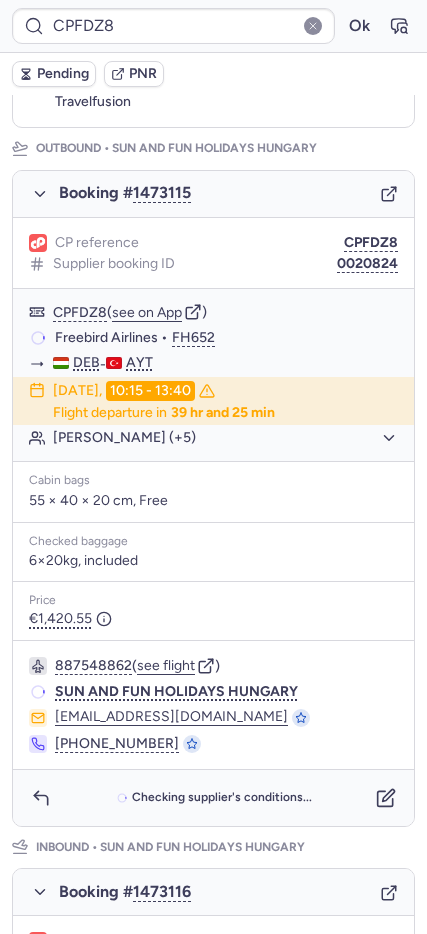 scroll, scrollTop: 233, scrollLeft: 0, axis: vertical 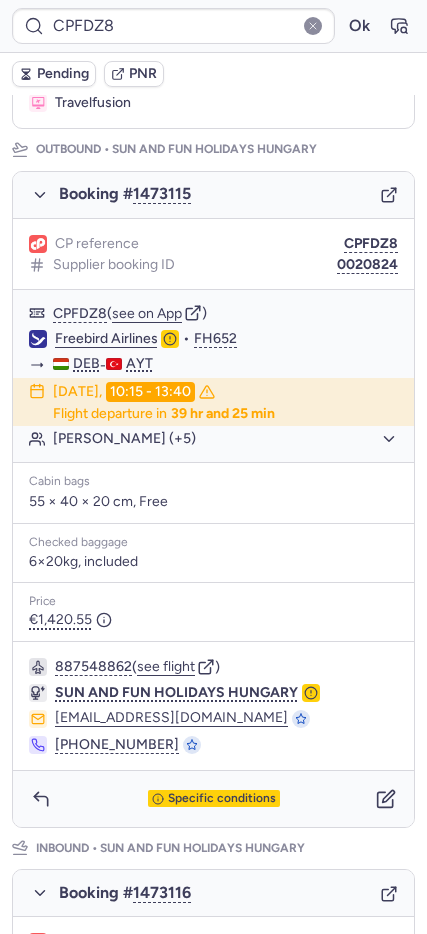 click on "Pending" at bounding box center [63, 74] 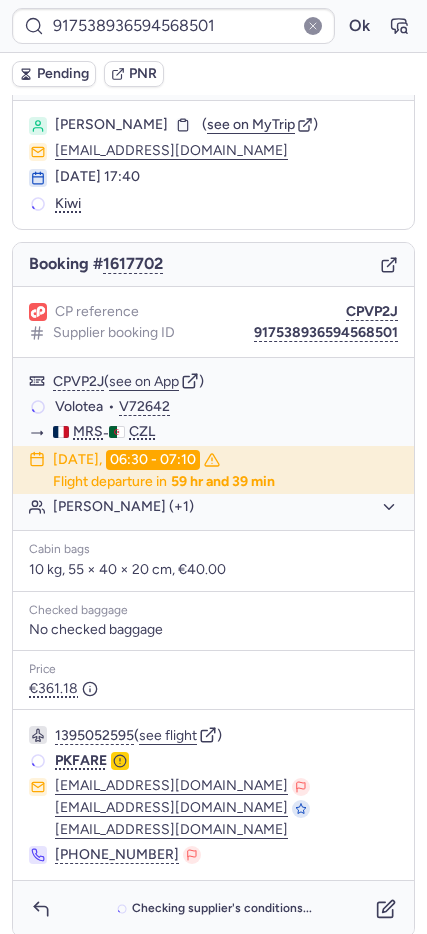 scroll, scrollTop: 55, scrollLeft: 0, axis: vertical 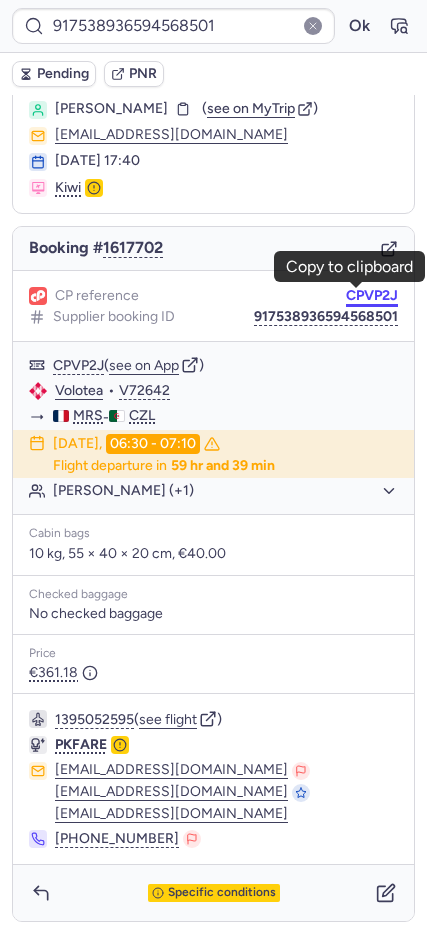 click on "CPVP2J" at bounding box center (372, 296) 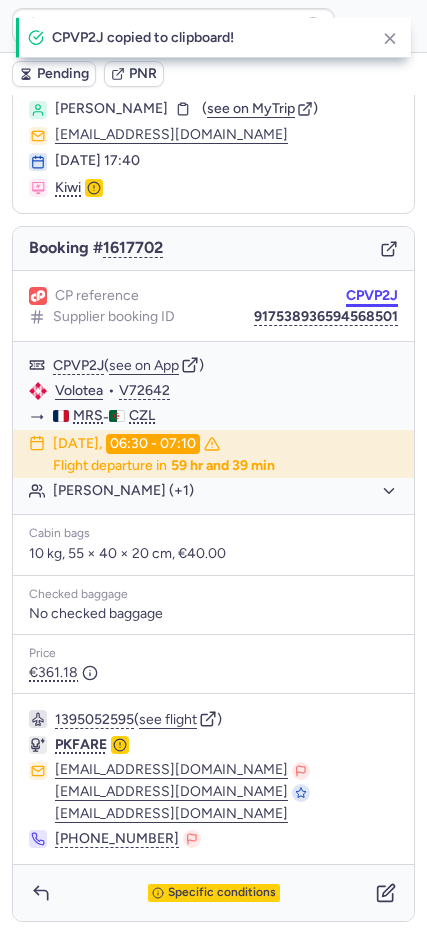 click on "CPVP2J" at bounding box center (372, 296) 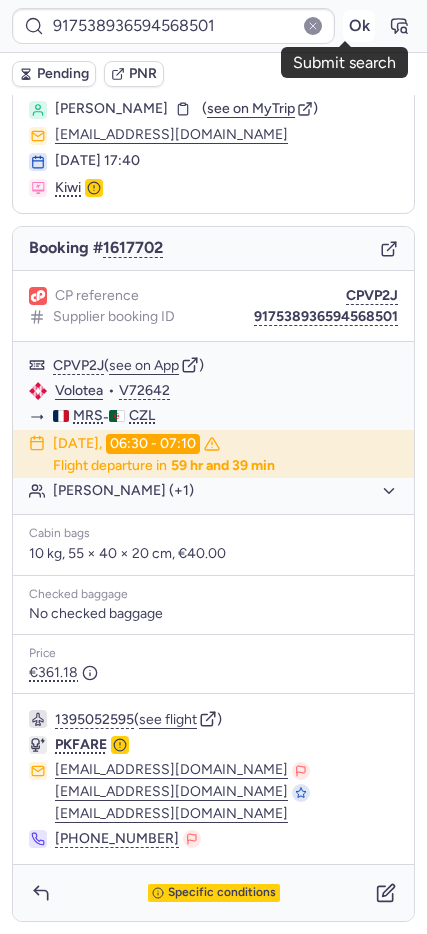 click on "Ok" at bounding box center [359, 26] 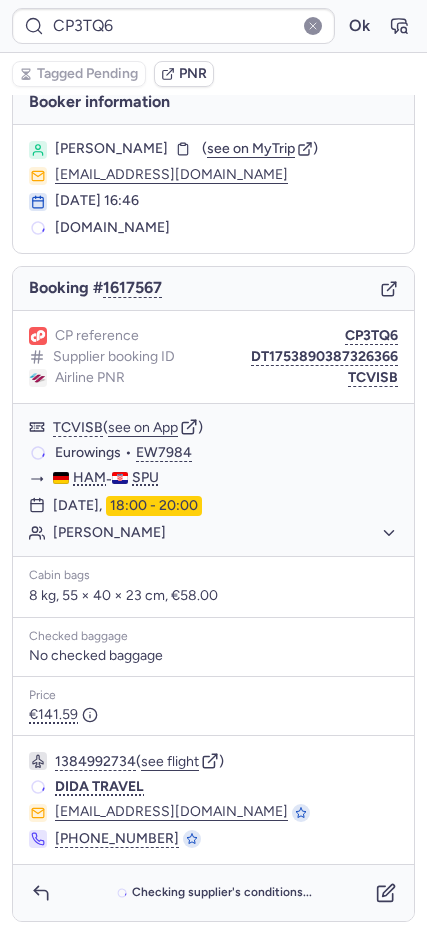 scroll, scrollTop: 14, scrollLeft: 0, axis: vertical 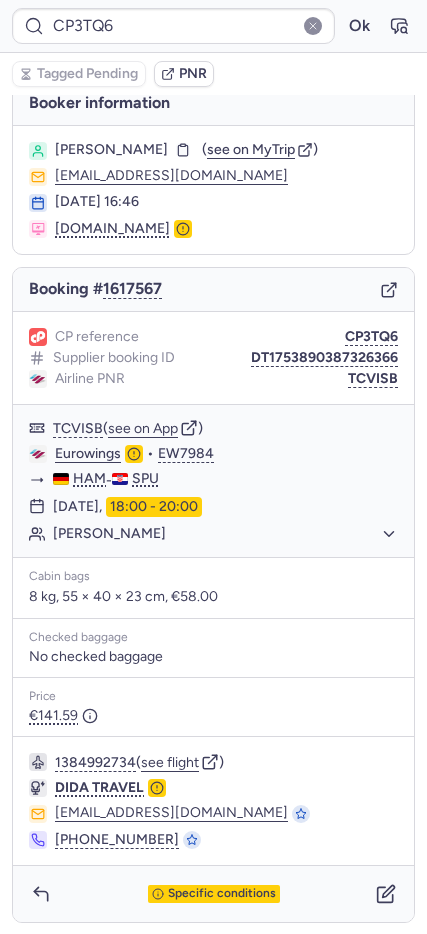 type on "CPYZ5X" 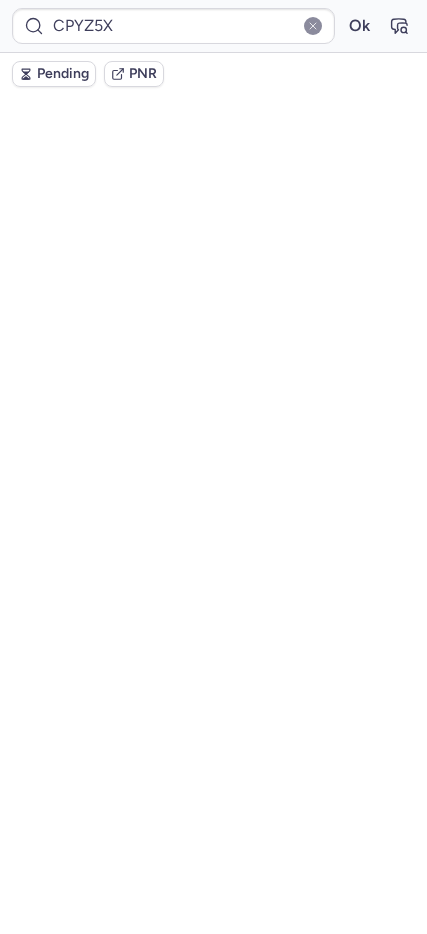 scroll, scrollTop: 54, scrollLeft: 0, axis: vertical 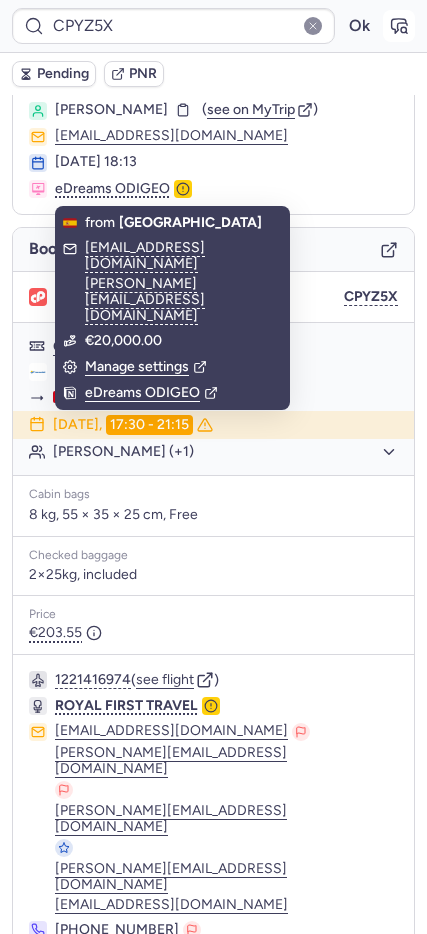 click 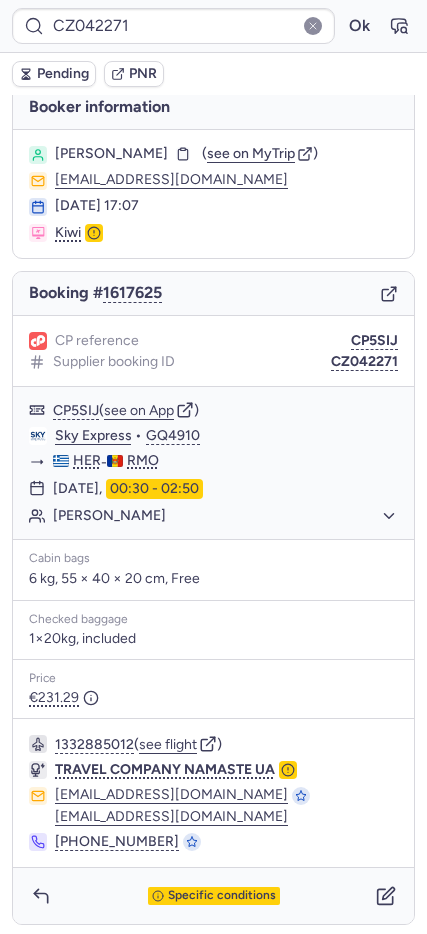 scroll, scrollTop: 13, scrollLeft: 0, axis: vertical 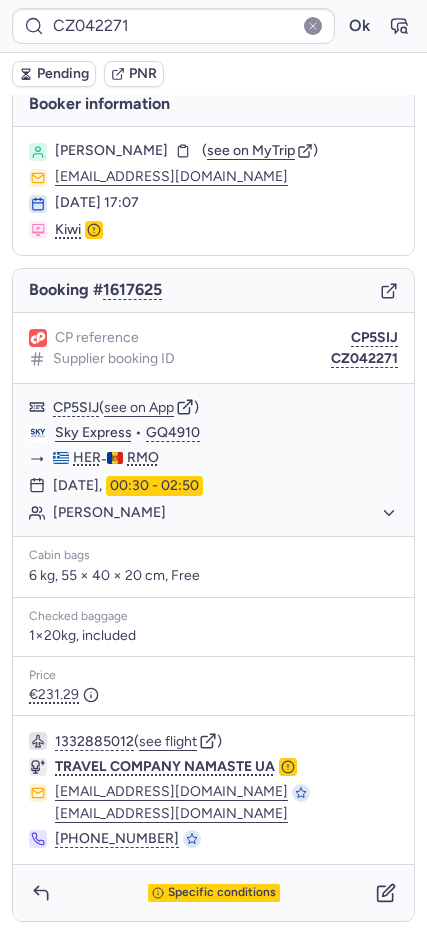 drag, startPoint x: 353, startPoint y: 343, endPoint x: 190, endPoint y: 310, distance: 166.30695 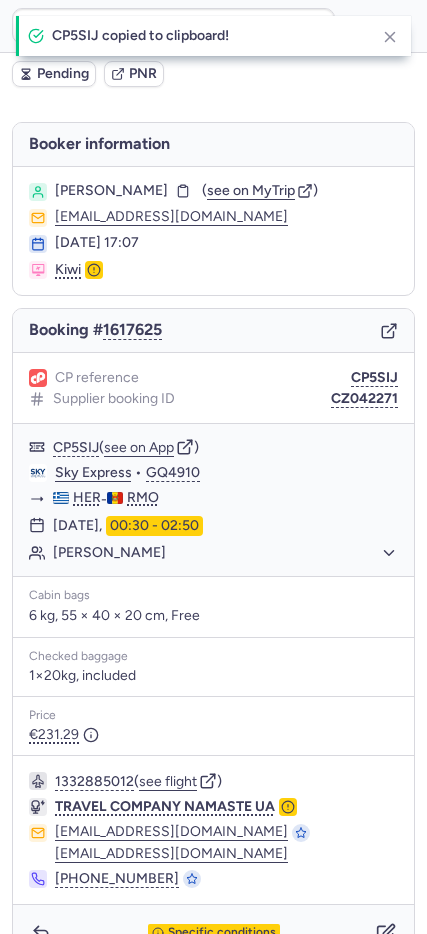 type on "CP5SIJ" 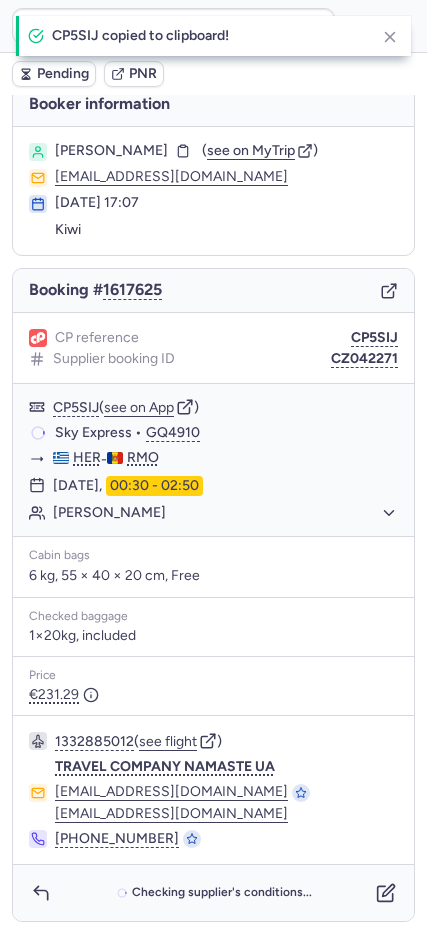 scroll, scrollTop: 13, scrollLeft: 0, axis: vertical 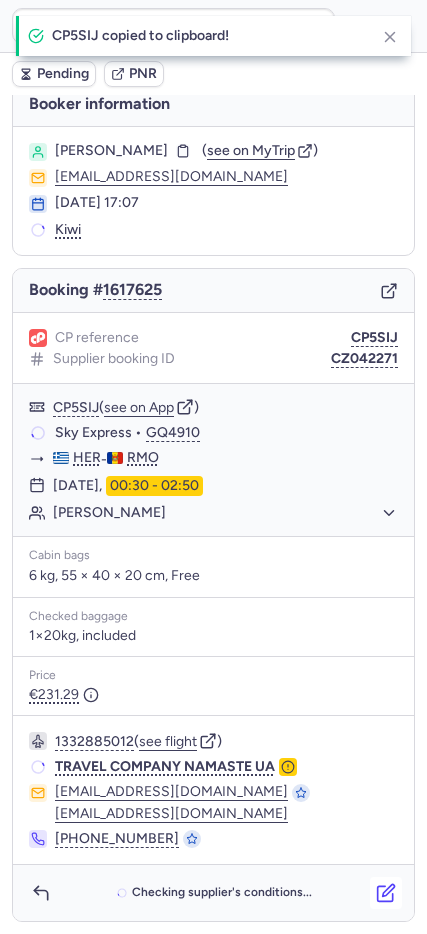 click 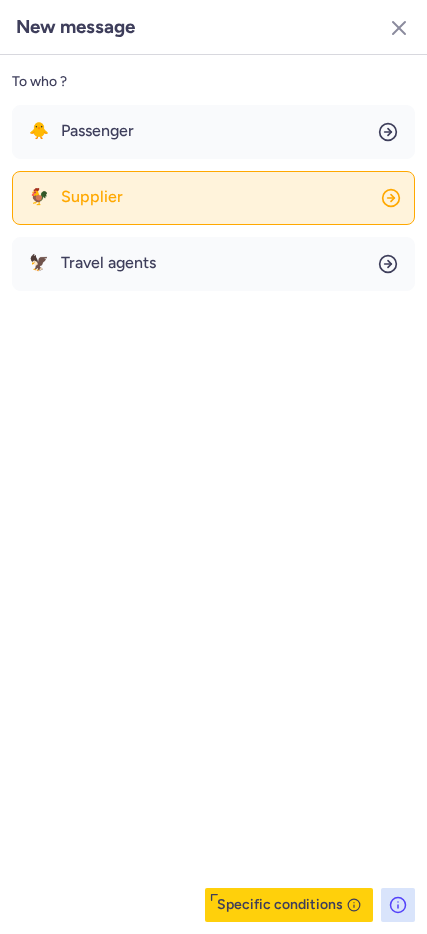 click on "🐓 Supplier" 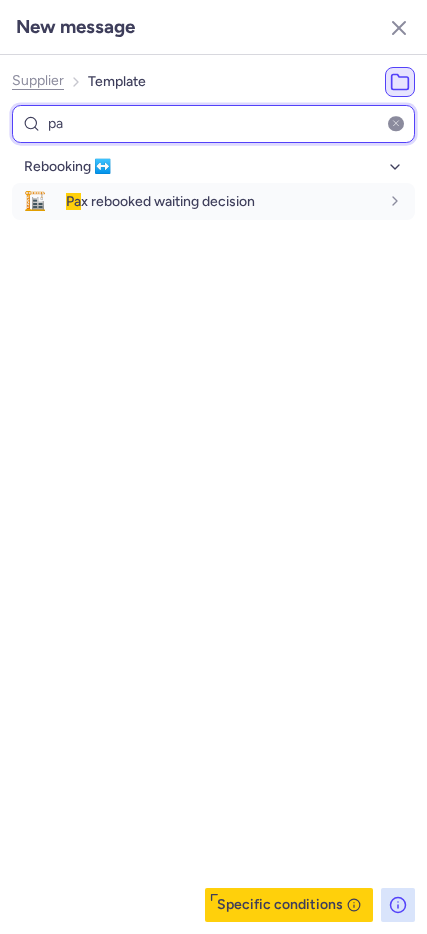 type on "p" 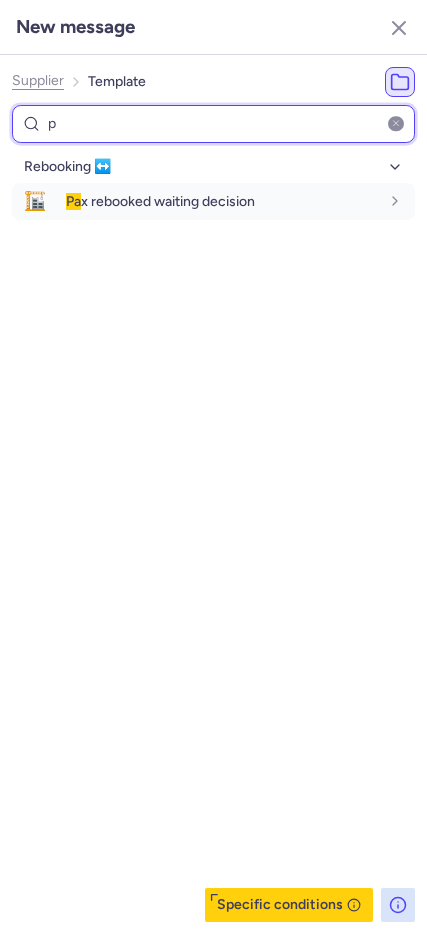 type 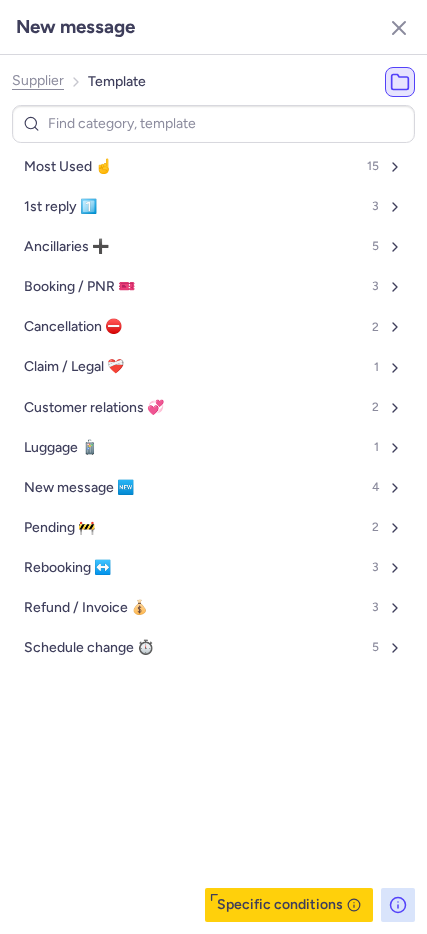 click on "New message" at bounding box center (213, 27) 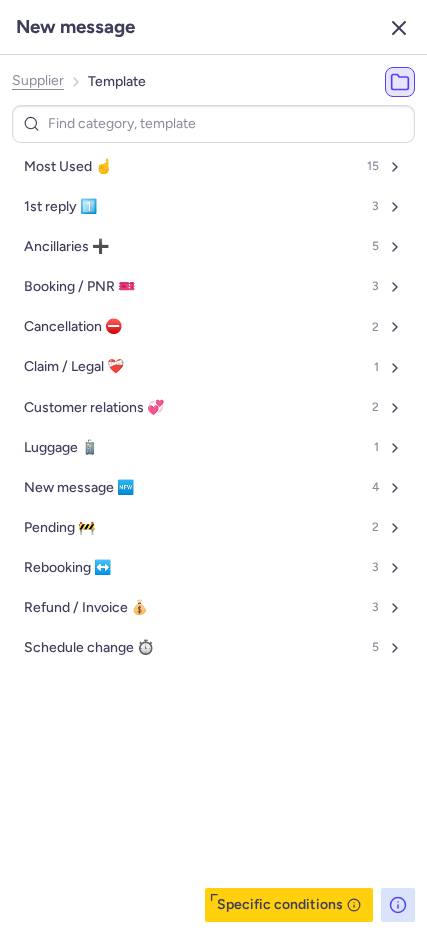 click 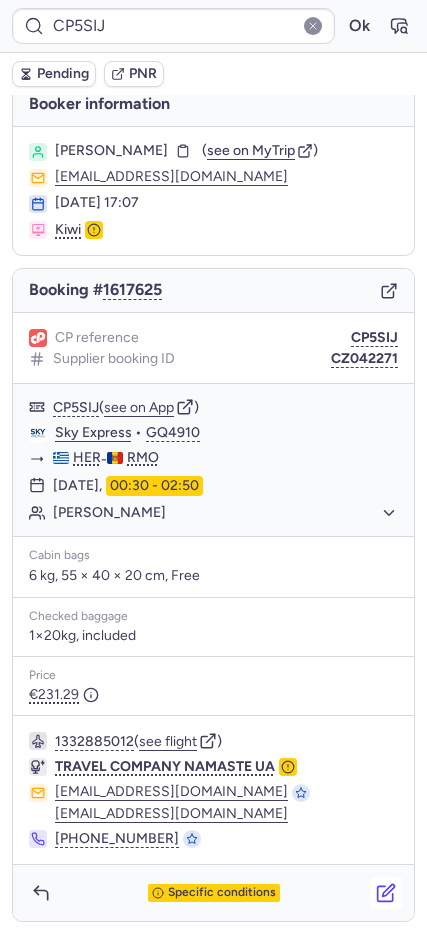 click at bounding box center (386, 893) 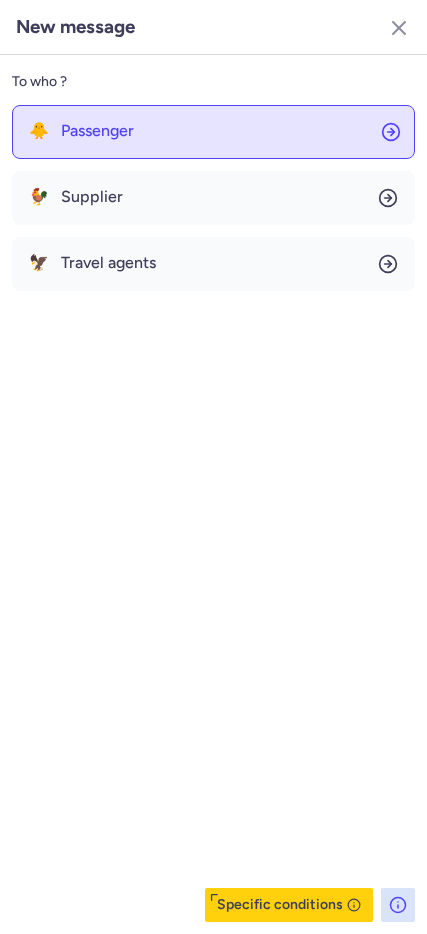 click on "Passenger" at bounding box center [97, 131] 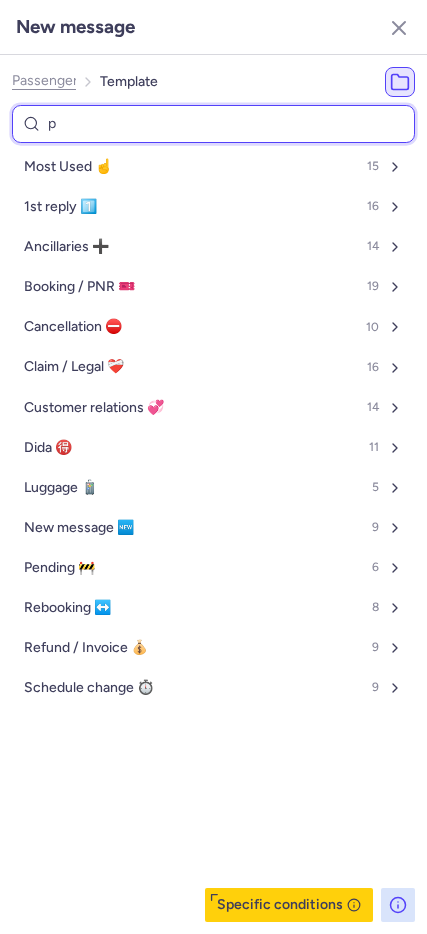 type on "pa" 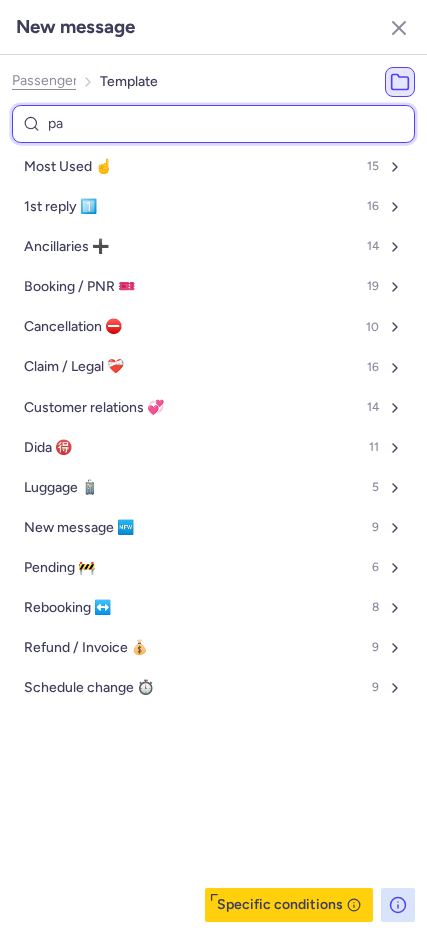 select on "en" 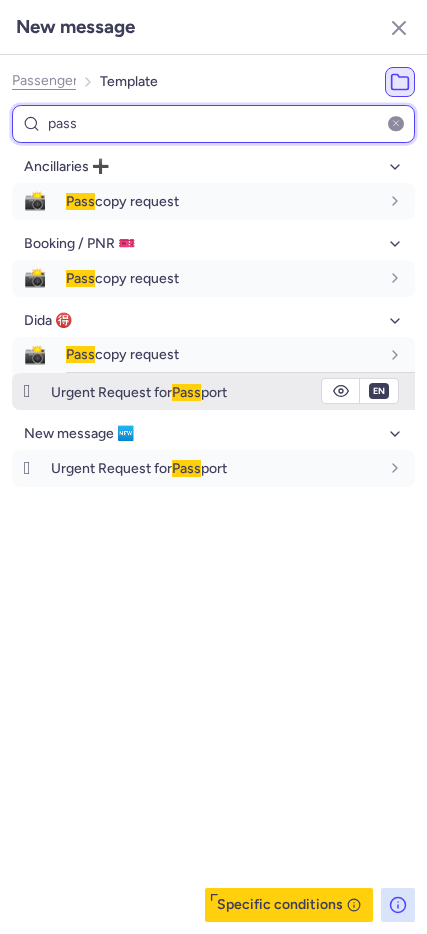 type on "pass" 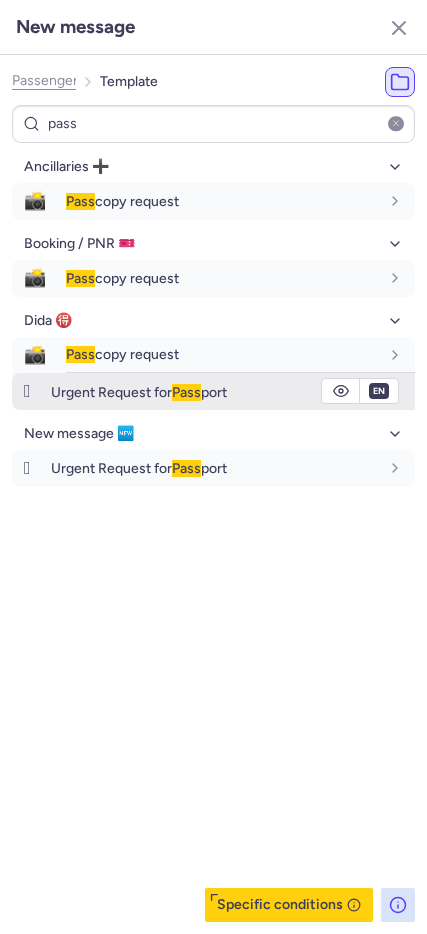 click on "Urgent Request for  Pass port" at bounding box center (139, 392) 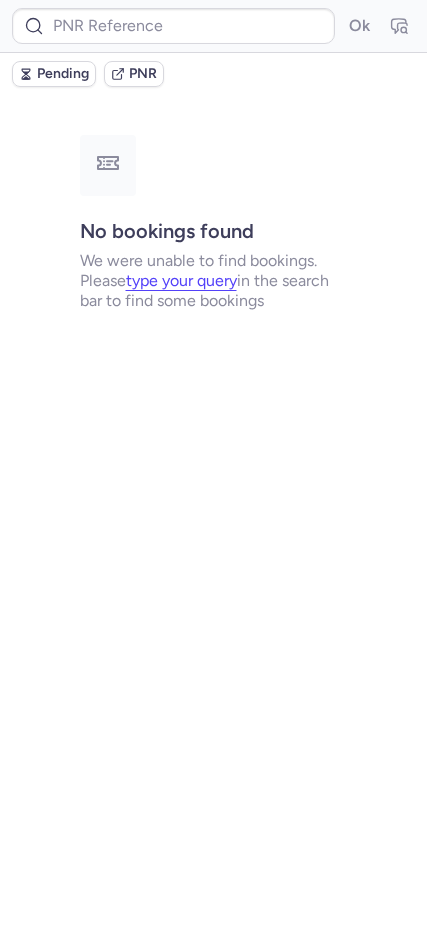 scroll, scrollTop: 0, scrollLeft: 0, axis: both 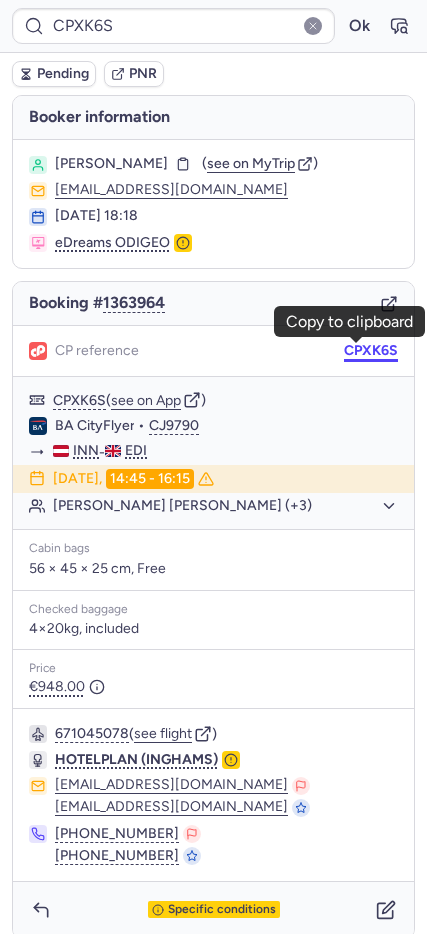 click on "CPXK6S" at bounding box center (371, 351) 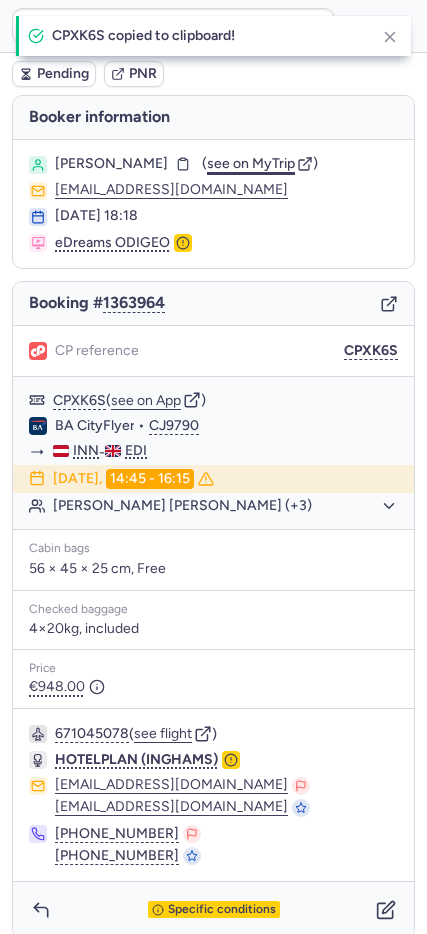 click on "see on MyTrip" at bounding box center (251, 163) 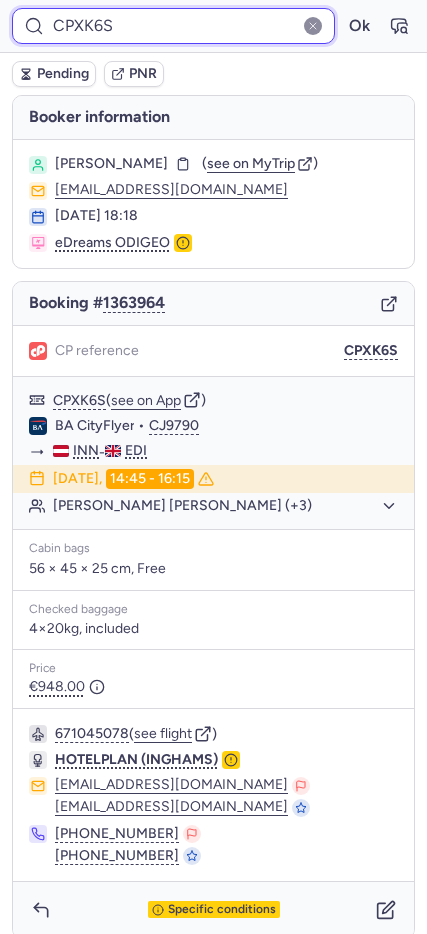 click on "CPXK6S" at bounding box center [173, 26] 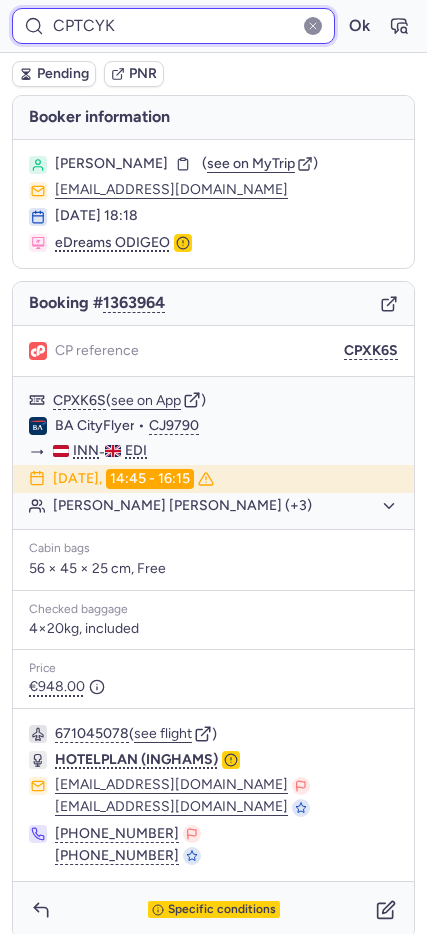 click on "Ok" at bounding box center (359, 26) 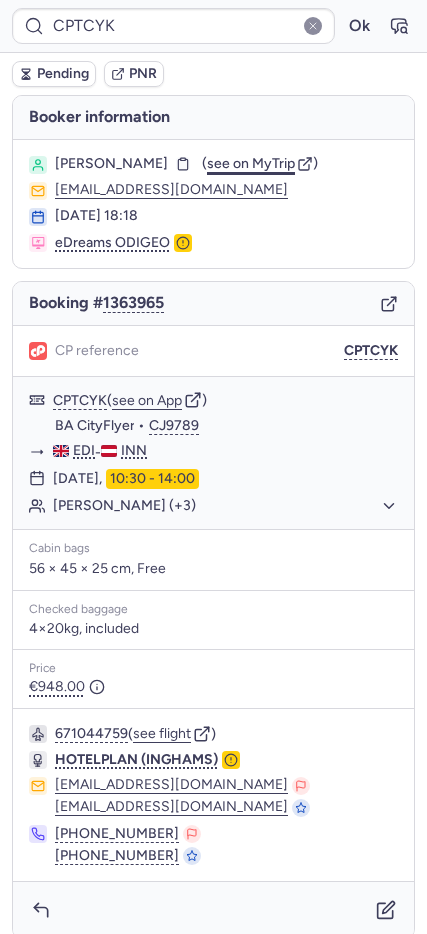 click on "see on MyTrip" at bounding box center (251, 163) 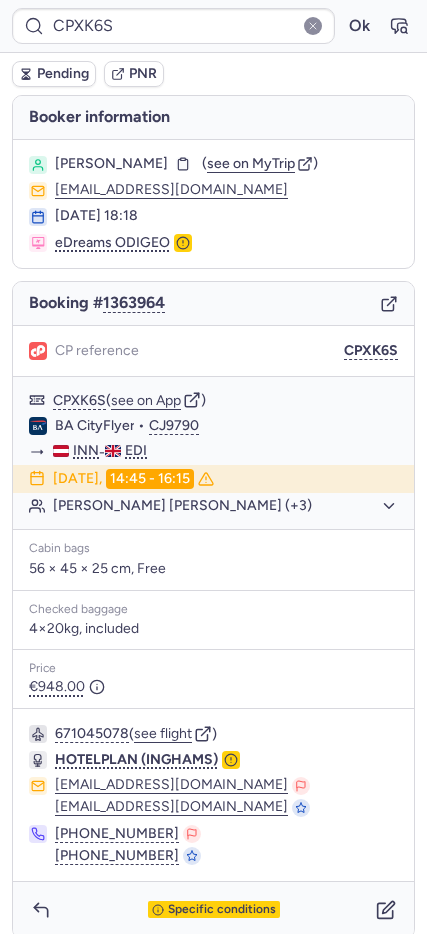 type on "CPWDXQ" 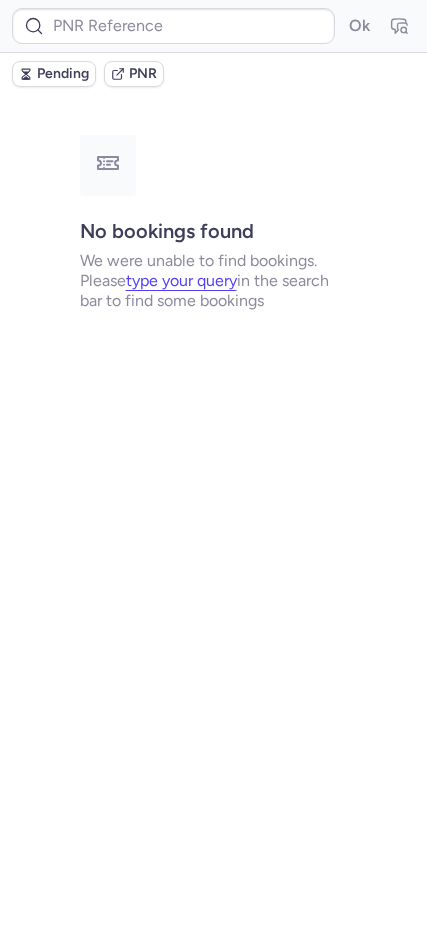 type on "CPFDZ8" 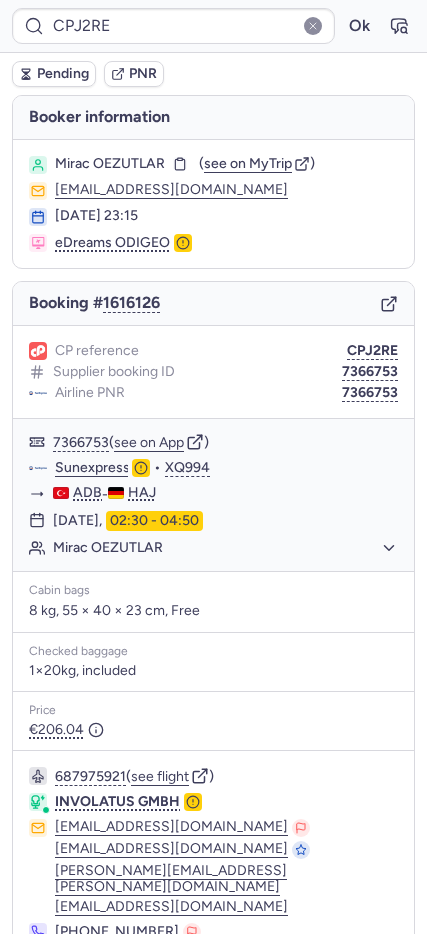 type on "CPYZ5X" 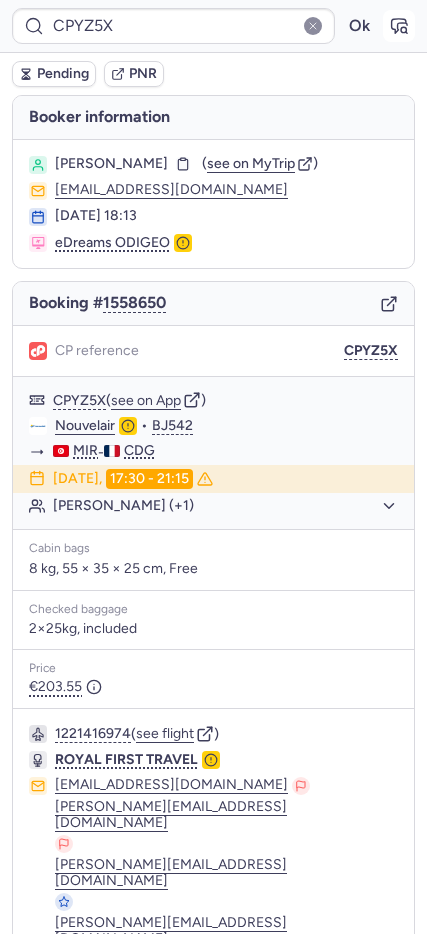 click 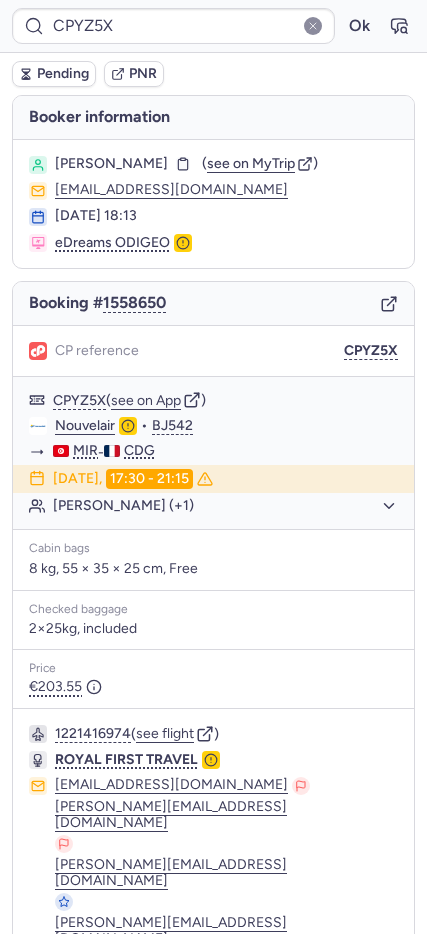 type on "CPWH23" 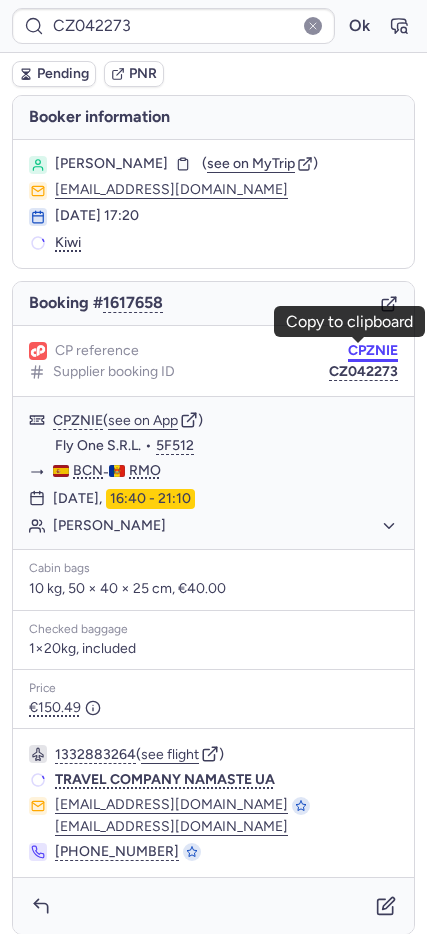 click on "CPZNIE" at bounding box center (373, 351) 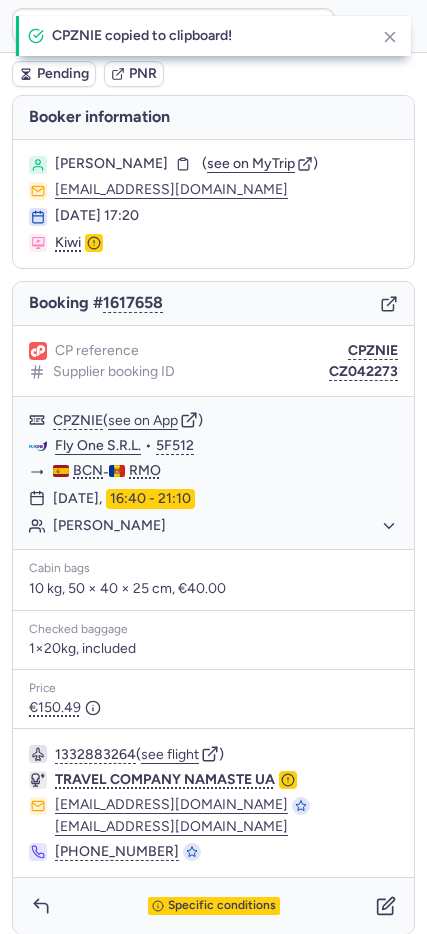 type on "CPZNIE" 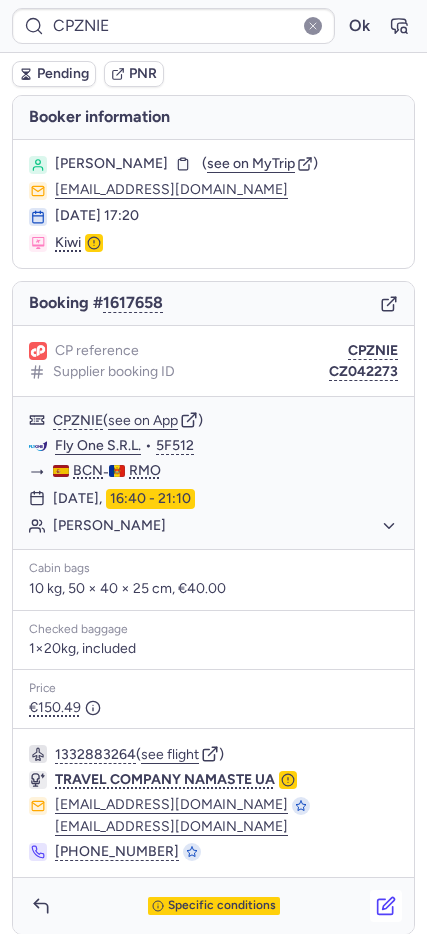 click 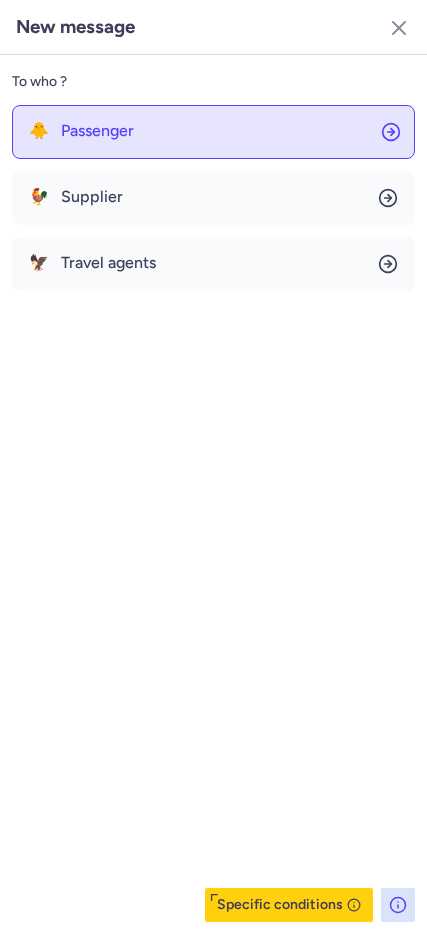 click on "Passenger" at bounding box center (97, 131) 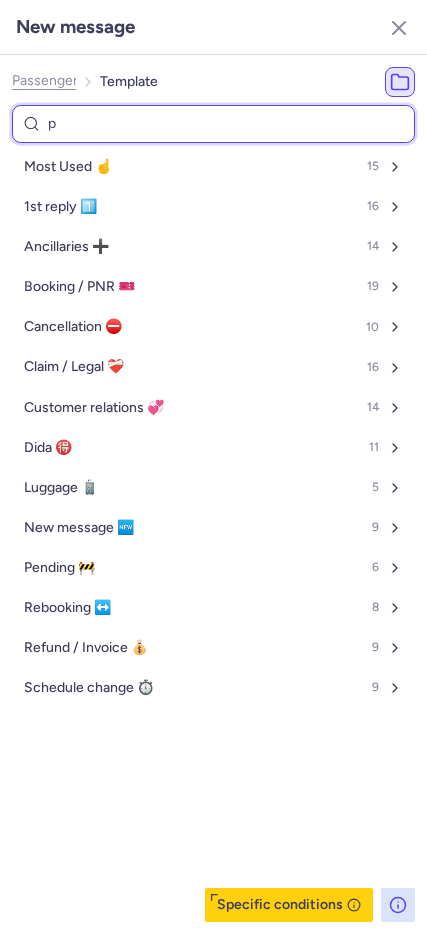 type on "pa" 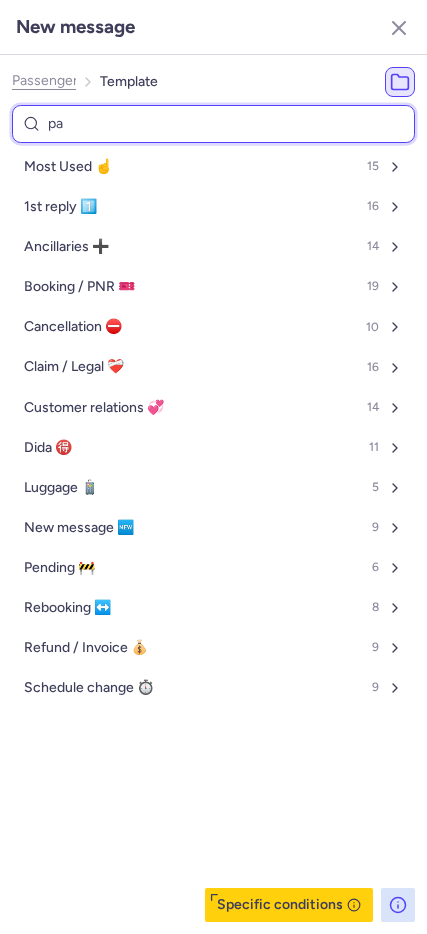 select on "en" 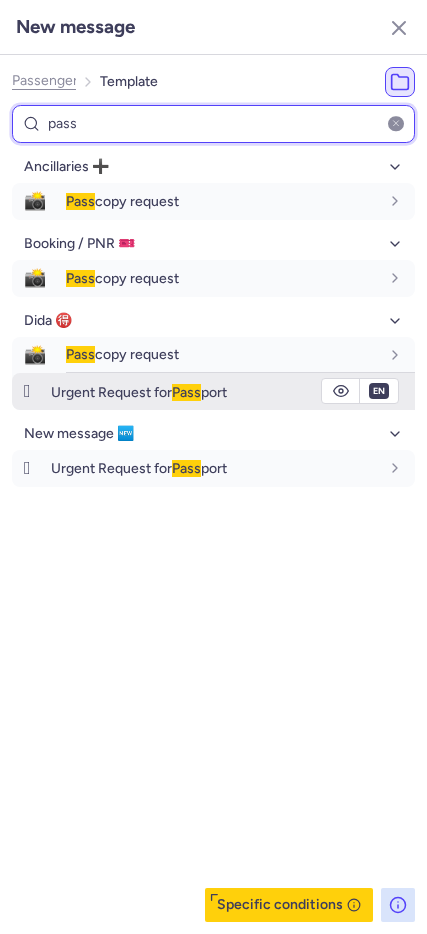 type on "pass" 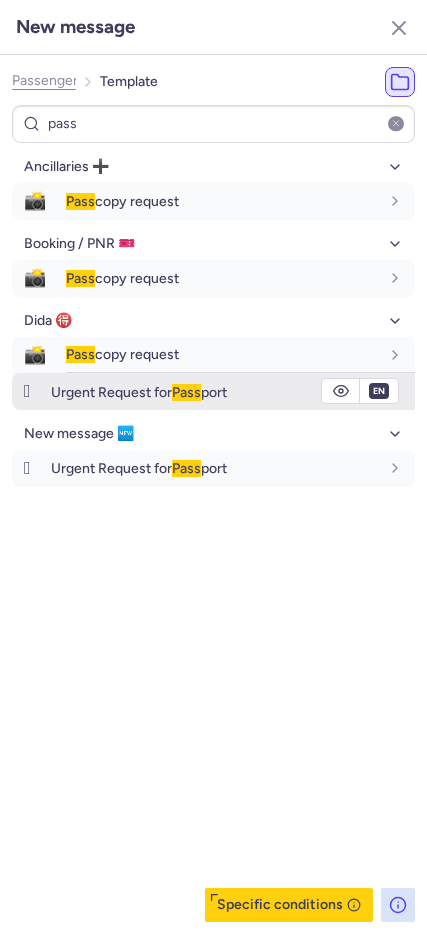 click on "Urgent Request for  Pass port" at bounding box center [233, 392] 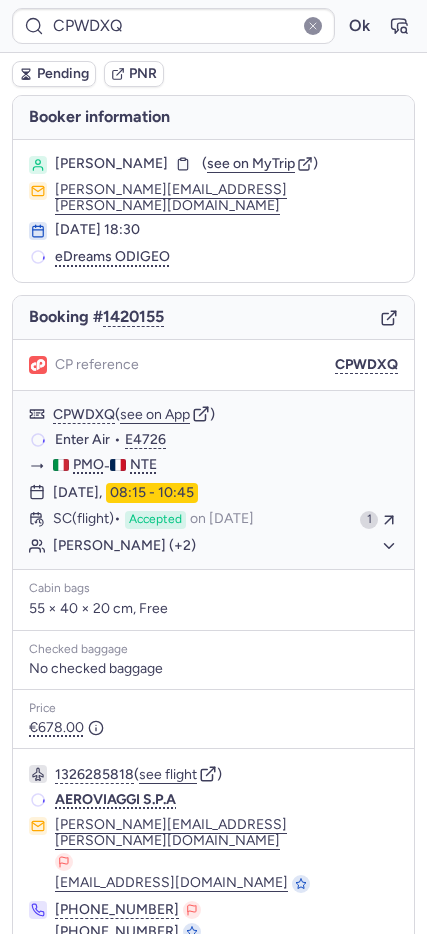 type on "CPE3ZO" 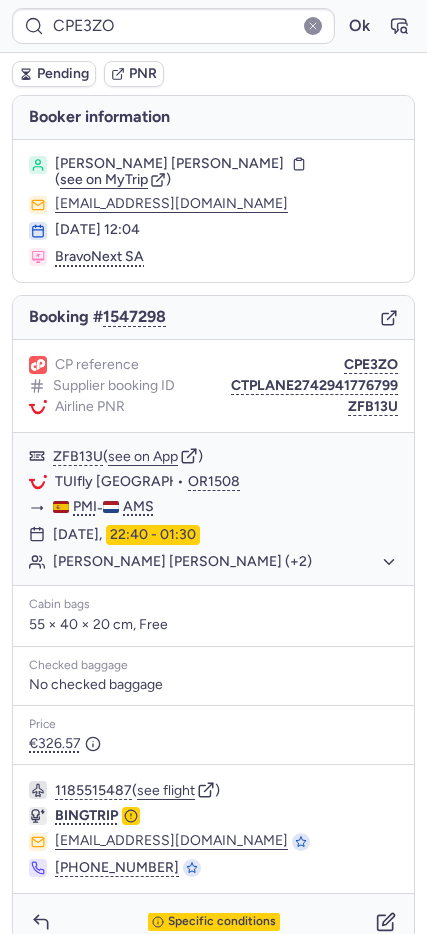 drag, startPoint x: 383, startPoint y: 31, endPoint x: 318, endPoint y: 302, distance: 278.68622 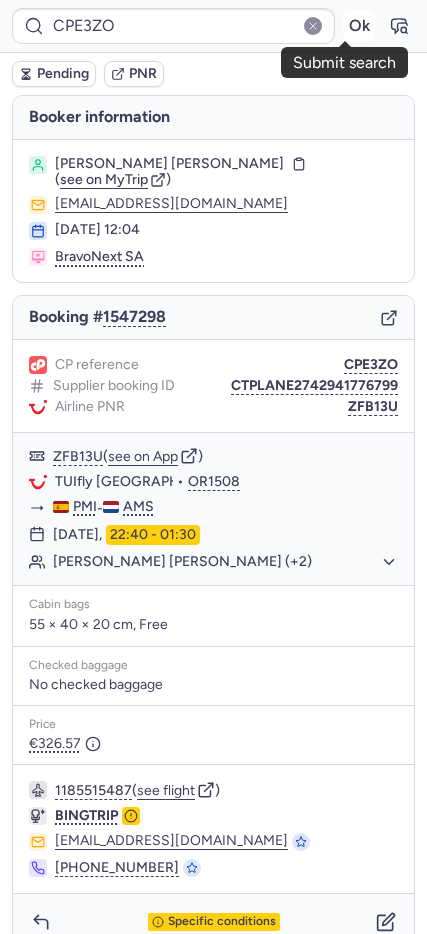 click on "Ok" at bounding box center [359, 26] 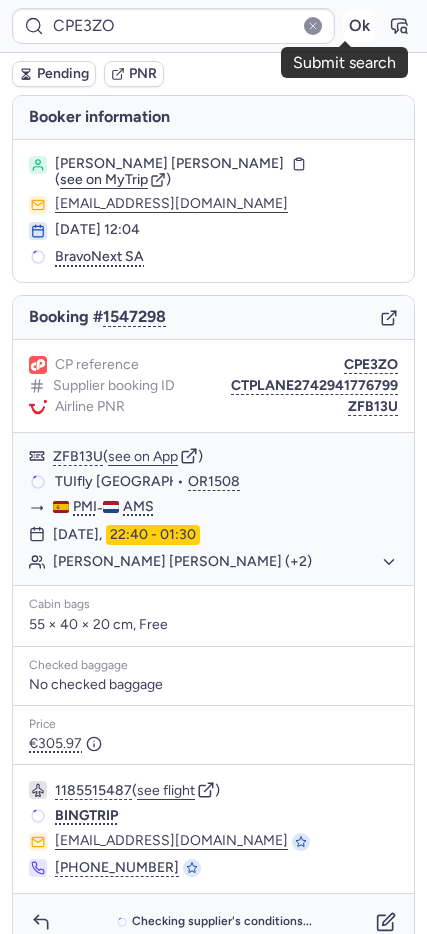 click on "Ok" at bounding box center [359, 26] 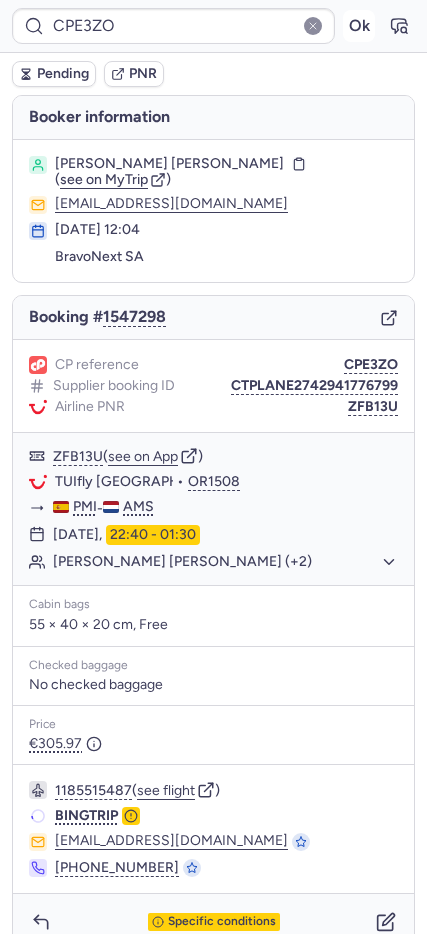 click on "Ok" at bounding box center [359, 26] 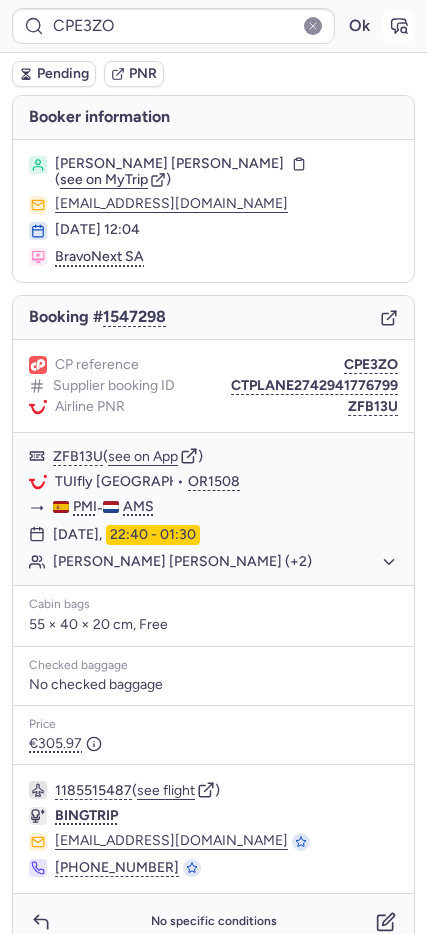 click 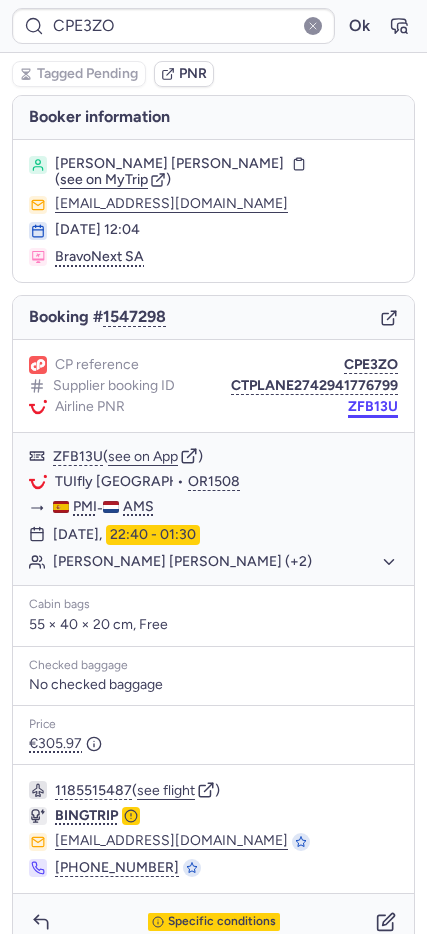 click on "ZFB13U" at bounding box center (373, 407) 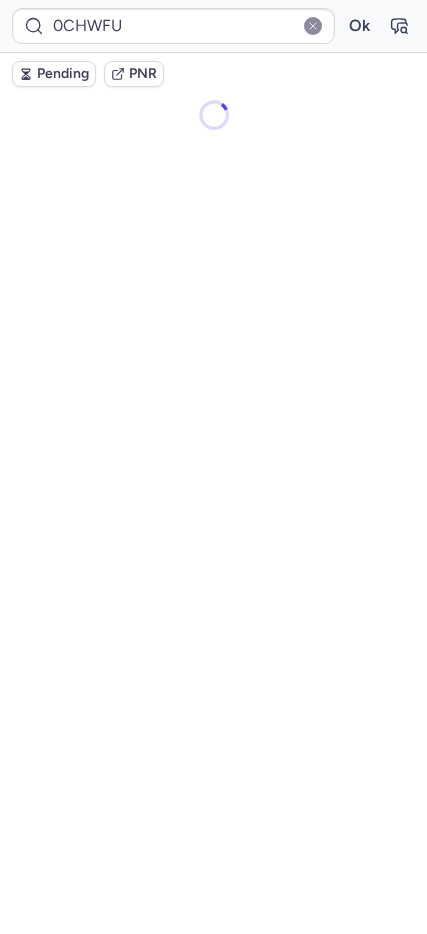type on "CPWH23" 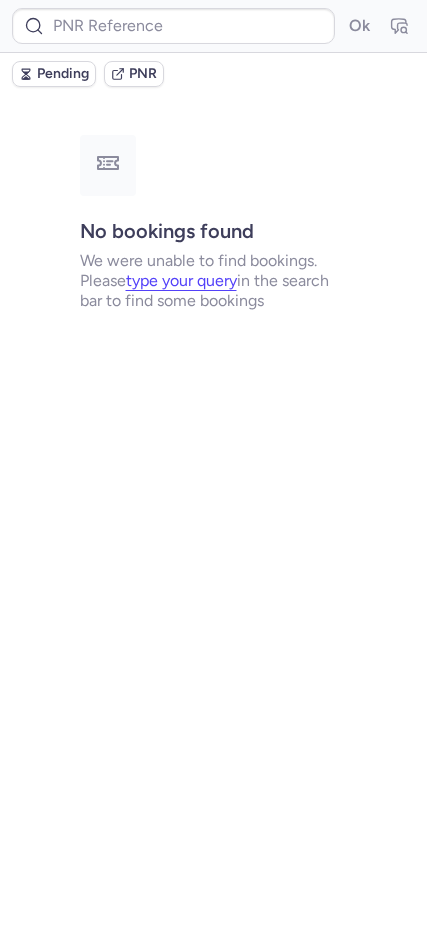 type on "CPFDZ8" 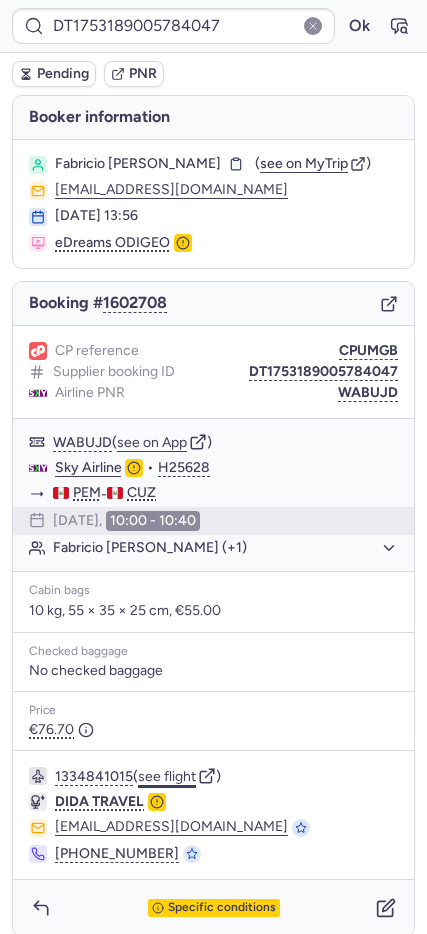 click on "see flight" 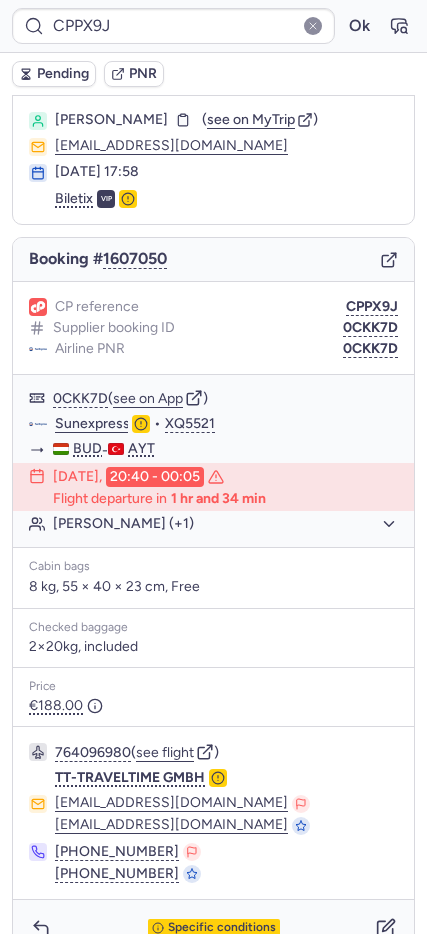 scroll, scrollTop: 79, scrollLeft: 0, axis: vertical 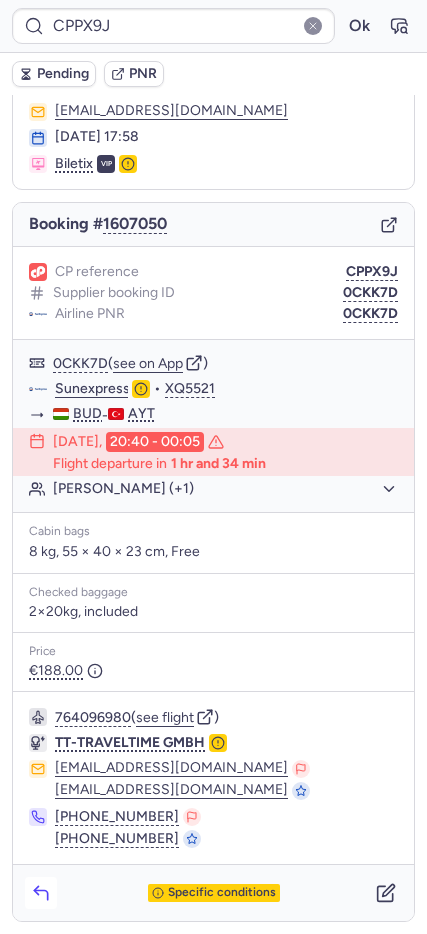 click at bounding box center [41, 893] 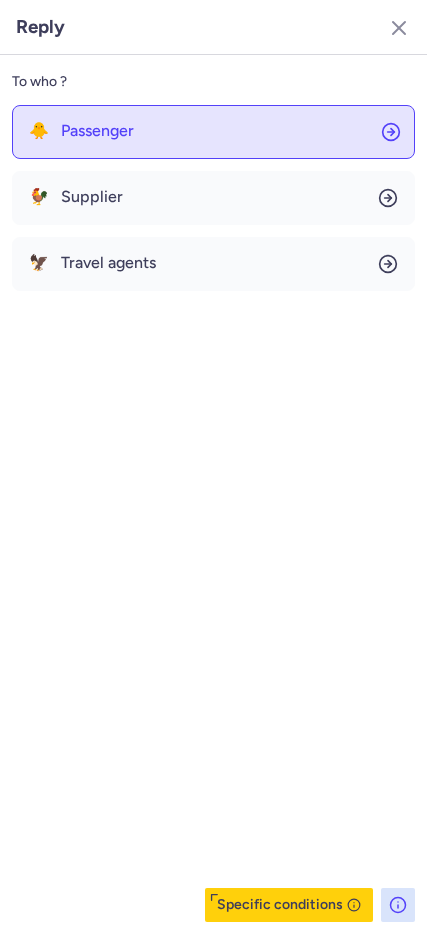 click on "🐥 Passenger" 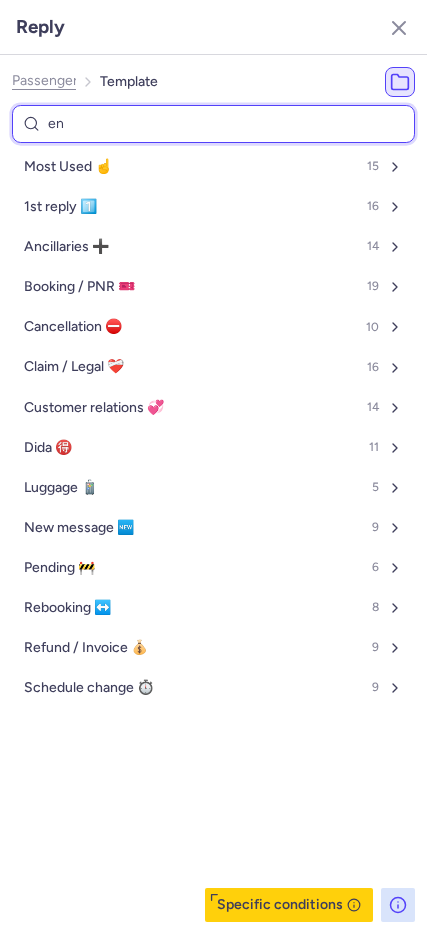type on "ene" 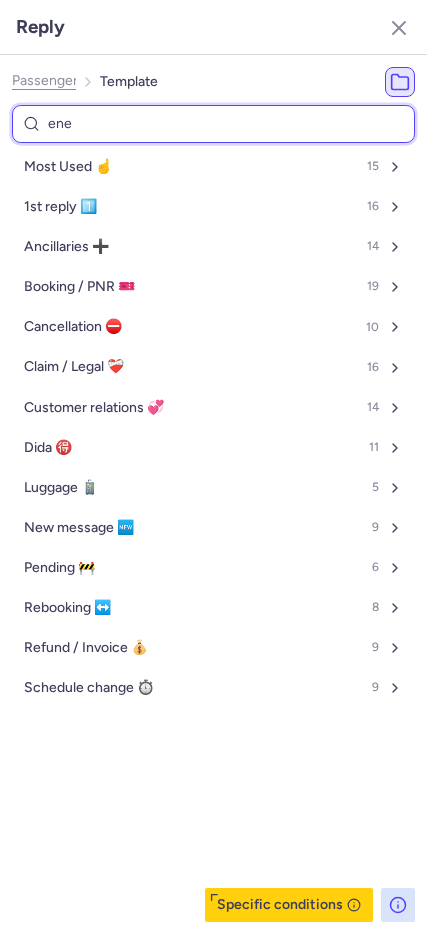 select on "en" 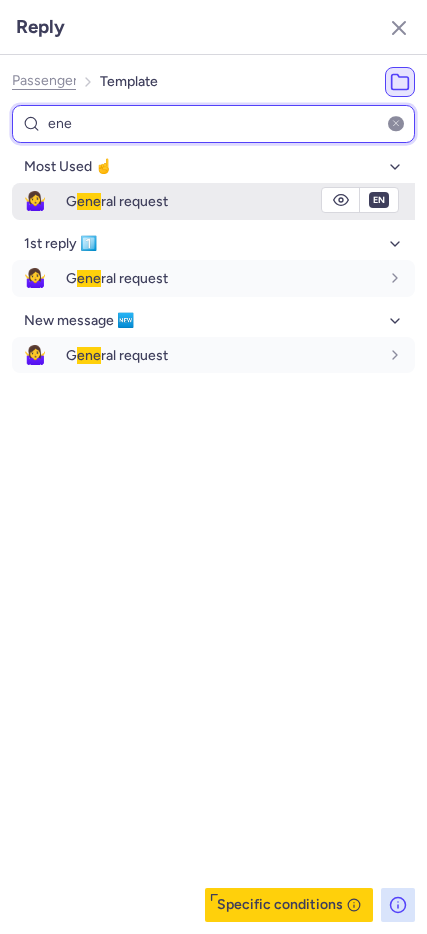 type on "ene" 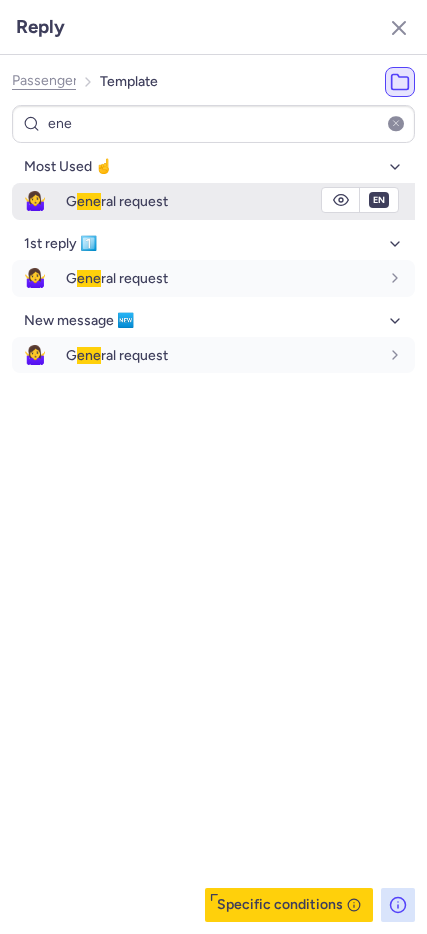 click on "ene" at bounding box center (89, 201) 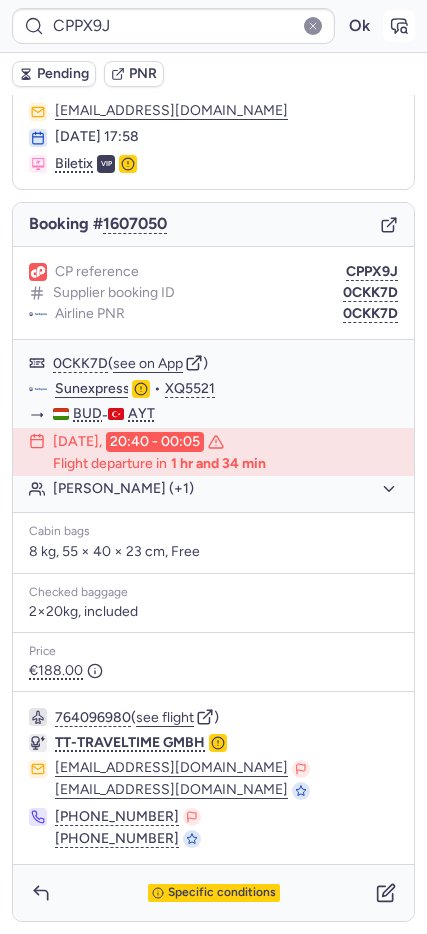 click at bounding box center (399, 26) 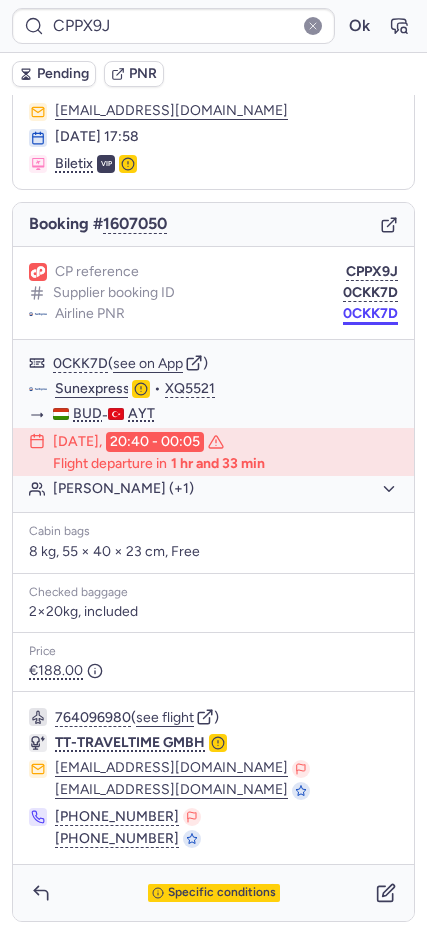 click on "0CKK7D" at bounding box center [370, 314] 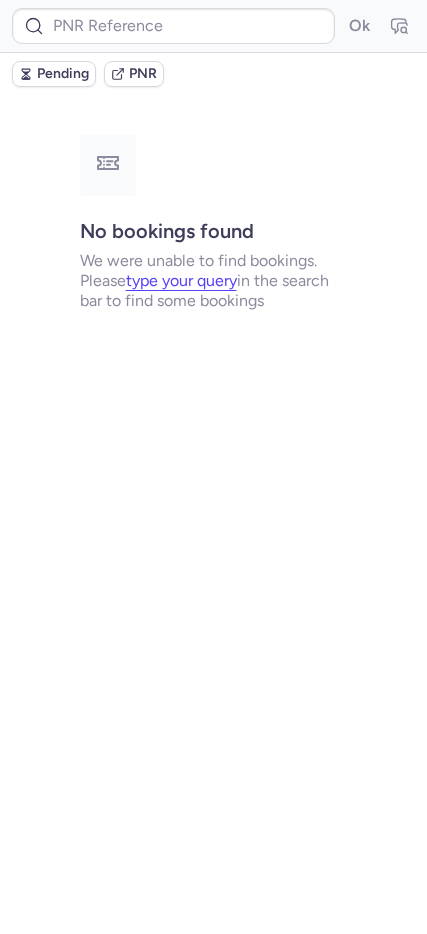 scroll, scrollTop: 0, scrollLeft: 0, axis: both 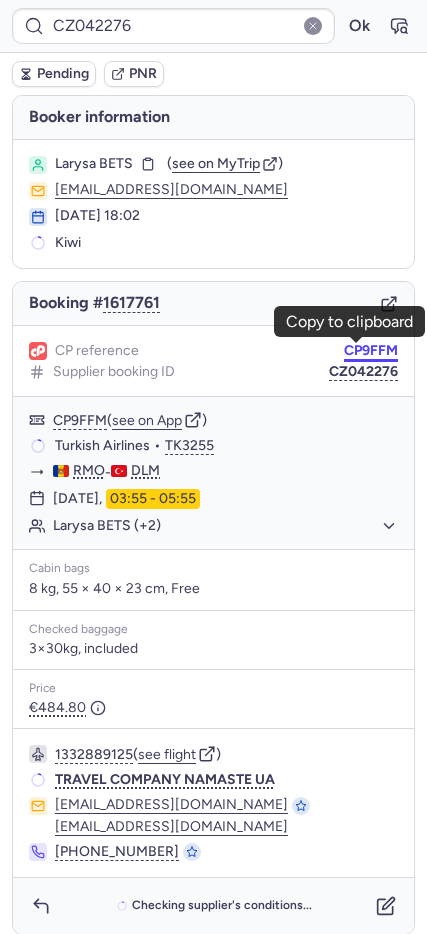 click on "CP9FFM" at bounding box center [371, 351] 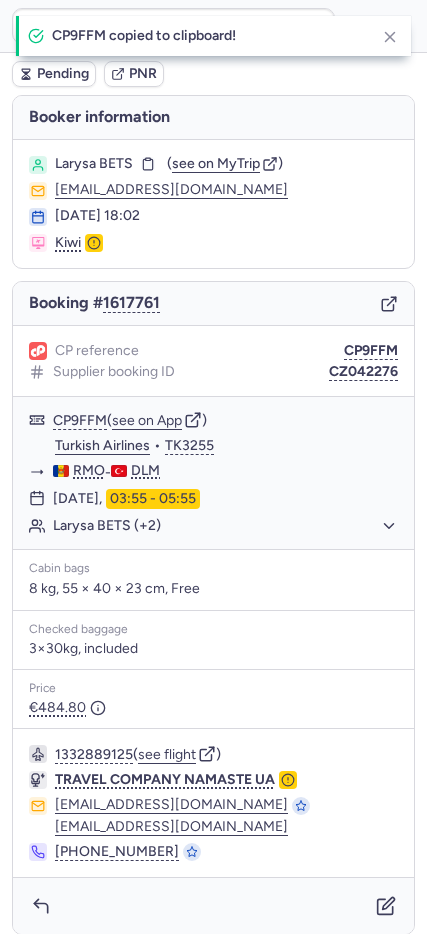 type on "CP9FFM" 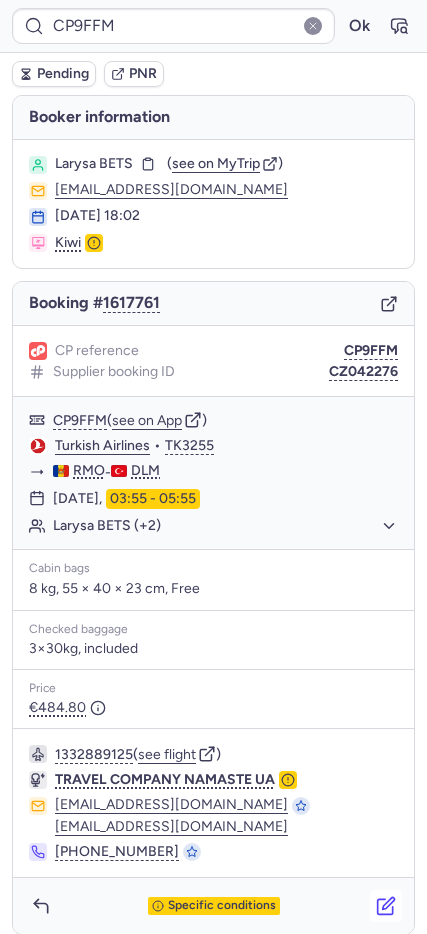 click 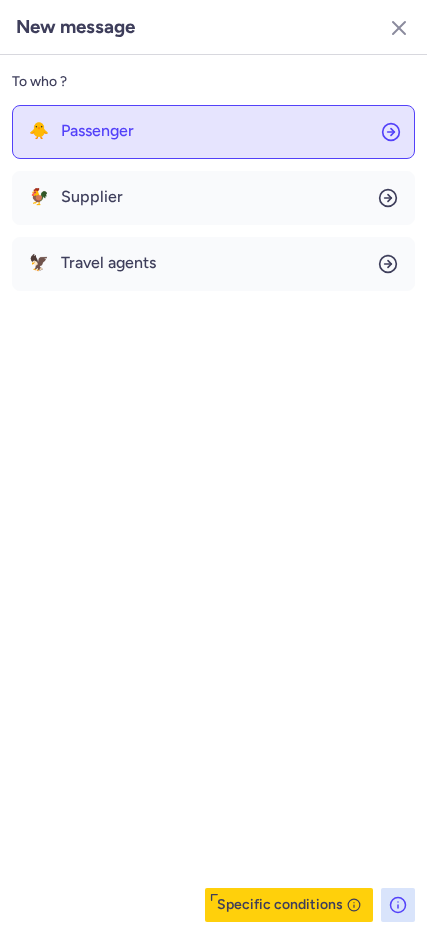 click on "🐥 Passenger" 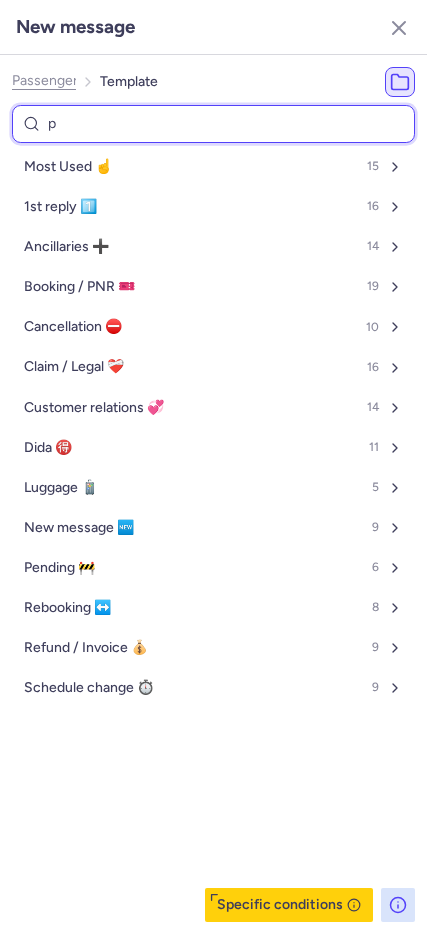 type on "pa" 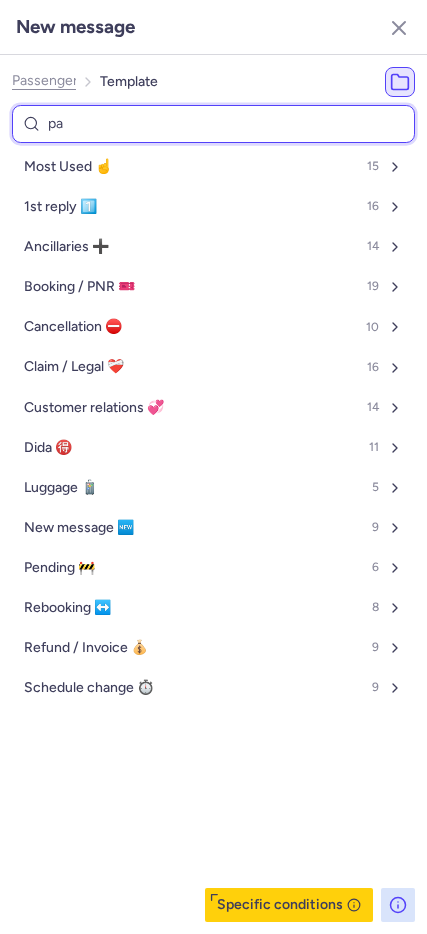 select on "en" 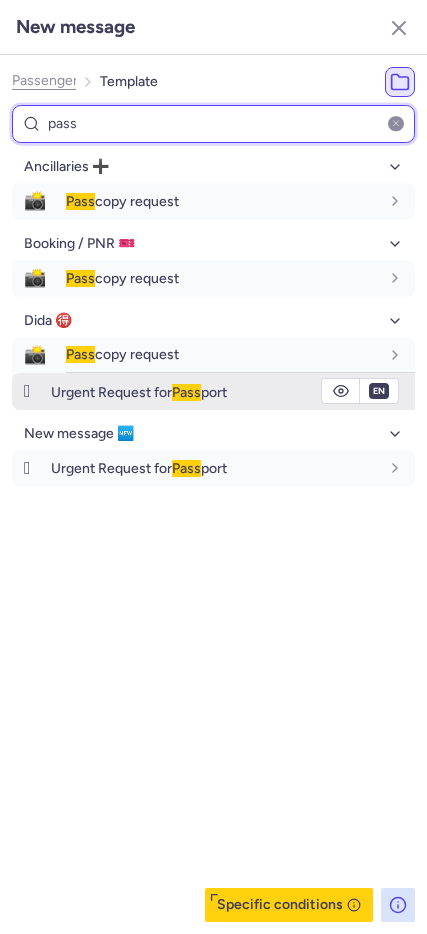 type on "pass" 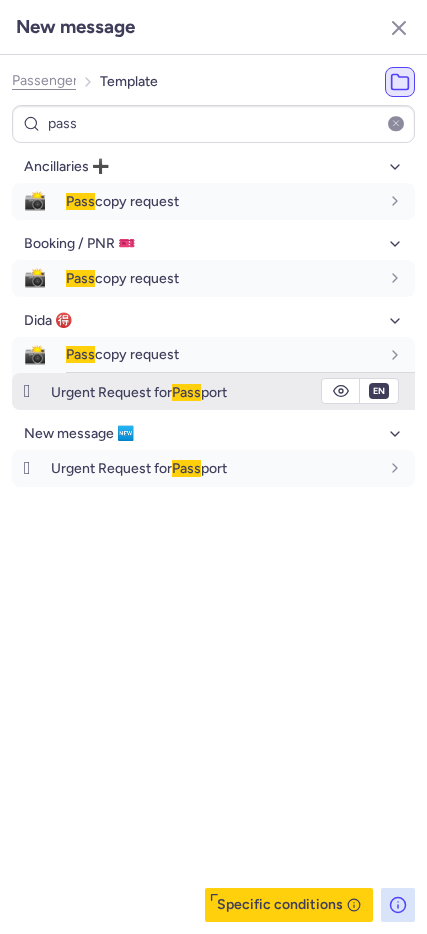 click on "Urgent Request for  Pass port" at bounding box center [139, 392] 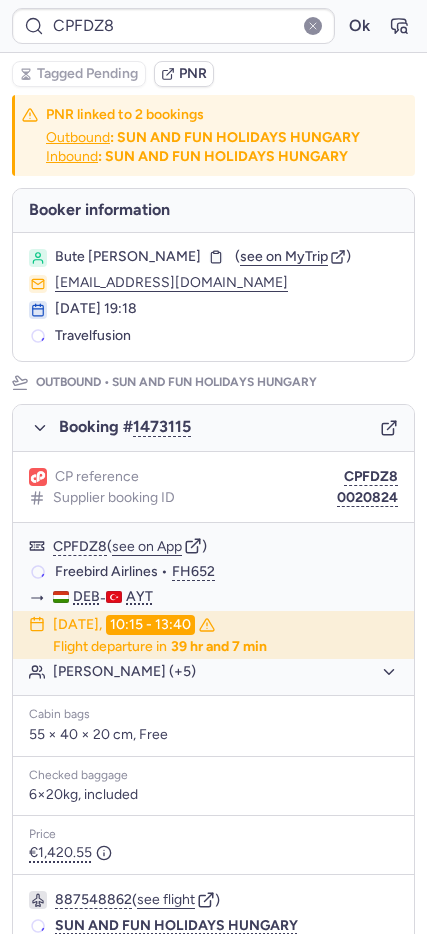 type on "CPYZ5X" 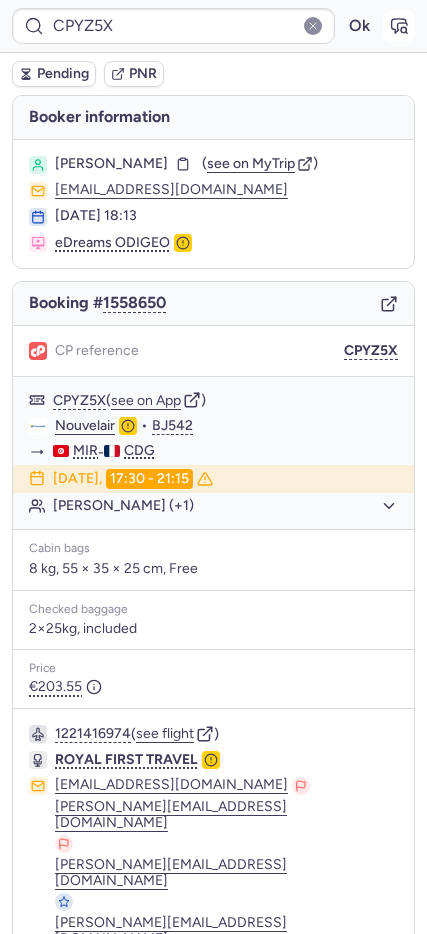click 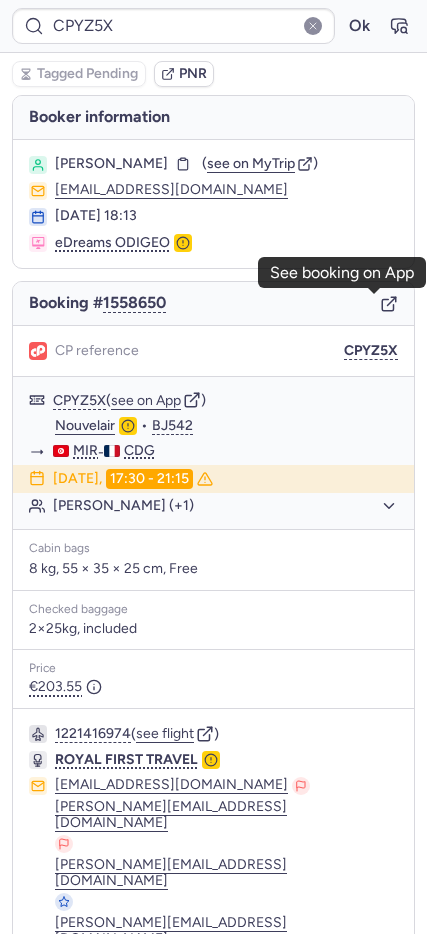 click 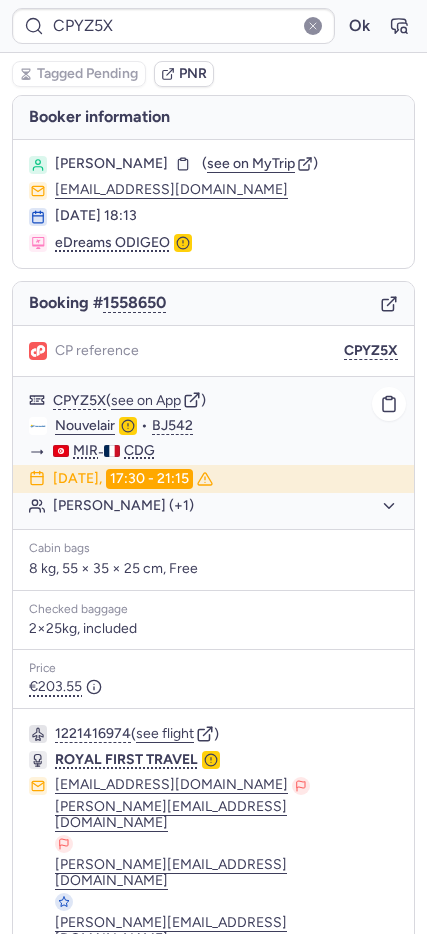 click on "Rabii AOUN (+1)" 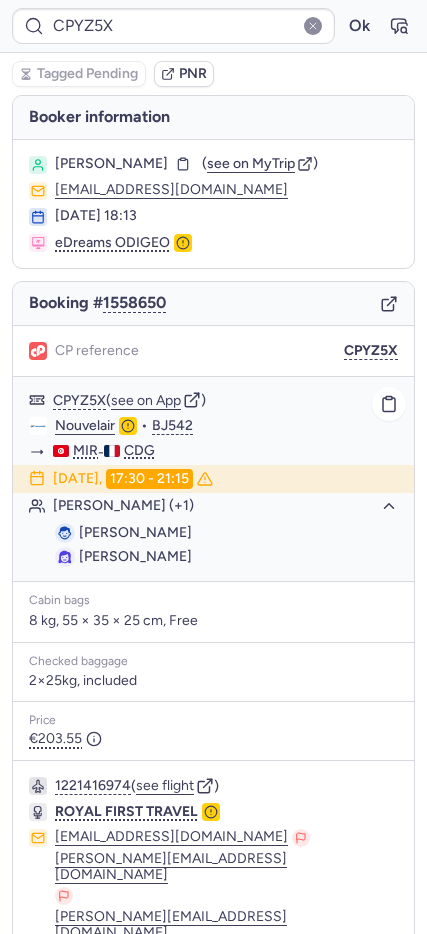 click on "Rabii AOUN" at bounding box center (135, 532) 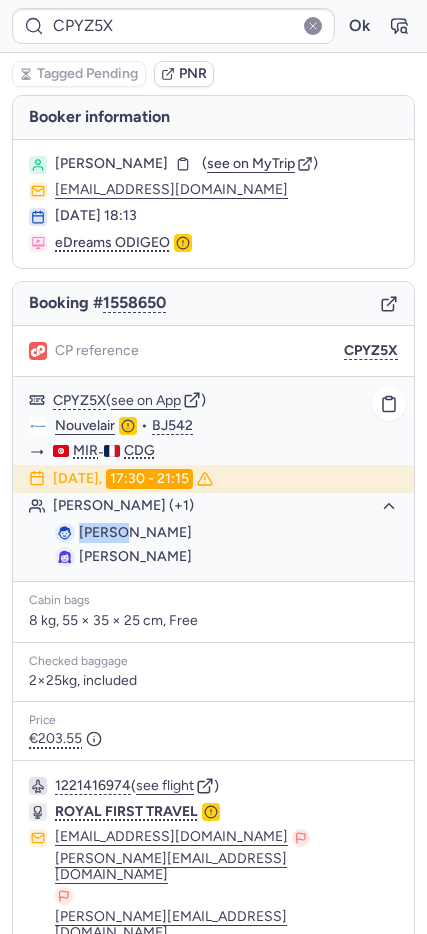 click on "Rabii AOUN" at bounding box center [135, 532] 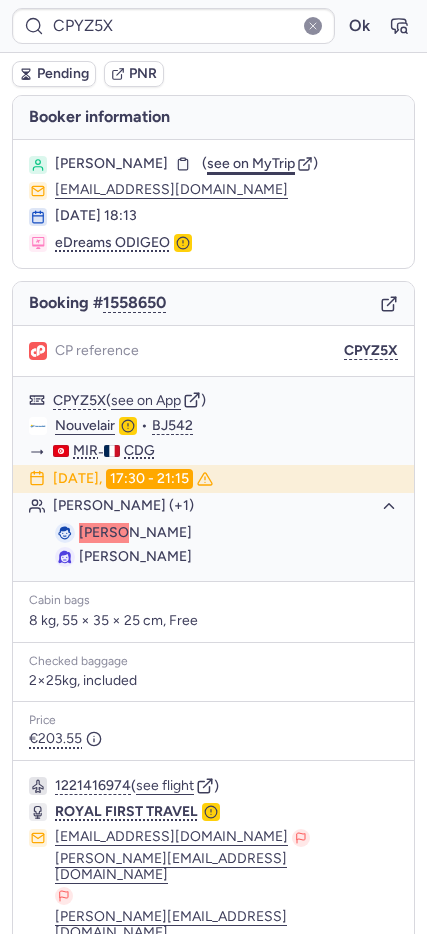 type on "CPYS6U" 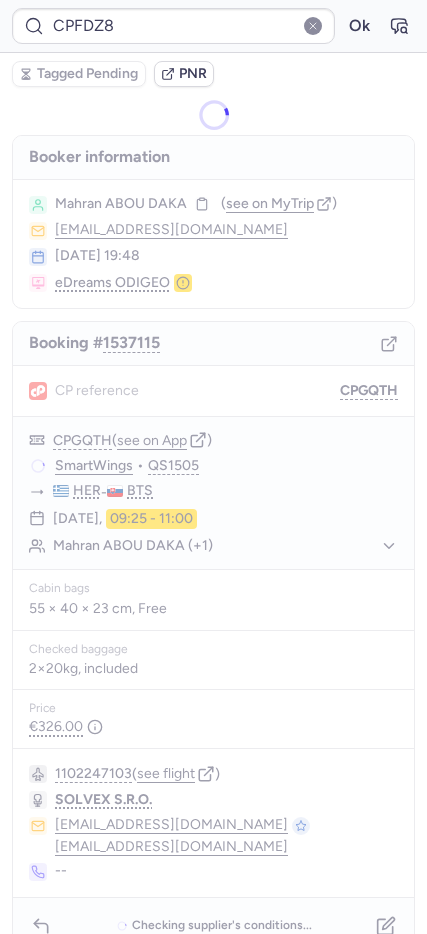 type on "CP3TQ6" 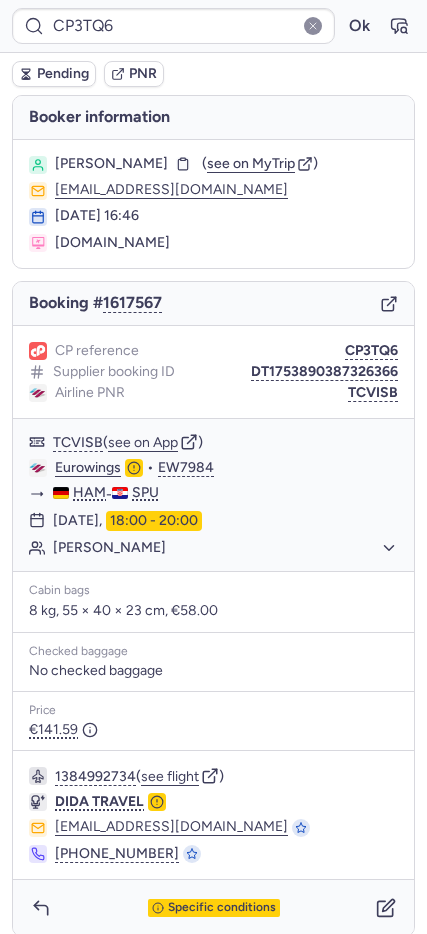 click on "Pending" at bounding box center (63, 74) 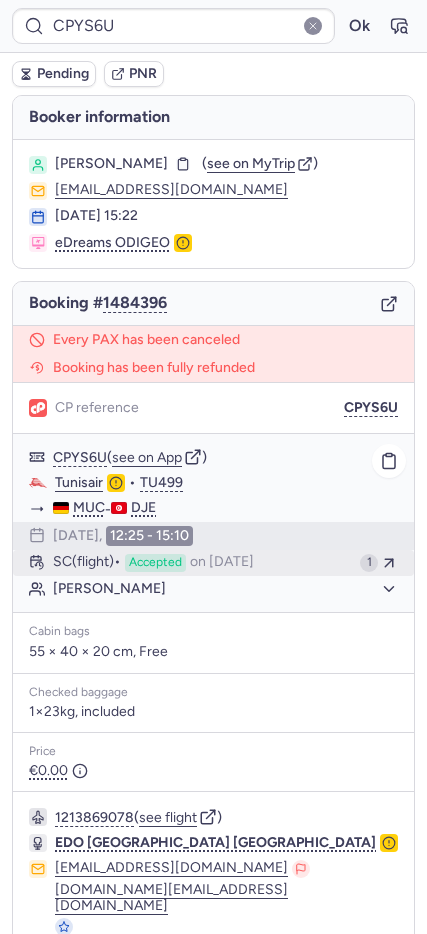 click on "Accepted" at bounding box center [155, 563] 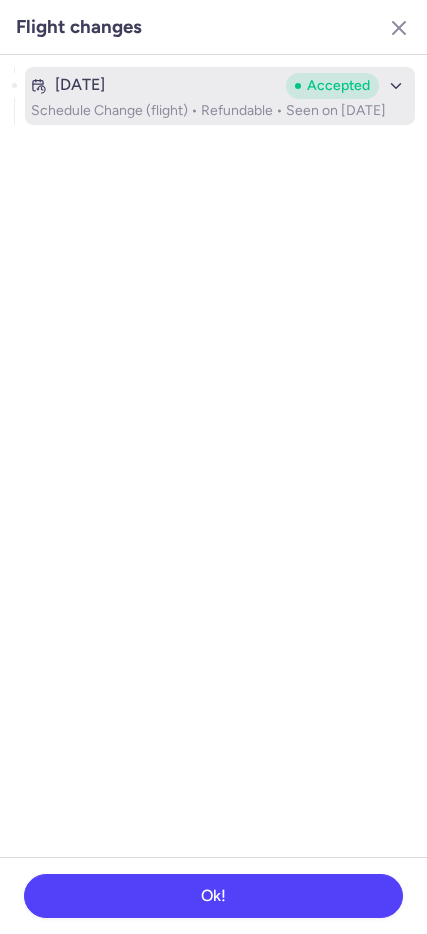 click on "Schedule Change (flight) • Refundable • Seen on Jun 28, 2025" at bounding box center [220, 111] 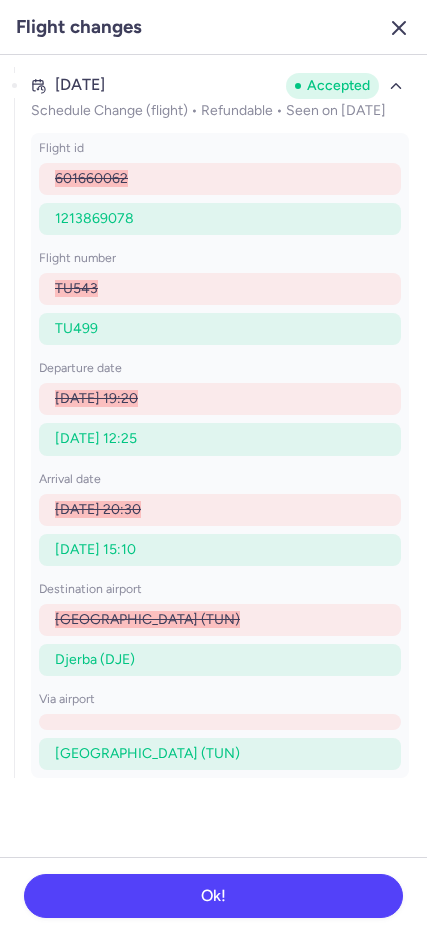 click 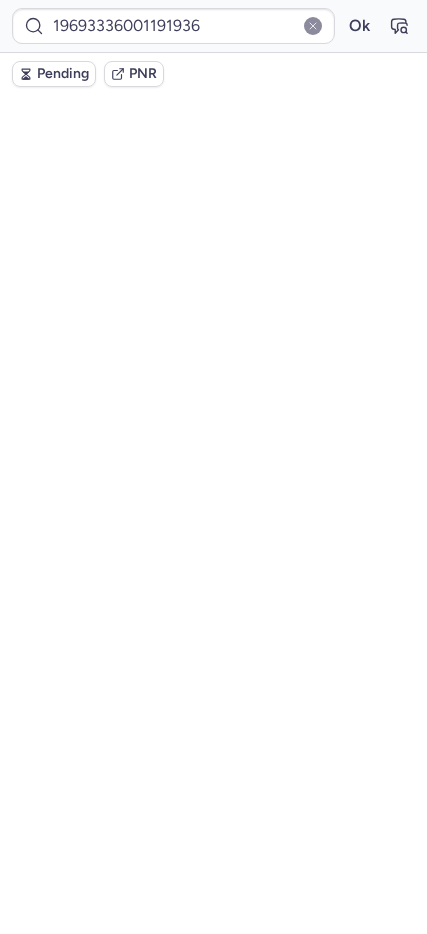 scroll, scrollTop: 54, scrollLeft: 0, axis: vertical 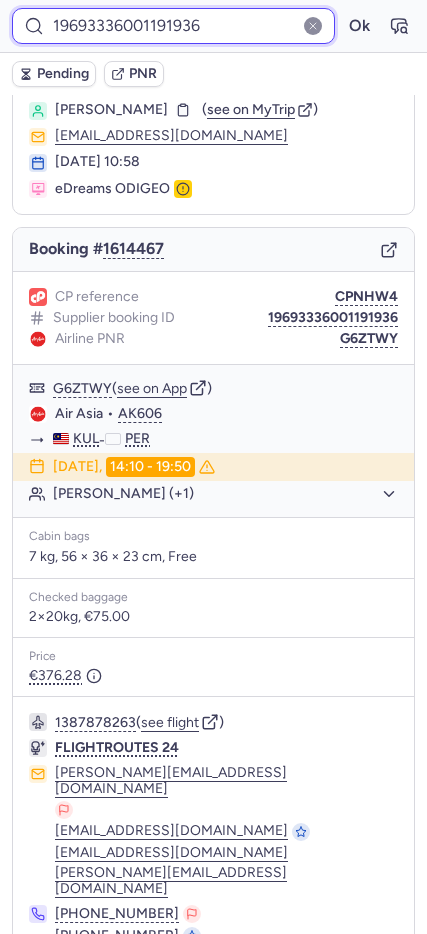 click on "19693336001191936" at bounding box center (173, 26) 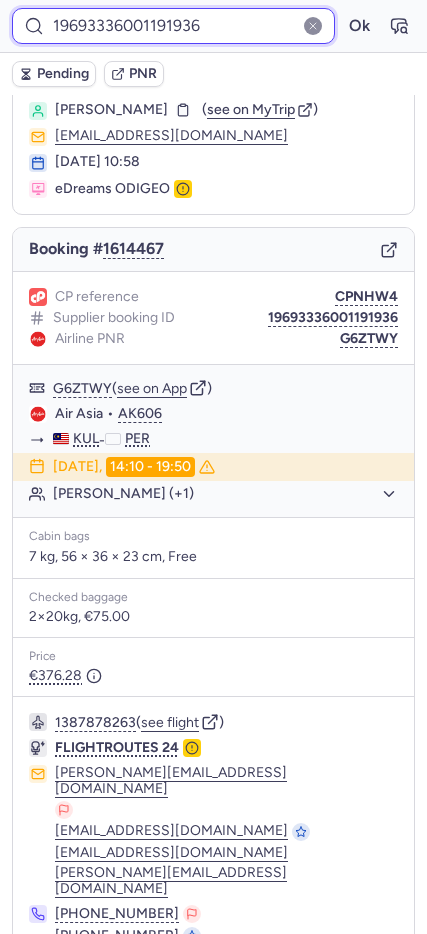 click on "19693336001191936" at bounding box center (173, 26) 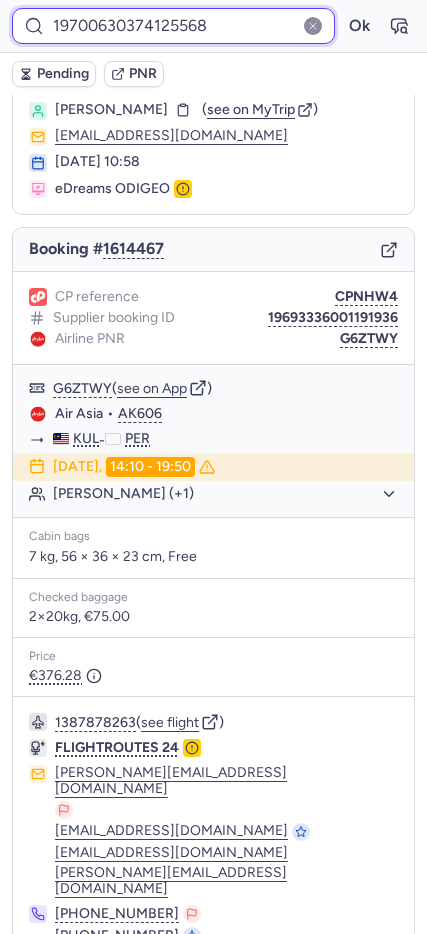 click on "Ok" at bounding box center (359, 26) 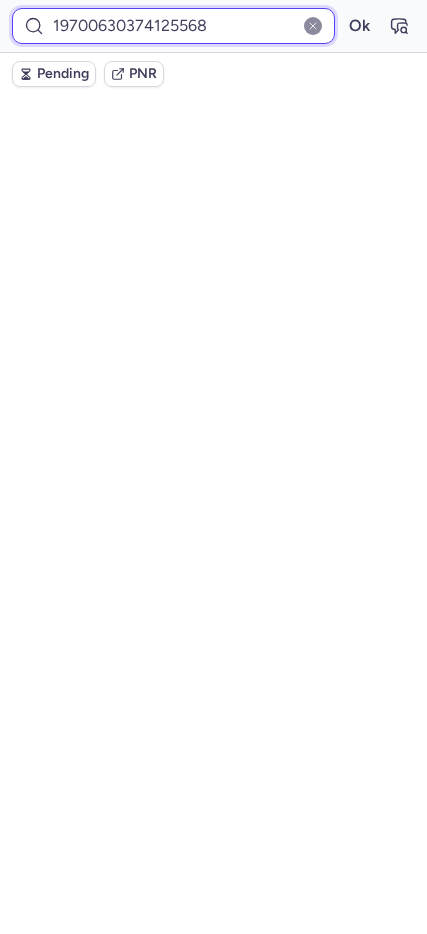 scroll, scrollTop: 94, scrollLeft: 0, axis: vertical 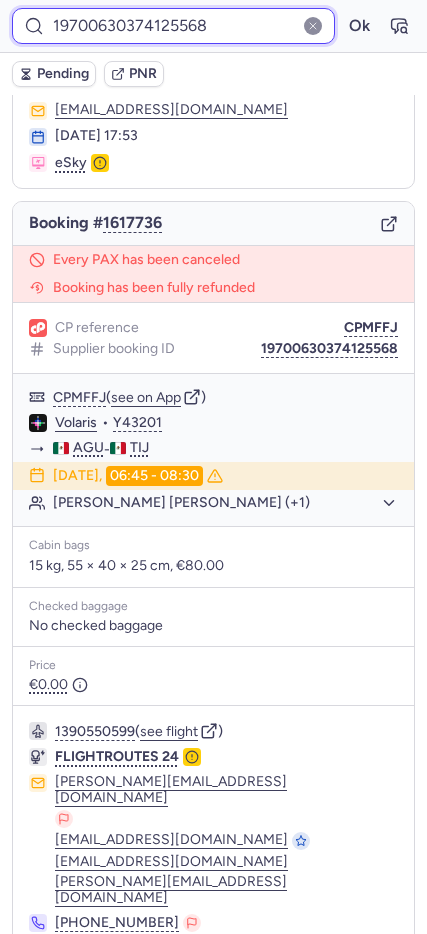 click on "19700630374125568" at bounding box center (173, 26) 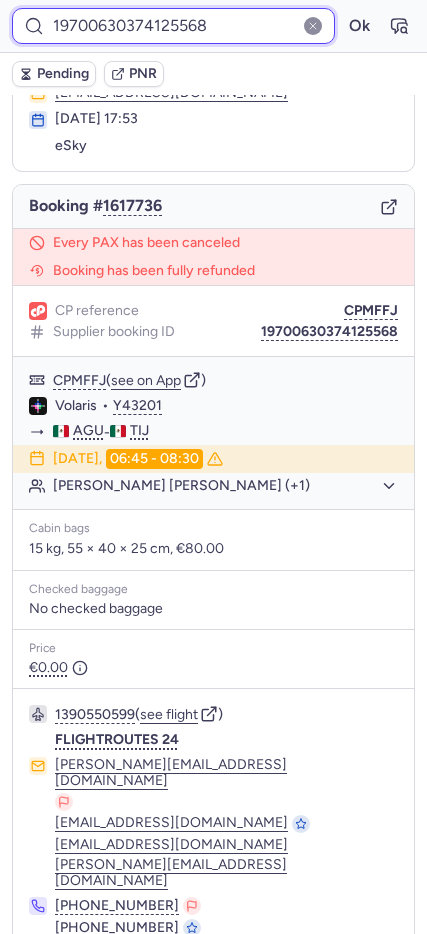 scroll, scrollTop: 94, scrollLeft: 0, axis: vertical 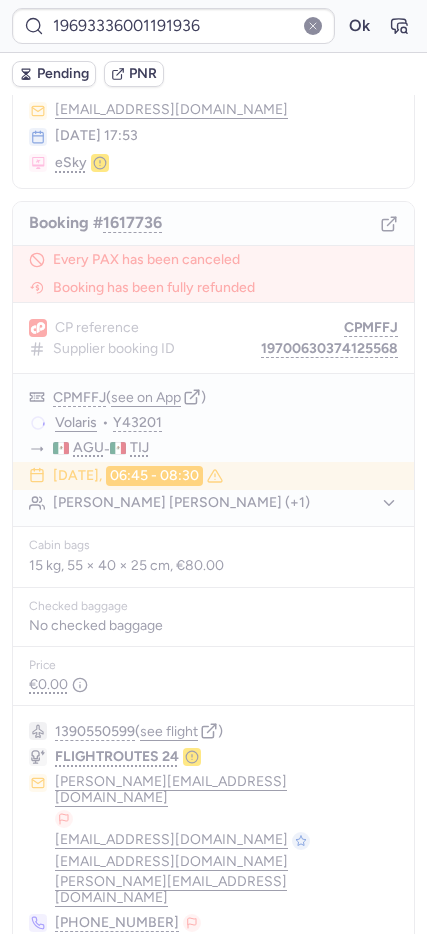 type on "CP3TQ6" 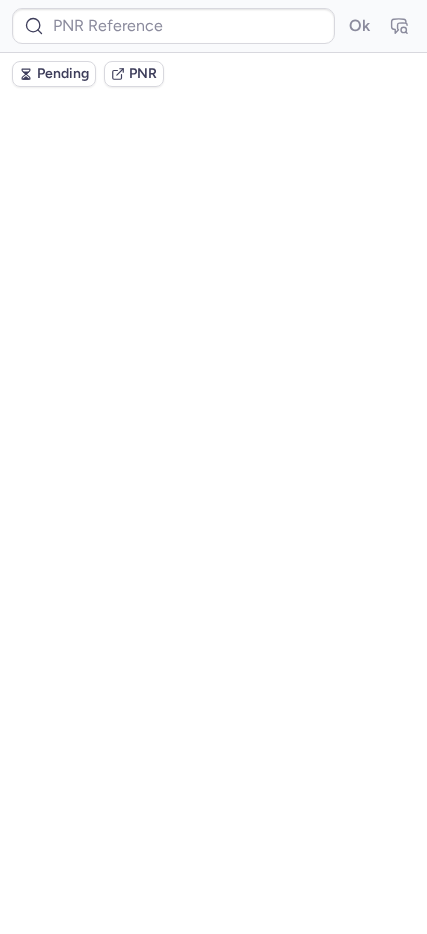 scroll, scrollTop: 0, scrollLeft: 0, axis: both 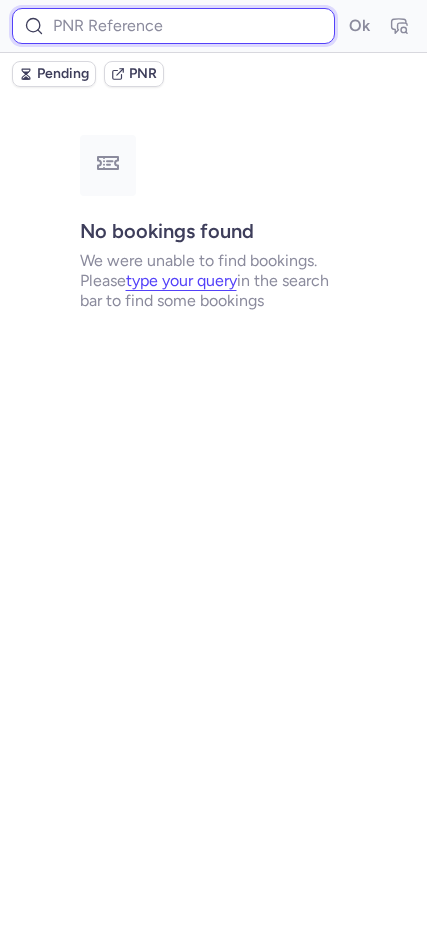 click at bounding box center [173, 26] 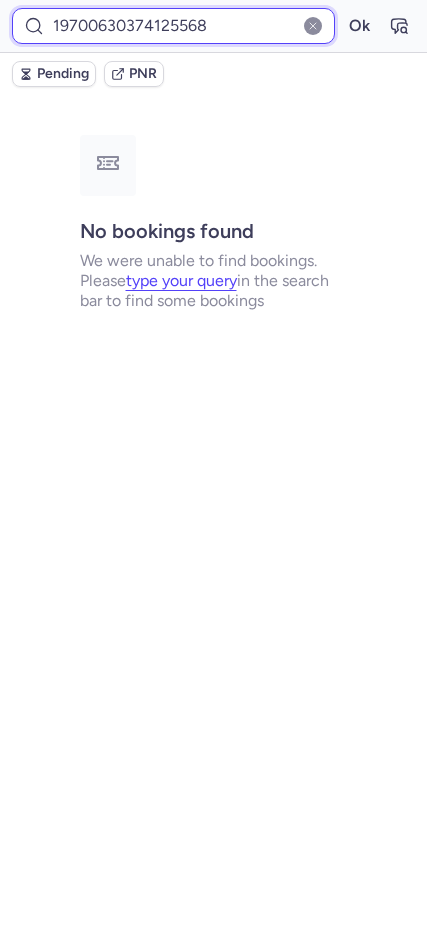 type on "19700630374125568" 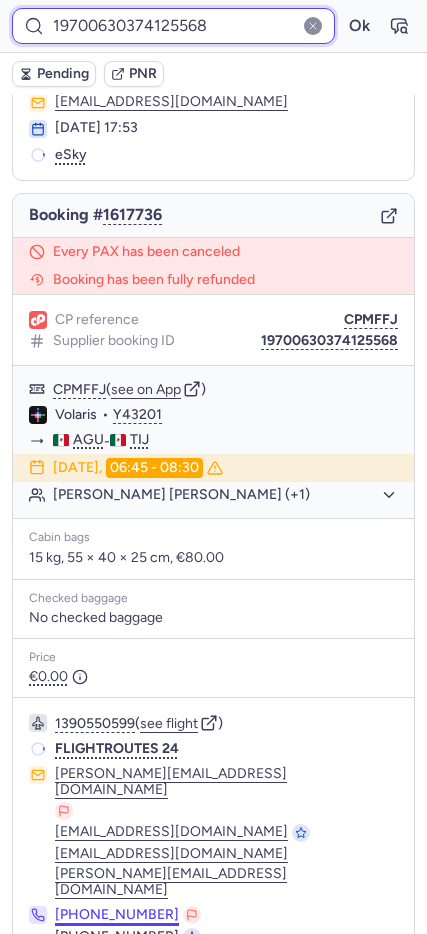 scroll, scrollTop: 148, scrollLeft: 0, axis: vertical 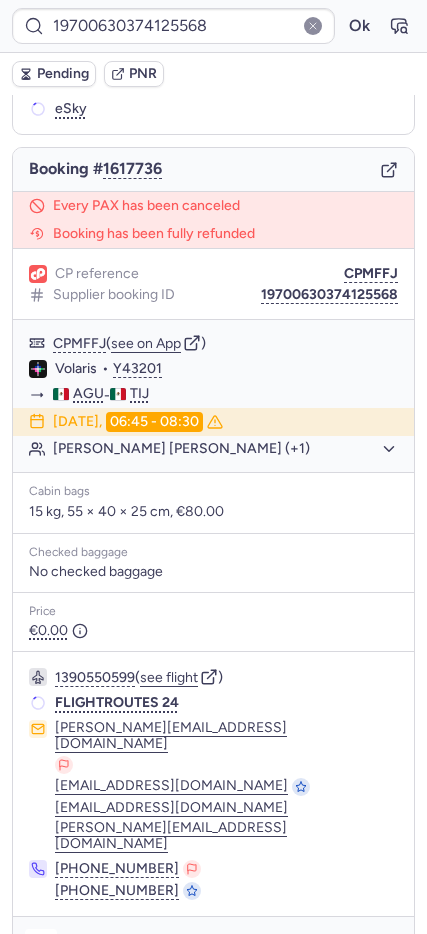 click 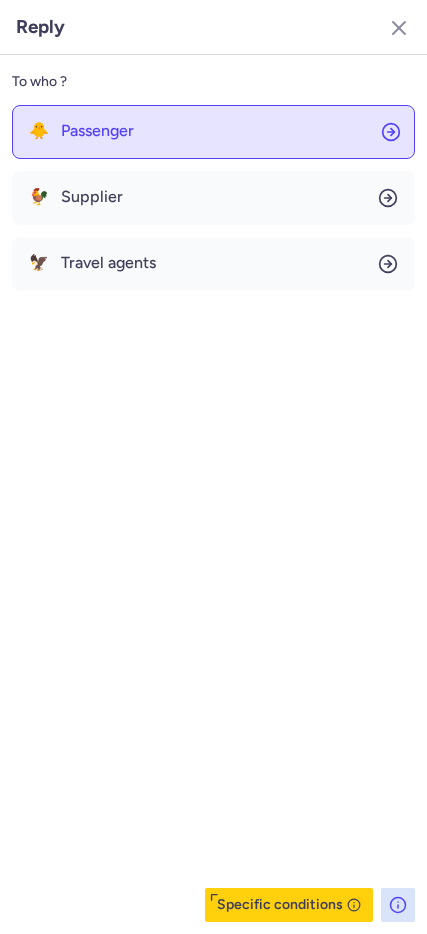 click on "Passenger" at bounding box center [97, 131] 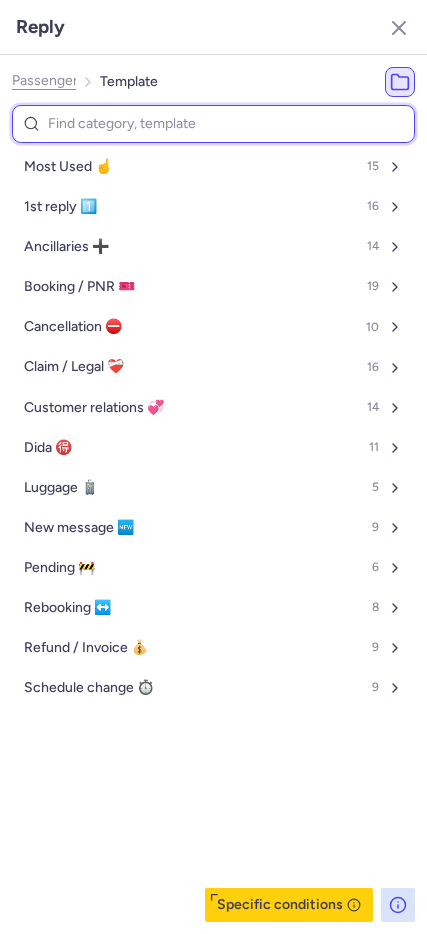 type on "p" 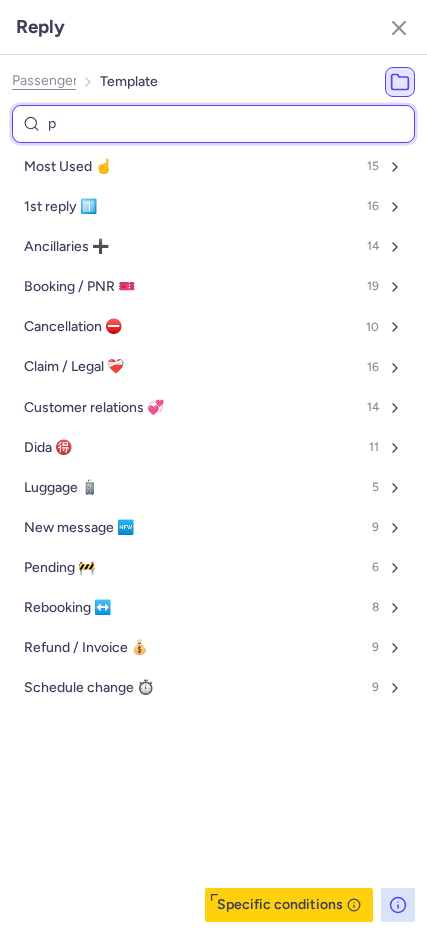 select on "en" 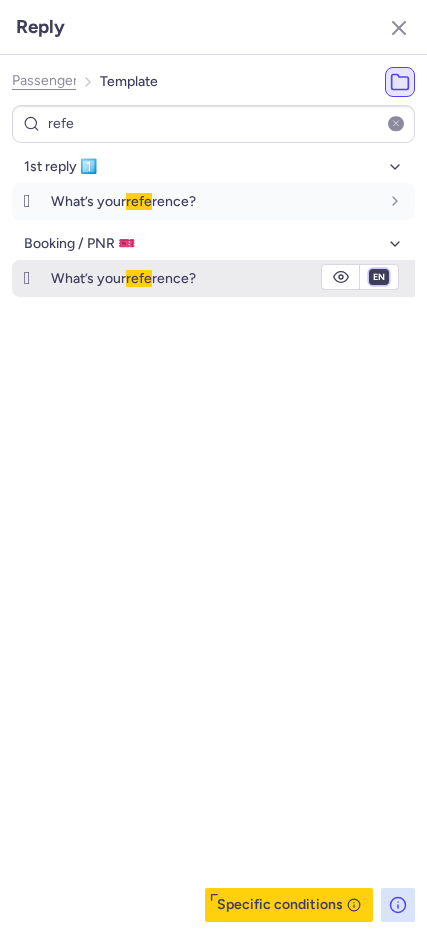 click on "fr en de nl pt es it ru" at bounding box center (379, 277) 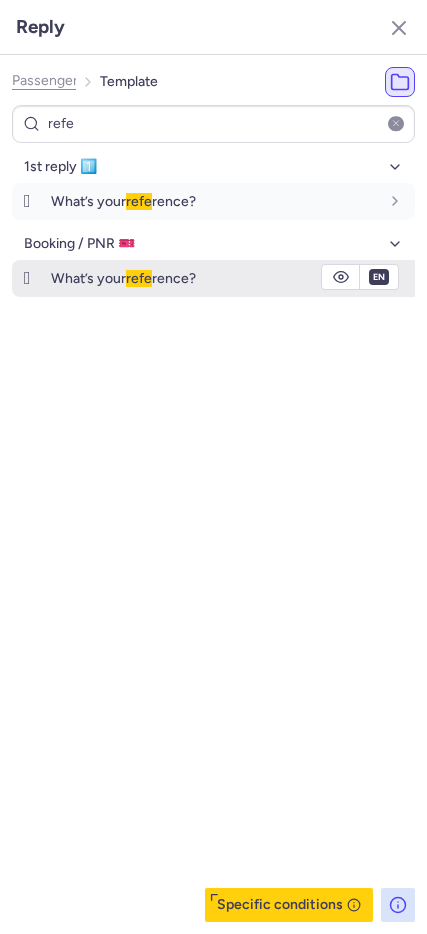 click on "fr en de nl pt es it ru" at bounding box center (379, 277) 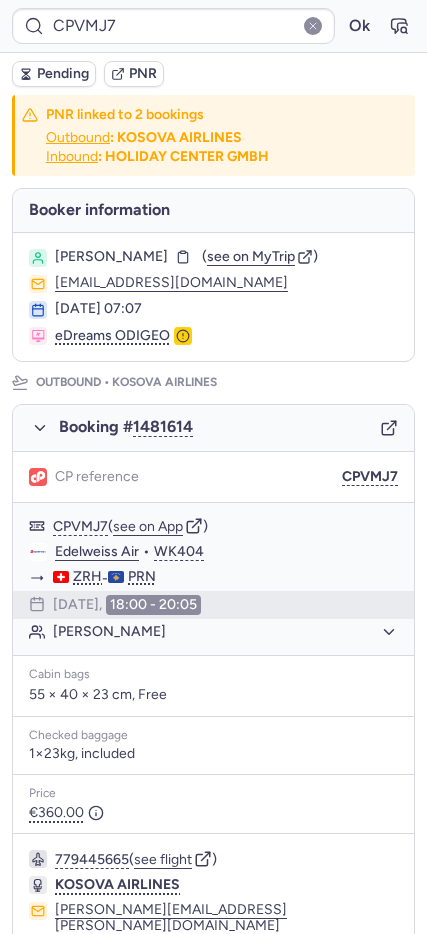 scroll, scrollTop: 817, scrollLeft: 0, axis: vertical 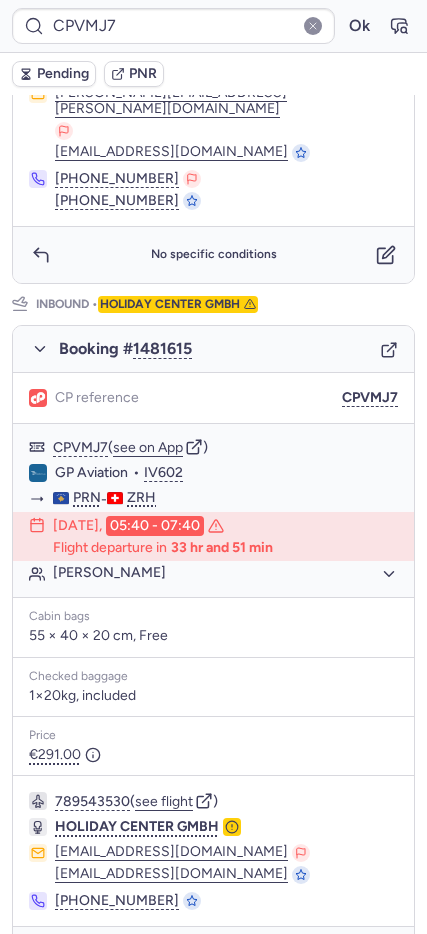 click at bounding box center [41, 955] 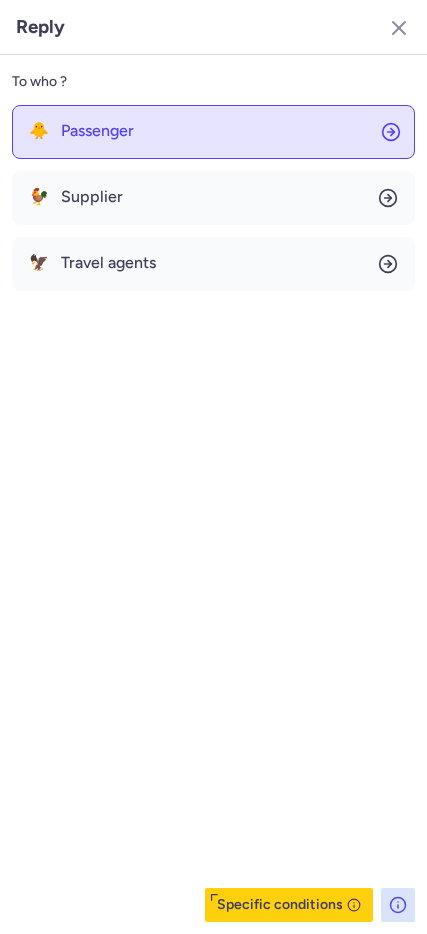 click on "Passenger" at bounding box center [97, 131] 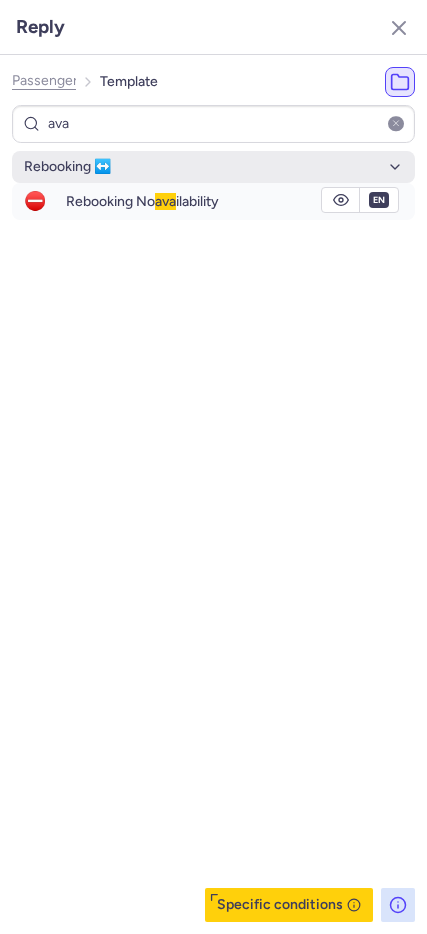 click on "Rebooking No  ava ilability" at bounding box center (240, 201) 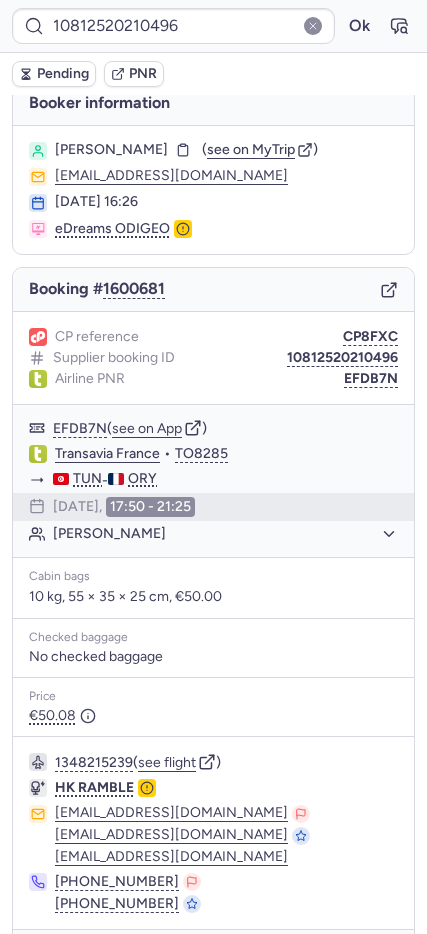 scroll, scrollTop: 79, scrollLeft: 0, axis: vertical 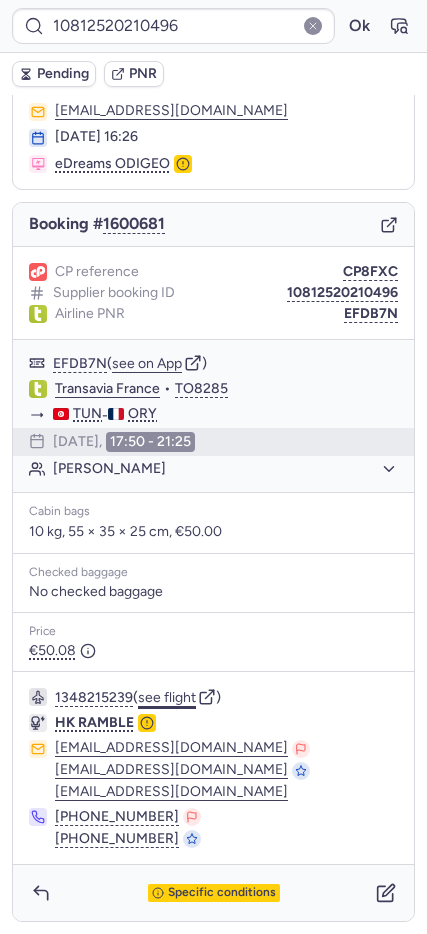click on "see flight" 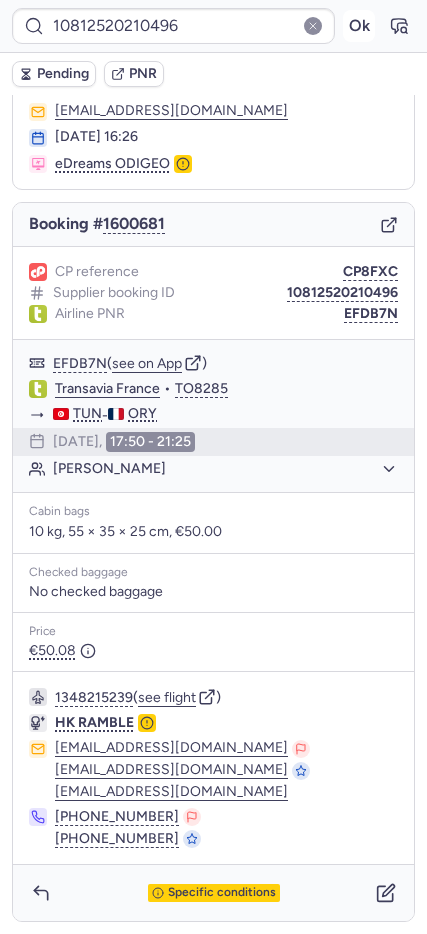 click on "Ok" at bounding box center [359, 26] 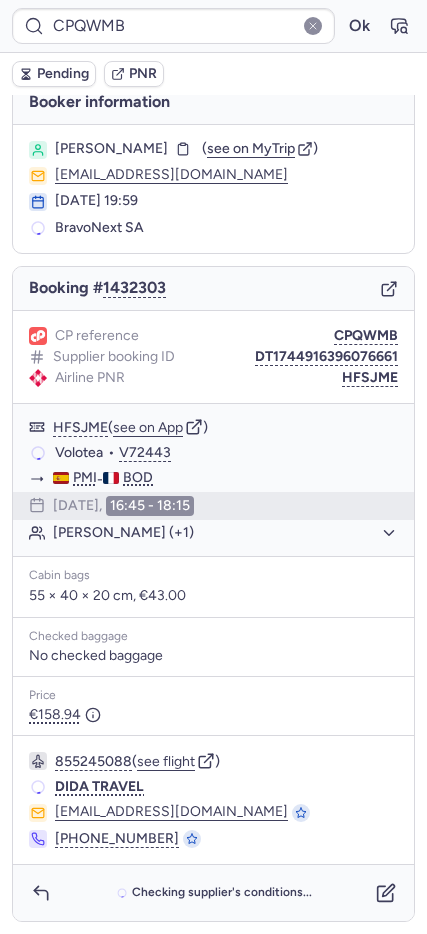 scroll, scrollTop: 15, scrollLeft: 0, axis: vertical 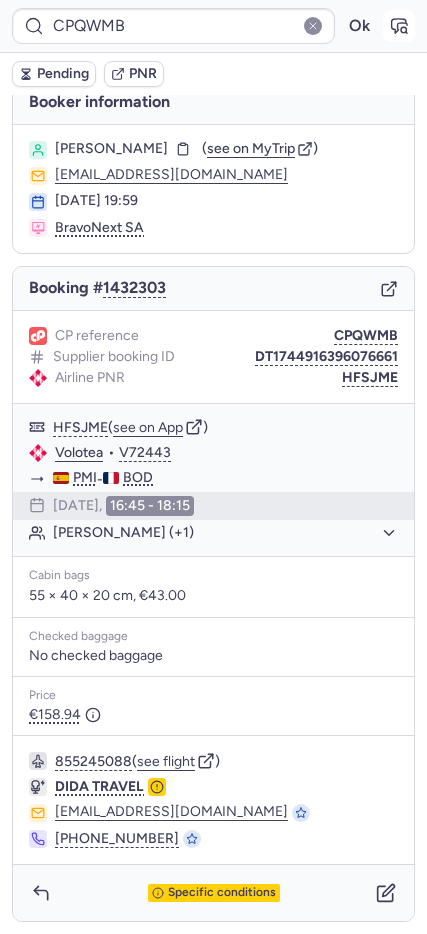 click 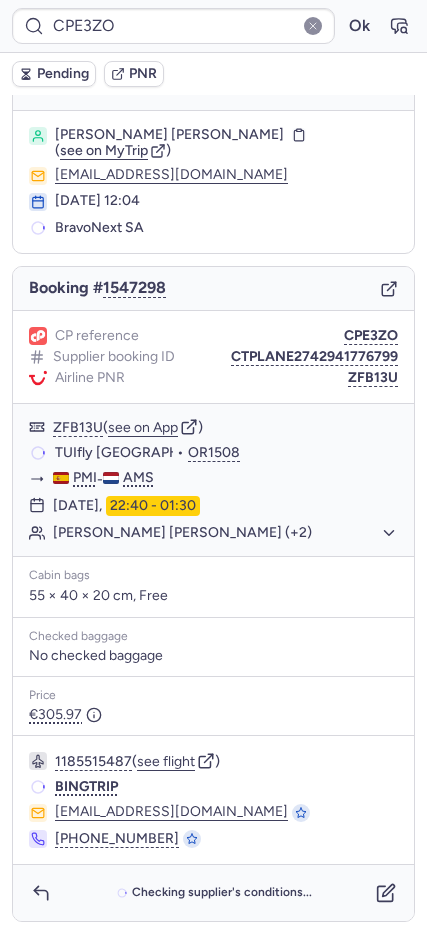 scroll, scrollTop: 14, scrollLeft: 0, axis: vertical 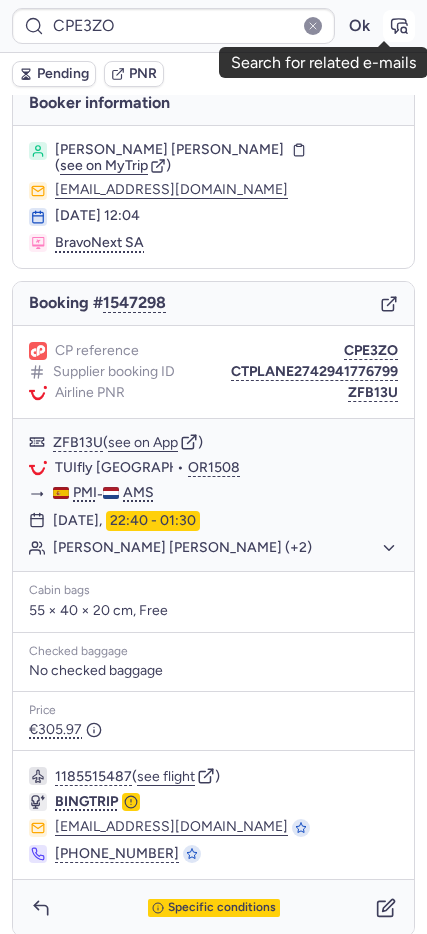 click 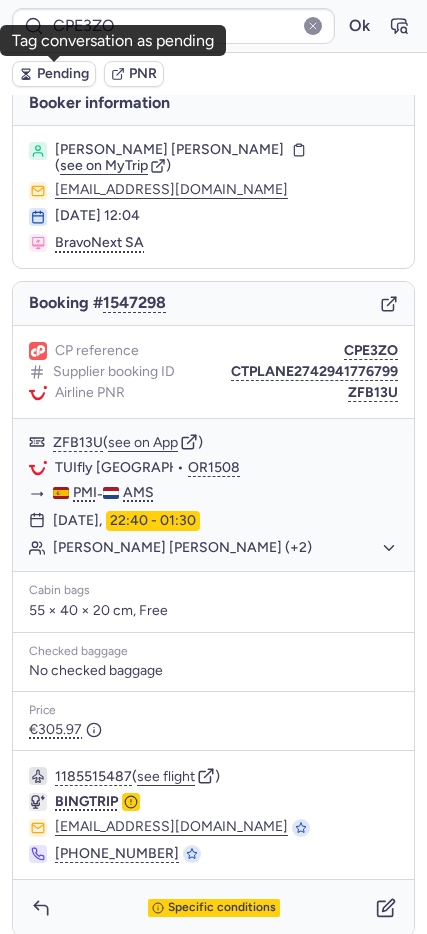 click on "Pending" at bounding box center [63, 74] 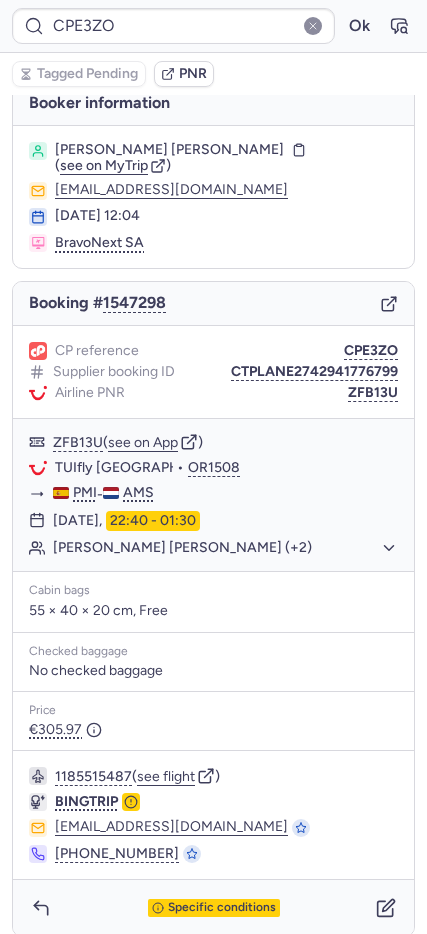 click 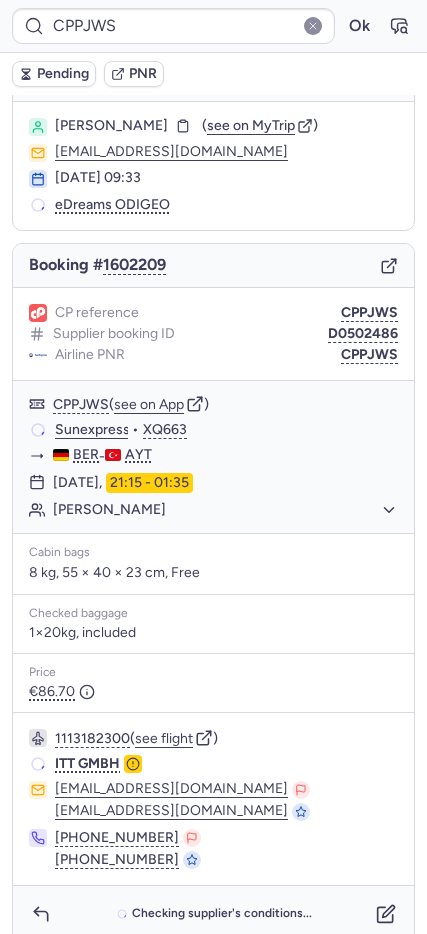 scroll, scrollTop: 59, scrollLeft: 0, axis: vertical 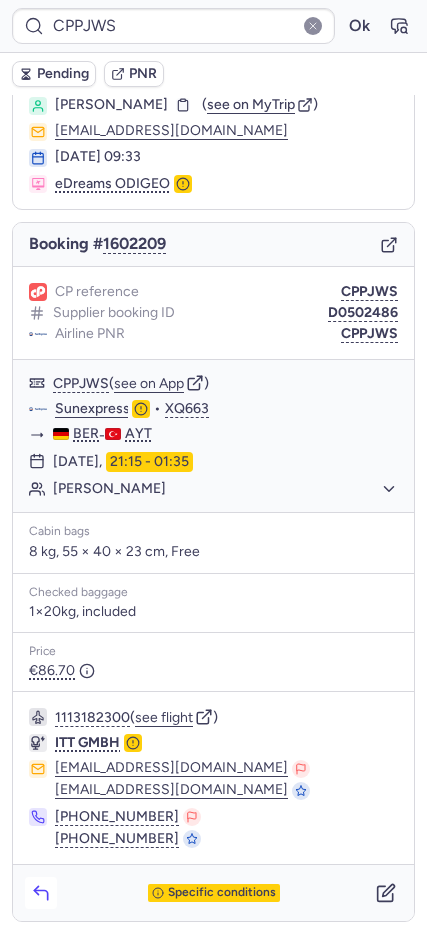 click 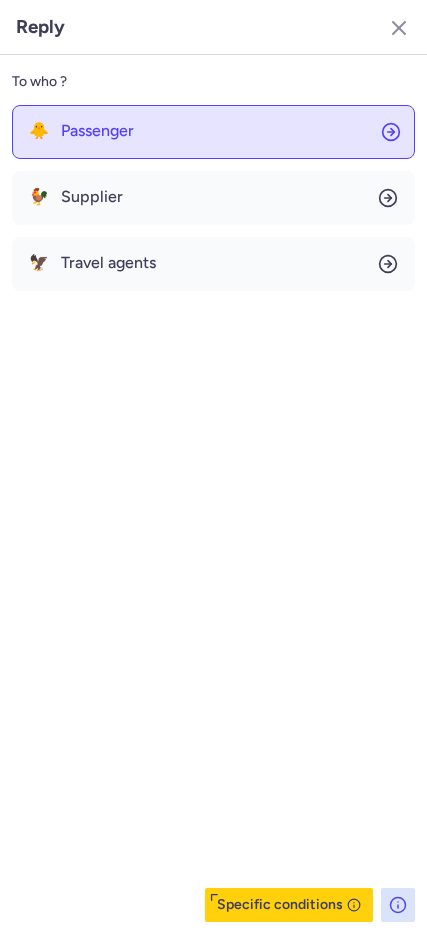 click on "Passenger" at bounding box center (97, 131) 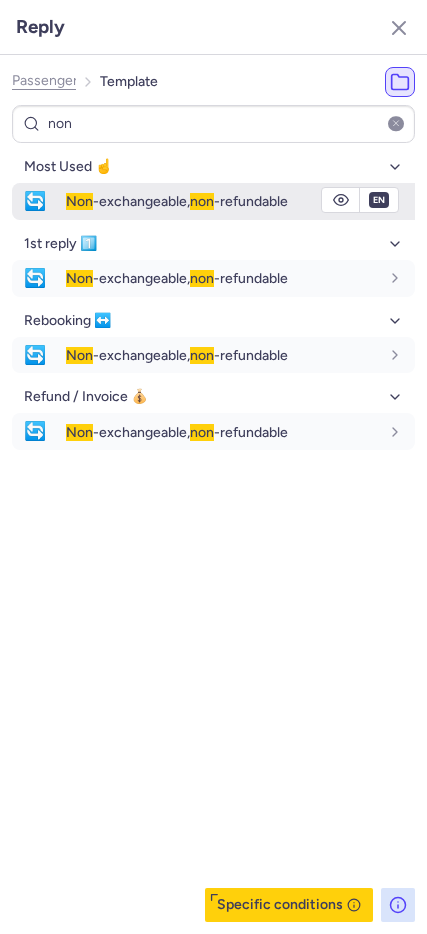 click on "🔄 Non -exchangeable,  non -refundable" at bounding box center (213, 201) 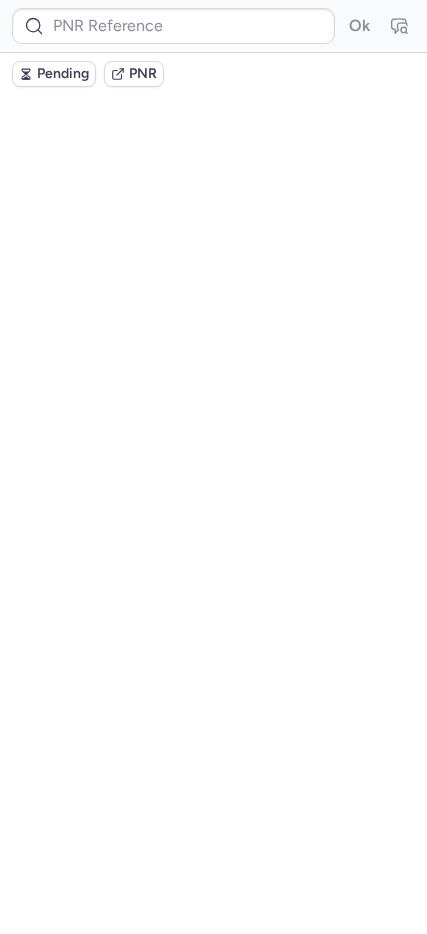 scroll, scrollTop: 0, scrollLeft: 0, axis: both 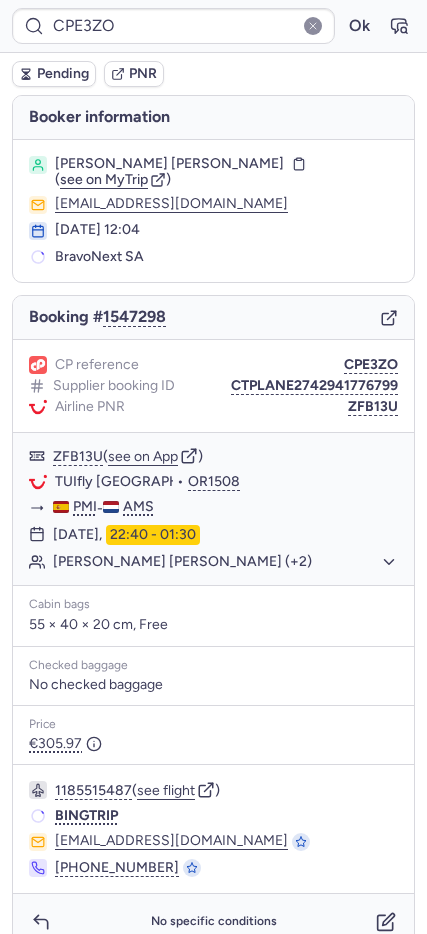 click 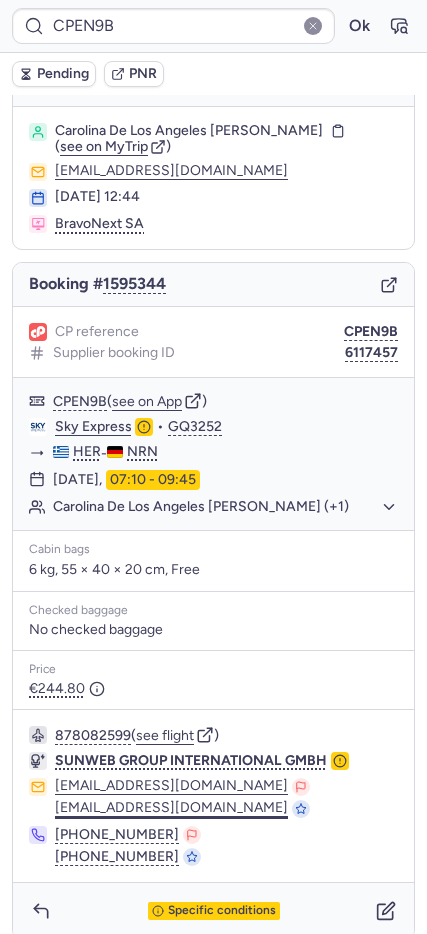 scroll, scrollTop: 51, scrollLeft: 0, axis: vertical 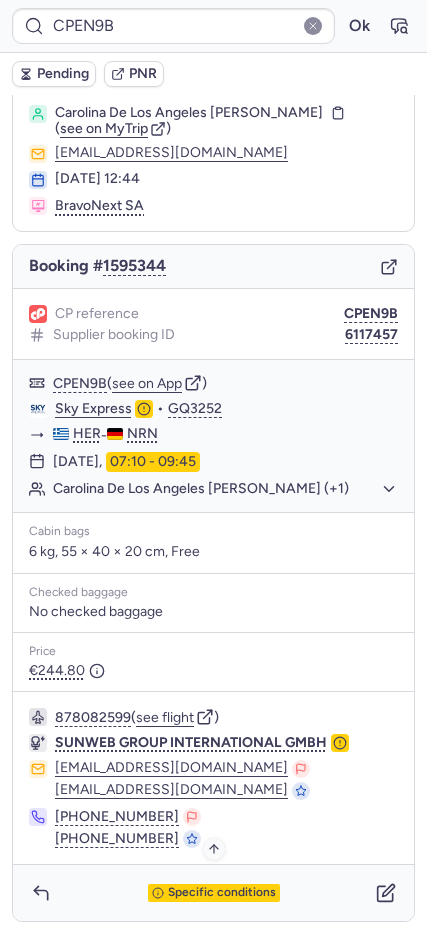 click on "Specific conditions" at bounding box center (222, 893) 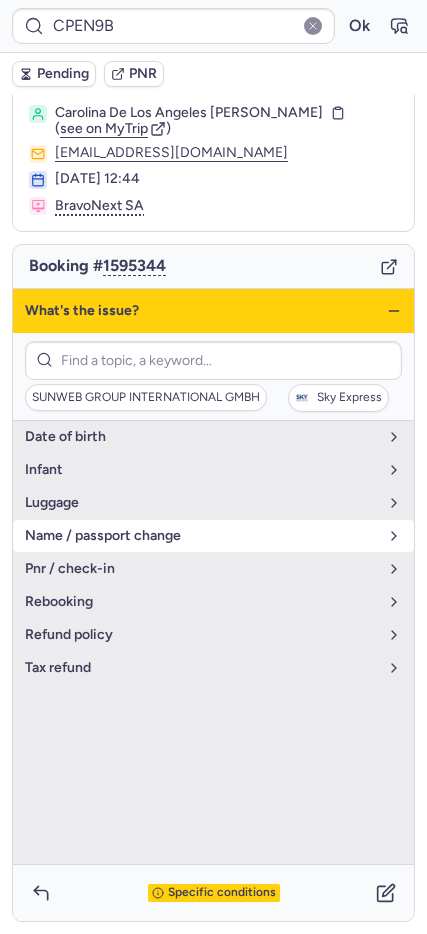 click on "name / passport change" at bounding box center (201, 536) 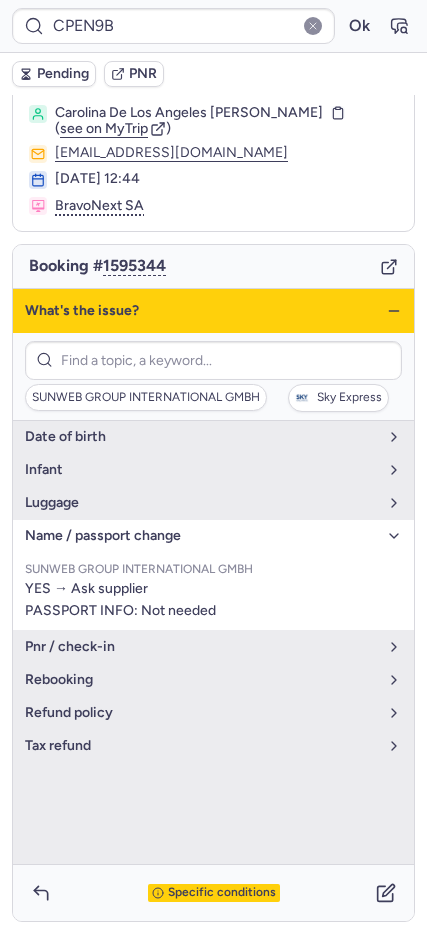 click 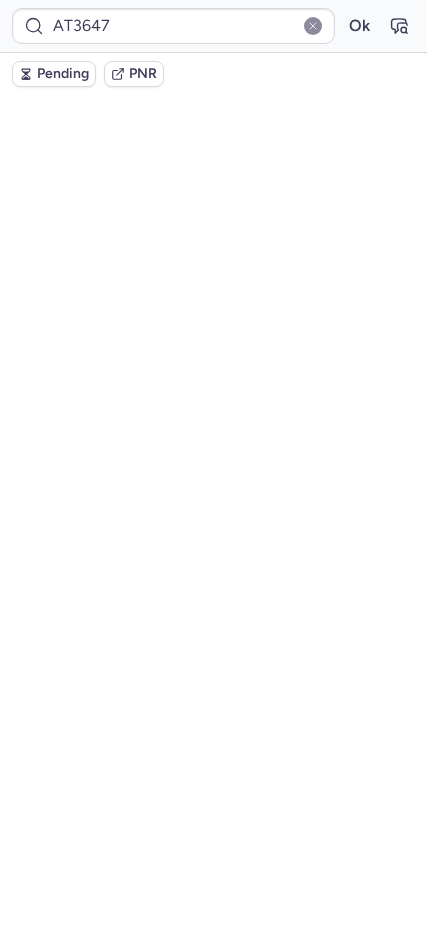 scroll, scrollTop: 0, scrollLeft: 0, axis: both 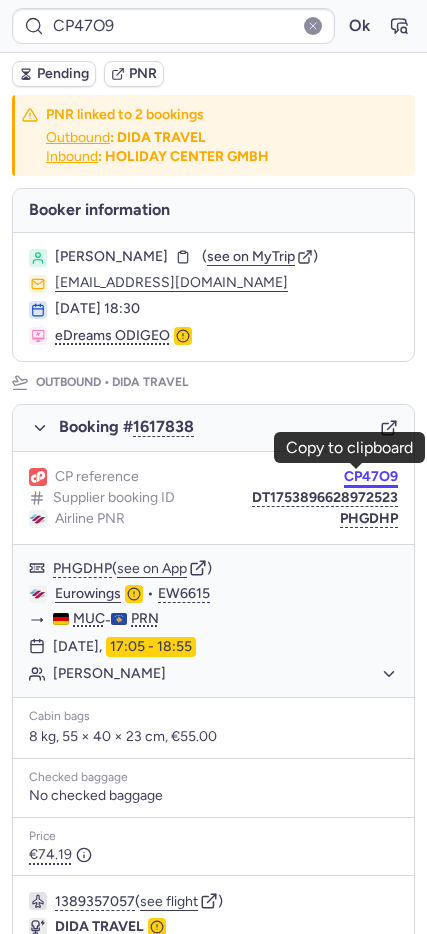 click on "CP47O9" at bounding box center (371, 477) 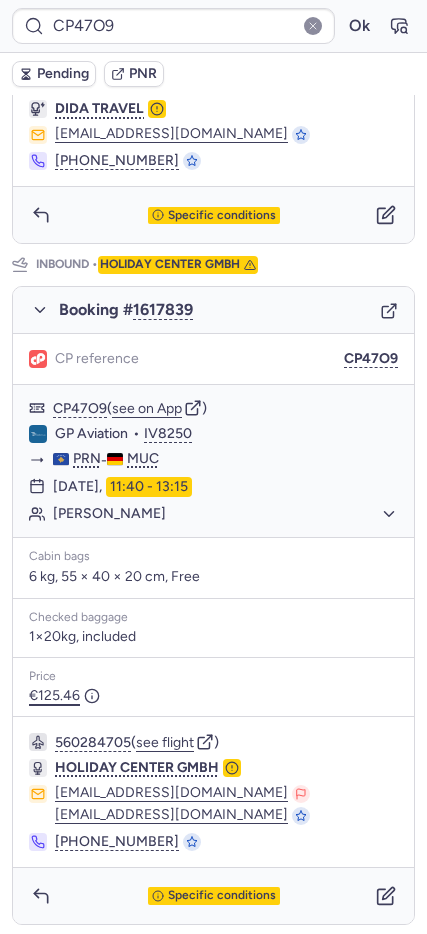 scroll, scrollTop: 821, scrollLeft: 0, axis: vertical 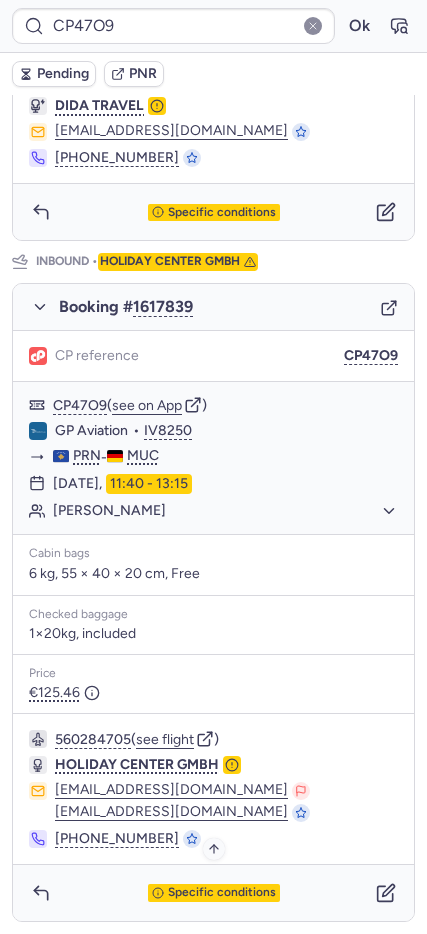 click on "Specific conditions" at bounding box center [222, 893] 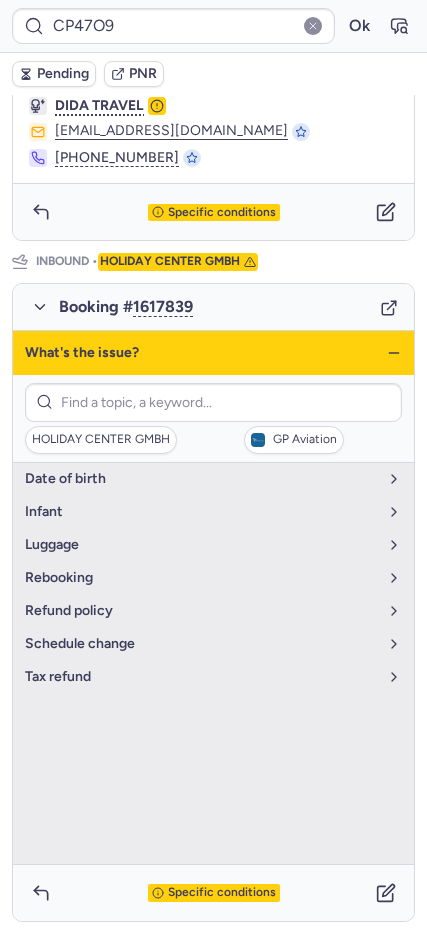 click 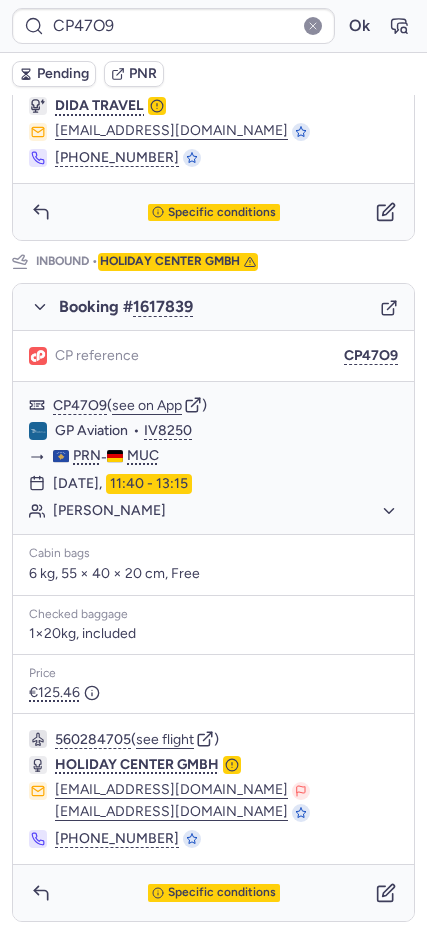 type on "CPE3ZO" 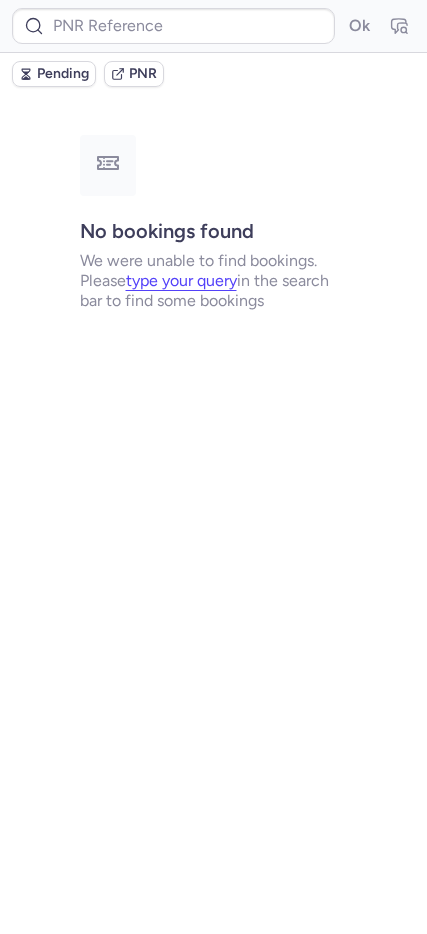 scroll, scrollTop: 0, scrollLeft: 0, axis: both 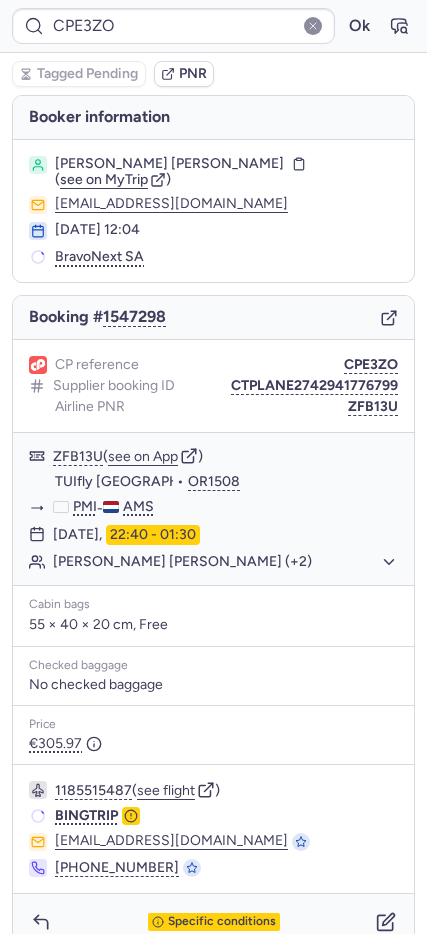 type on "CPQPUW" 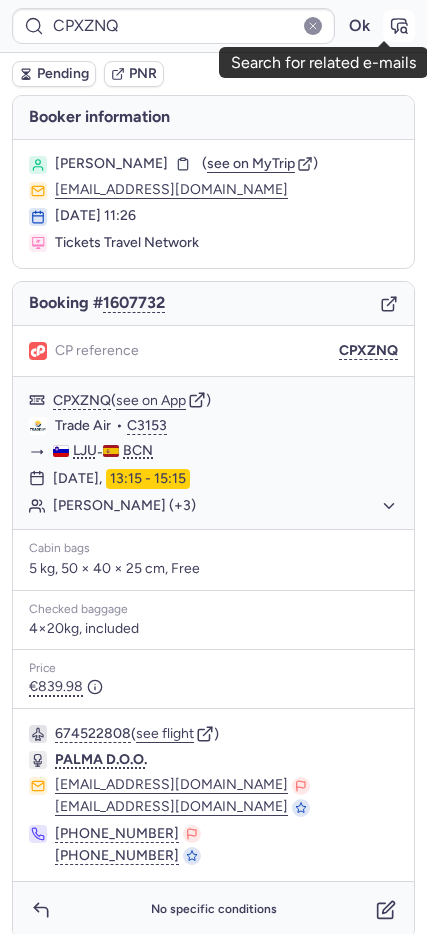 click at bounding box center (399, 26) 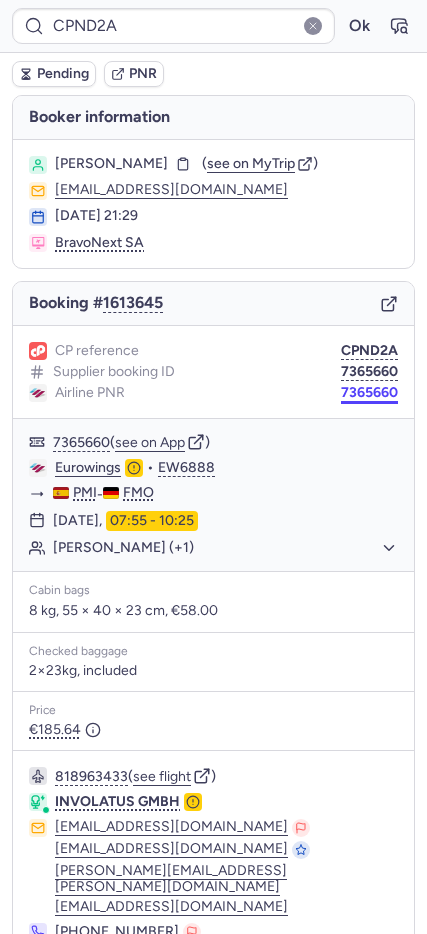 click on "7365660" at bounding box center [369, 393] 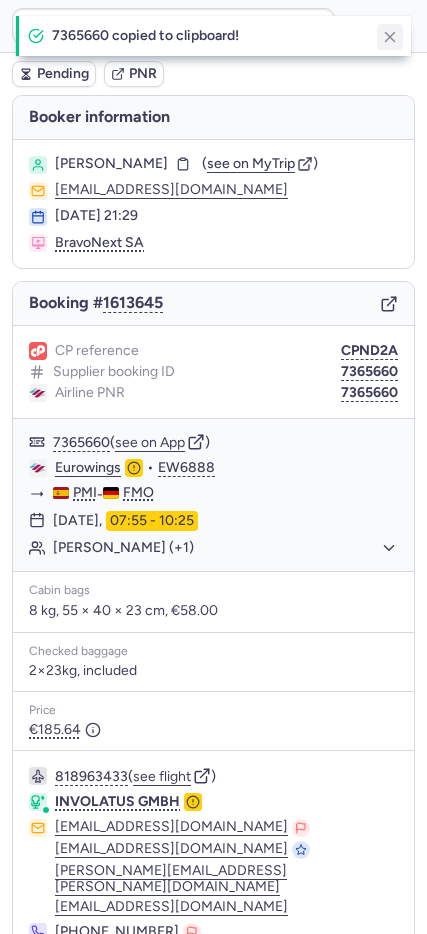 click 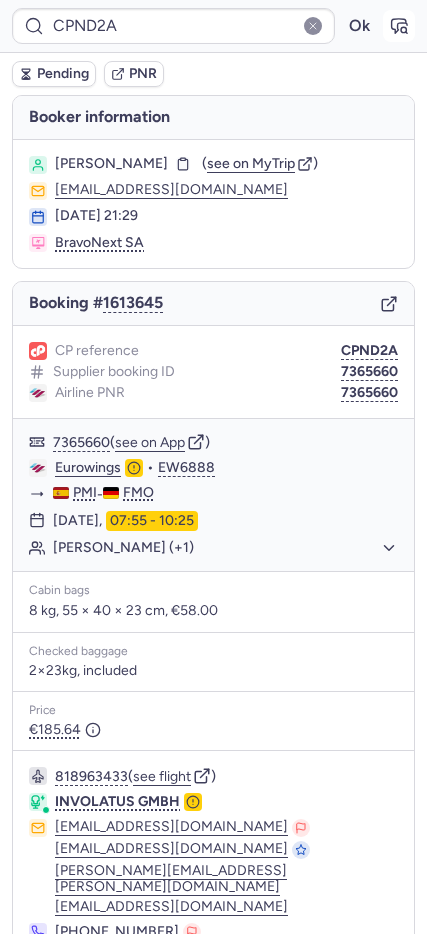 click 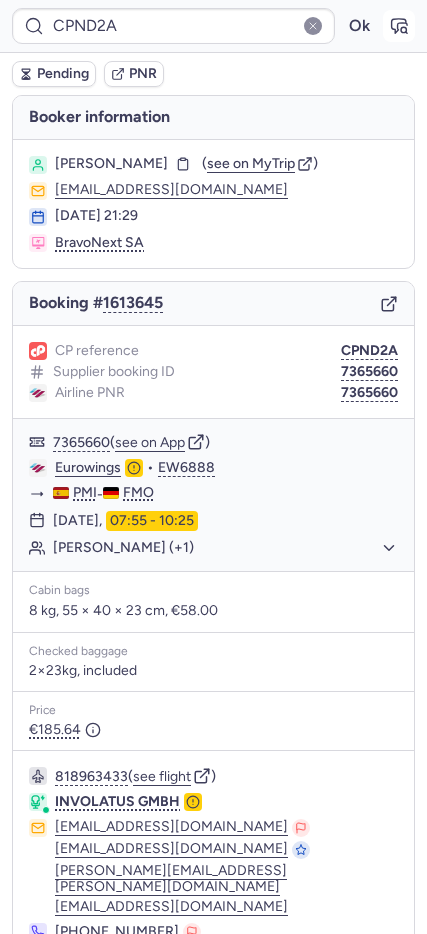 type on "7365660" 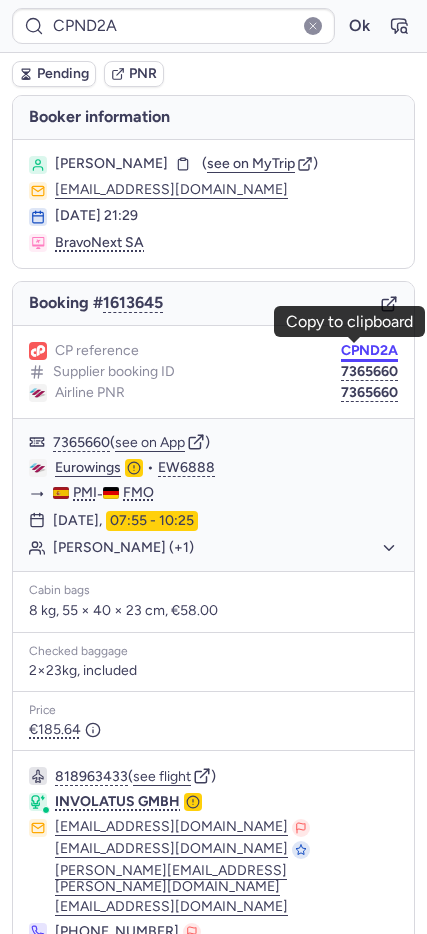 click on "CPND2A" at bounding box center [369, 351] 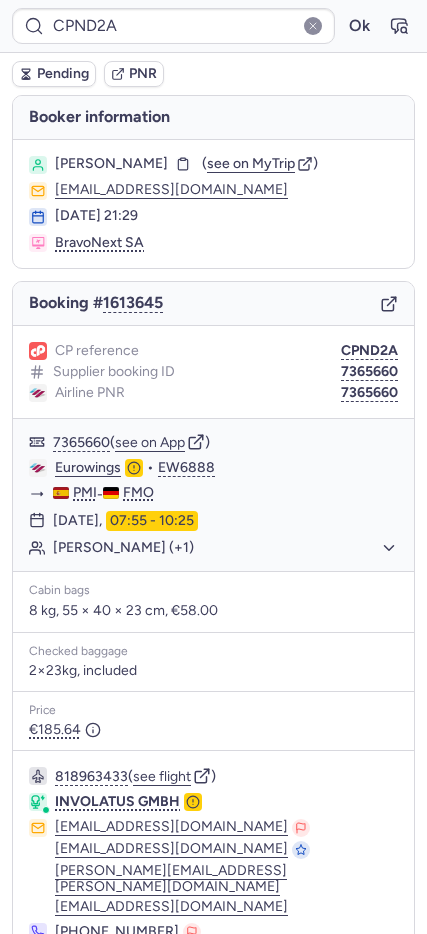 type on "CP2WFT" 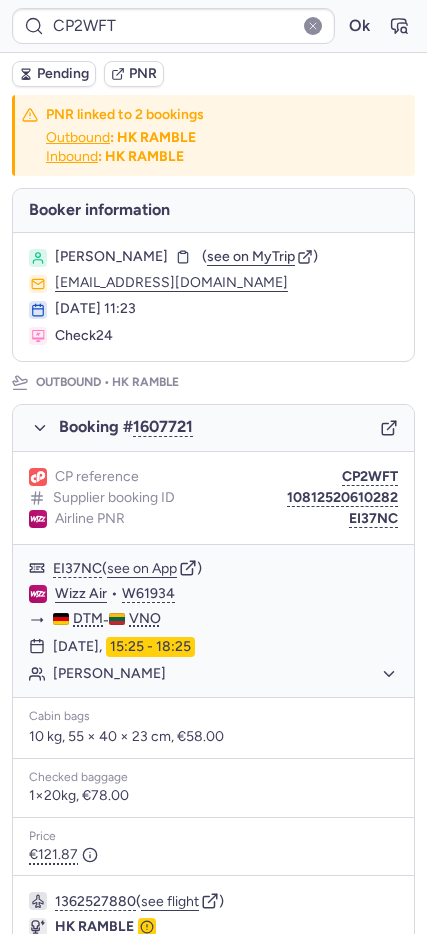 scroll, scrollTop: 969, scrollLeft: 0, axis: vertical 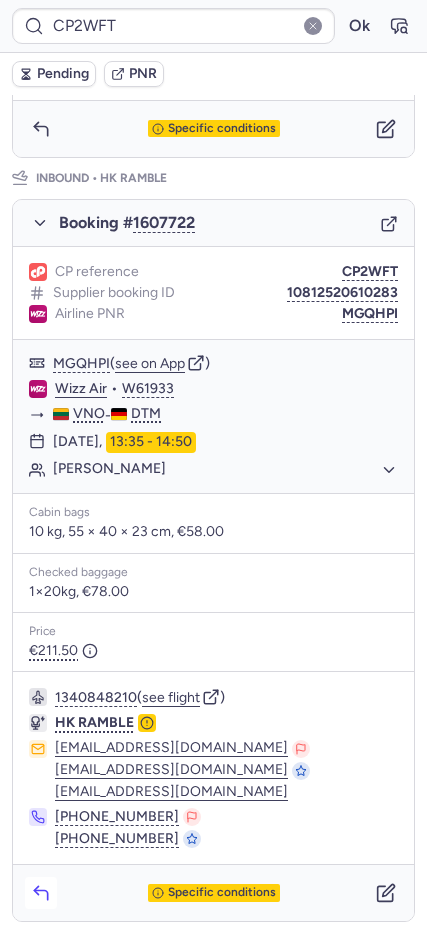 click 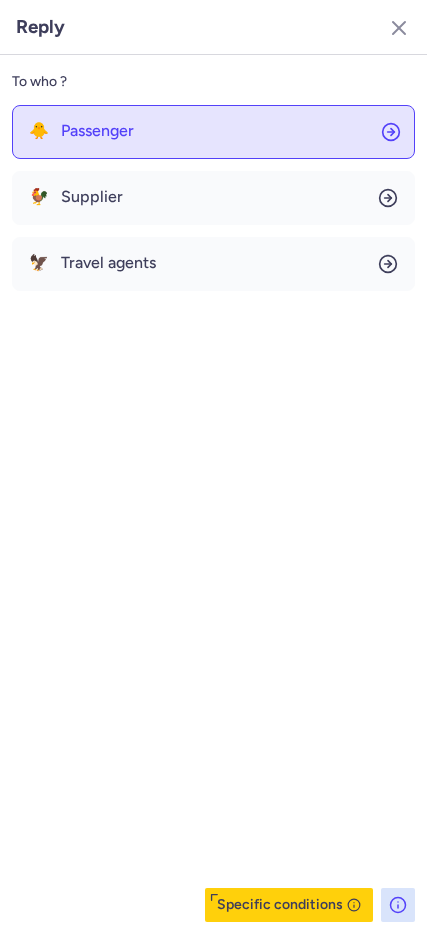 click on "Passenger" at bounding box center [97, 131] 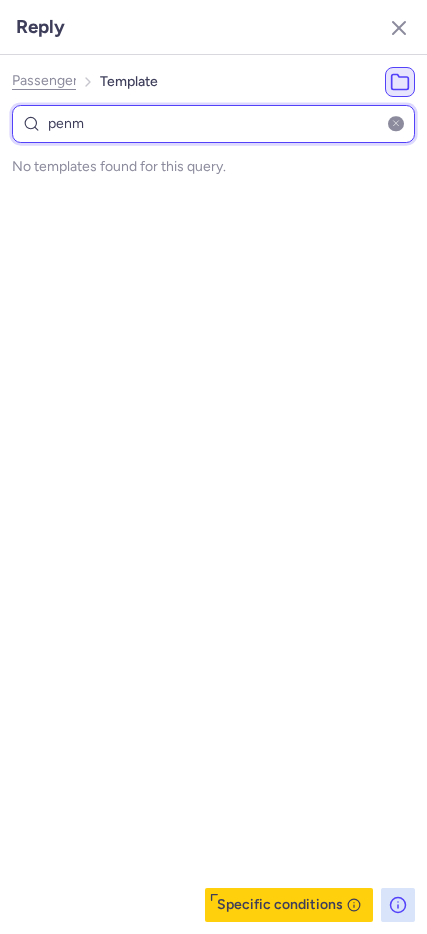type on "pen" 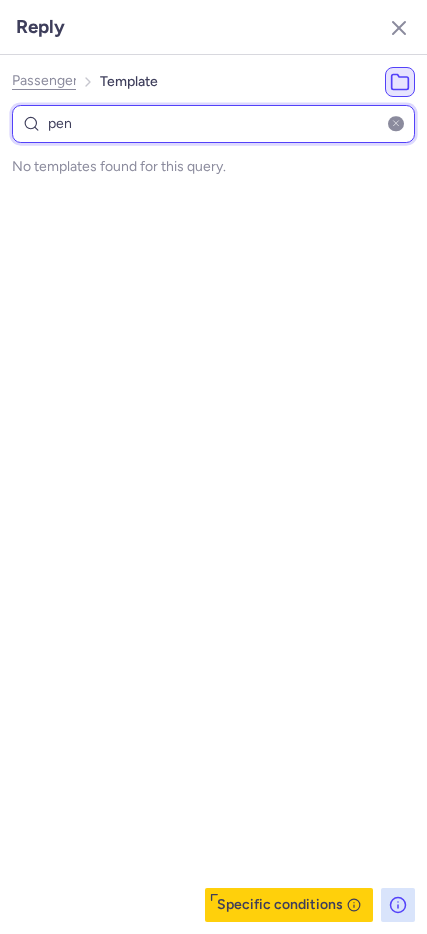 select on "en" 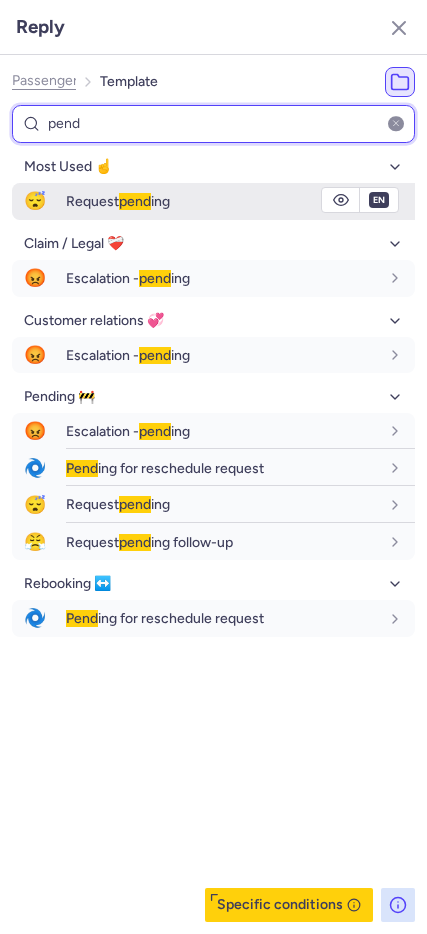 type on "pend" 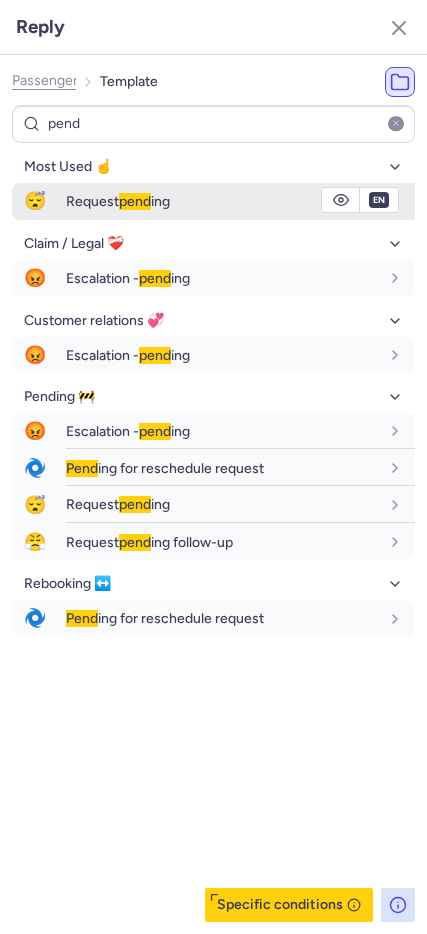 click on "😴" at bounding box center (35, 201) 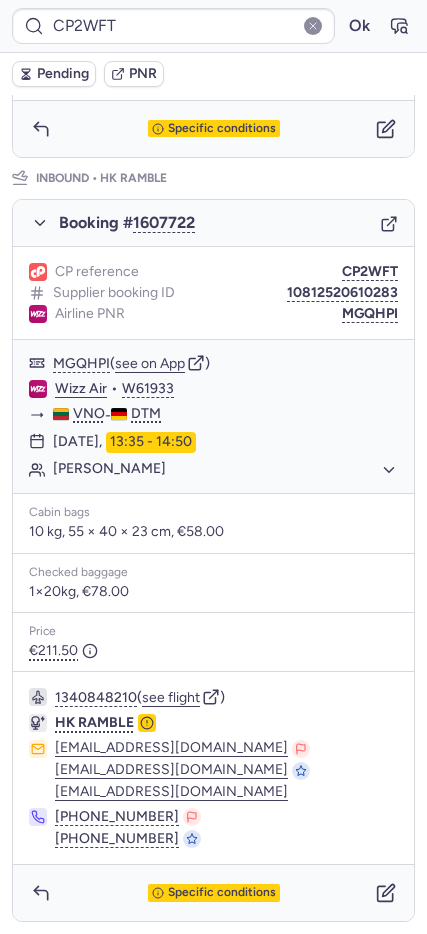 scroll, scrollTop: 0, scrollLeft: 0, axis: both 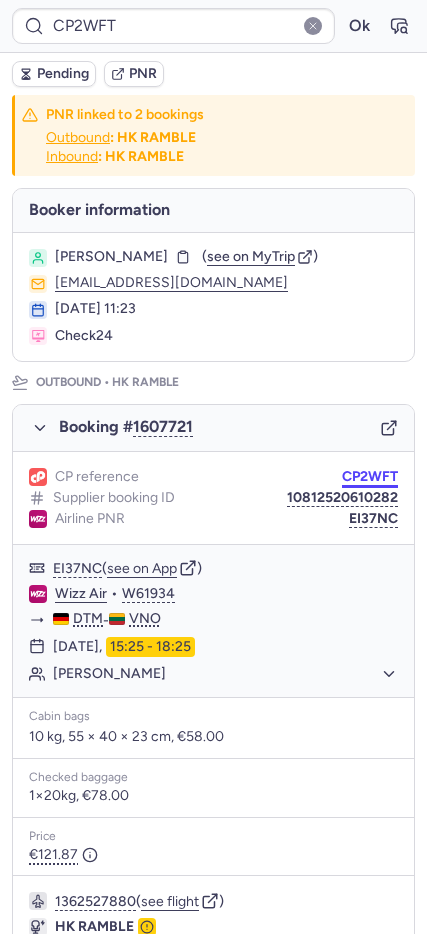 click on "CP2WFT" at bounding box center [370, 477] 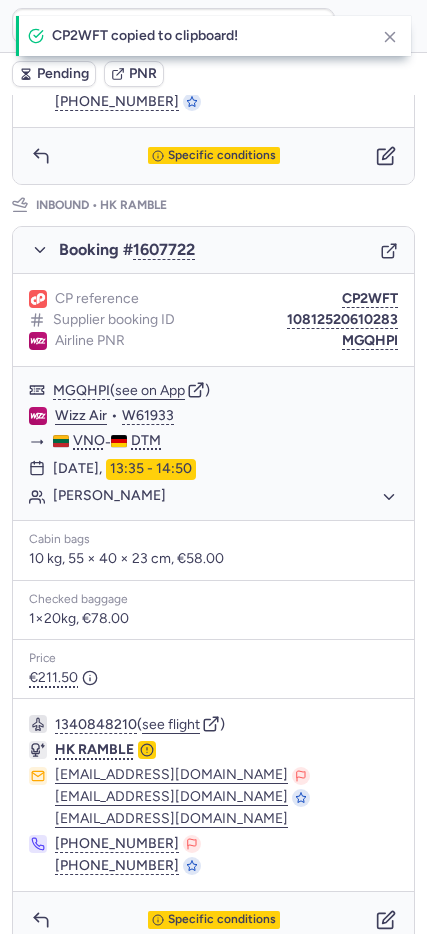 scroll, scrollTop: 969, scrollLeft: 0, axis: vertical 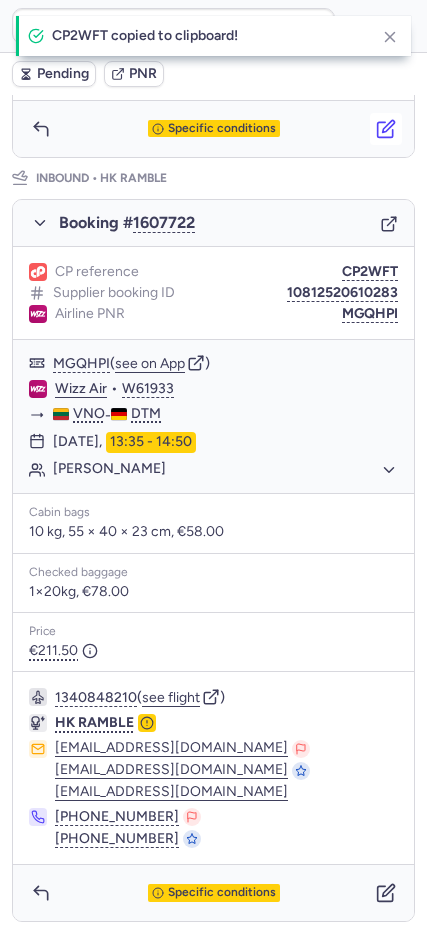 click 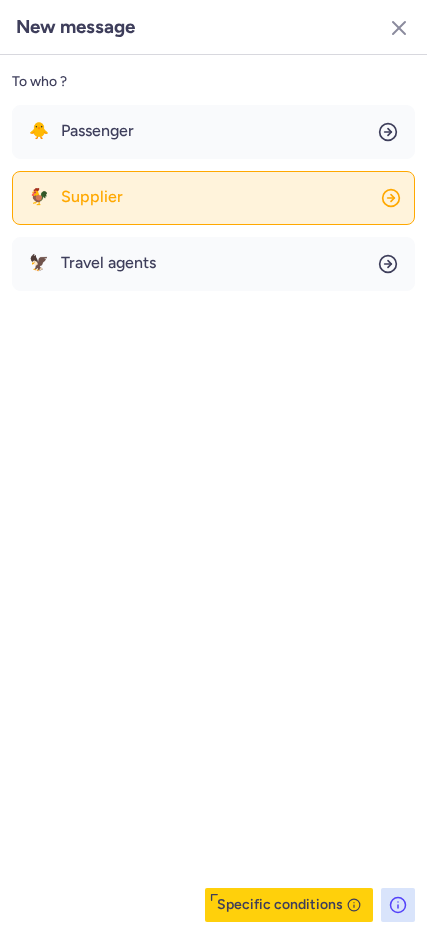 click on "🐓 Supplier" 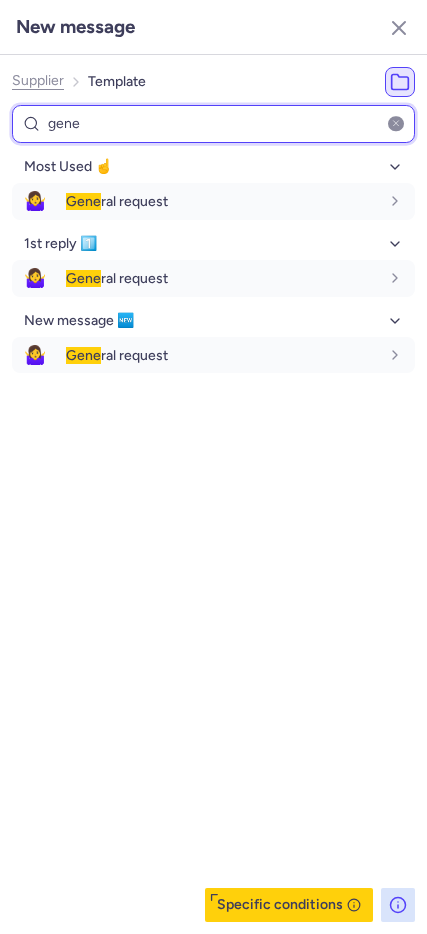 type on "gene" 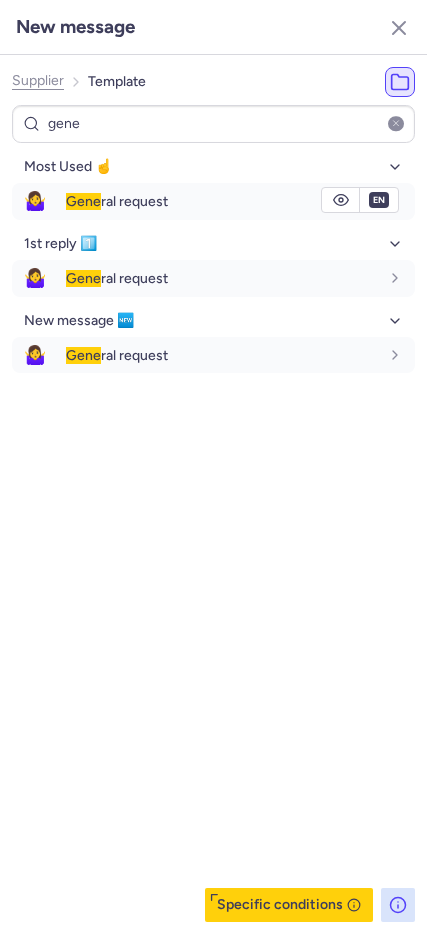click on "Gene ral request" at bounding box center [240, 201] 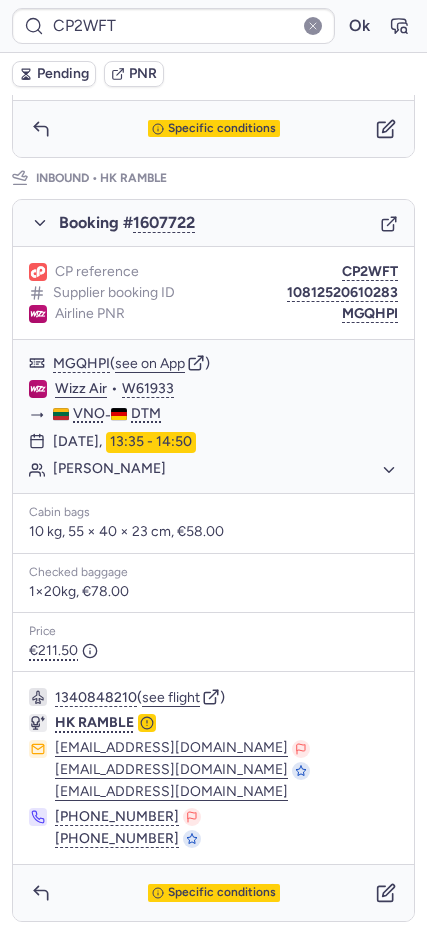 scroll, scrollTop: 152, scrollLeft: 0, axis: vertical 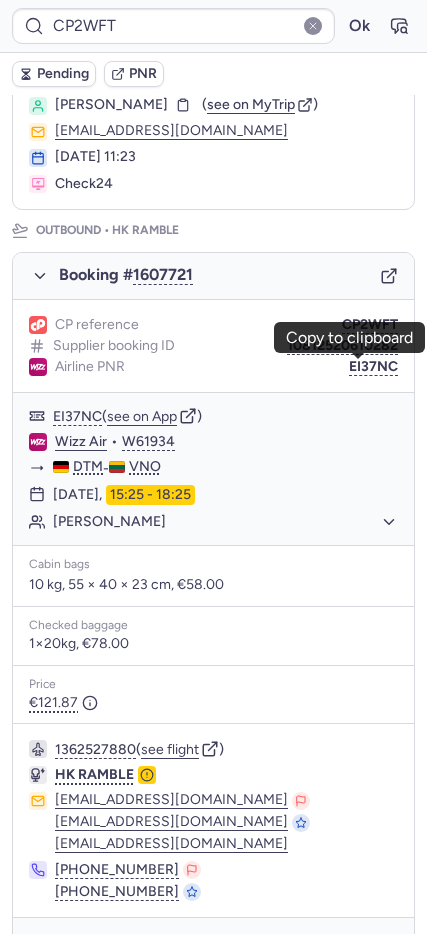 drag, startPoint x: 371, startPoint y: 369, endPoint x: 48, endPoint y: 356, distance: 323.2615 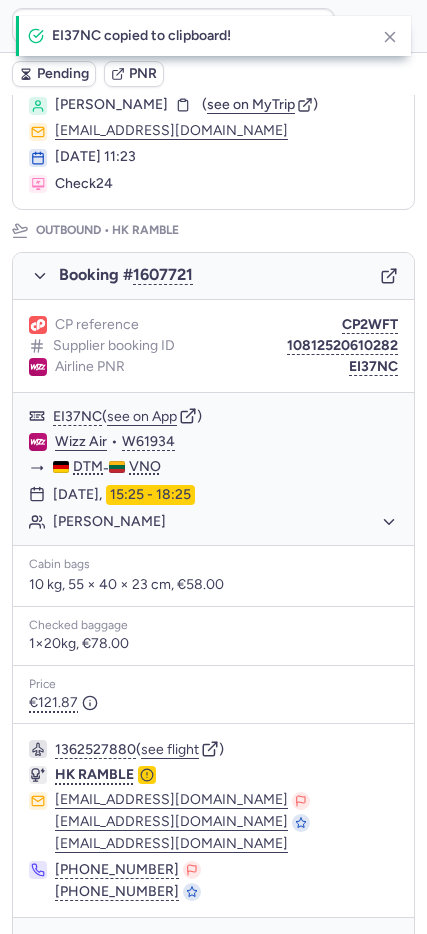 scroll, scrollTop: 969, scrollLeft: 0, axis: vertical 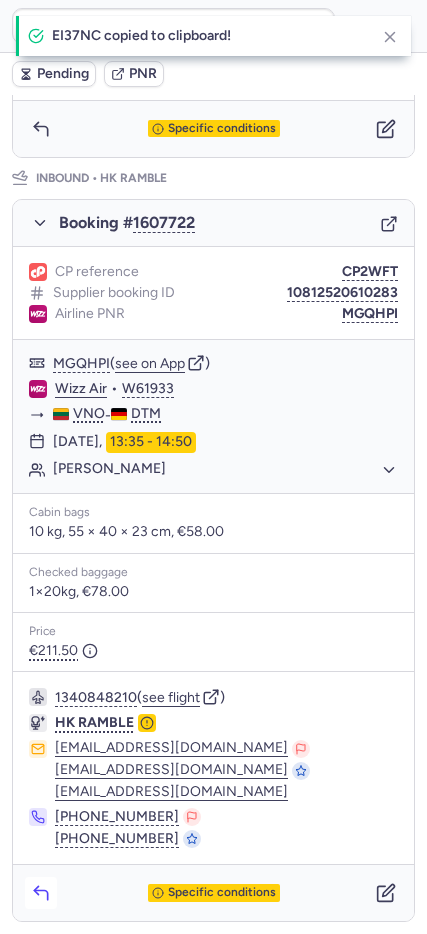 click 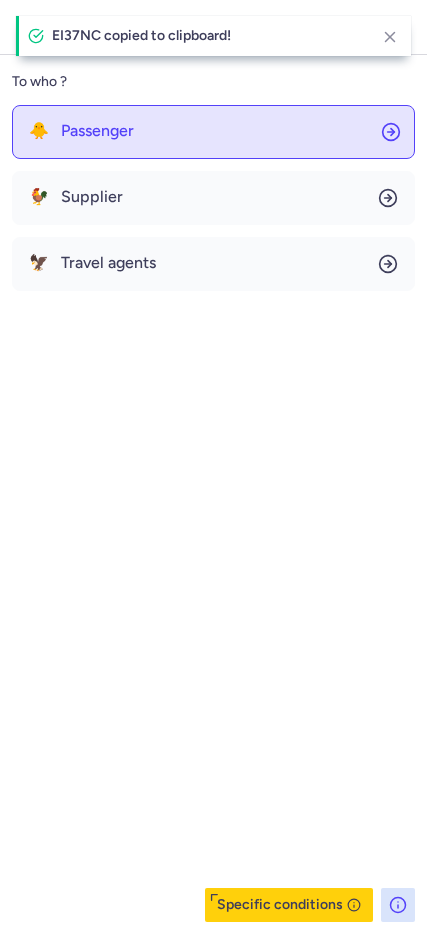 click on "🐥 Passenger" 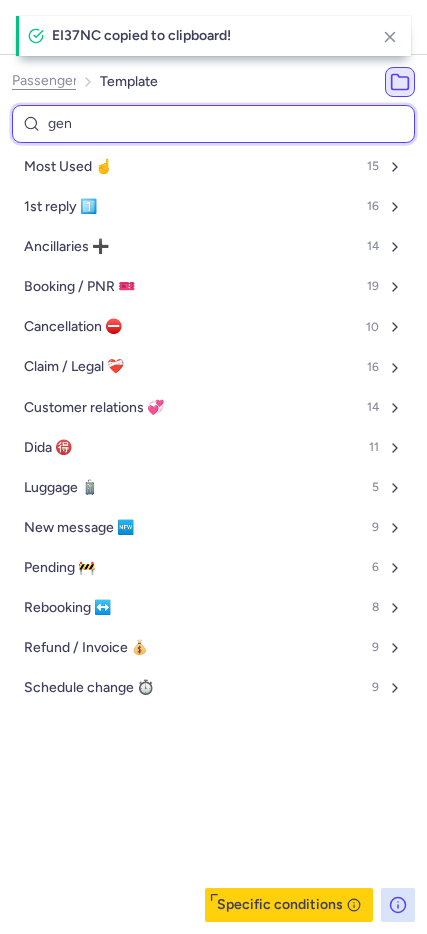 type on "gene" 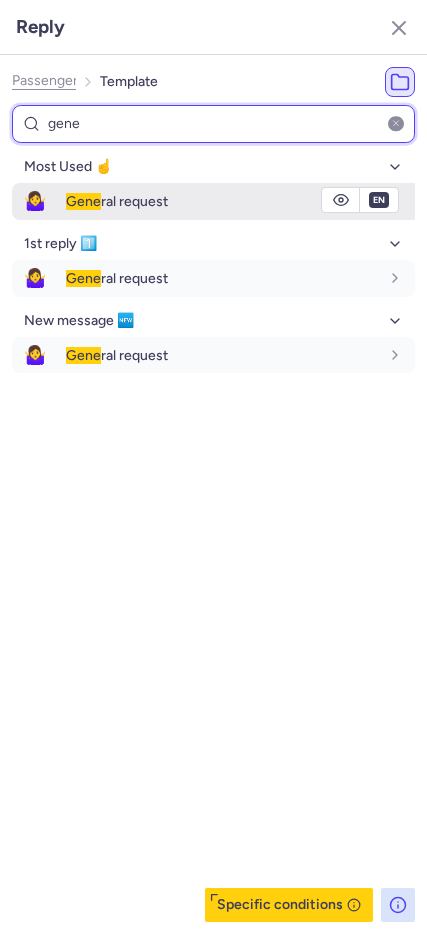 type on "gene" 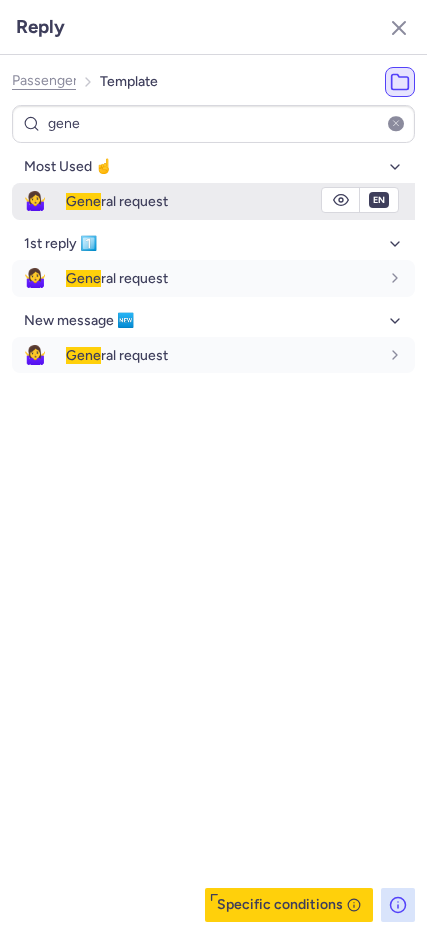 click on "Gene" at bounding box center [83, 201] 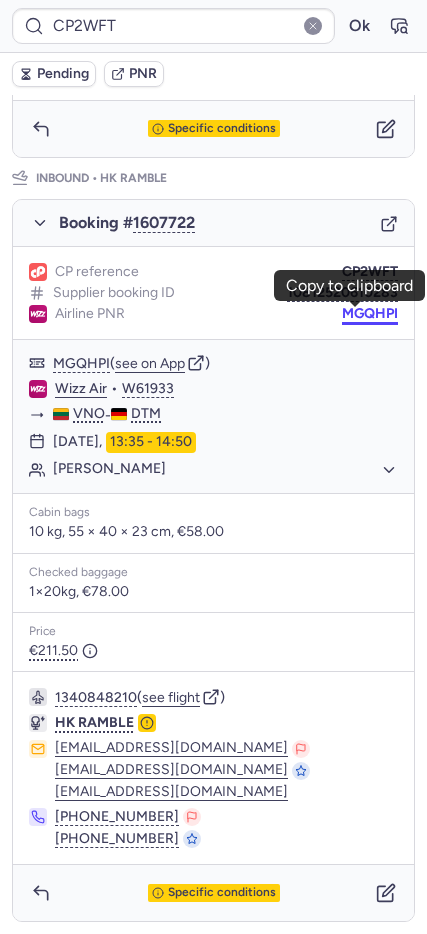 click on "MGQHPI" at bounding box center [370, 314] 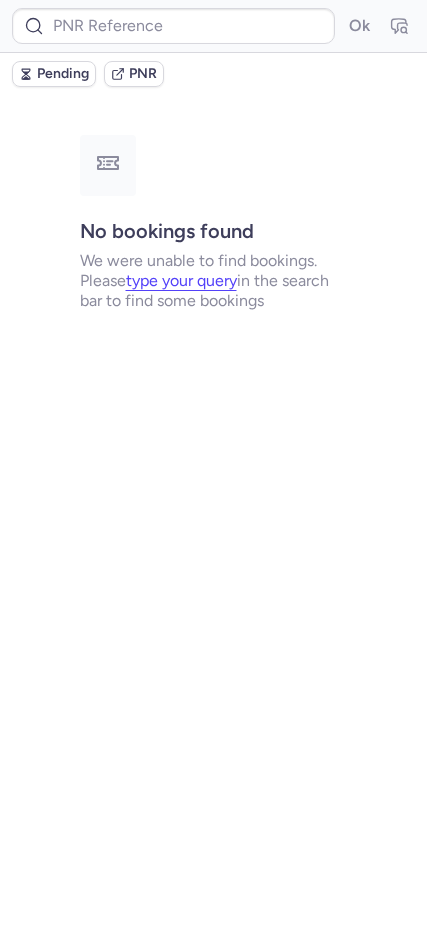 scroll, scrollTop: 0, scrollLeft: 0, axis: both 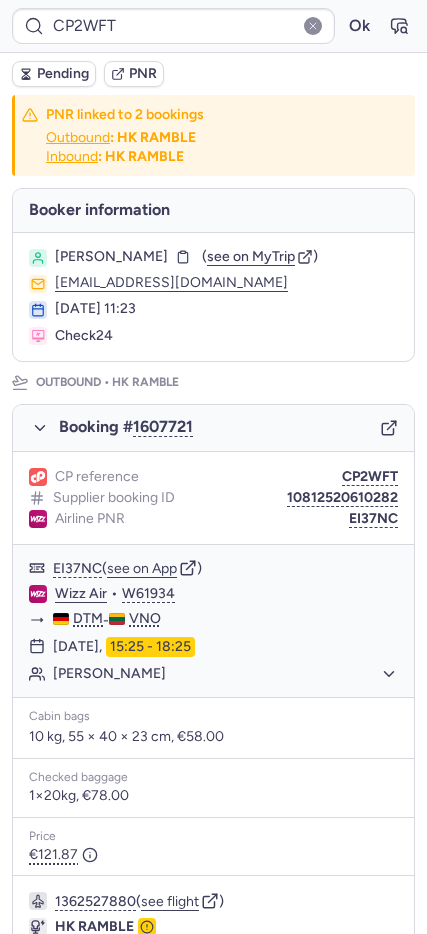 click on "Pending" at bounding box center (63, 74) 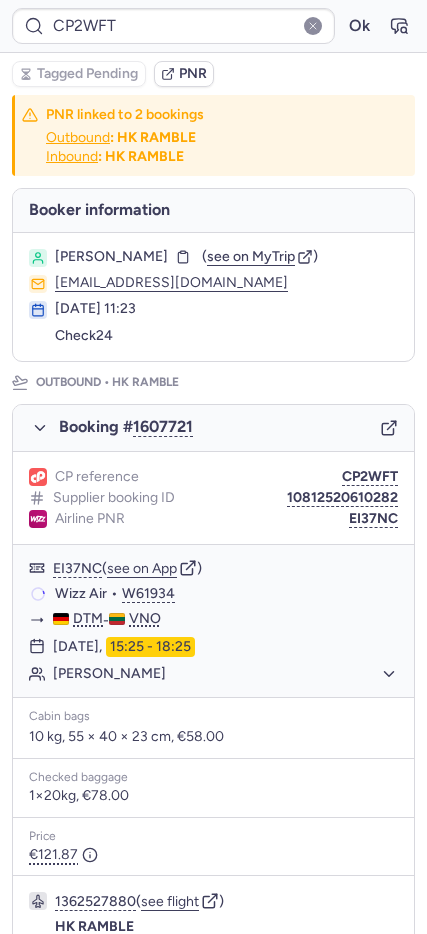 type on "CP4SRA" 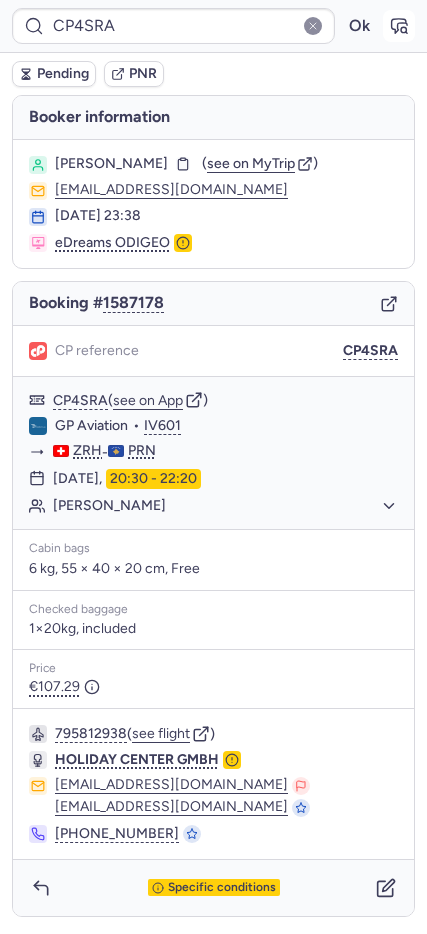 click 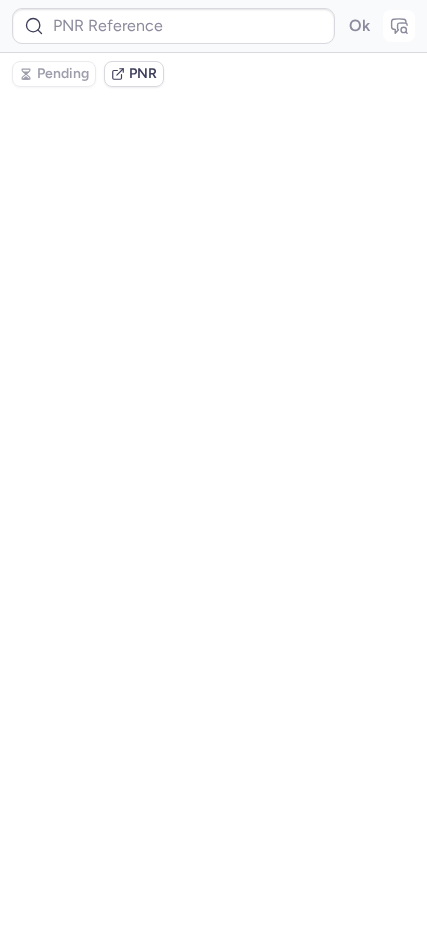 type on "CP4SRA" 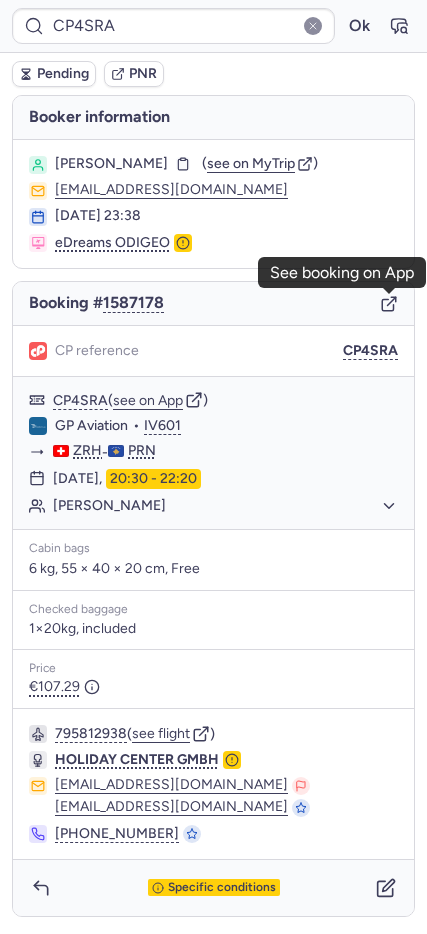 click 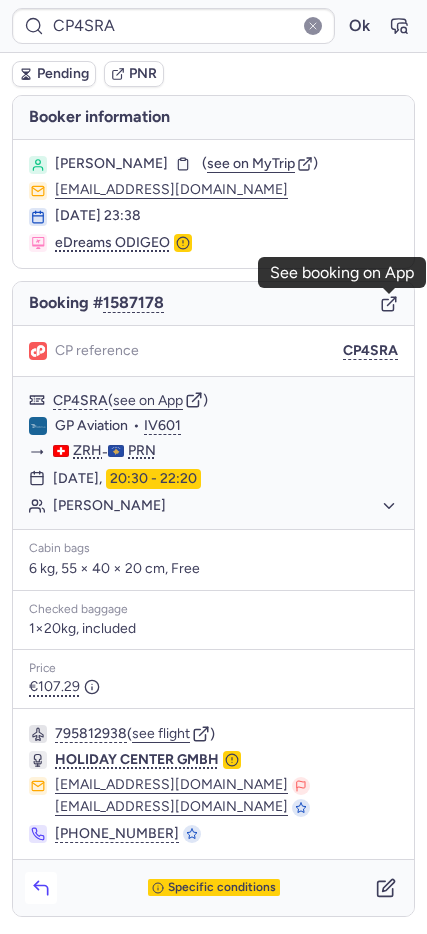 click 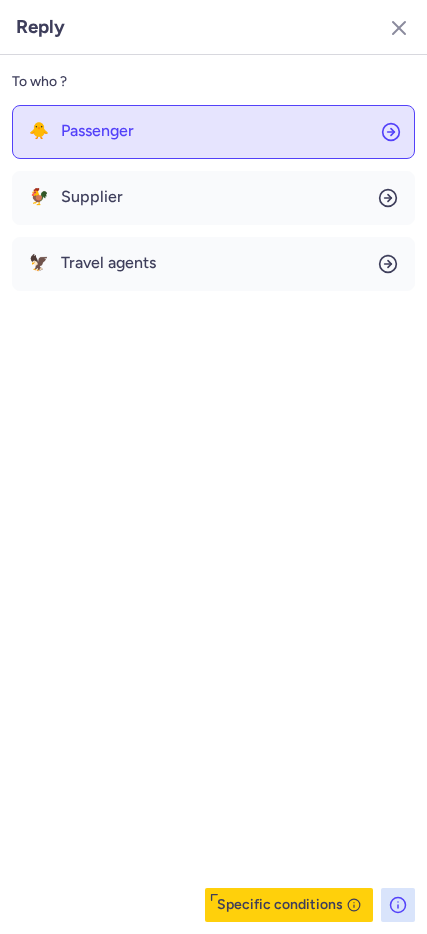click on "Passenger" at bounding box center (97, 131) 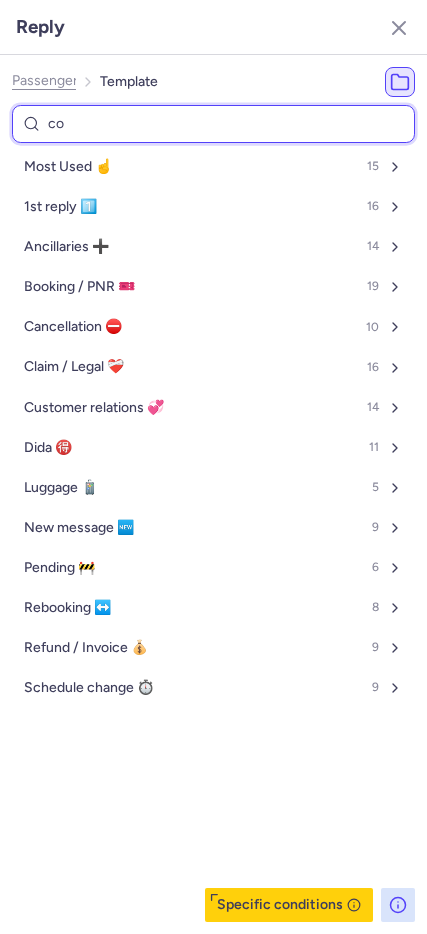 type on "con" 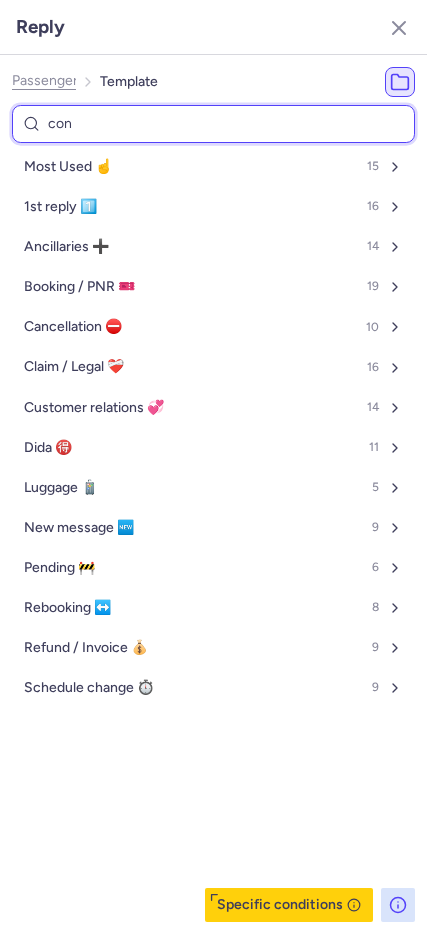 select on "de" 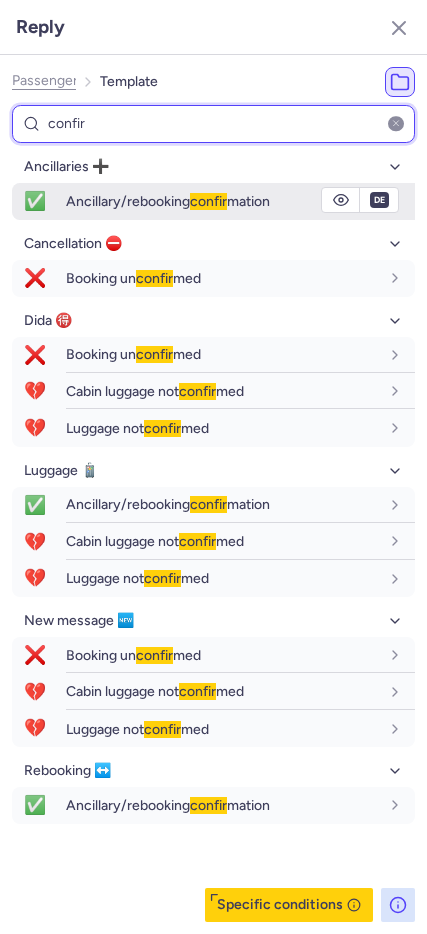 type on "confir" 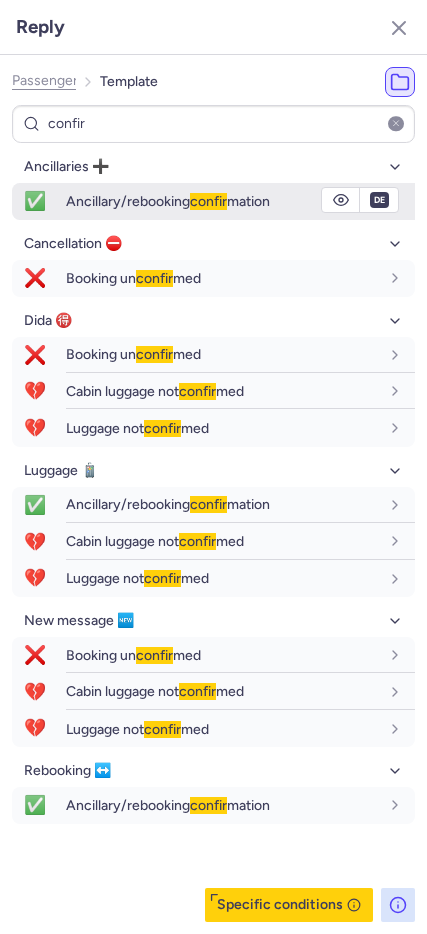 click on "confir" at bounding box center (208, 201) 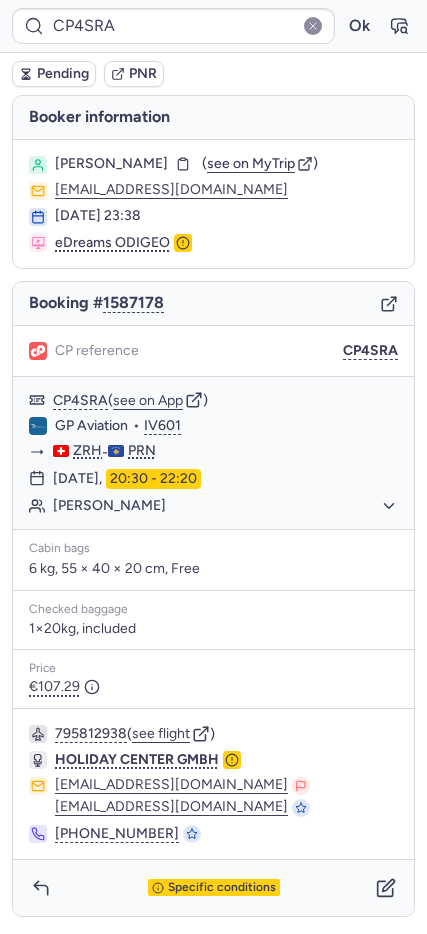 type on "CP47O9" 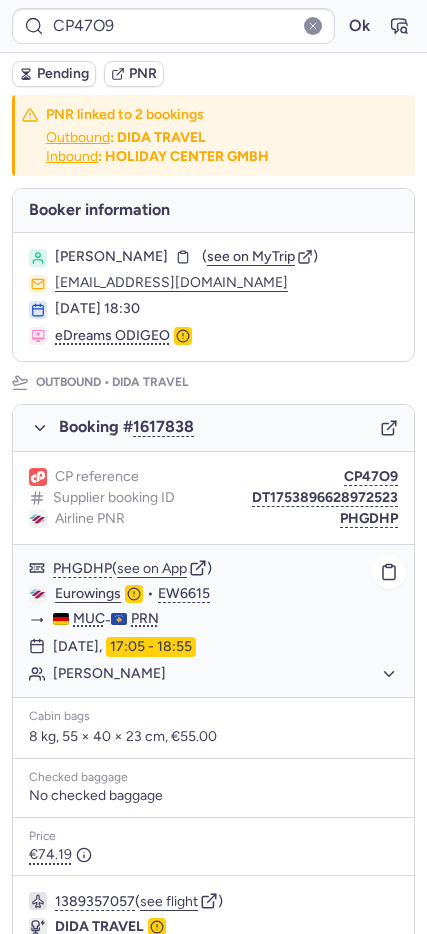 scroll, scrollTop: 821, scrollLeft: 0, axis: vertical 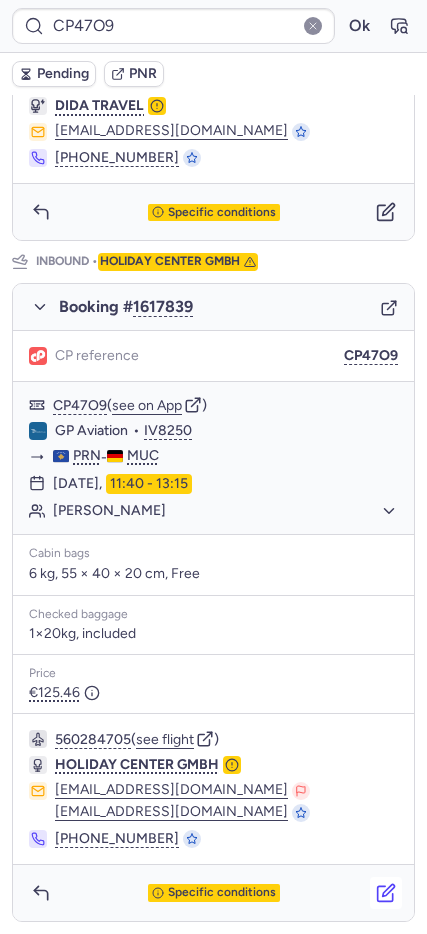 click 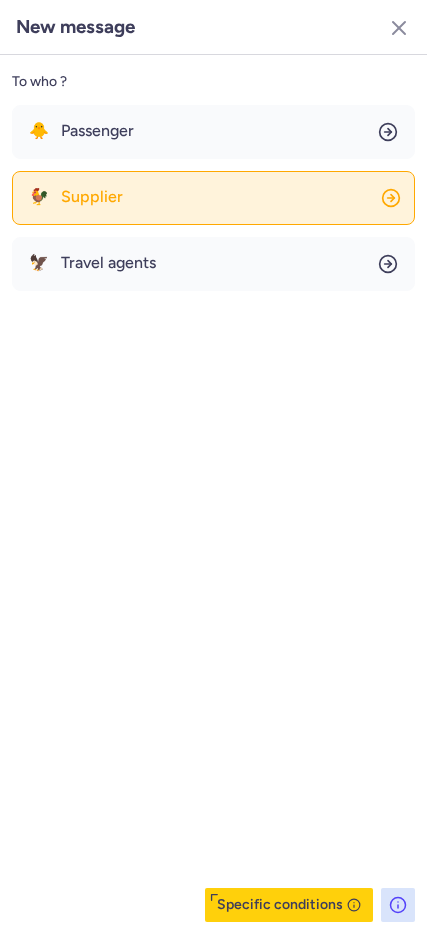 click on "🐓 Supplier" 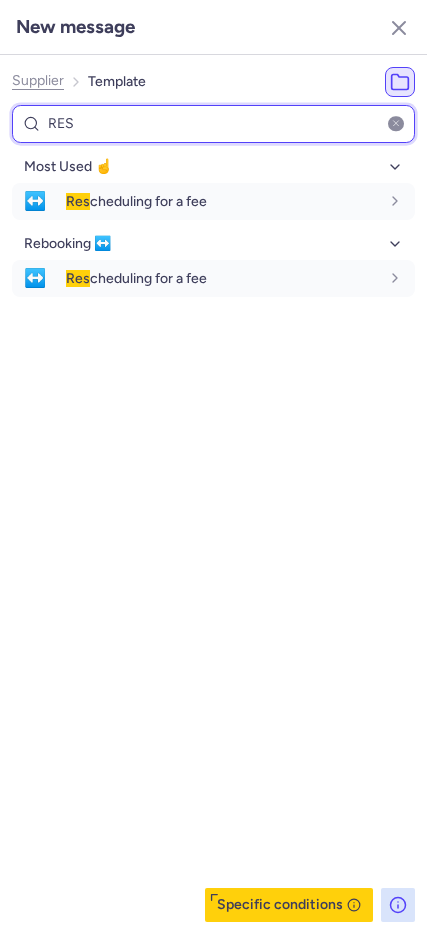 type on "RES" 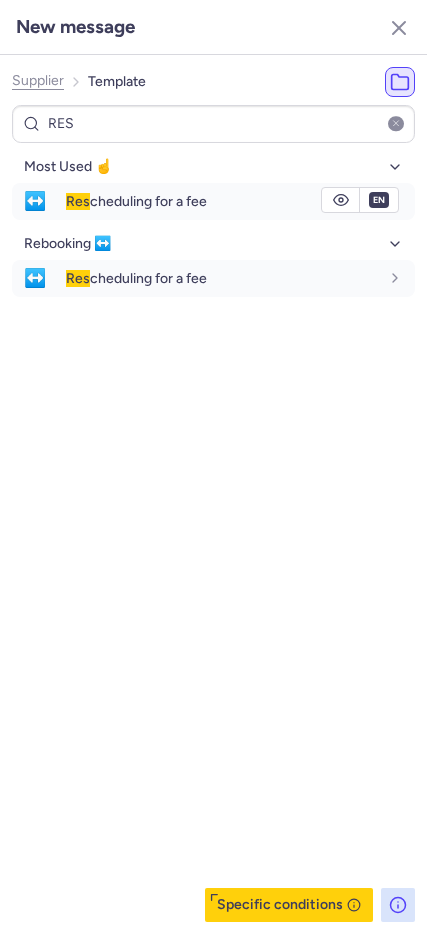 click on "Res cheduling for a fee" at bounding box center (136, 201) 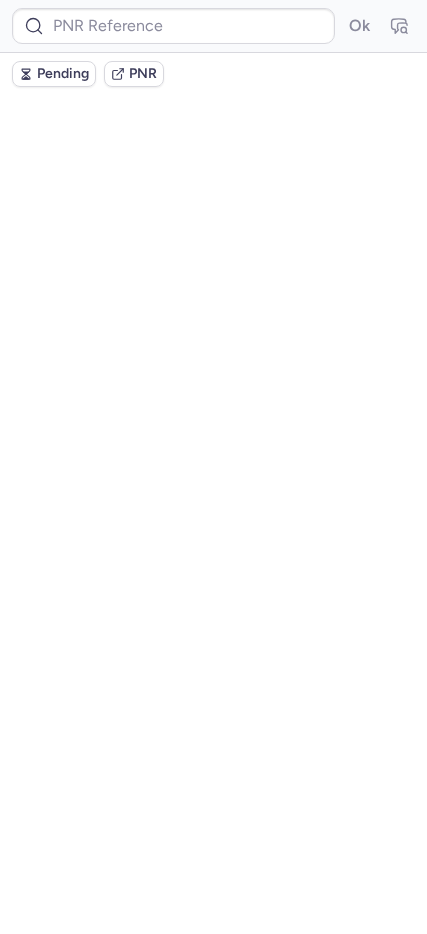 scroll, scrollTop: 0, scrollLeft: 0, axis: both 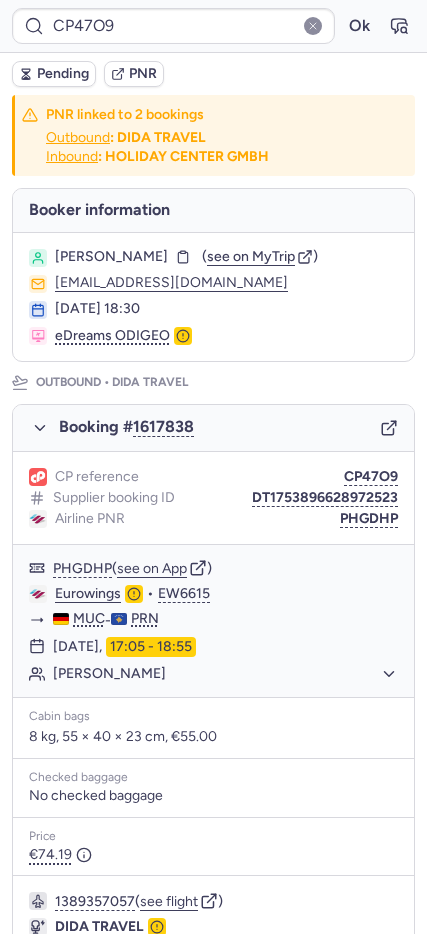 drag, startPoint x: 79, startPoint y: 53, endPoint x: 72, endPoint y: 72, distance: 20.248457 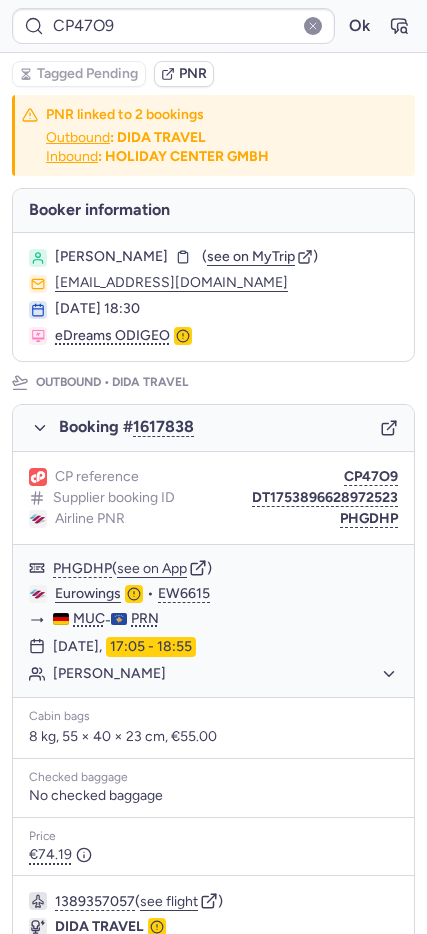 scroll, scrollTop: 821, scrollLeft: 0, axis: vertical 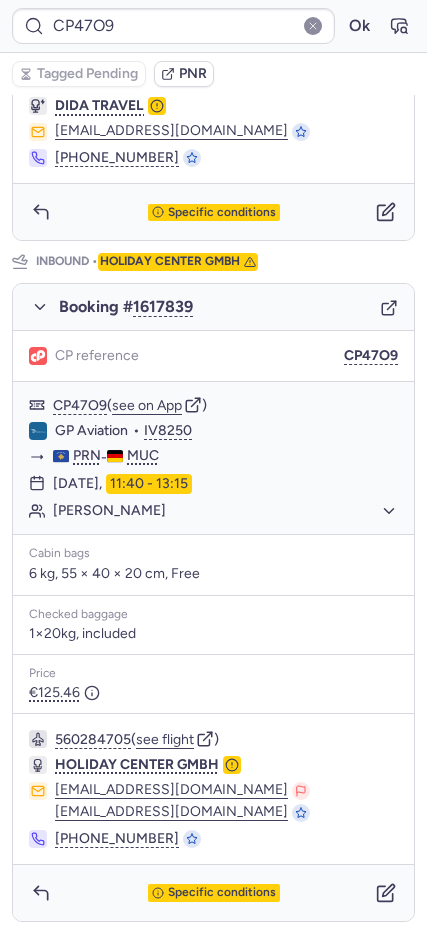 type on "CPND2A" 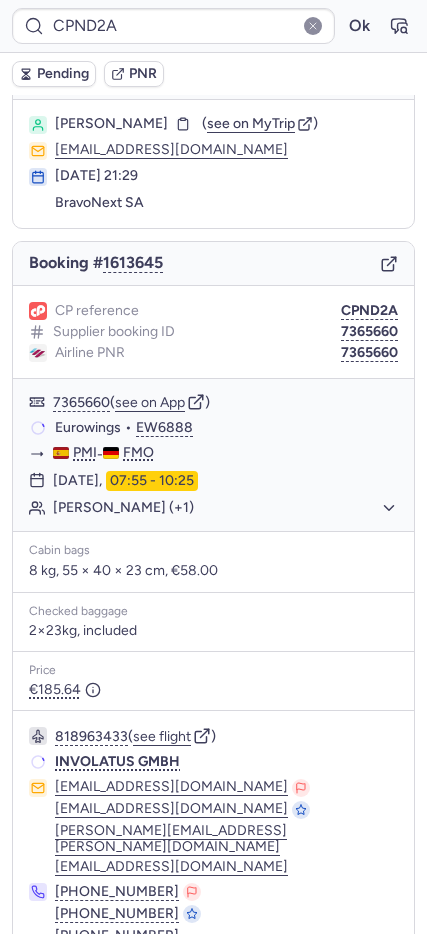 scroll, scrollTop: 27, scrollLeft: 0, axis: vertical 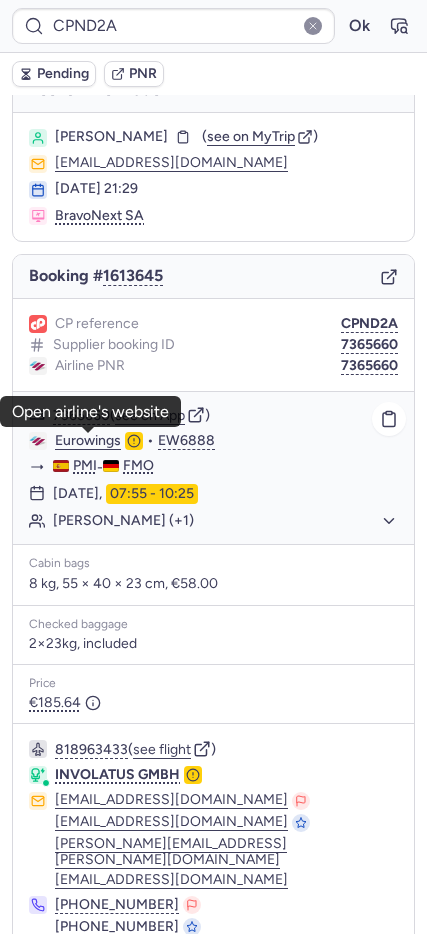 click on "Eurowings" 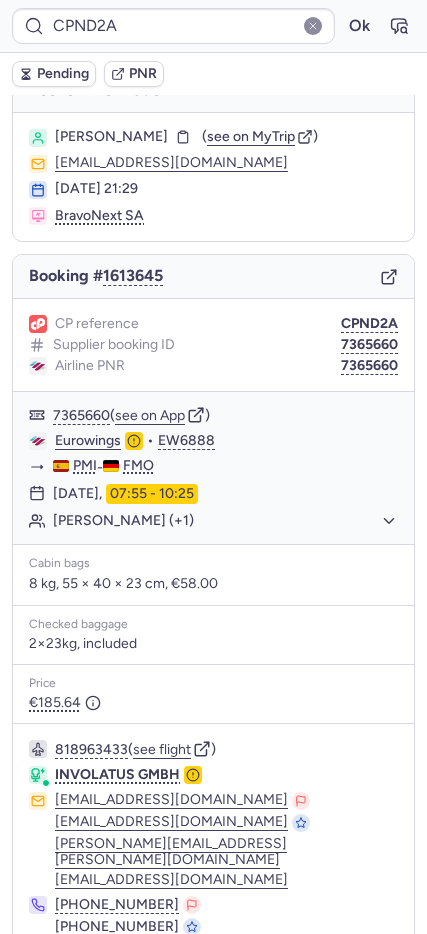 click on "Simon SPINNEKER" at bounding box center [111, 137] 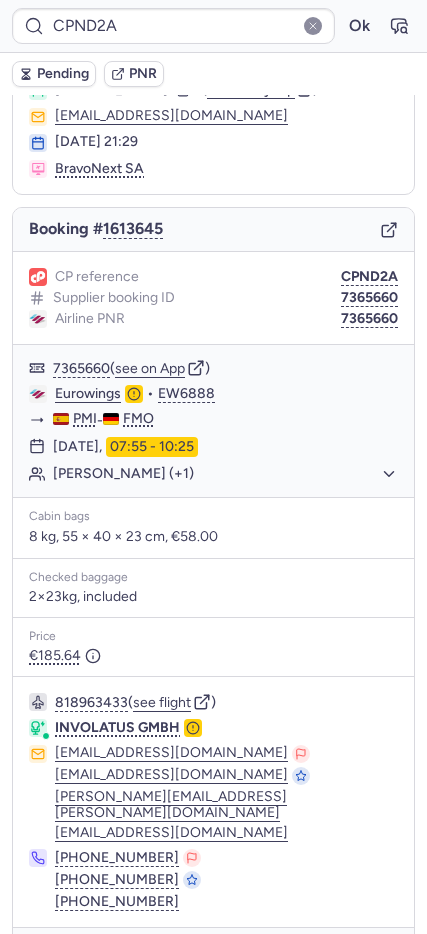 scroll, scrollTop: 121, scrollLeft: 0, axis: vertical 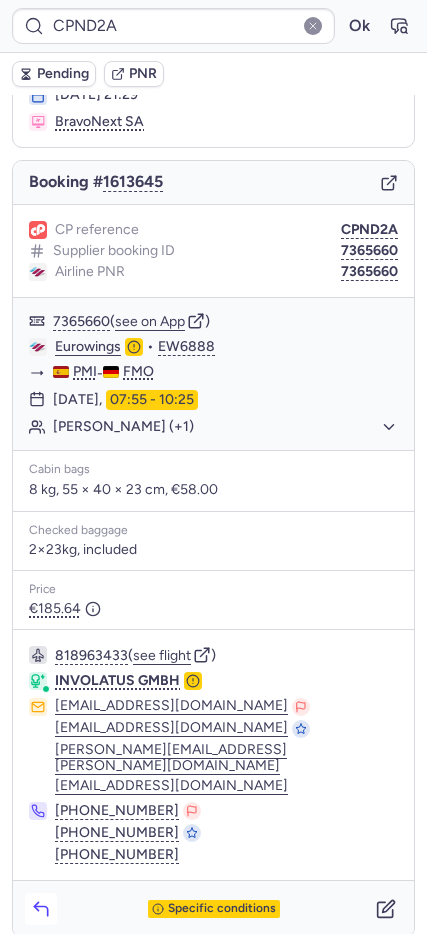 click at bounding box center [41, 909] 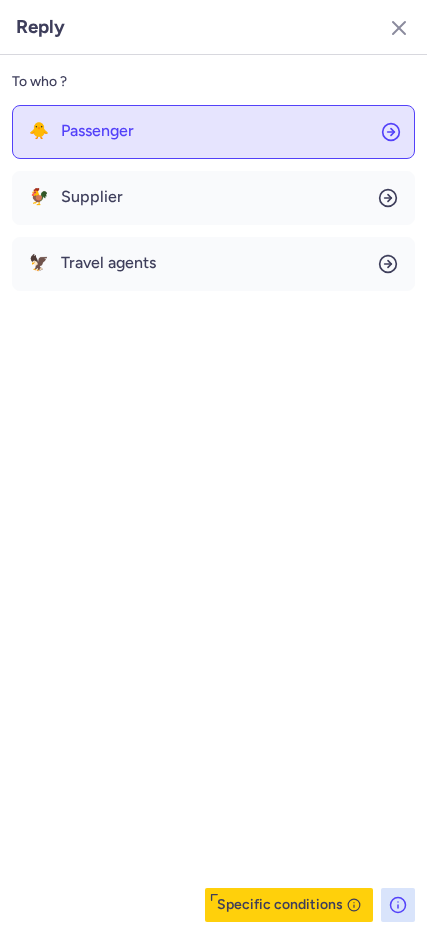 click on "🐥 Passenger" 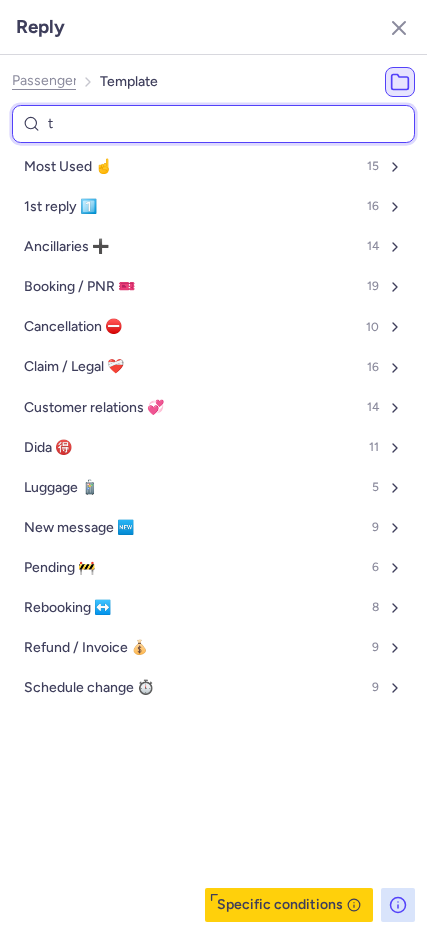 type on "tp" 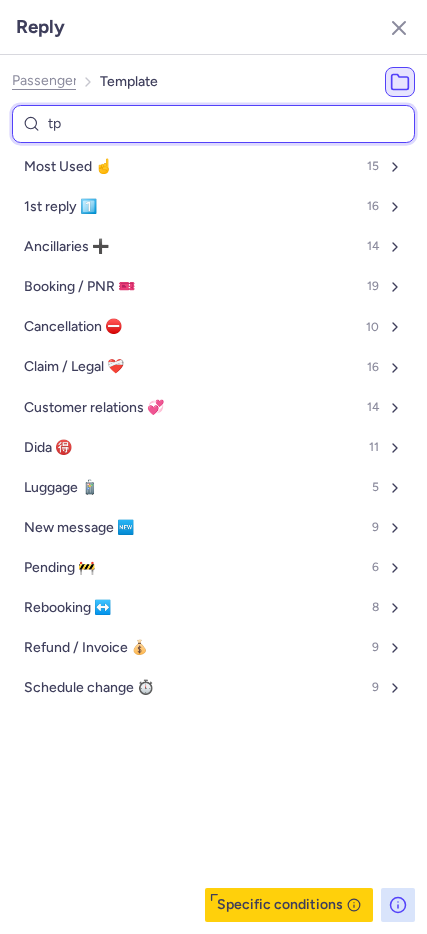select on "de" 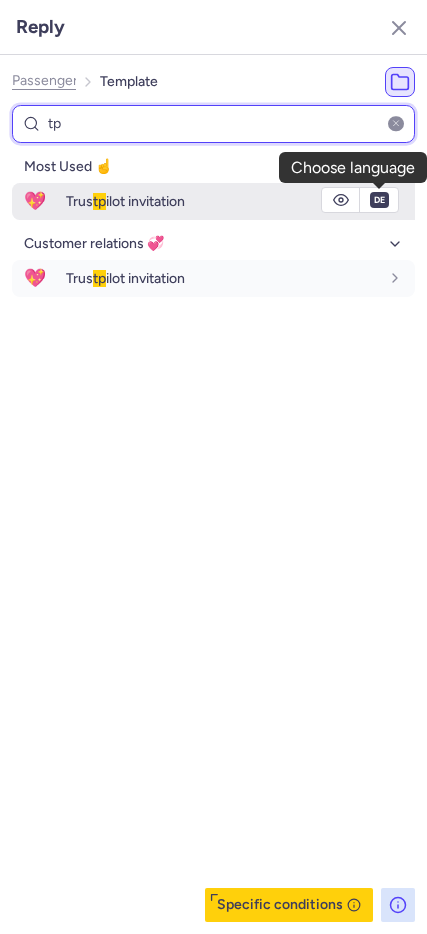type on "tp" 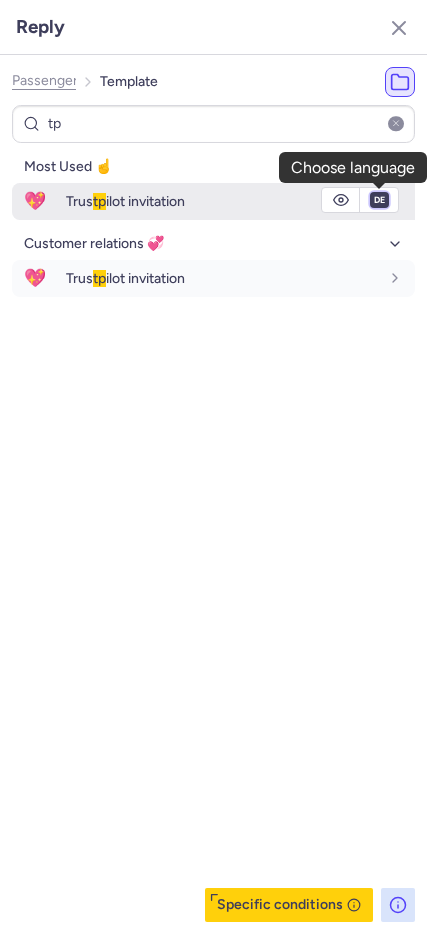 click on "fr en de nl pt es it ru" at bounding box center (379, 200) 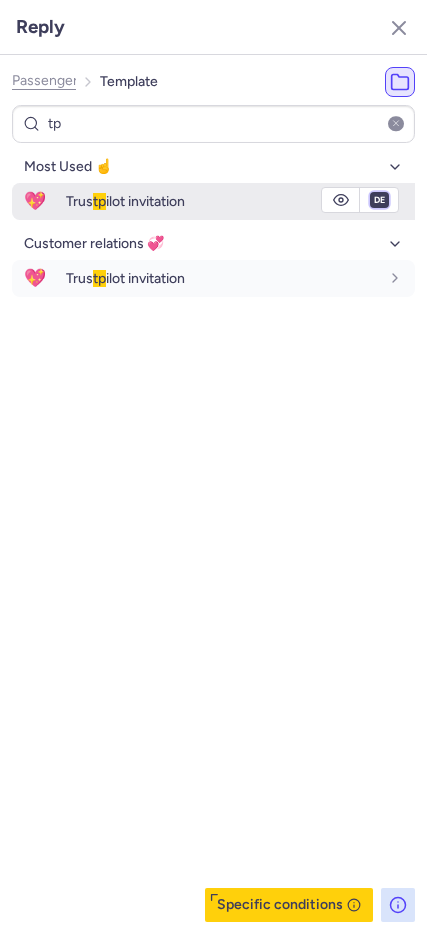 select on "en" 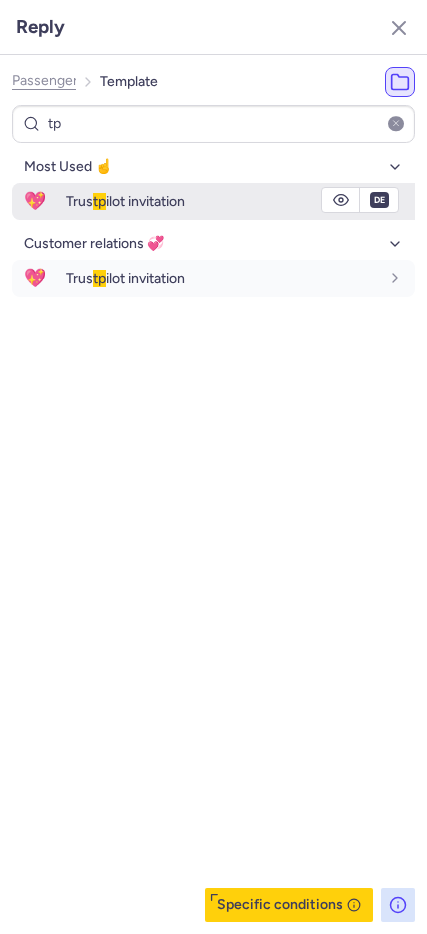 click on "fr en de nl pt es it ru" at bounding box center (379, 200) 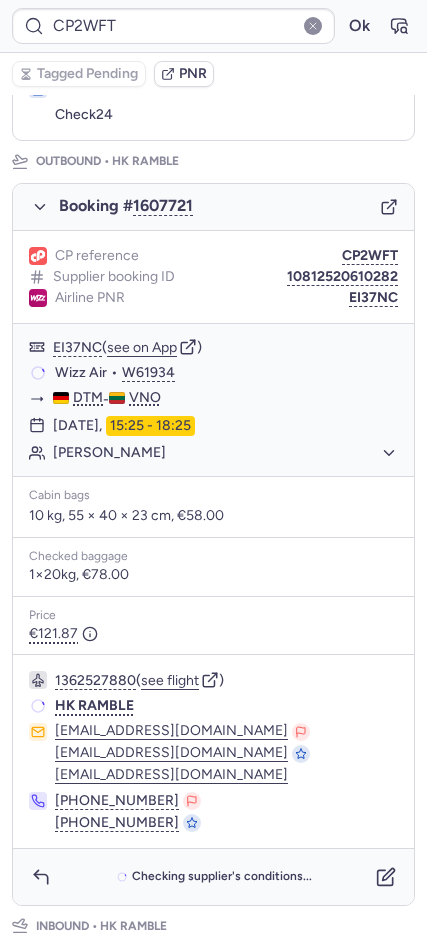 type on "CP47O9" 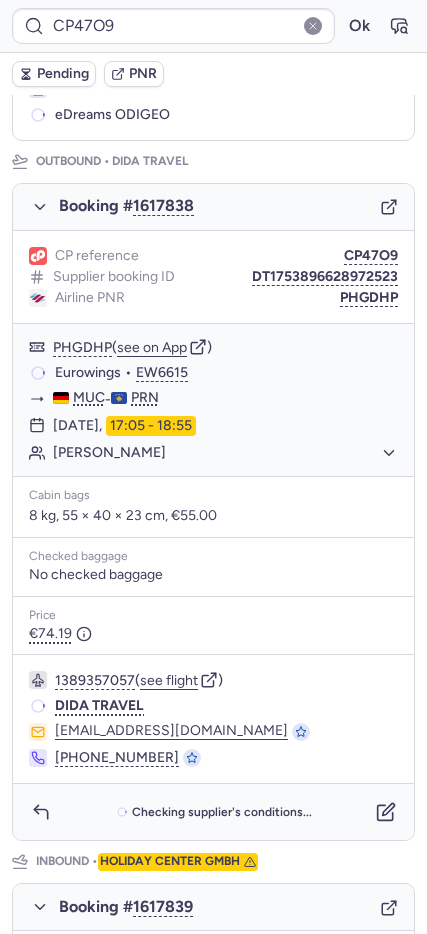 scroll, scrollTop: 214, scrollLeft: 0, axis: vertical 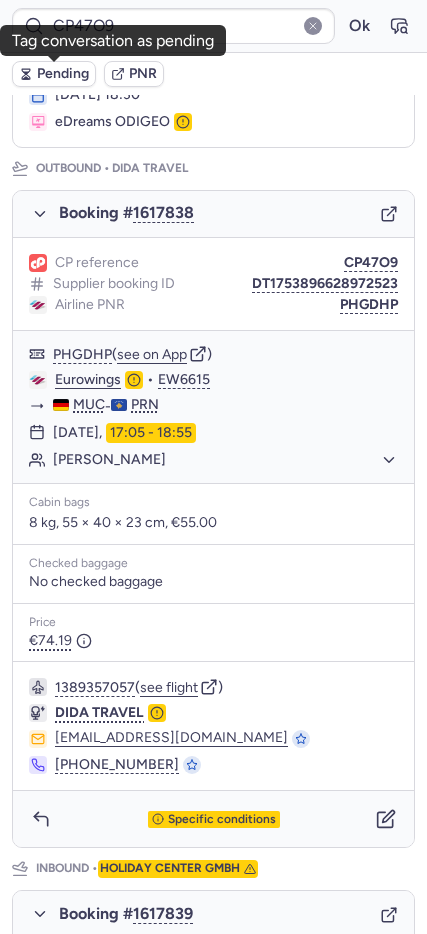 click on "Pending" at bounding box center [63, 74] 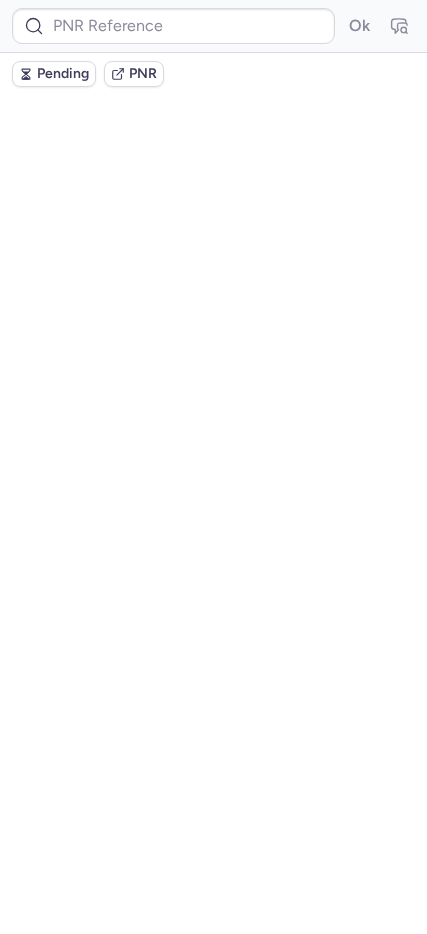 scroll, scrollTop: 0, scrollLeft: 0, axis: both 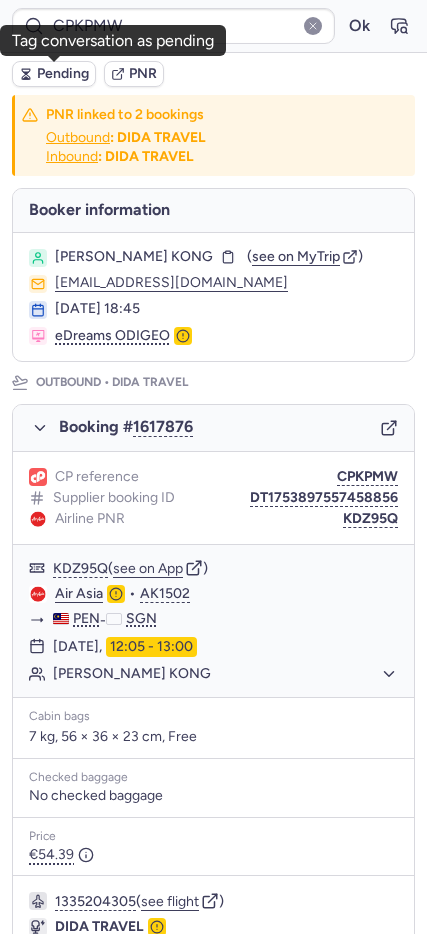 click on "Pending" at bounding box center (63, 74) 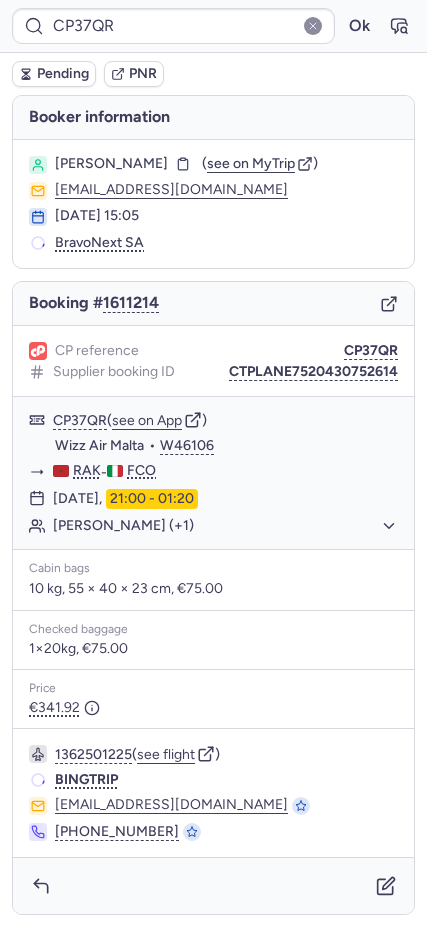 scroll, scrollTop: 0, scrollLeft: 0, axis: both 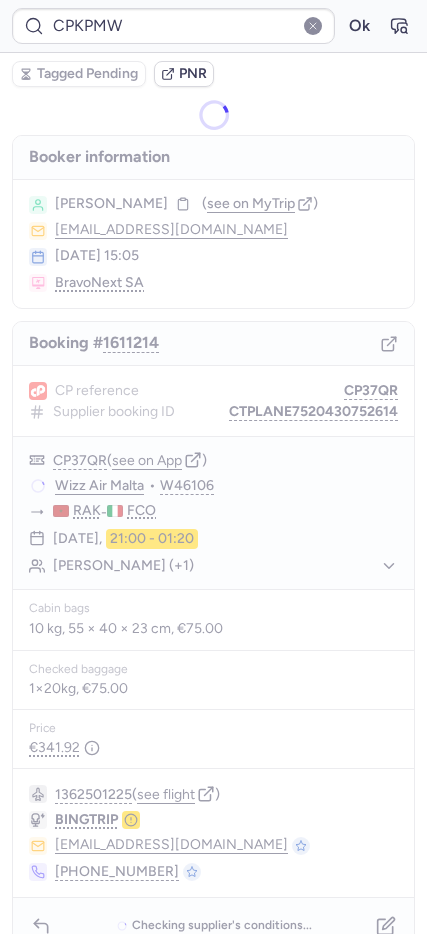 type on "0CCATQ" 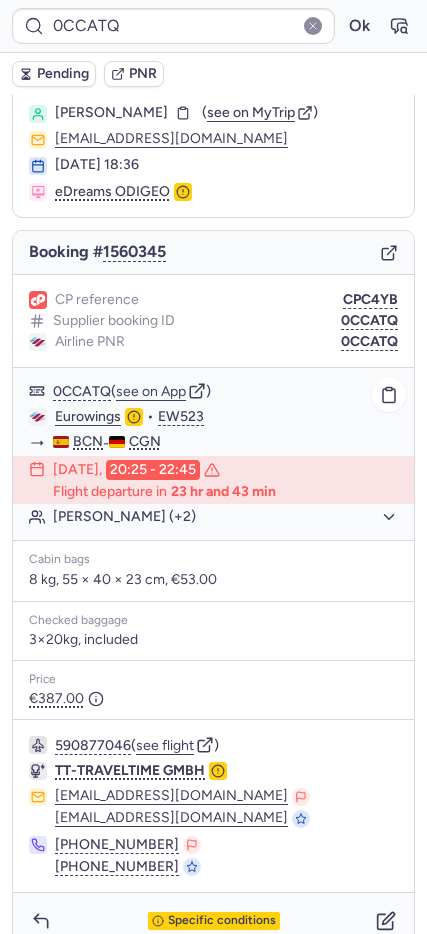 scroll, scrollTop: 79, scrollLeft: 0, axis: vertical 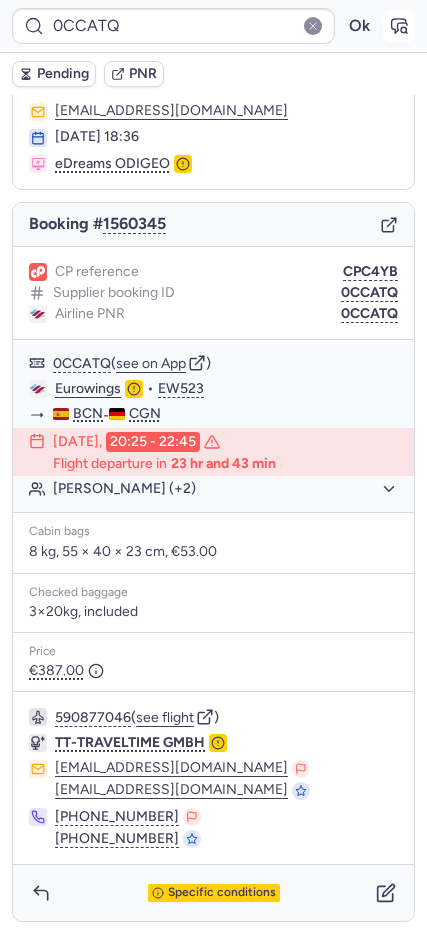 click 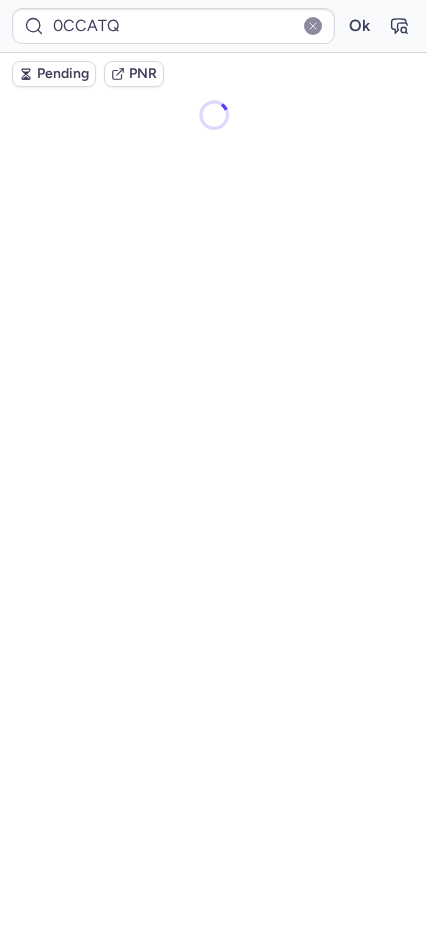 scroll, scrollTop: 0, scrollLeft: 0, axis: both 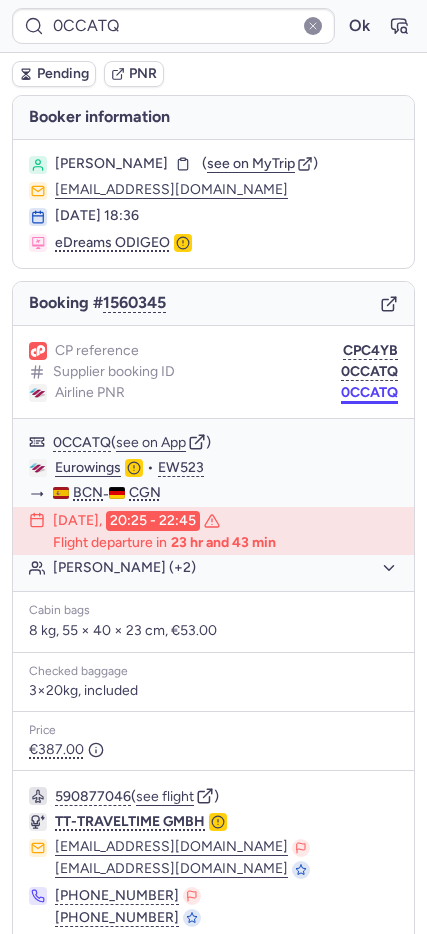 click on "0CCATQ" at bounding box center [369, 393] 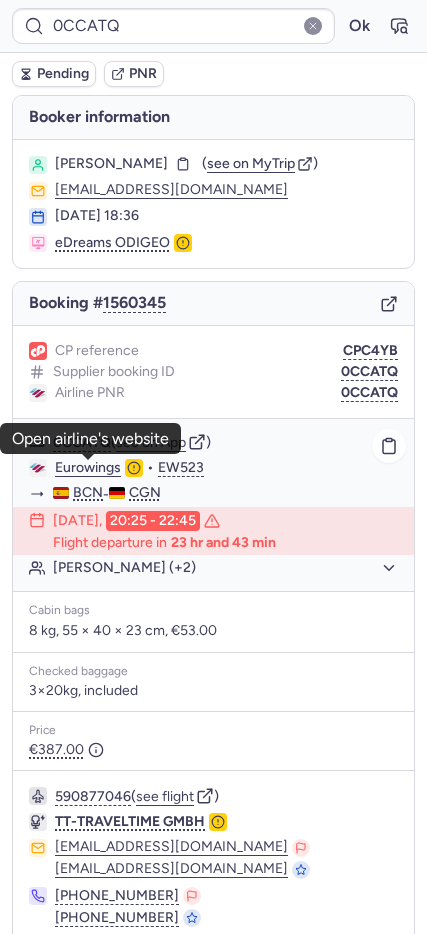 click on "Eurowings" 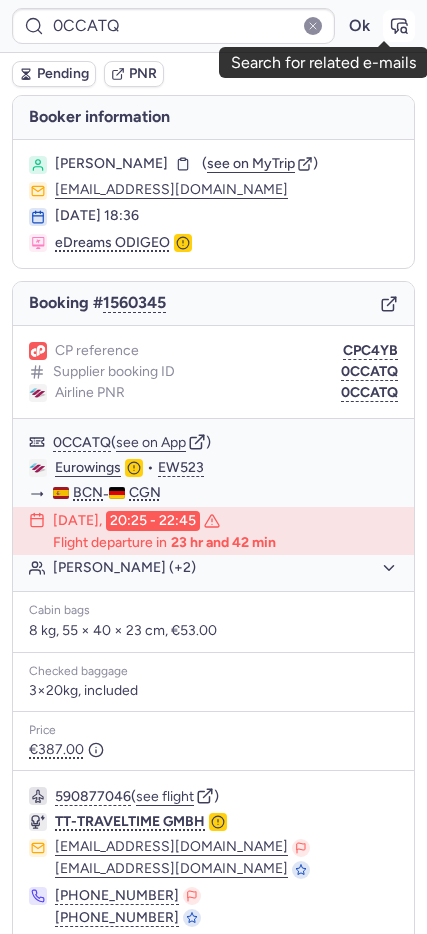 click 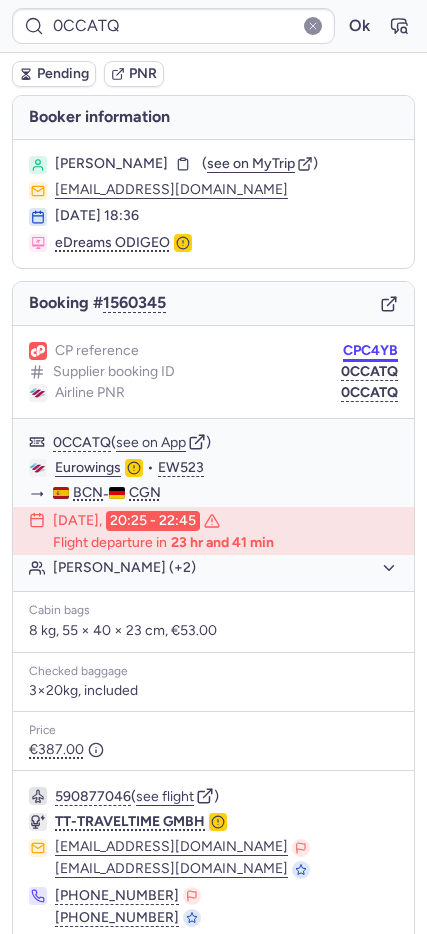 click on "CPC4YB" at bounding box center [370, 351] 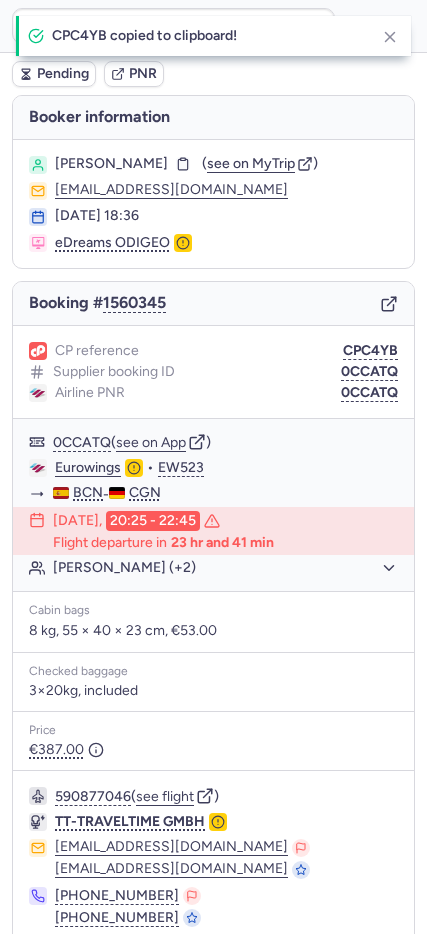 type on "CPC4YB" 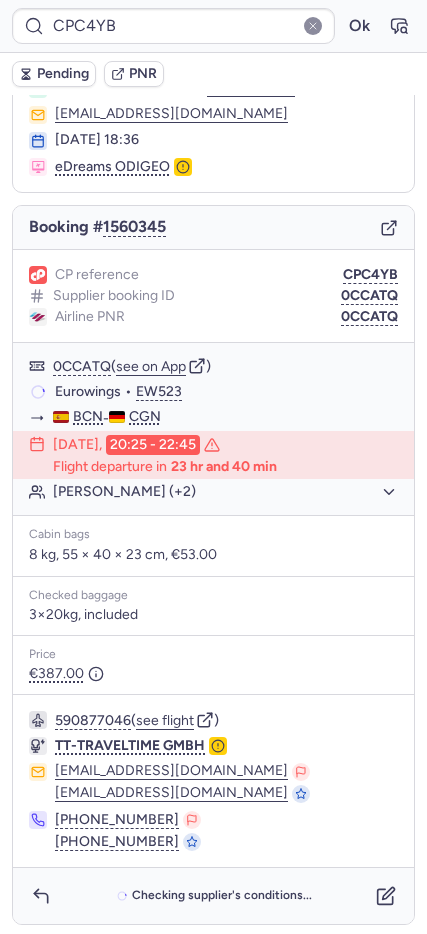 scroll, scrollTop: 79, scrollLeft: 0, axis: vertical 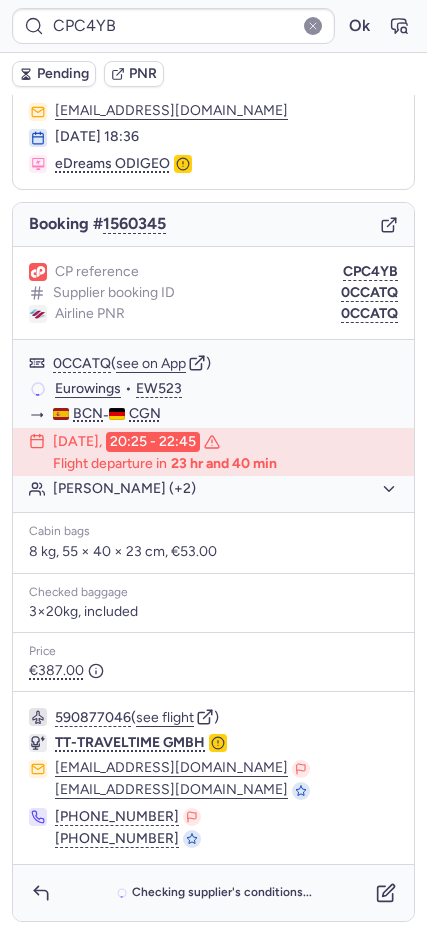 click on "Checking supplier's conditions..." at bounding box center [213, 893] 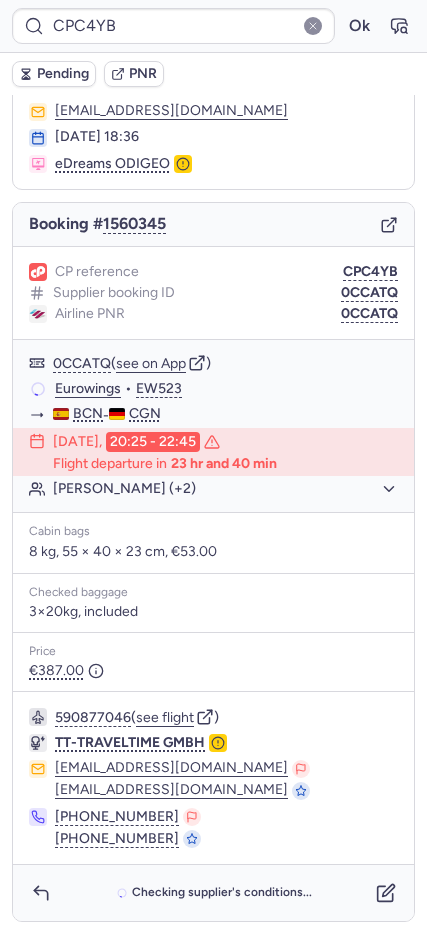 click on "Checking supplier's conditions..." at bounding box center [213, 893] 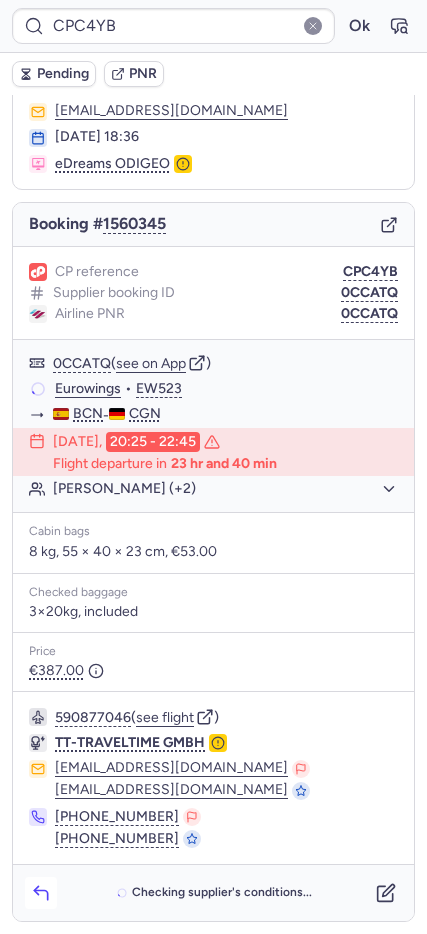 click 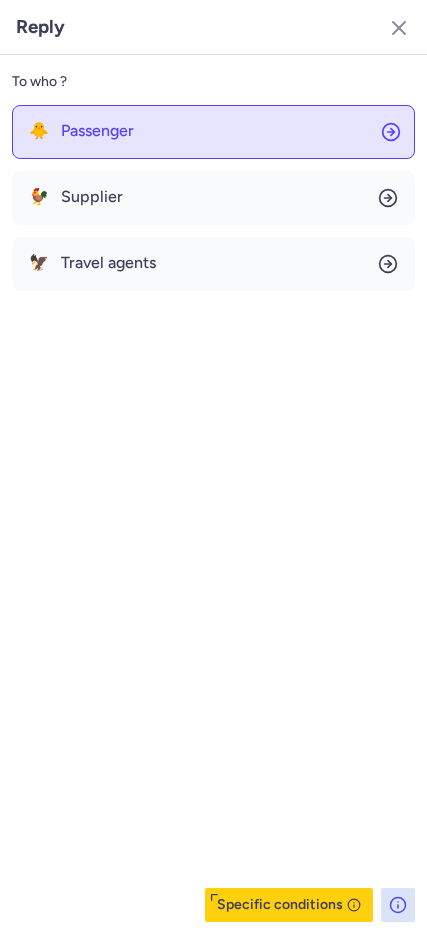 click on "Passenger" at bounding box center [97, 131] 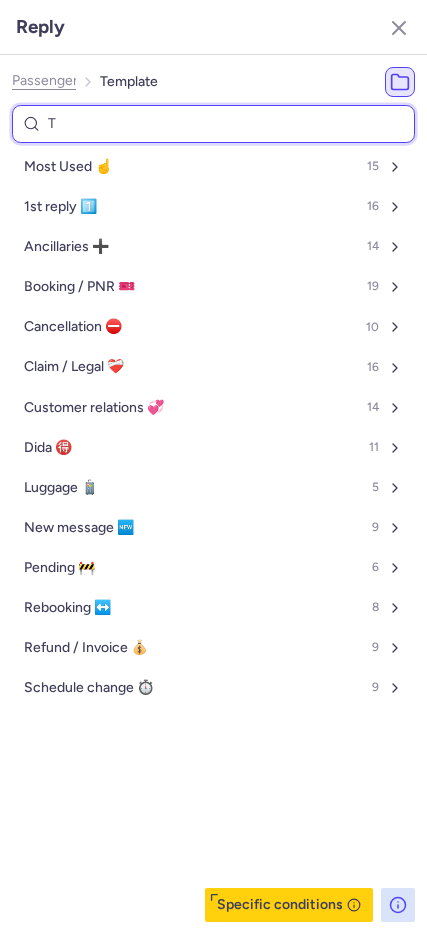 type on "TP" 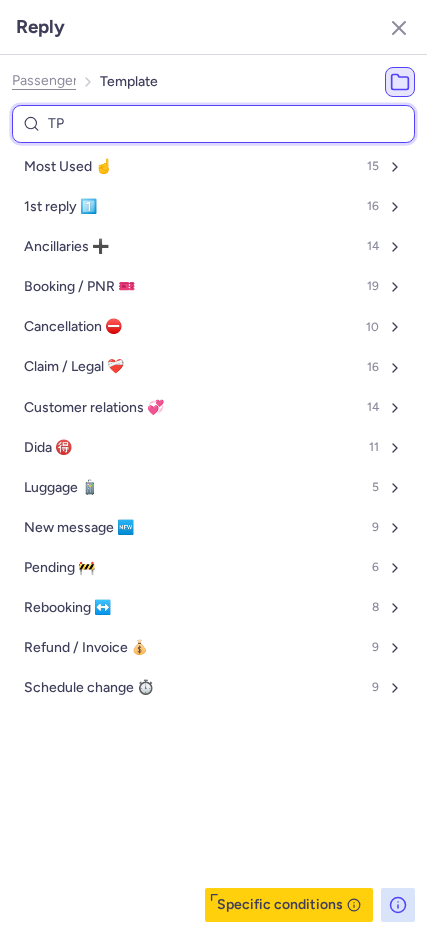 select on "en" 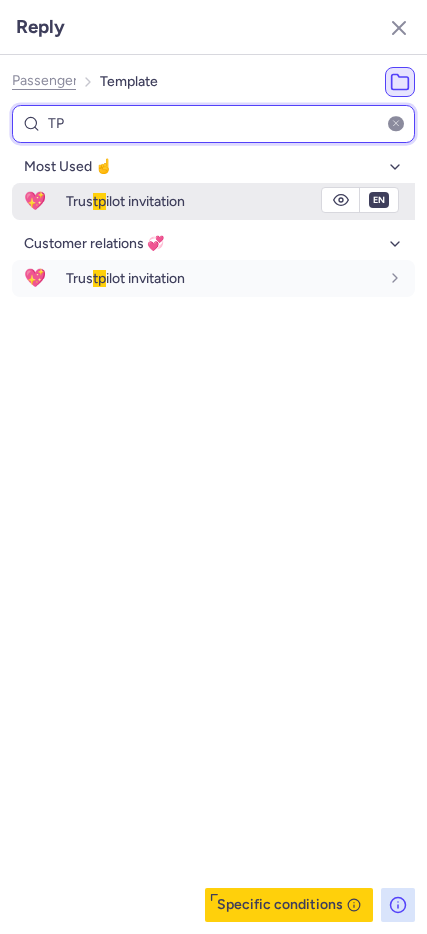 type on "TP" 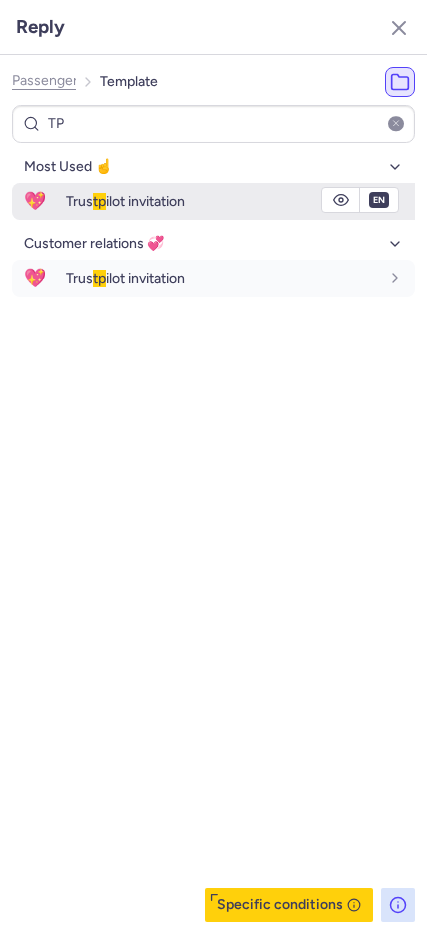 click on "Trus tp ilot invitation" at bounding box center (240, 201) 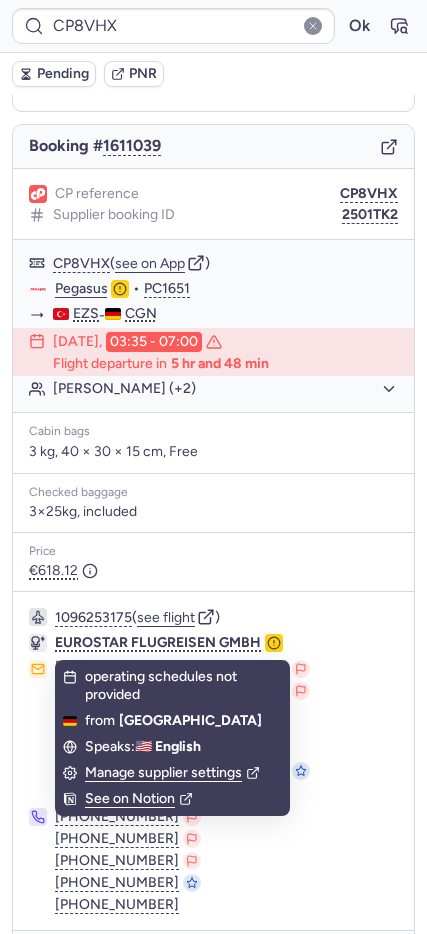 scroll, scrollTop: 187, scrollLeft: 0, axis: vertical 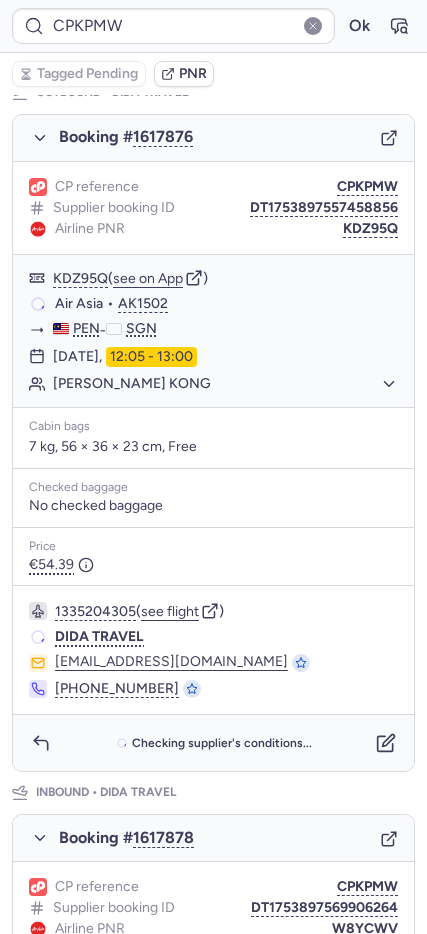 type on "CPE3ZO" 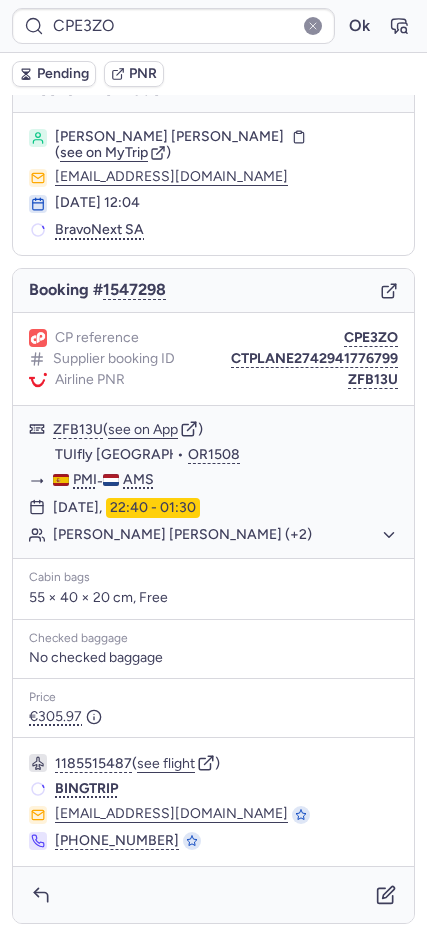 scroll, scrollTop: 15, scrollLeft: 0, axis: vertical 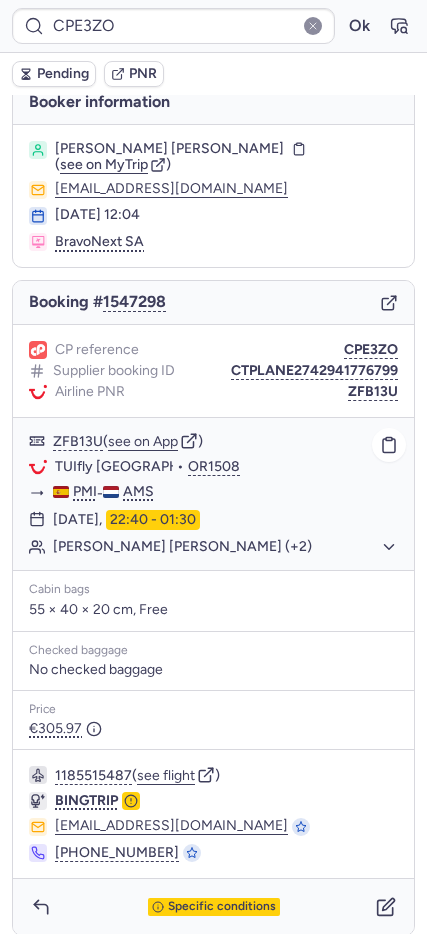 click on "TUIfly Netherlands" 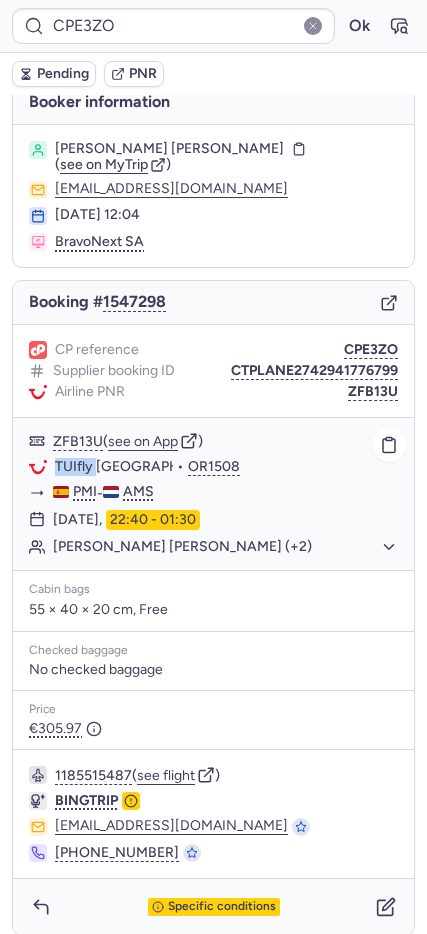 click on "TUIfly Netherlands" 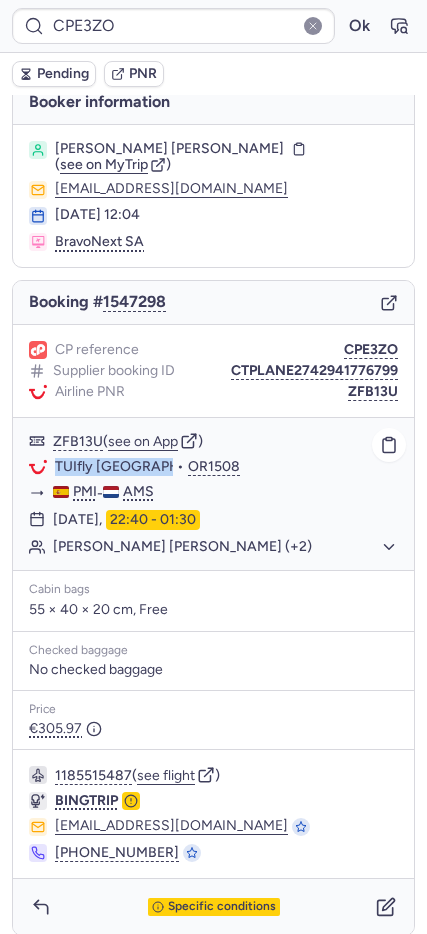 click on "TUIfly Netherlands" 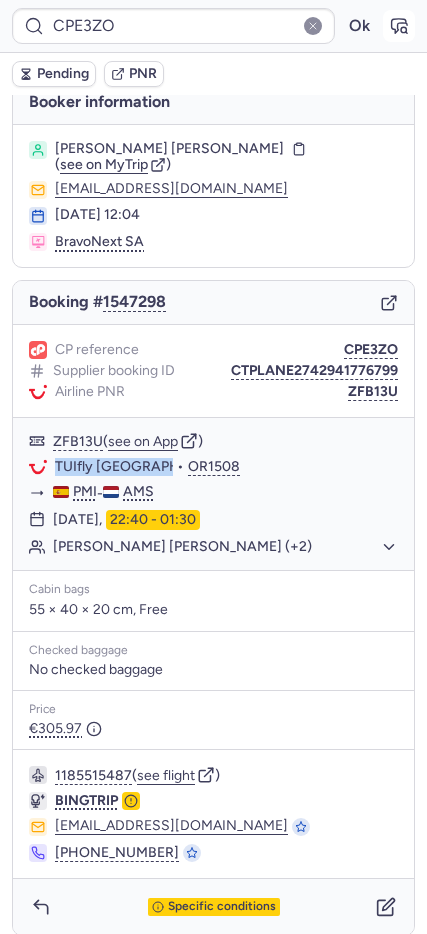 click 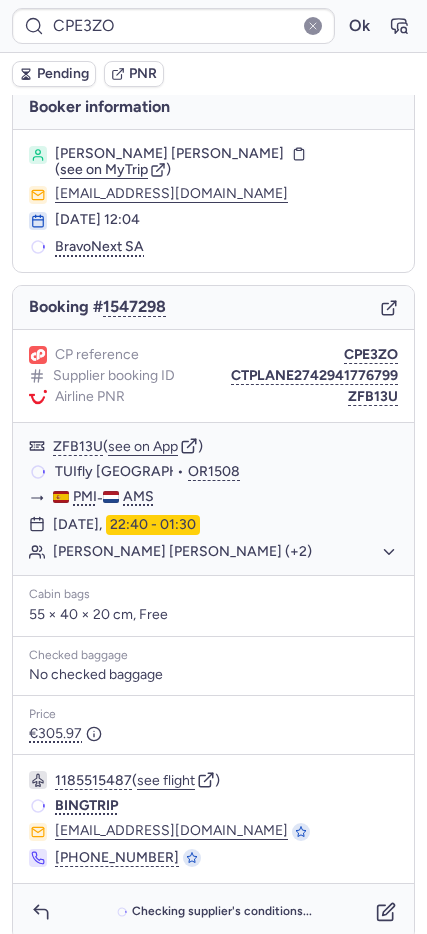 scroll, scrollTop: 15, scrollLeft: 0, axis: vertical 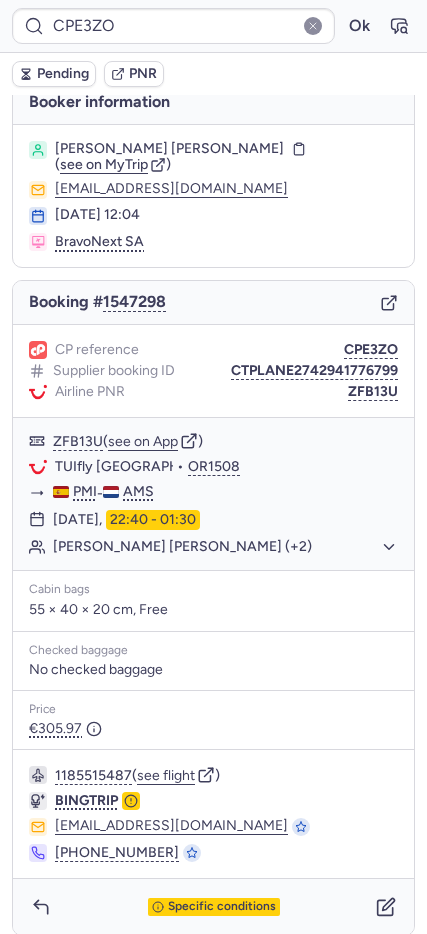 type on "CP8VHX" 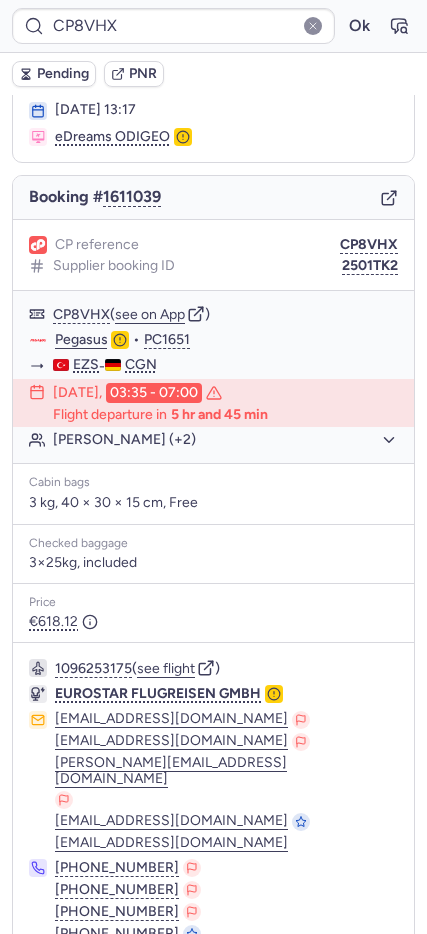 scroll, scrollTop: 187, scrollLeft: 0, axis: vertical 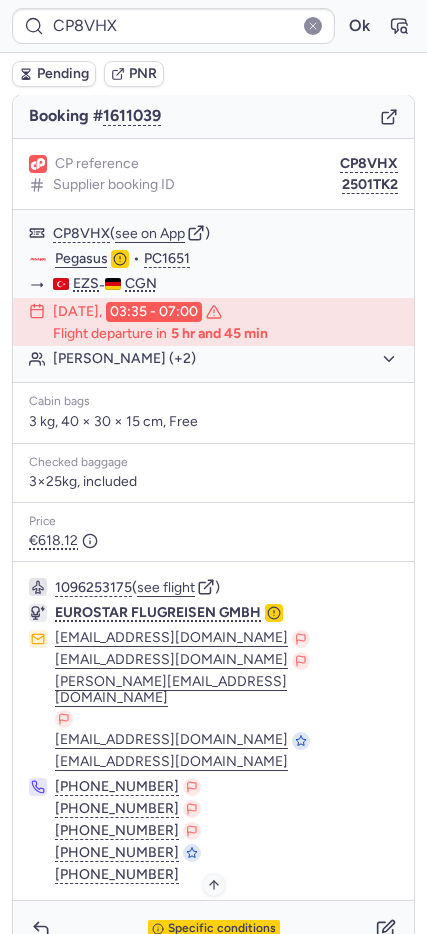 click on "Specific conditions" at bounding box center (222, 929) 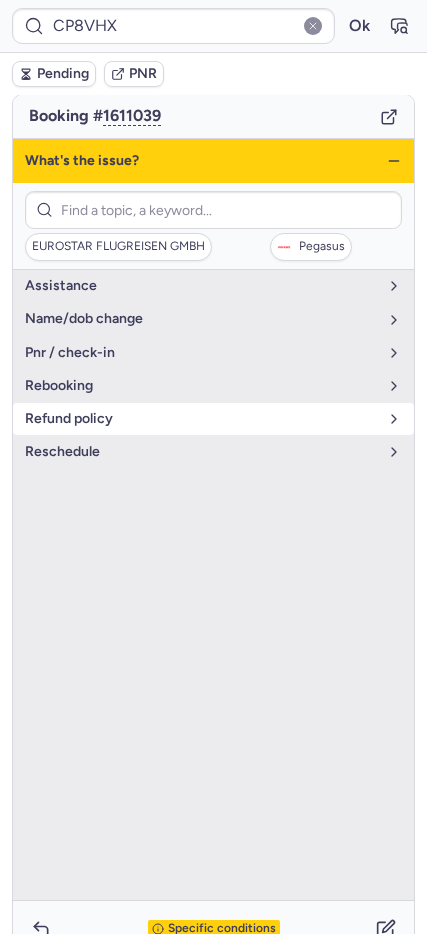 click on "refund policy" at bounding box center [213, 419] 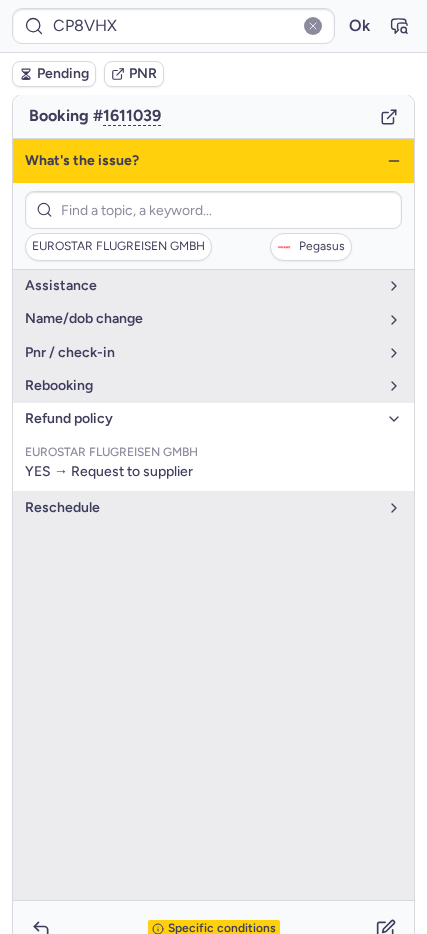 click on "refund policy" at bounding box center [201, 419] 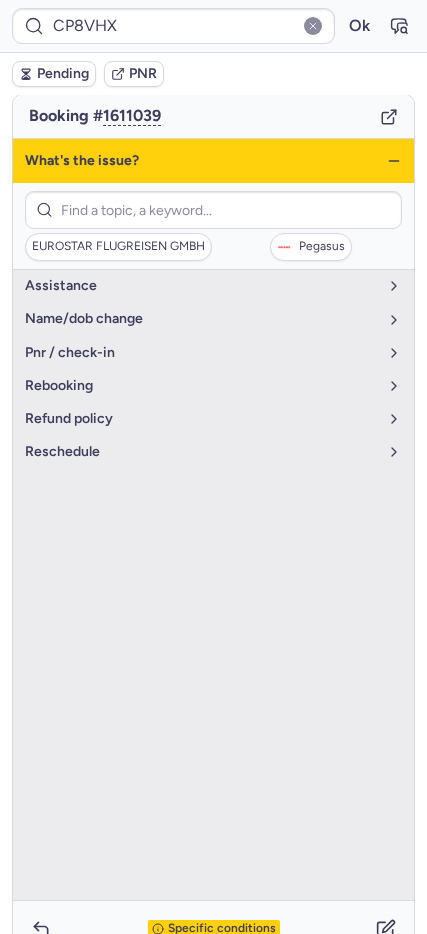 click 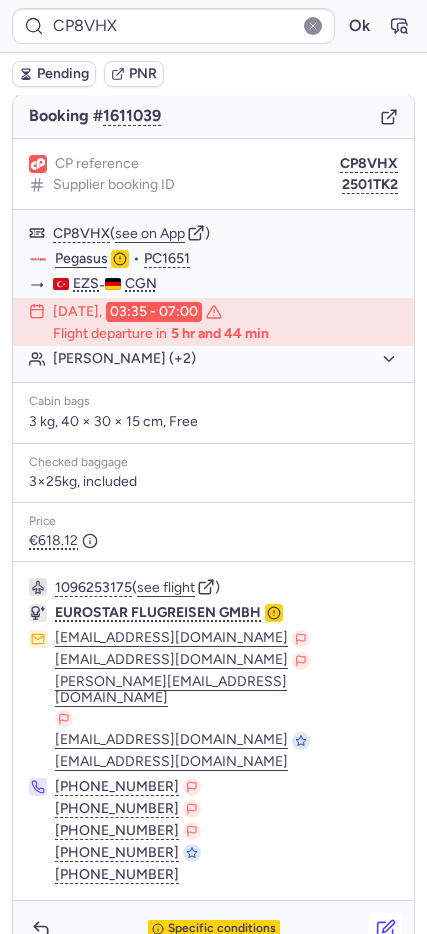 click 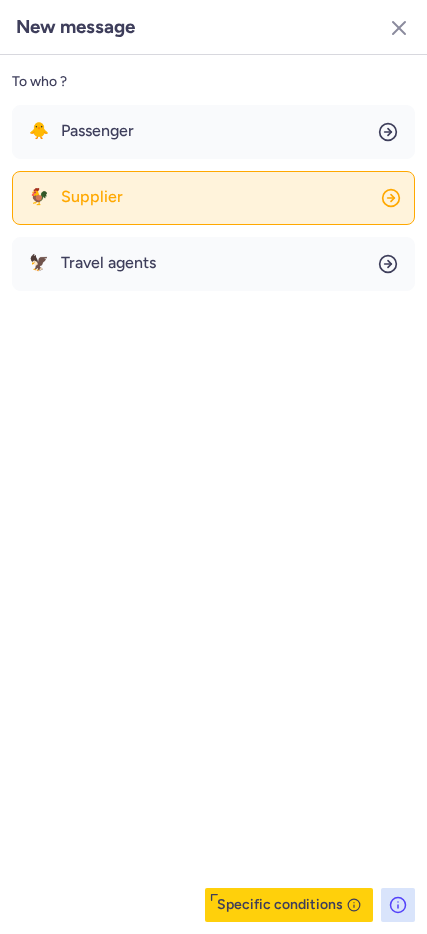 click on "🐓 Supplier" 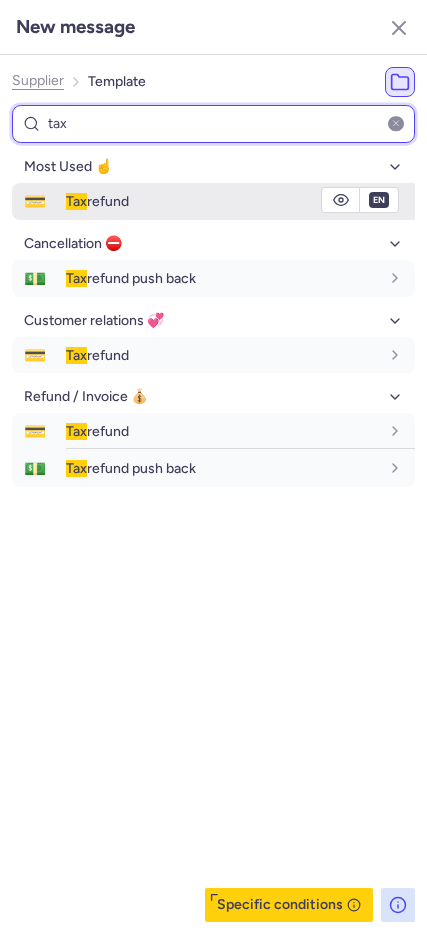 type on "tax" 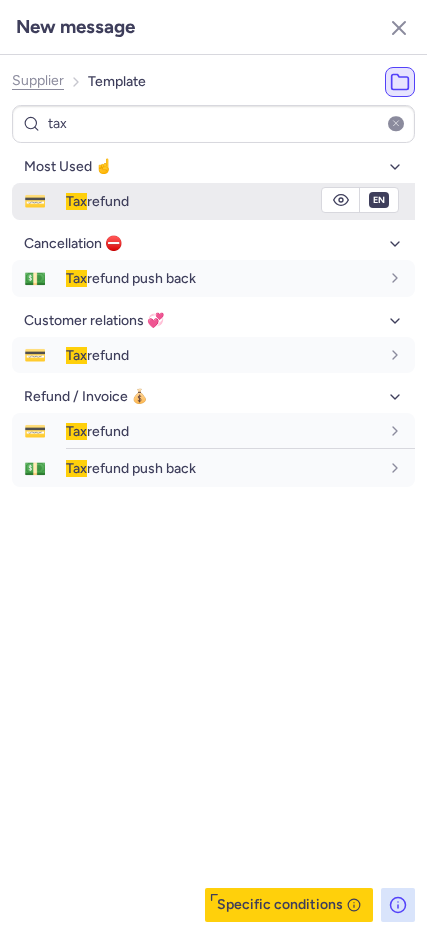 click on "Tax  refund" at bounding box center [240, 201] 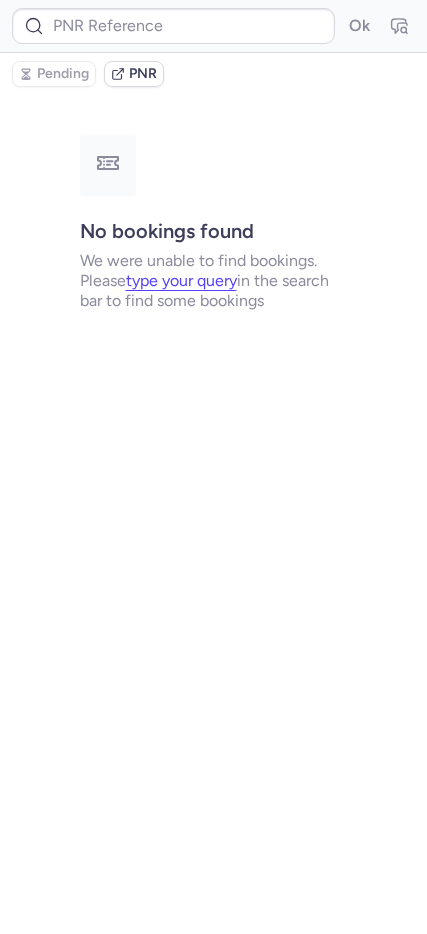 scroll, scrollTop: 0, scrollLeft: 0, axis: both 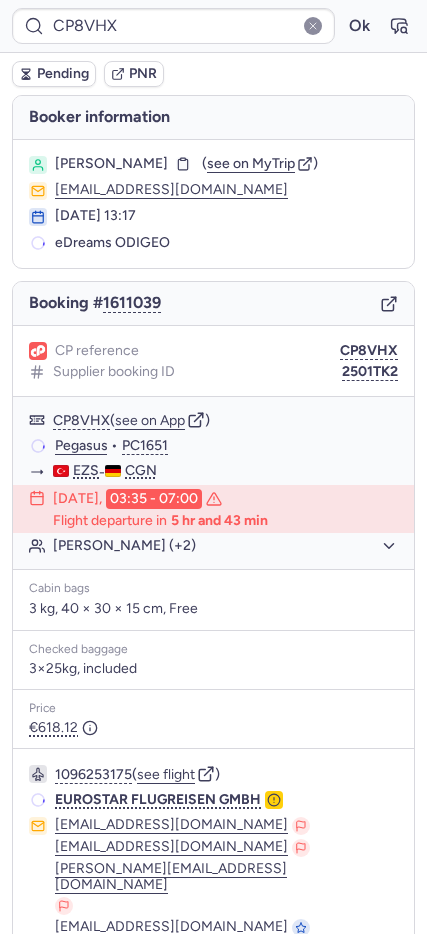 click on "Pending" at bounding box center [54, 74] 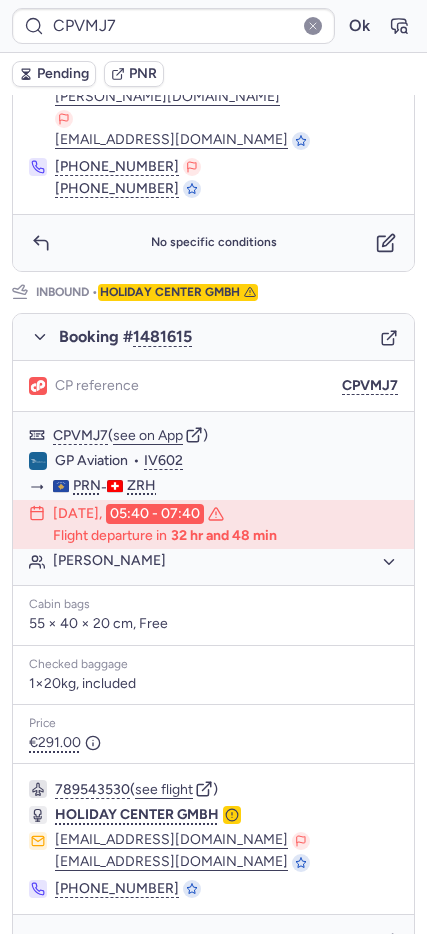 scroll, scrollTop: 843, scrollLeft: 0, axis: vertical 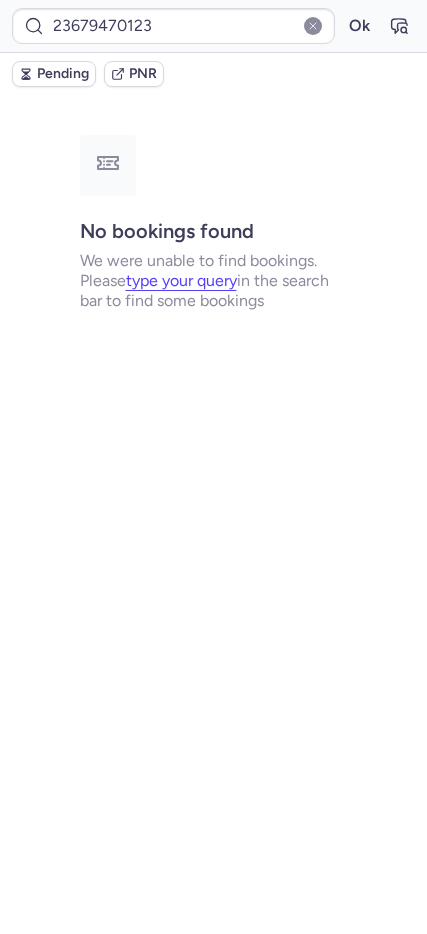 click on "23679470123  Ok" at bounding box center [213, 26] 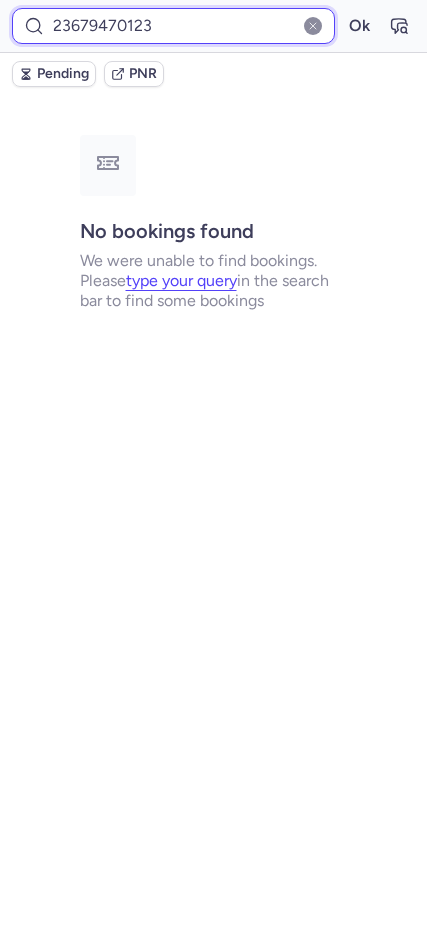 click on "23679470123" at bounding box center [173, 26] 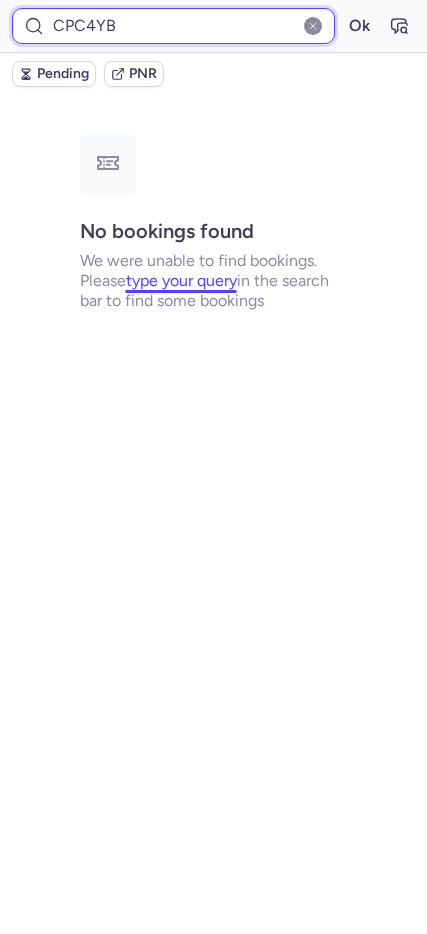 type on "CPC4YB" 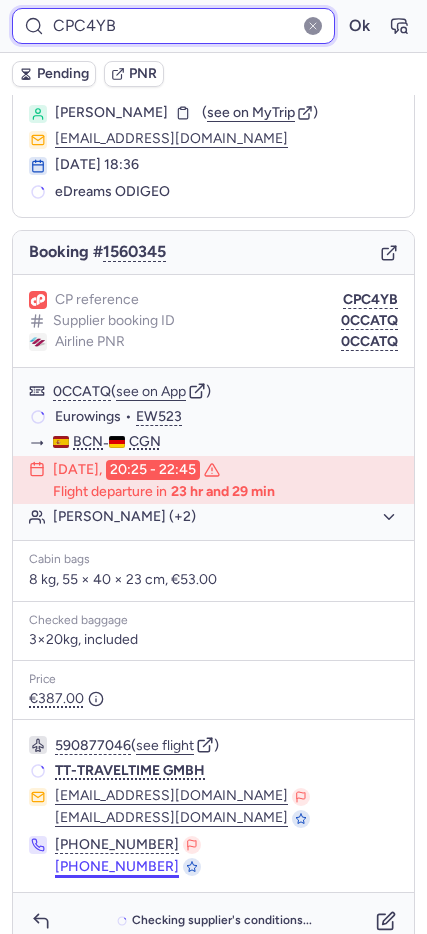 scroll, scrollTop: 79, scrollLeft: 0, axis: vertical 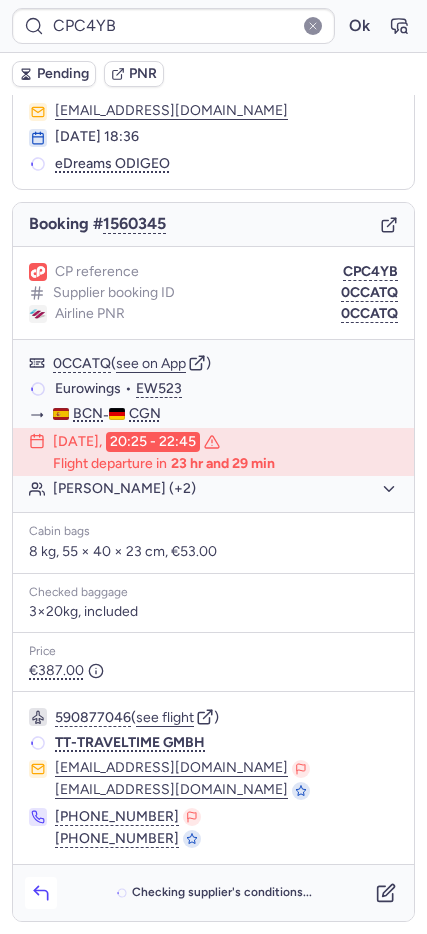 click 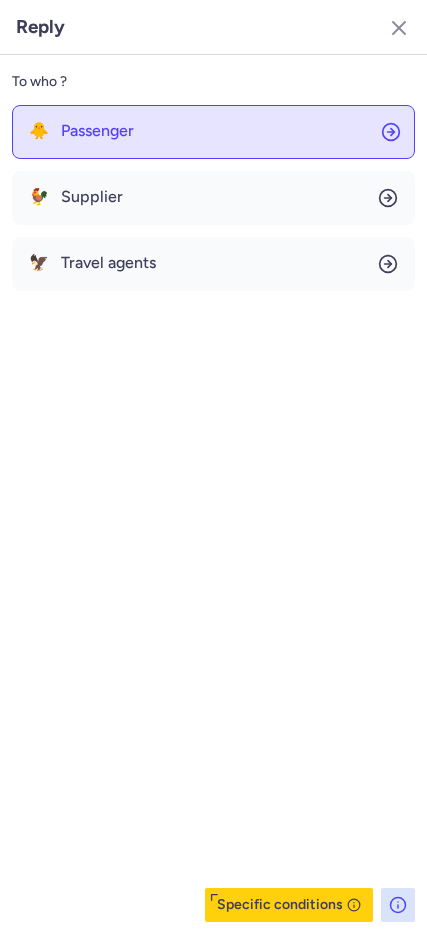 click on "Passenger" at bounding box center (97, 131) 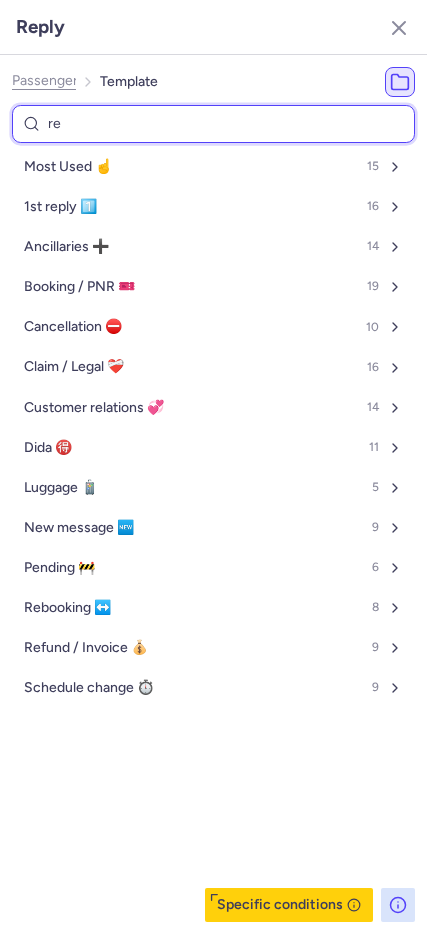 type on "ref" 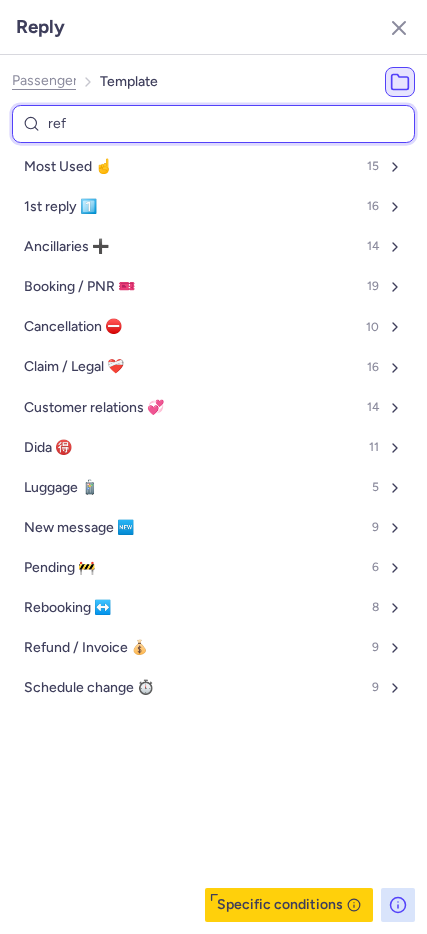 select on "en" 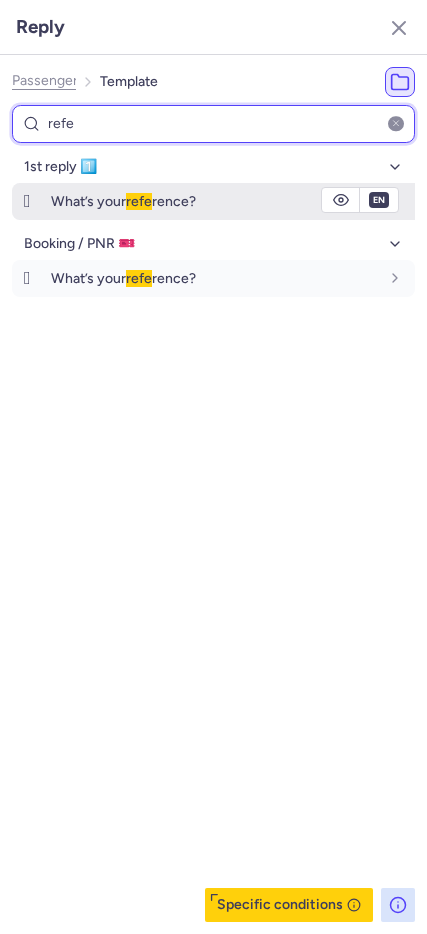 type on "refe" 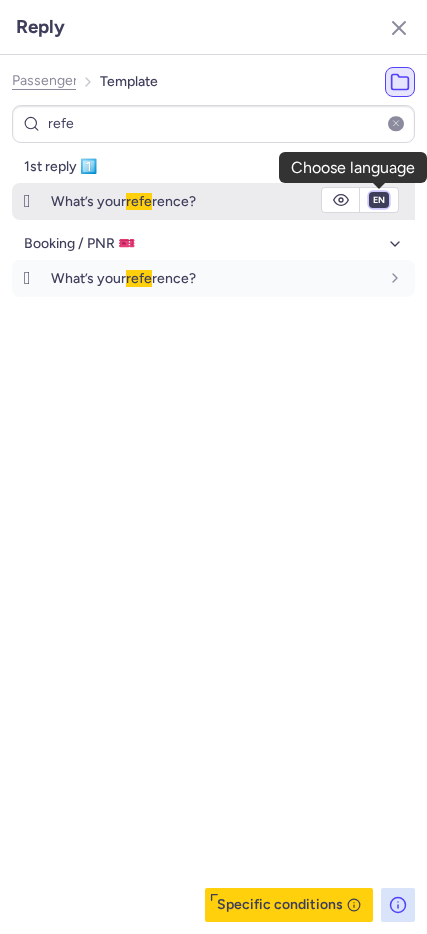click on "fr en de nl pt es it ru" at bounding box center [379, 200] 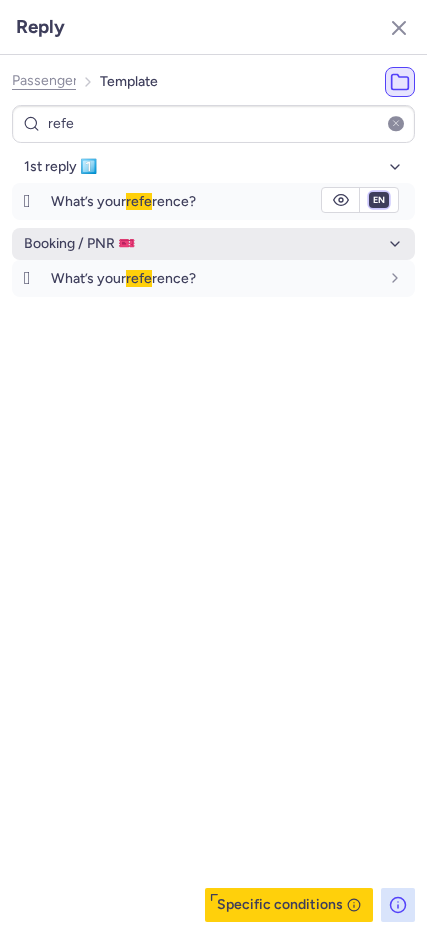select on "de" 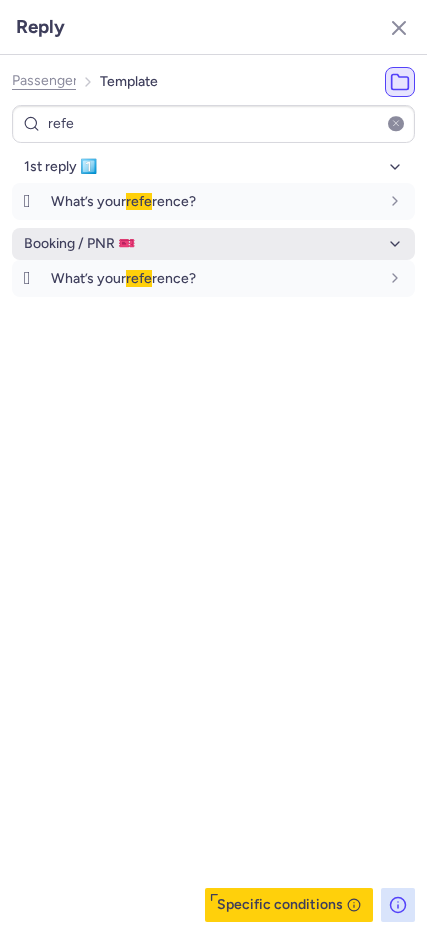 click on "fr en de nl pt es it ru" at bounding box center (379, 200) 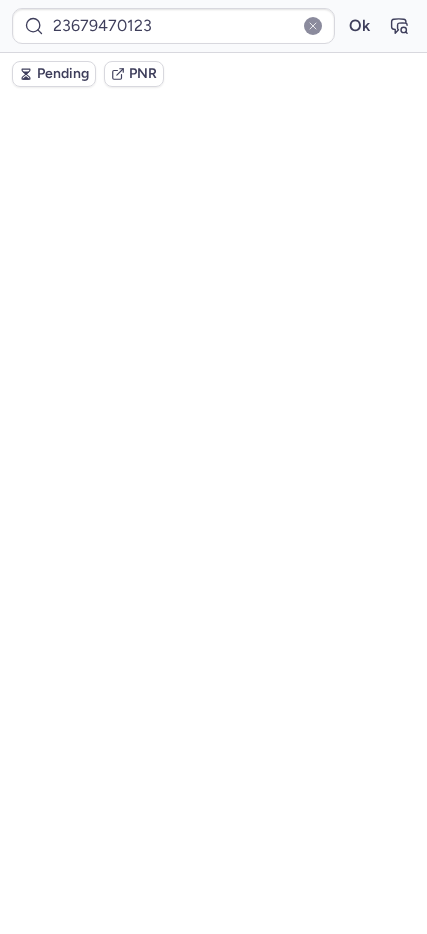 scroll, scrollTop: 0, scrollLeft: 0, axis: both 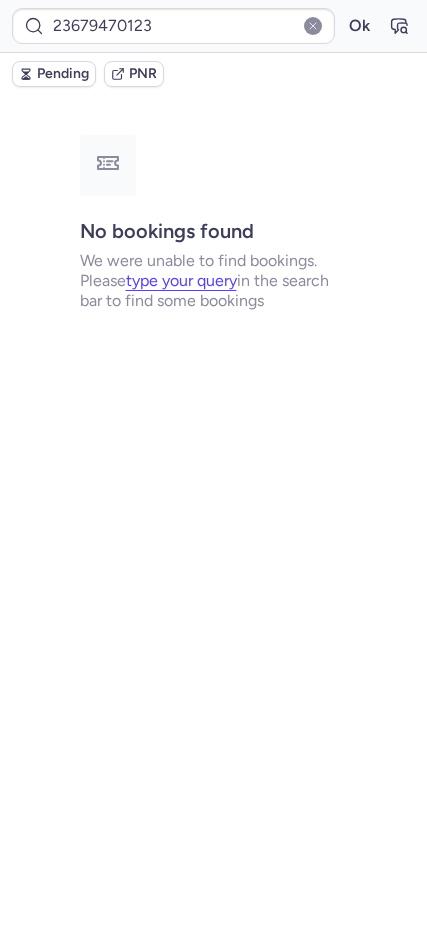 type on "CP8VHX" 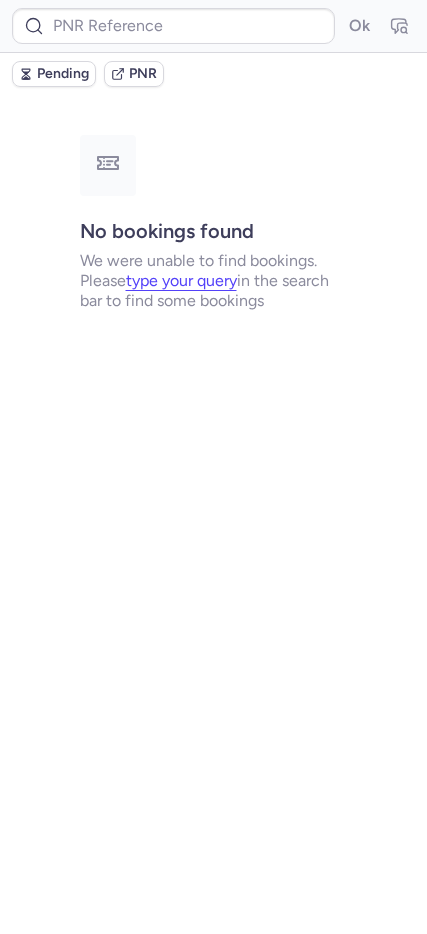 type on "CP8VHX" 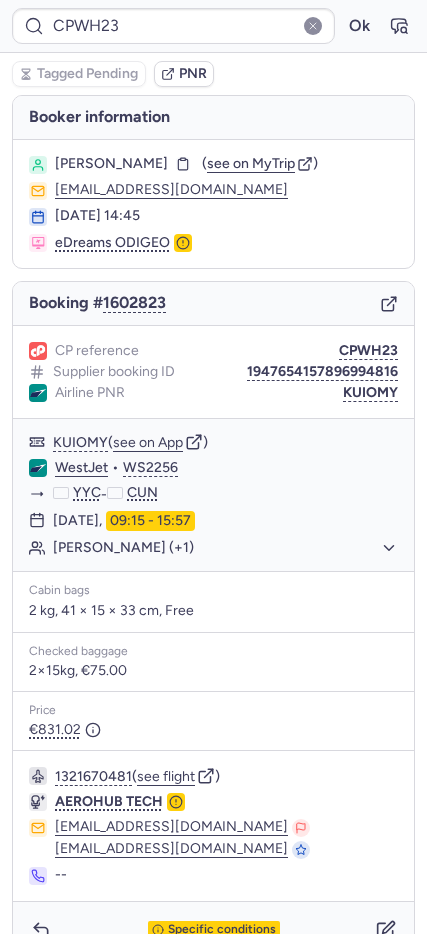 type on "23679470123" 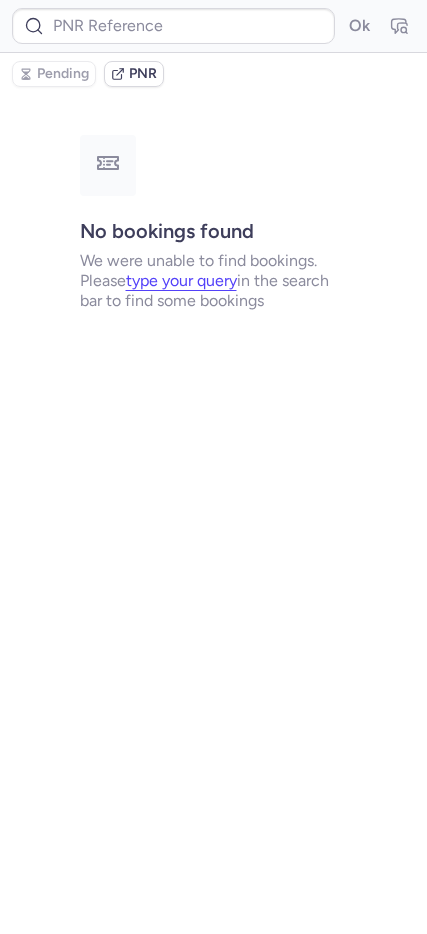 type on "23679470123" 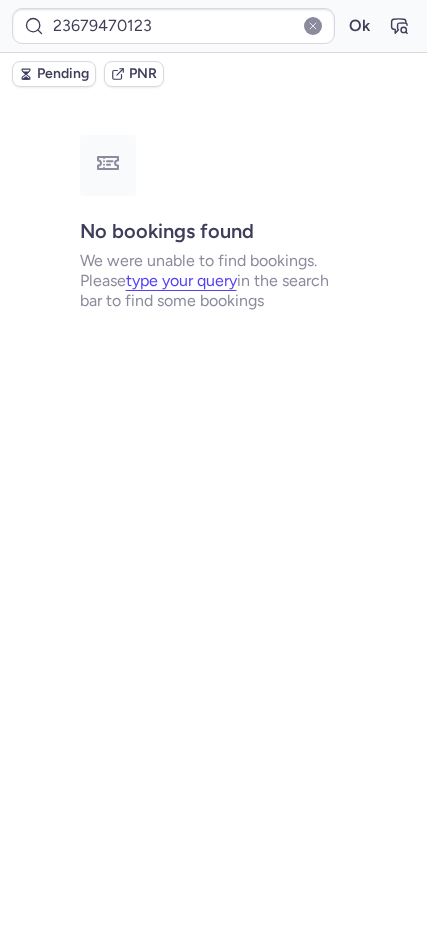 type 